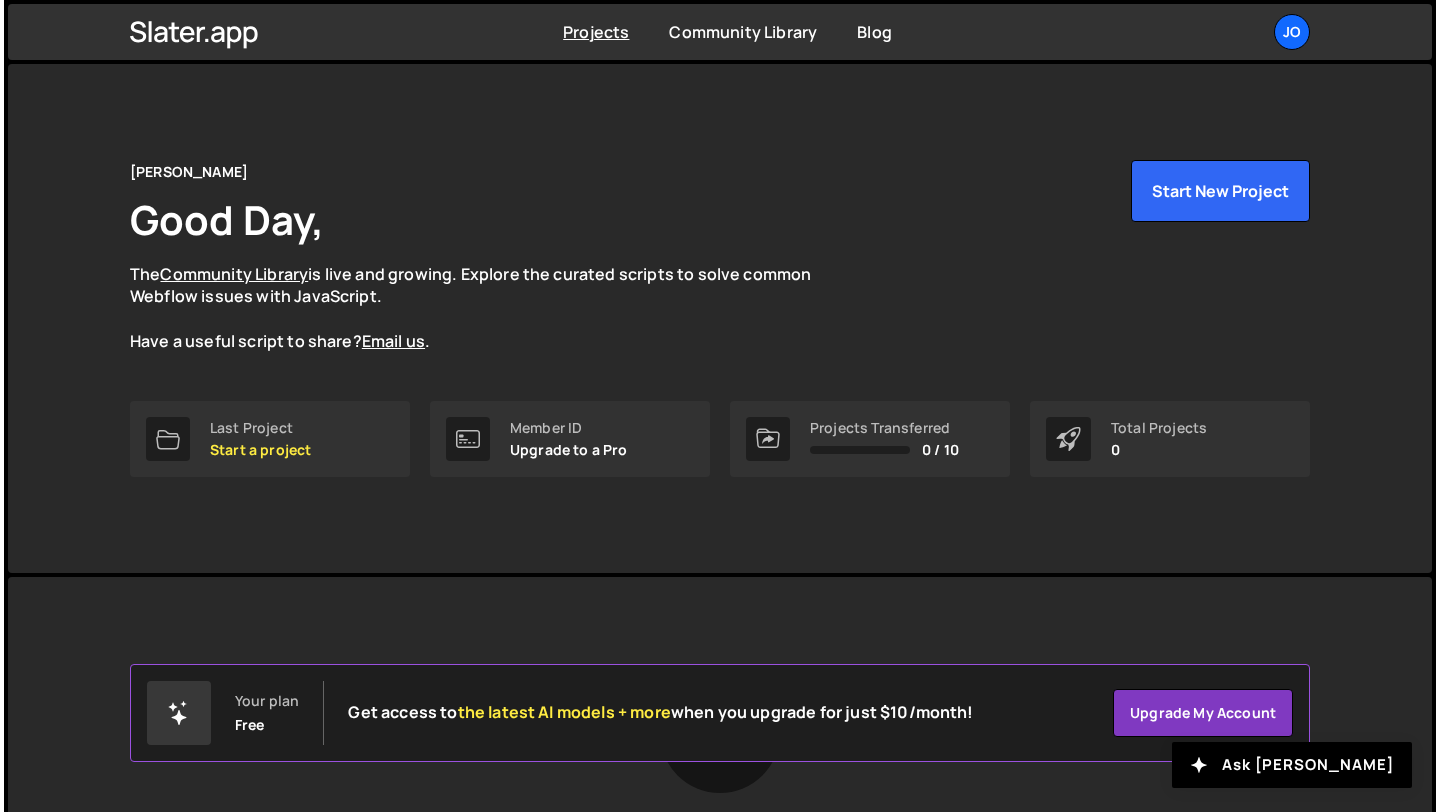 scroll, scrollTop: 0, scrollLeft: 0, axis: both 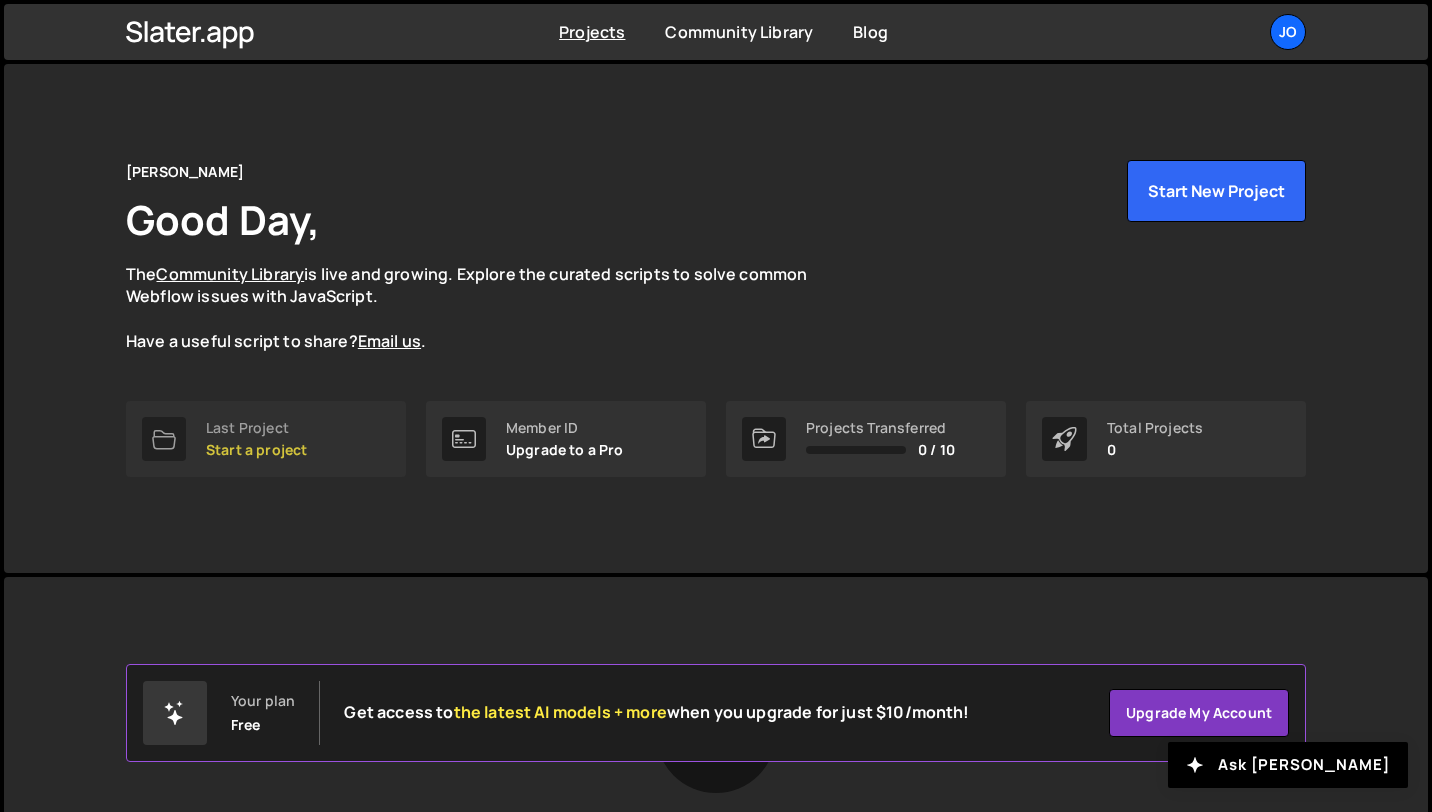 click on "Start a project" at bounding box center [256, 450] 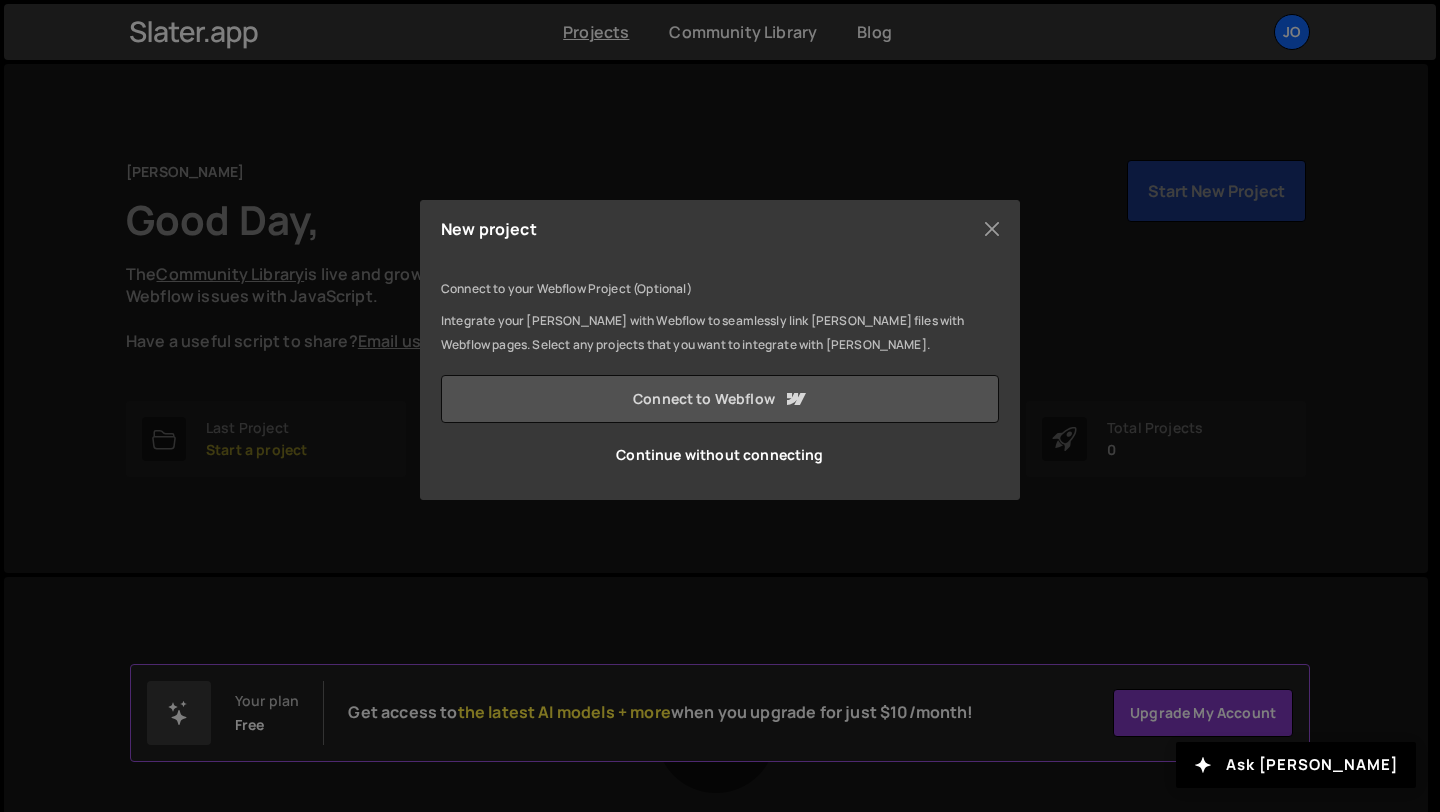 click on "Connect to Webflow" at bounding box center [720, 399] 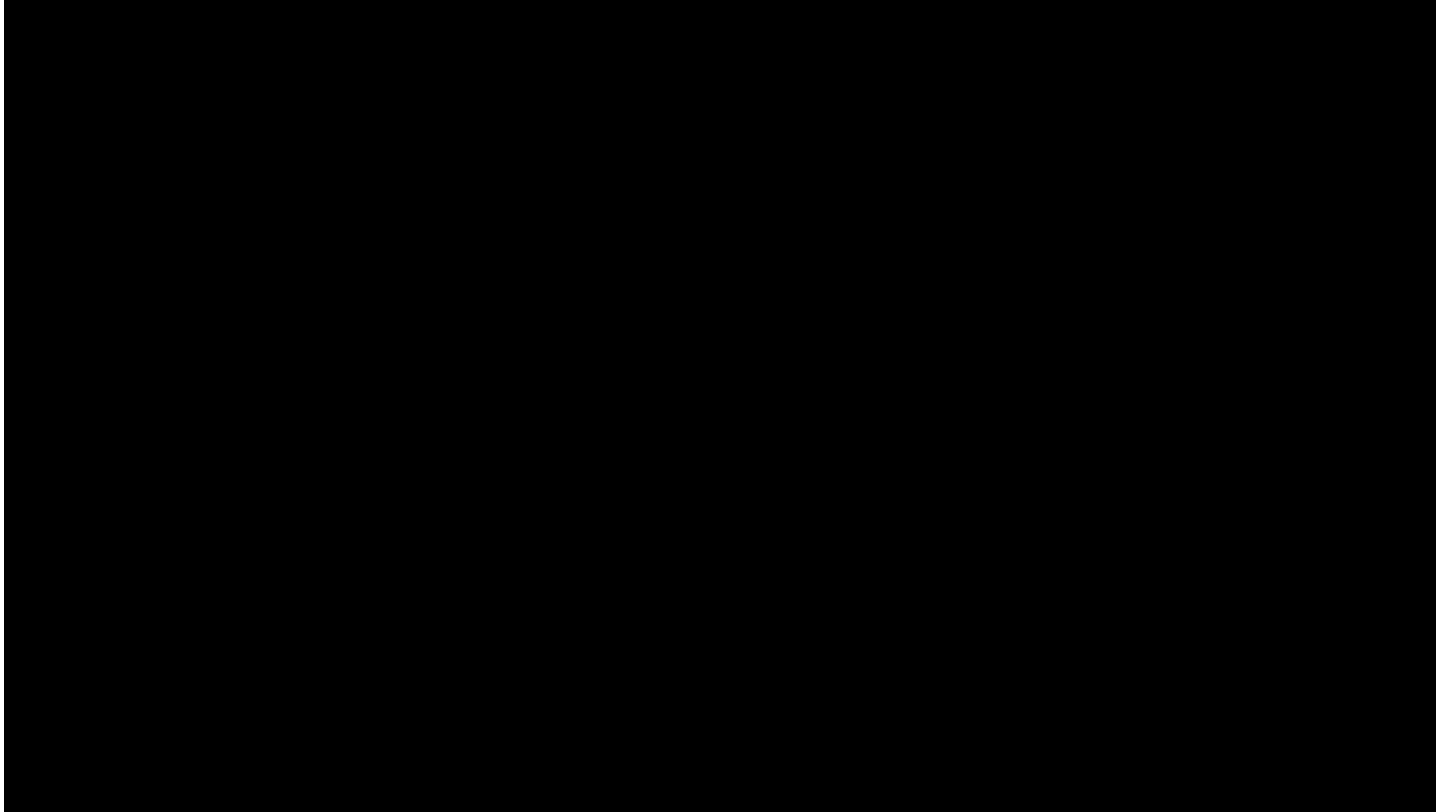 scroll, scrollTop: 0, scrollLeft: 0, axis: both 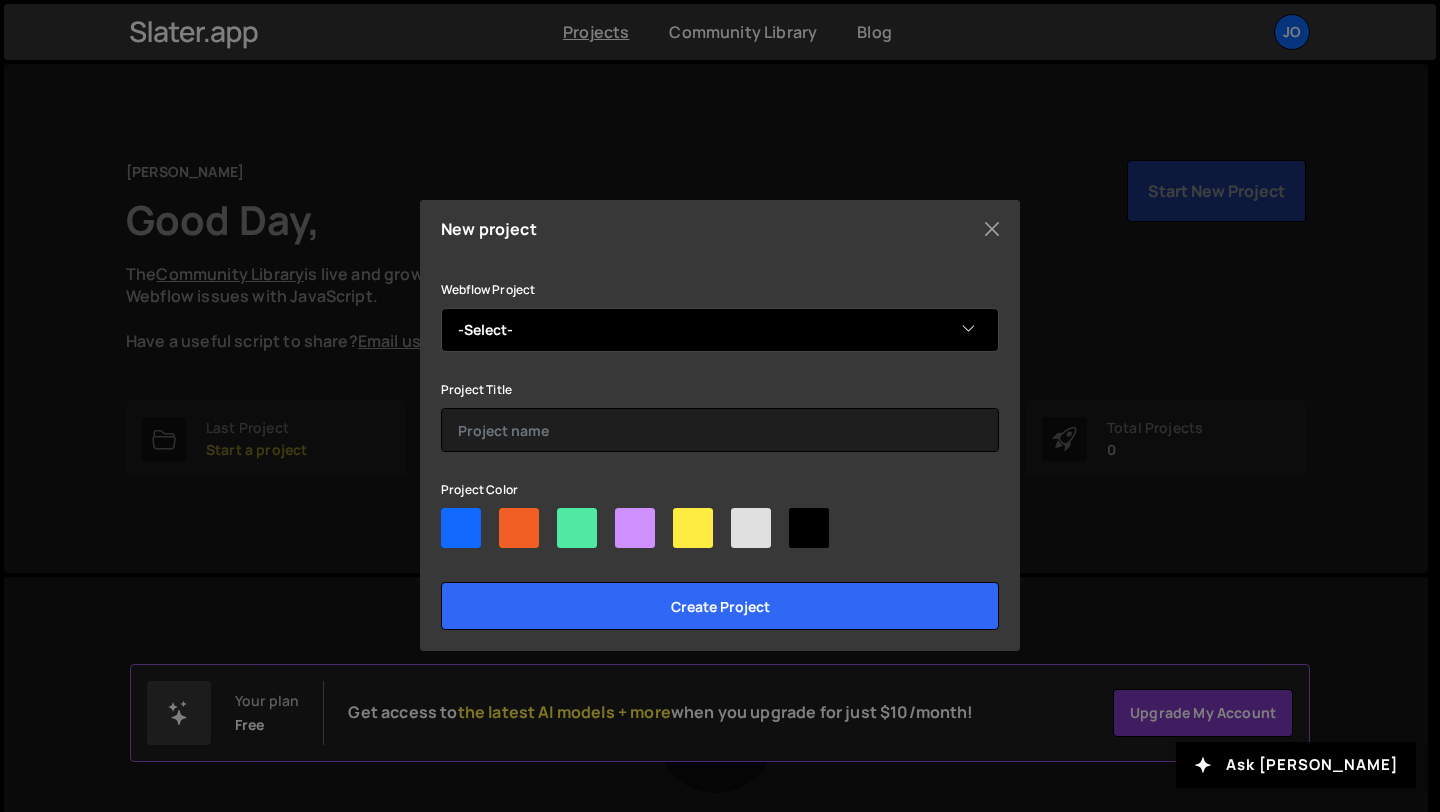 click on "-Select-
Joy Zeng" at bounding box center [720, 330] 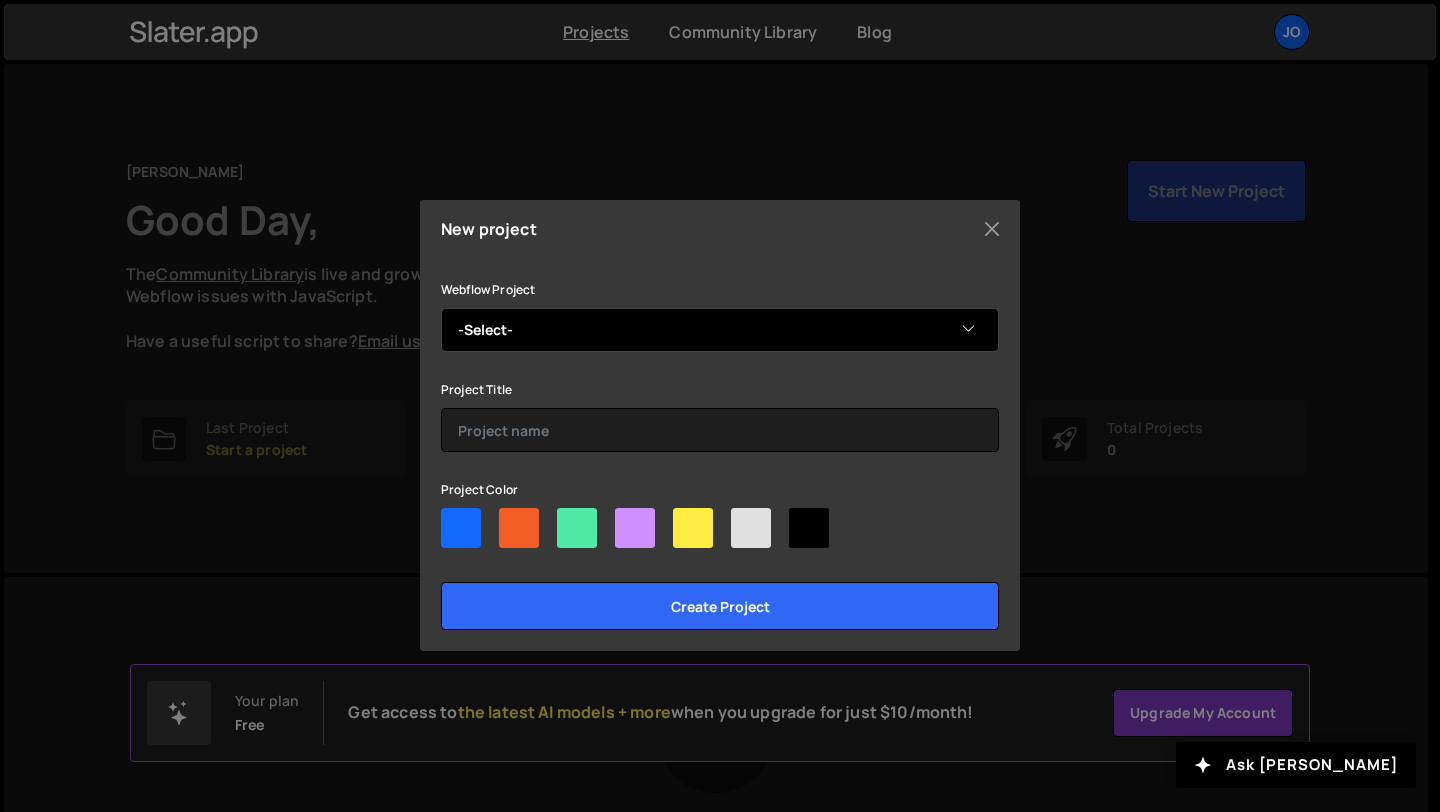 select on "67aa40b37637a3630ad48fd2" 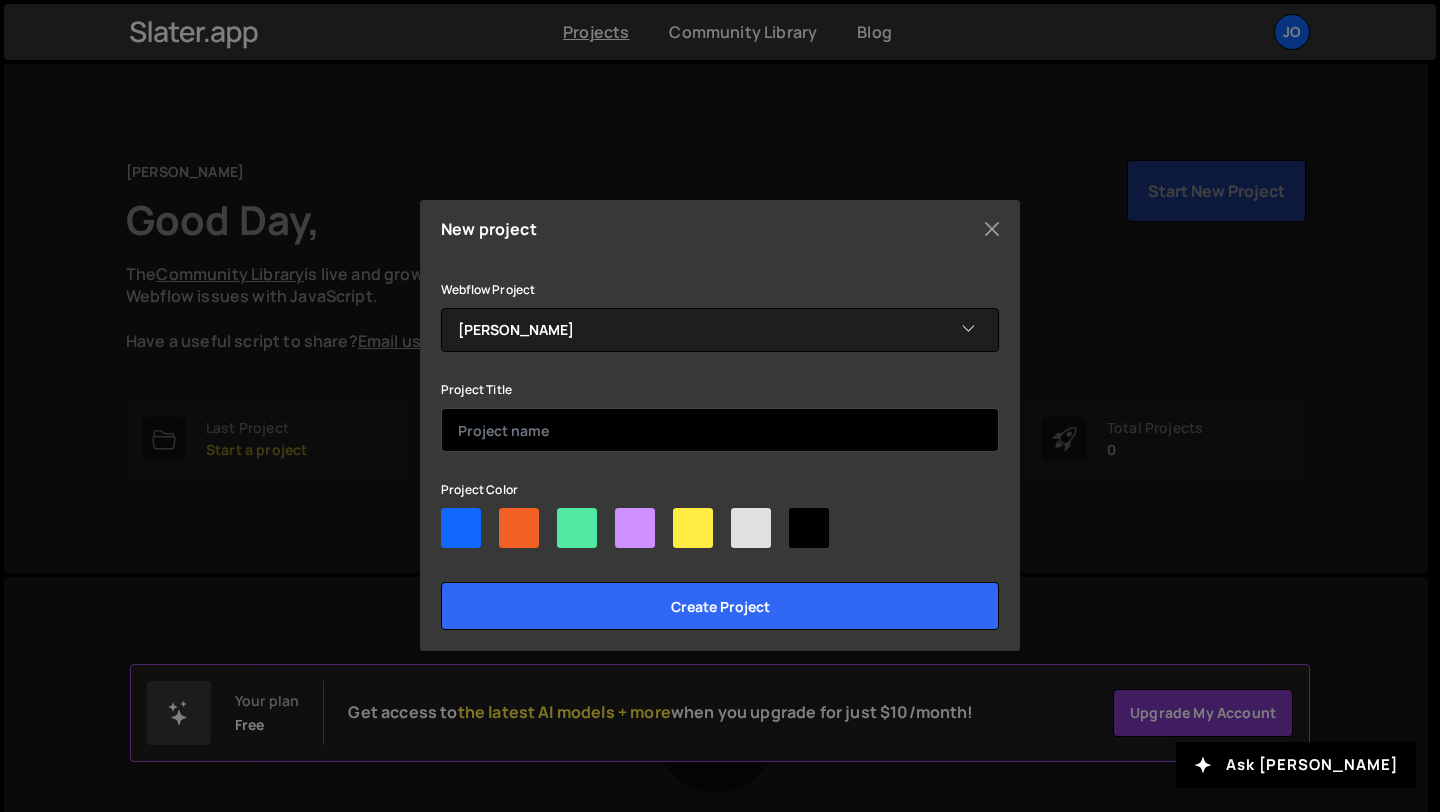 click at bounding box center [720, 430] 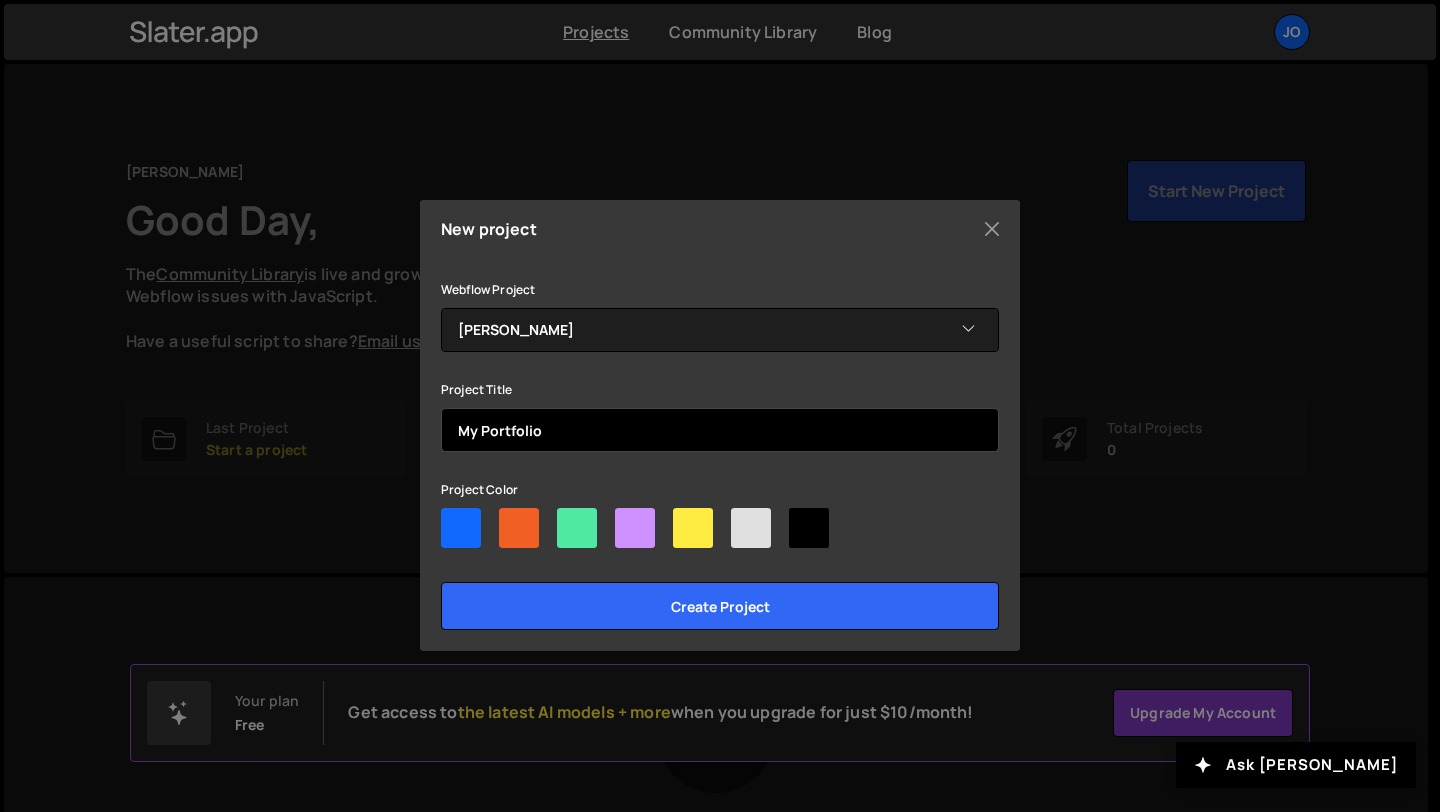 type on "My Portfolio" 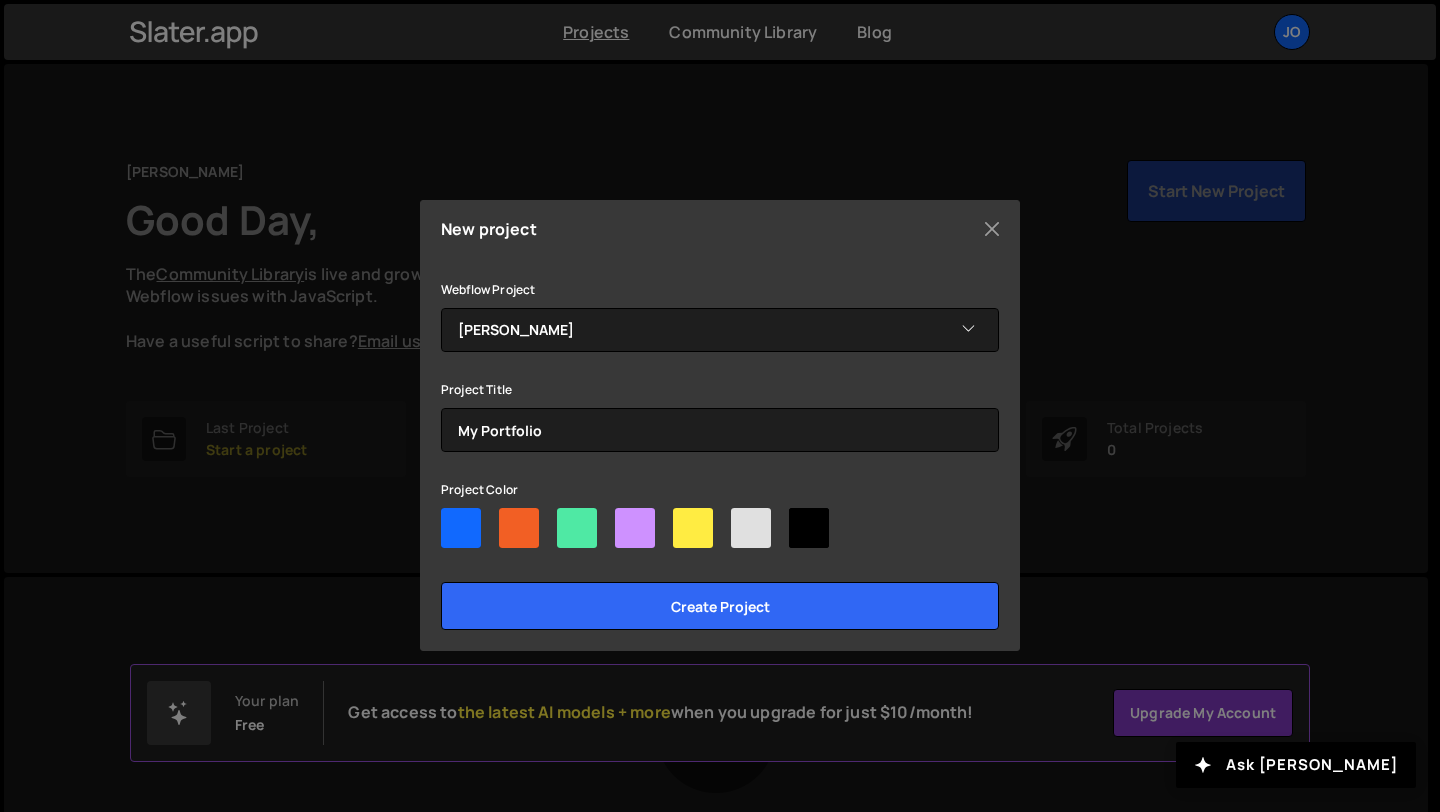 click at bounding box center [720, 532] 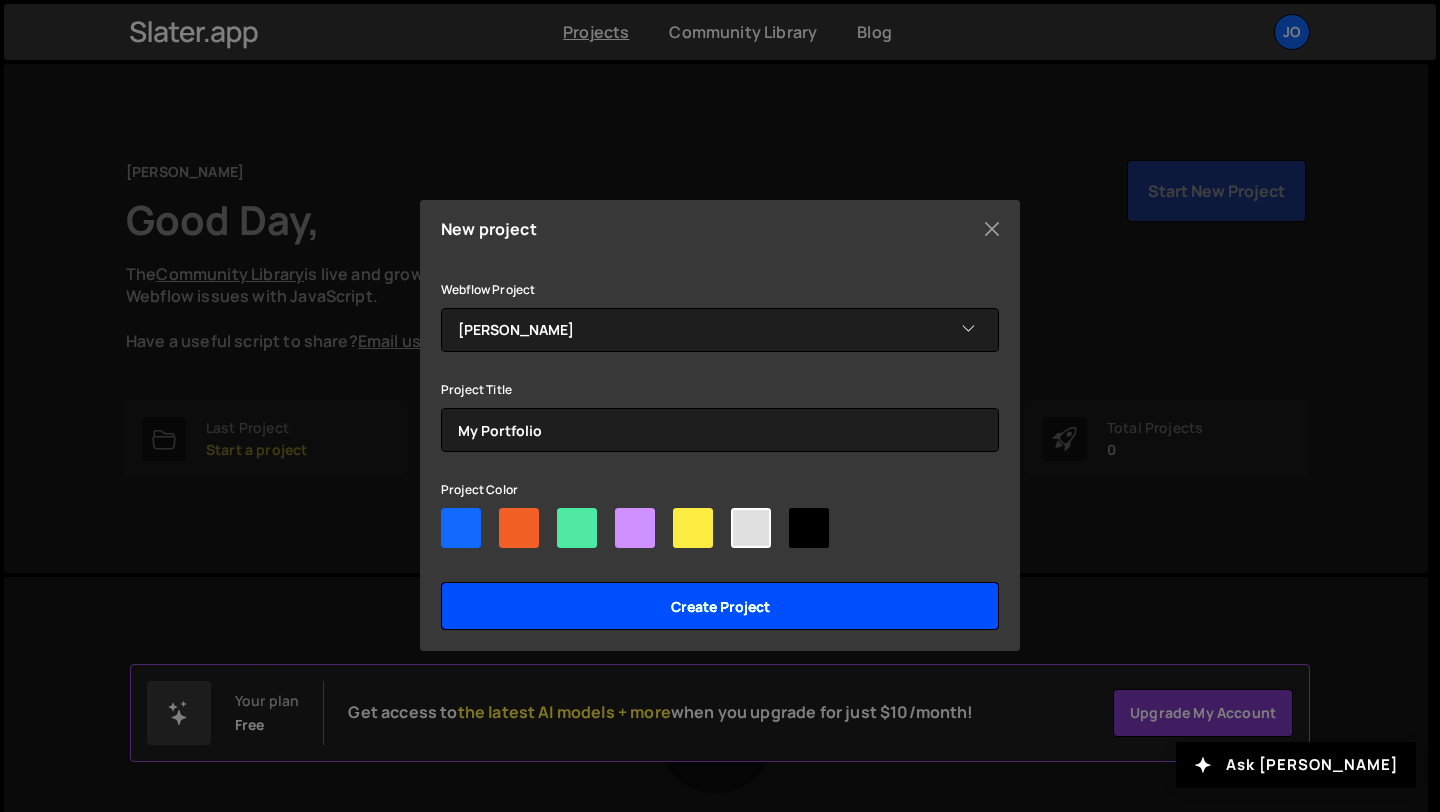 click on "Create project" at bounding box center [720, 606] 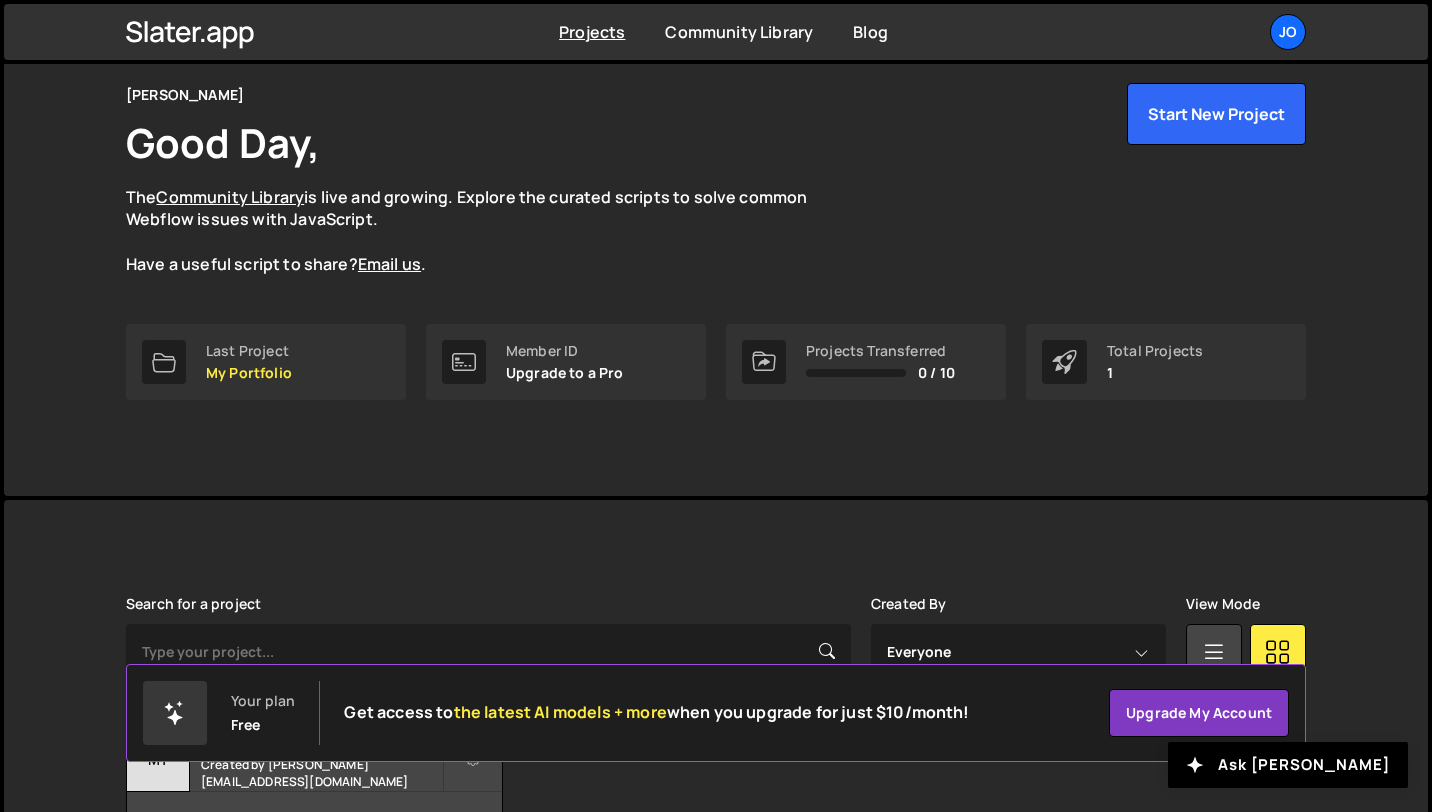 scroll, scrollTop: 217, scrollLeft: 0, axis: vertical 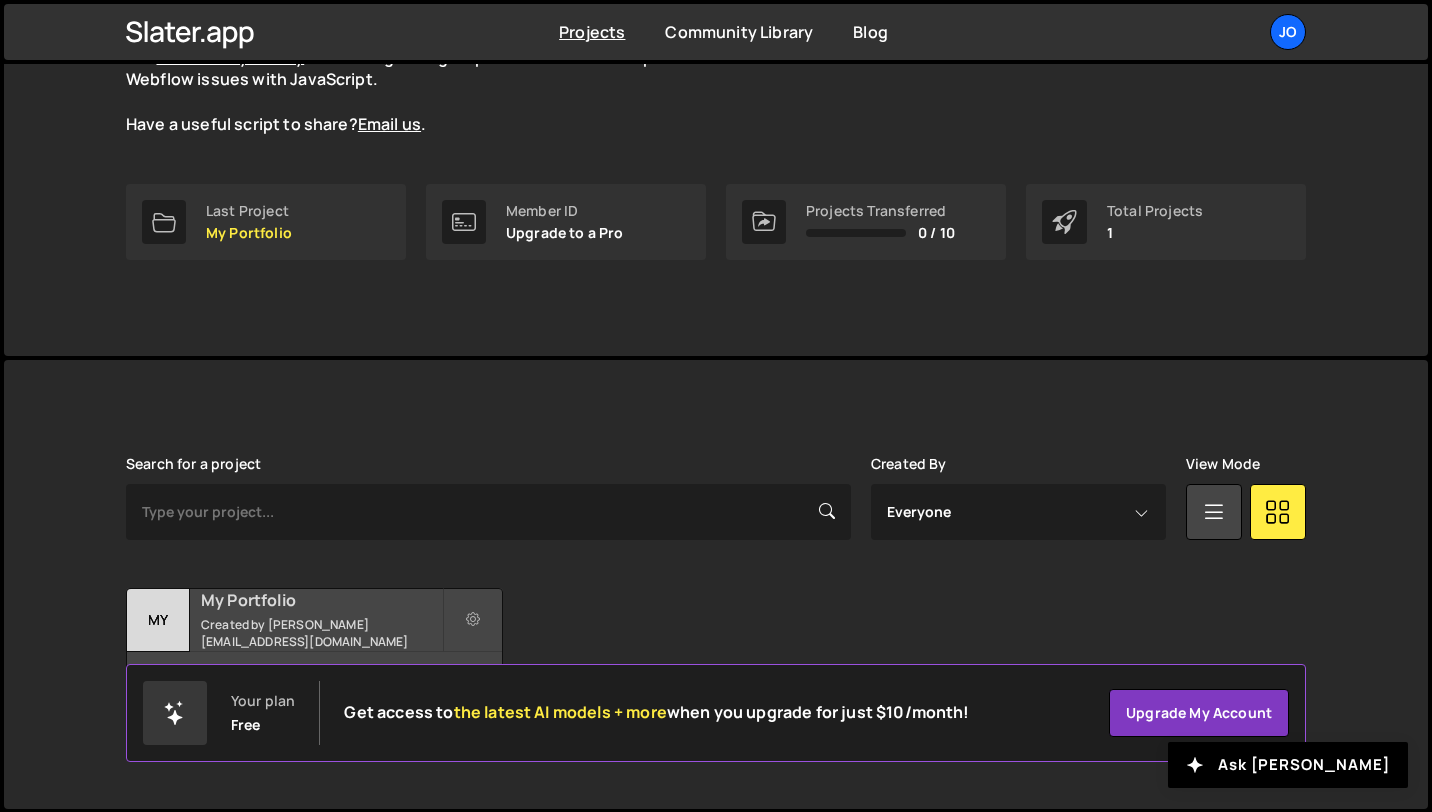 click on "My Portfolio" at bounding box center [321, 600] 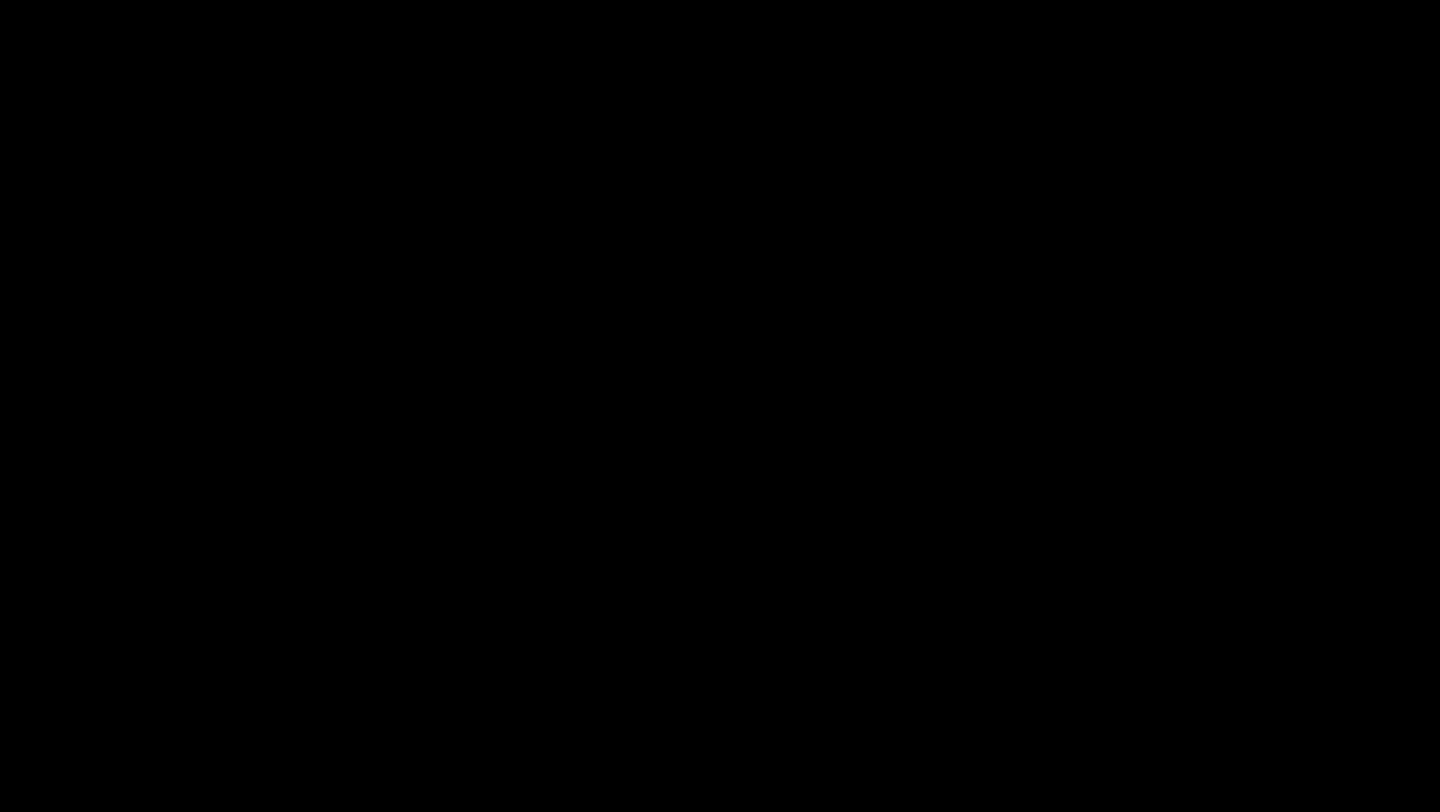 scroll, scrollTop: 0, scrollLeft: 0, axis: both 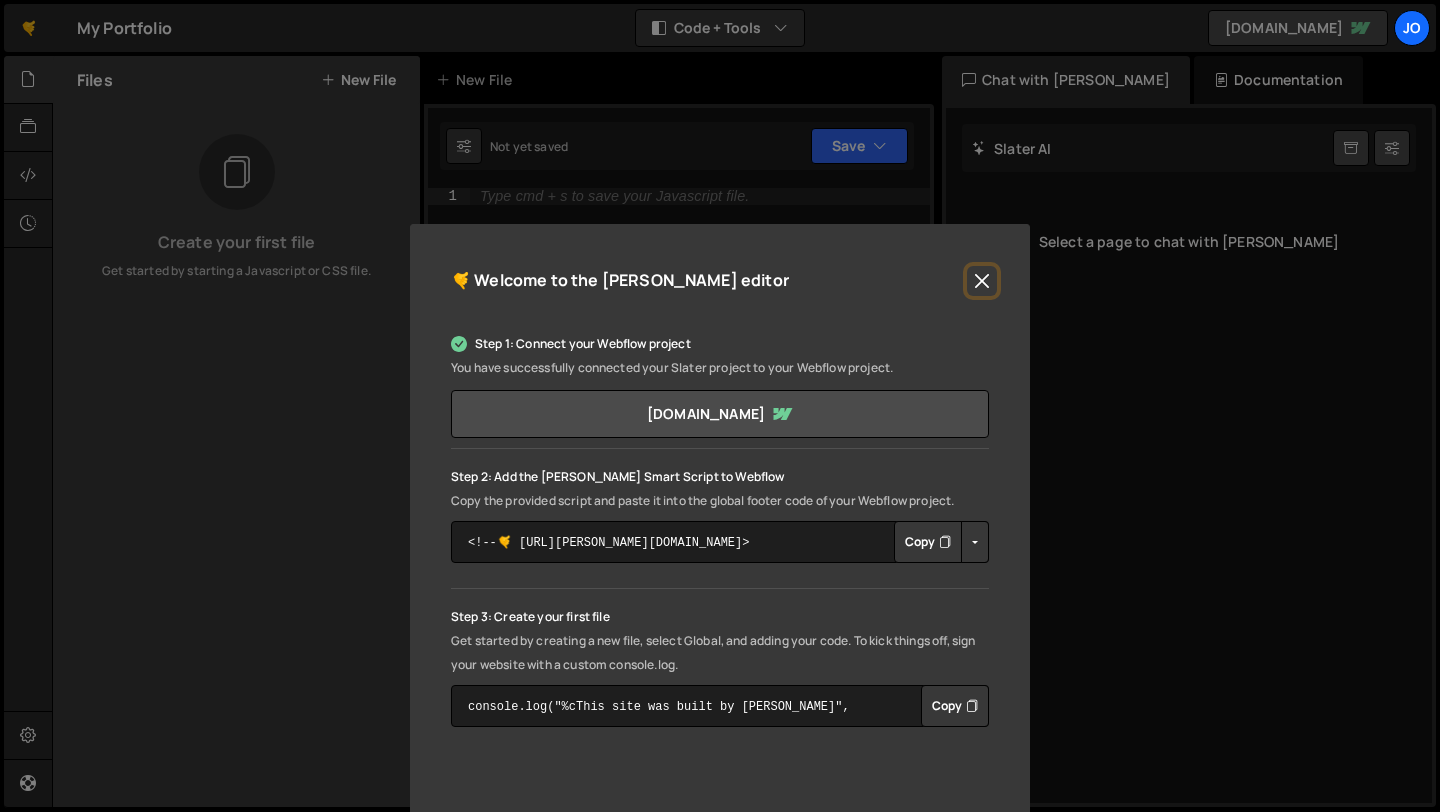 click at bounding box center (982, 281) 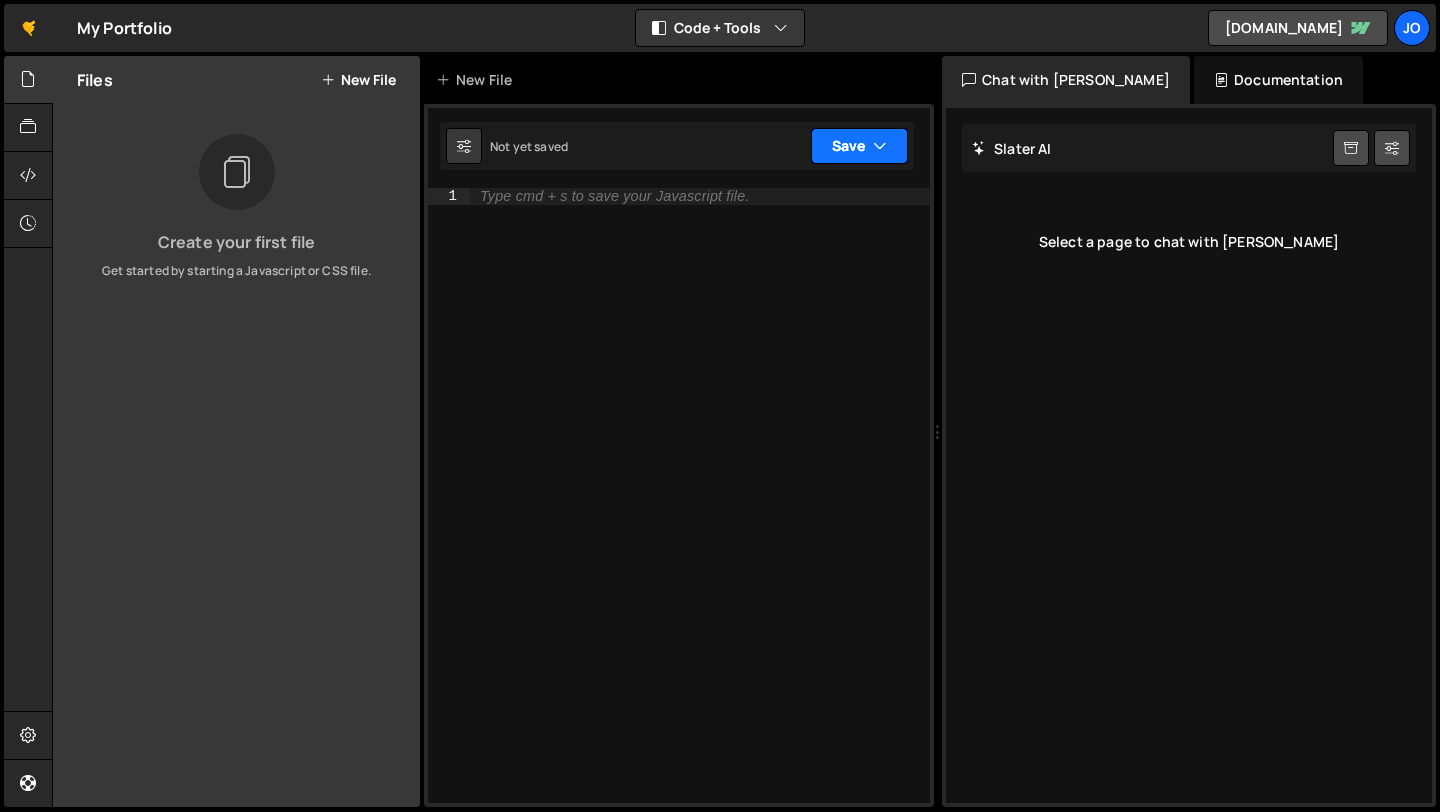 click on "Save" at bounding box center (859, 146) 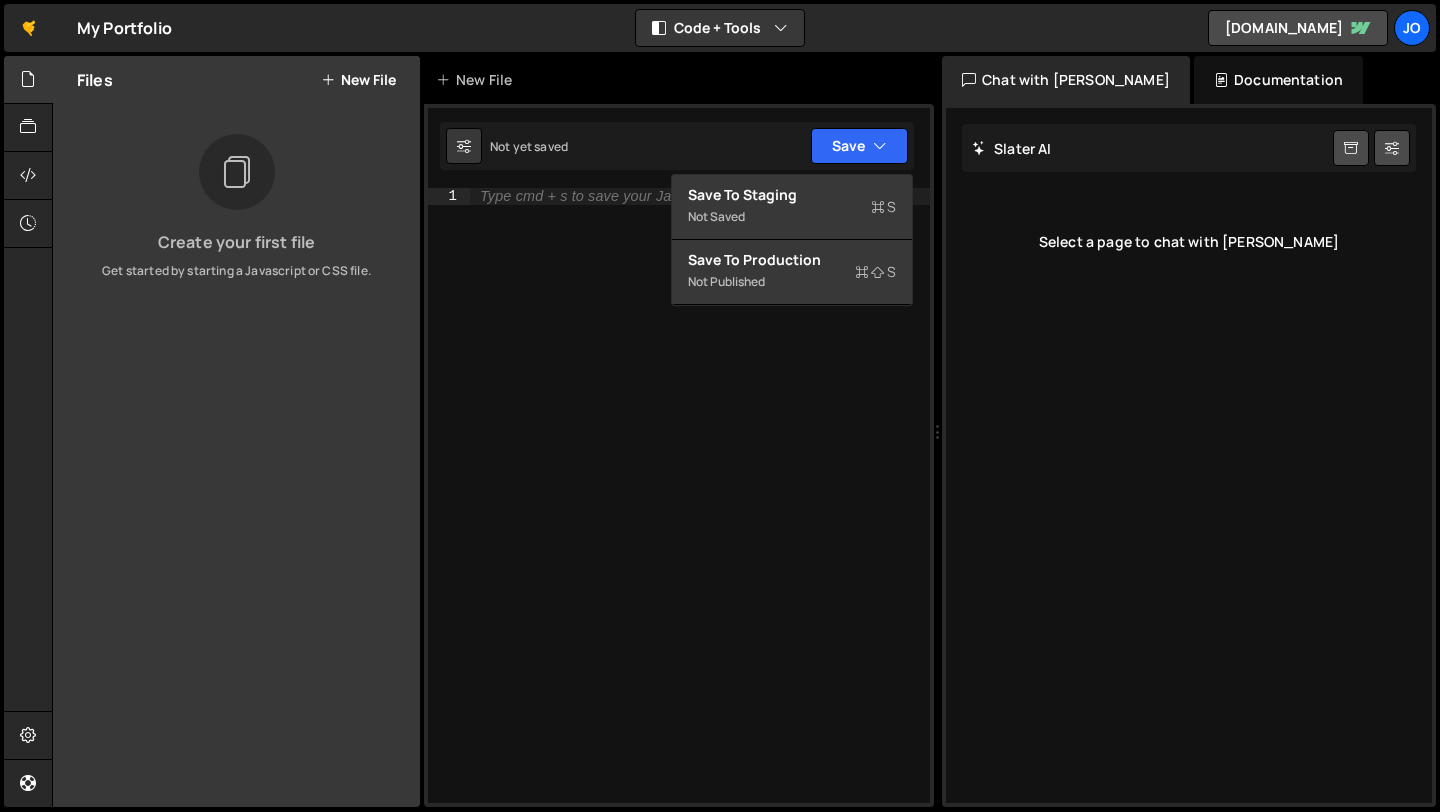 type 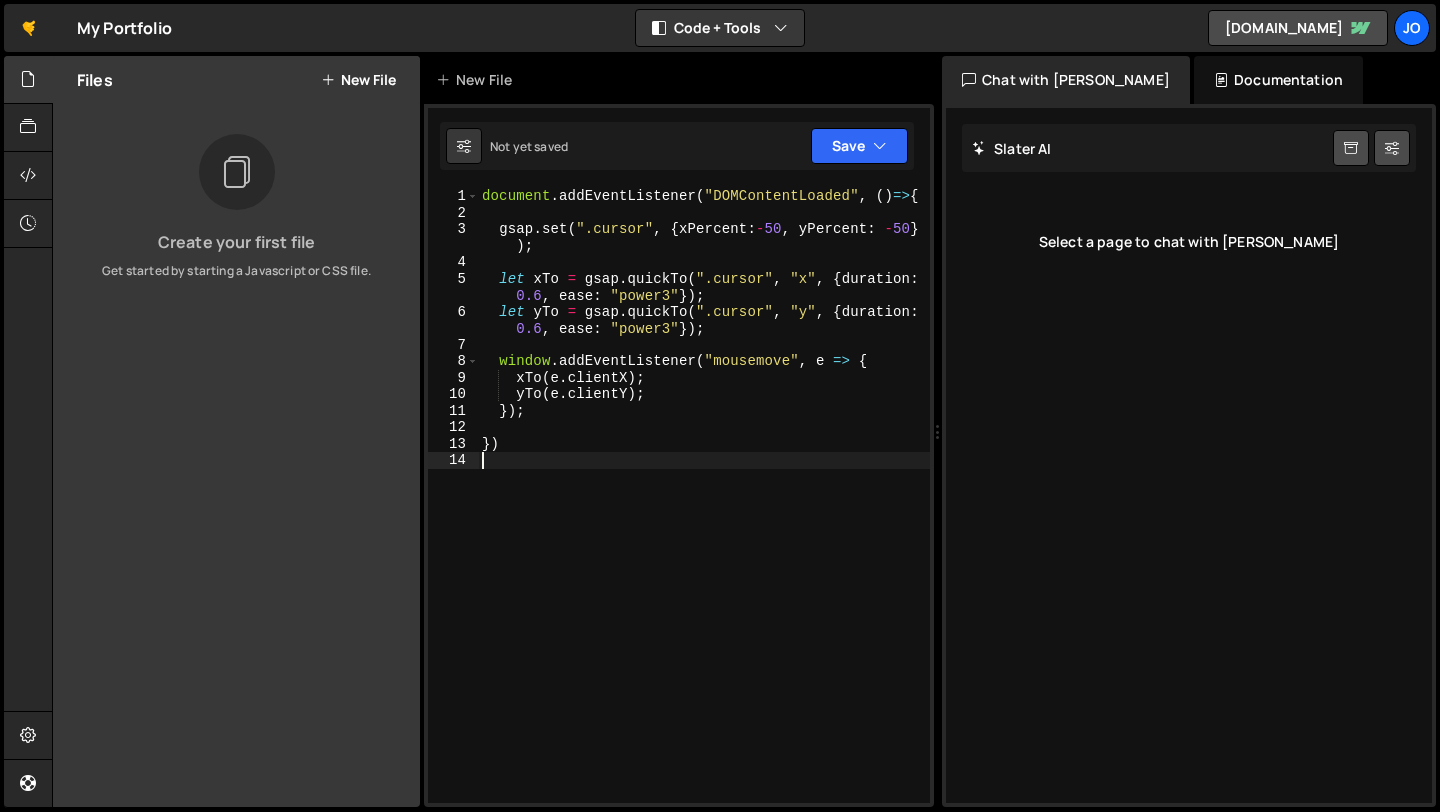 click on "document . addEventListener ( "DOMContentLoaded" ,   ( ) => {       gsap . set ( ".cursor" ,   { xPercent : - 50 ,   yPercent :   - 50 }      ) ;    let   xTo   =   gsap . quickTo ( ".cursor" ,   "x" ,   { duration :        0.6 ,   ease :   "power3" }) ;    let   yTo   =   gsap . quickTo ( ".cursor" ,   "y" ,   { duration :        0.6 ,   ease :   "power3" }) ;    window . addEventListener ( "mousemove" ,   e   =>   {       xTo ( e . clientX ) ;       yTo ( e . clientY ) ;    }) ;    })" at bounding box center (704, 512) 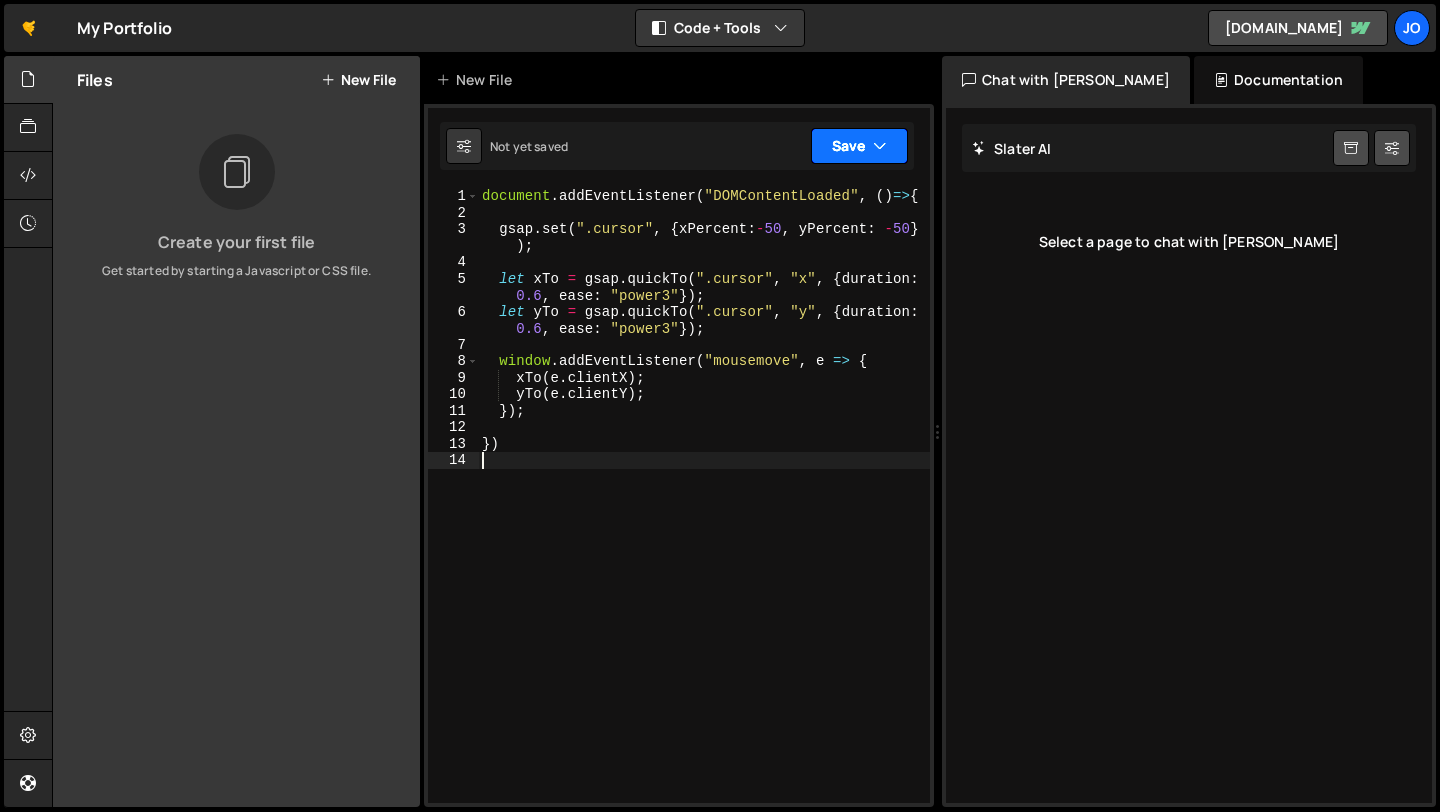click on "Save" at bounding box center [859, 146] 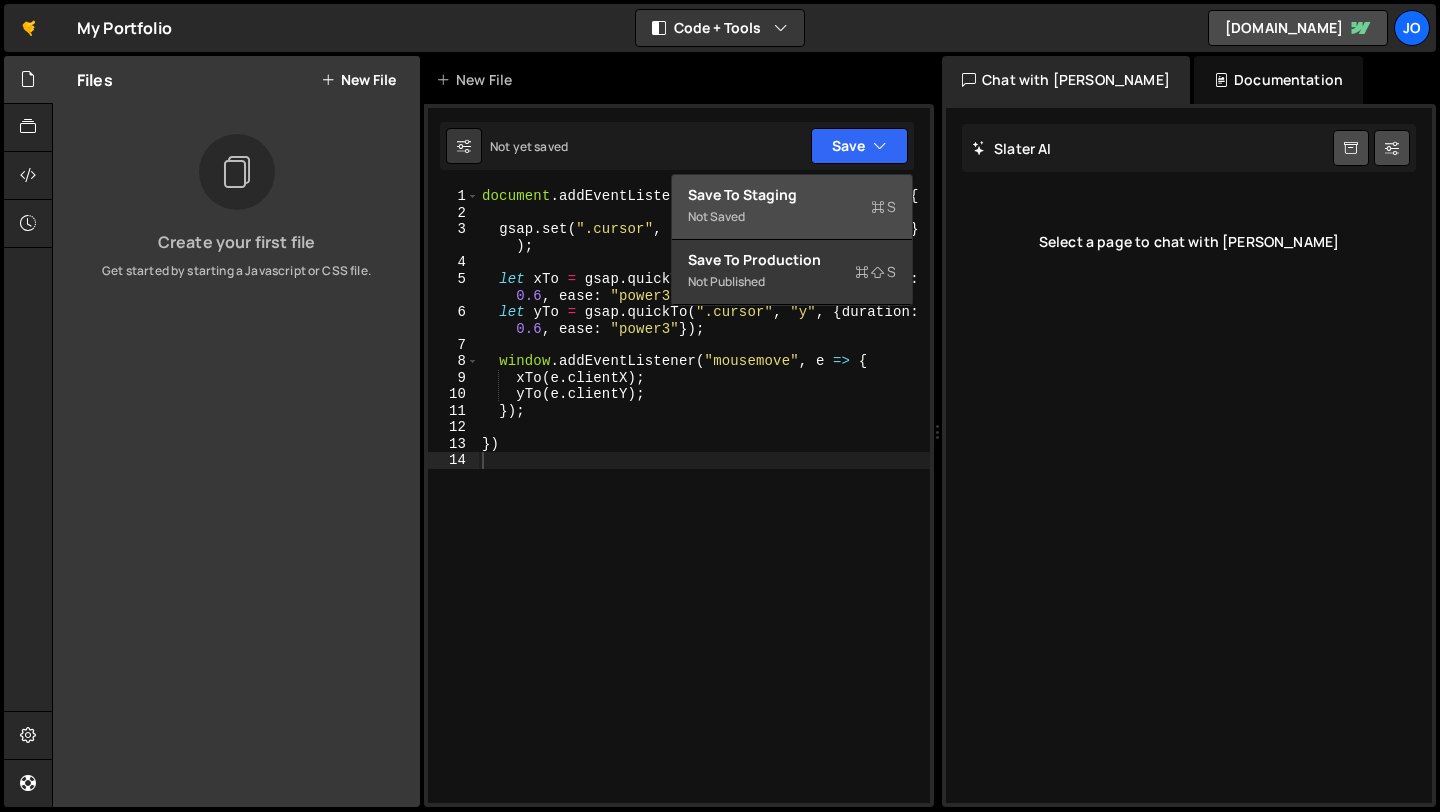 click on "Not saved" at bounding box center [792, 217] 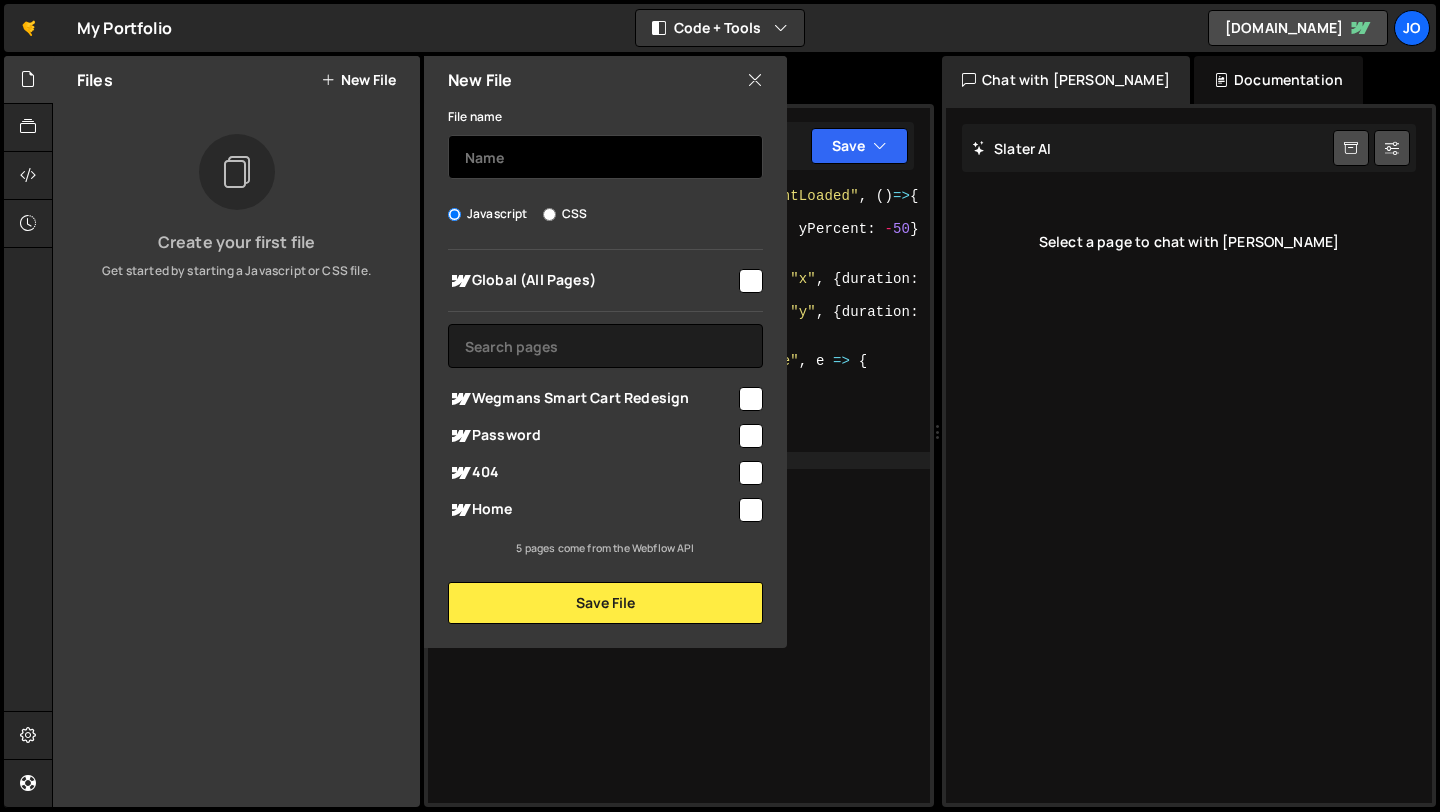 click at bounding box center (605, 157) 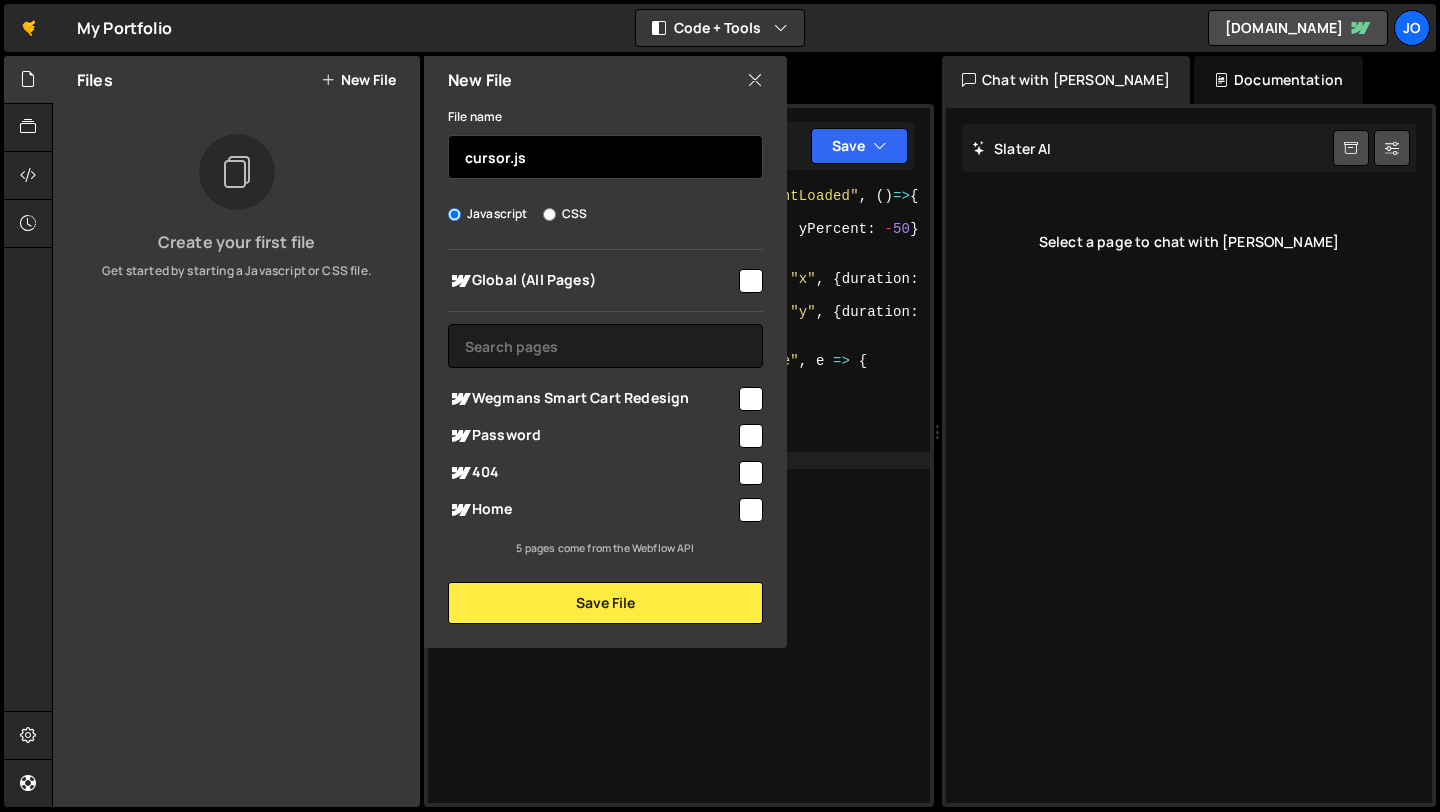 type on "cursor.js" 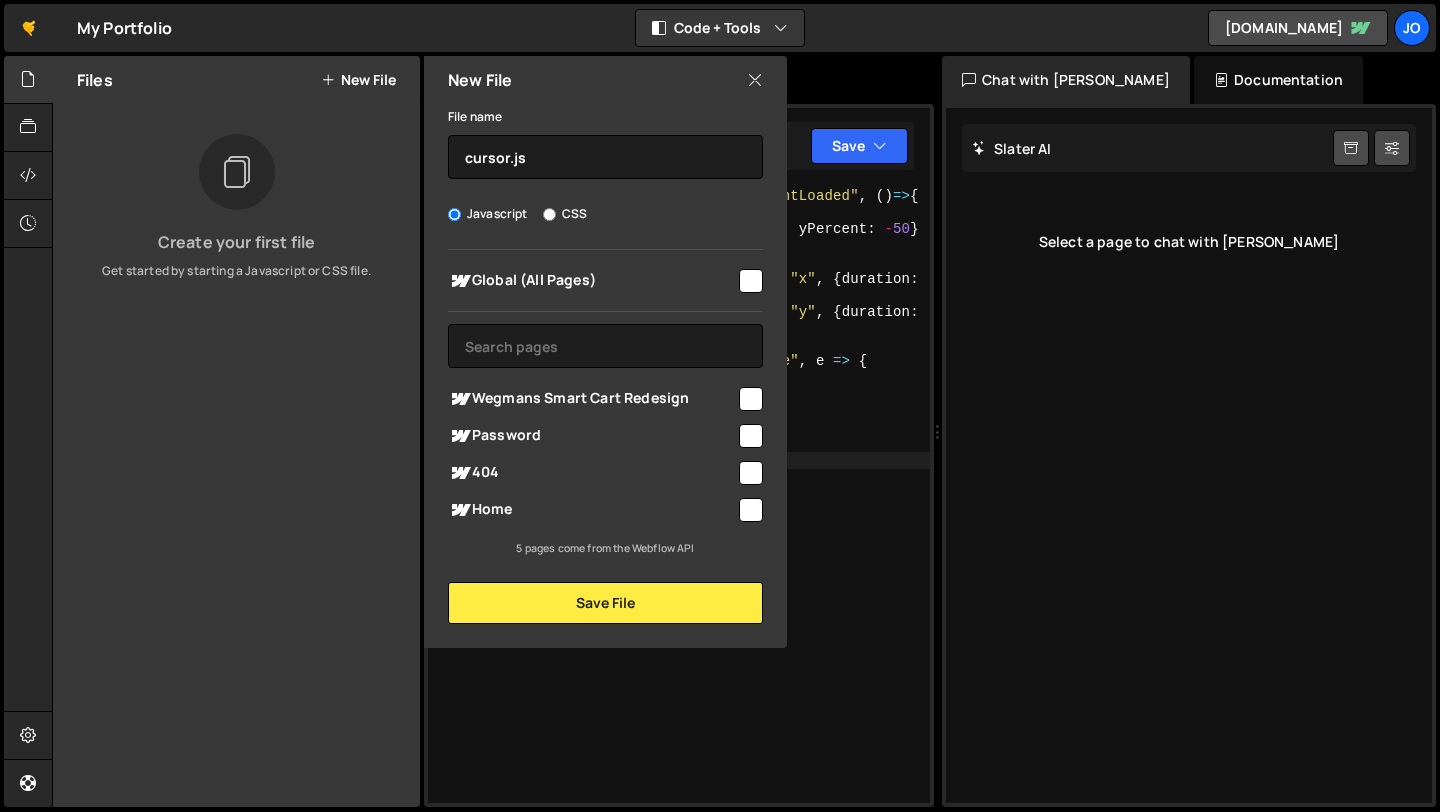 click at bounding box center [751, 281] 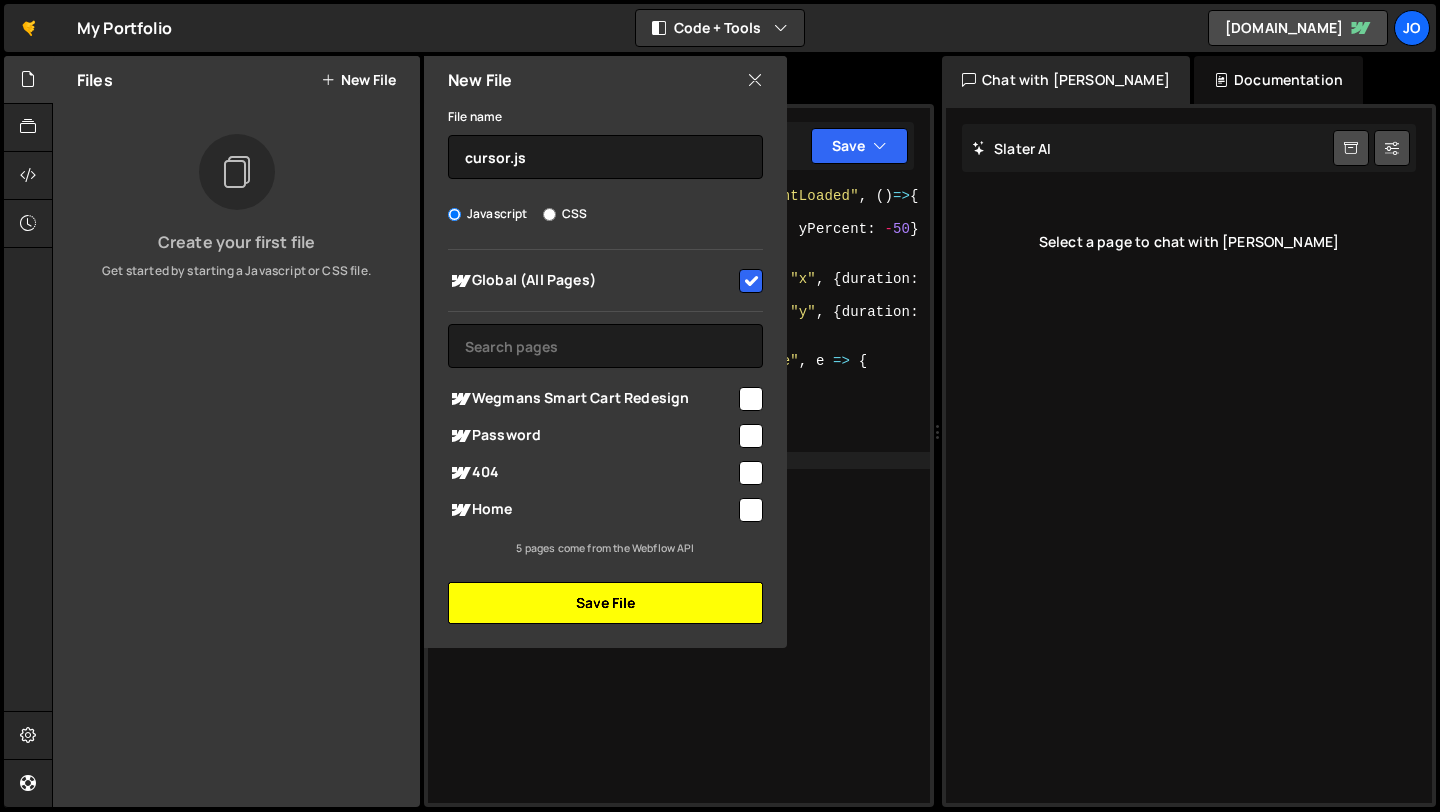 click on "Save File" at bounding box center [605, 603] 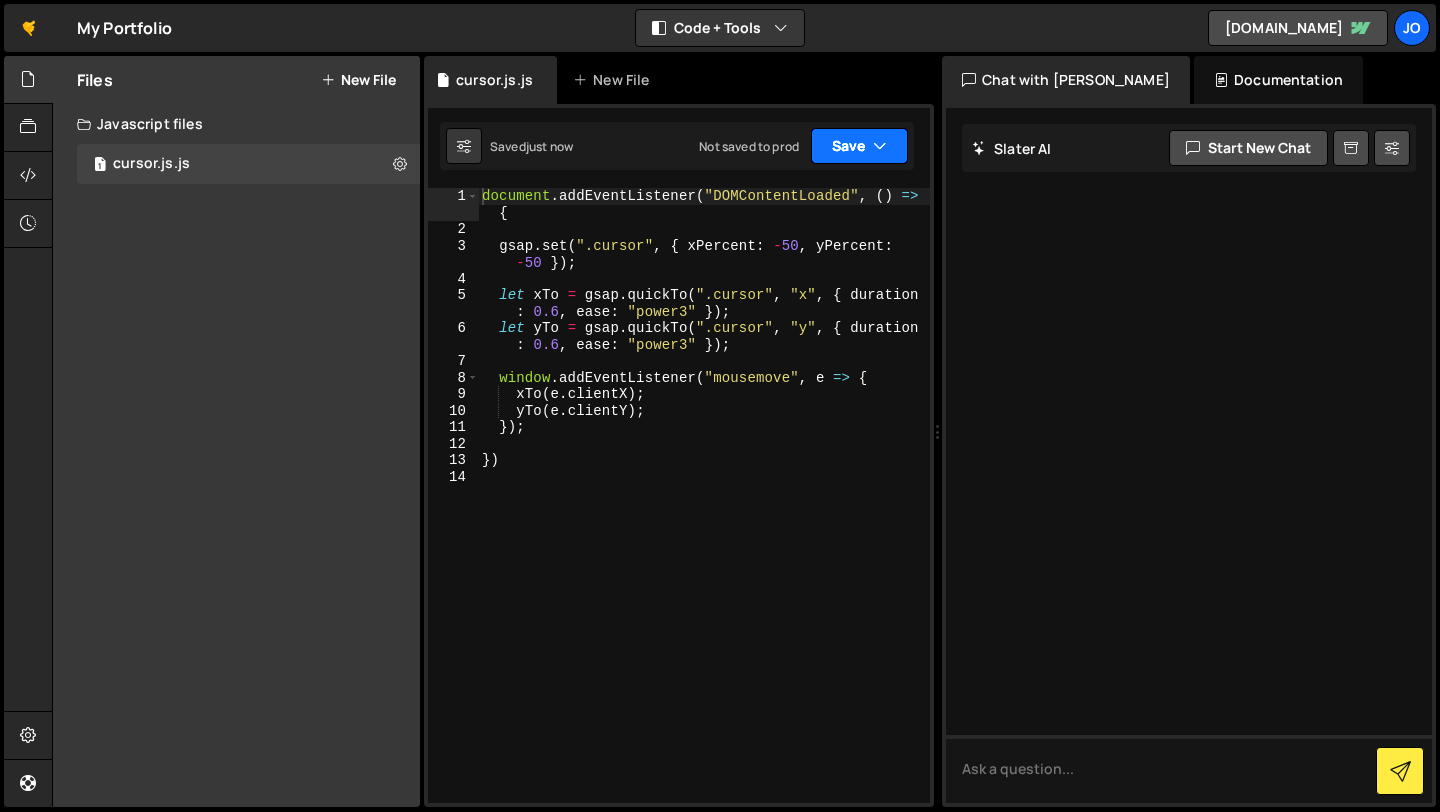 click at bounding box center (880, 146) 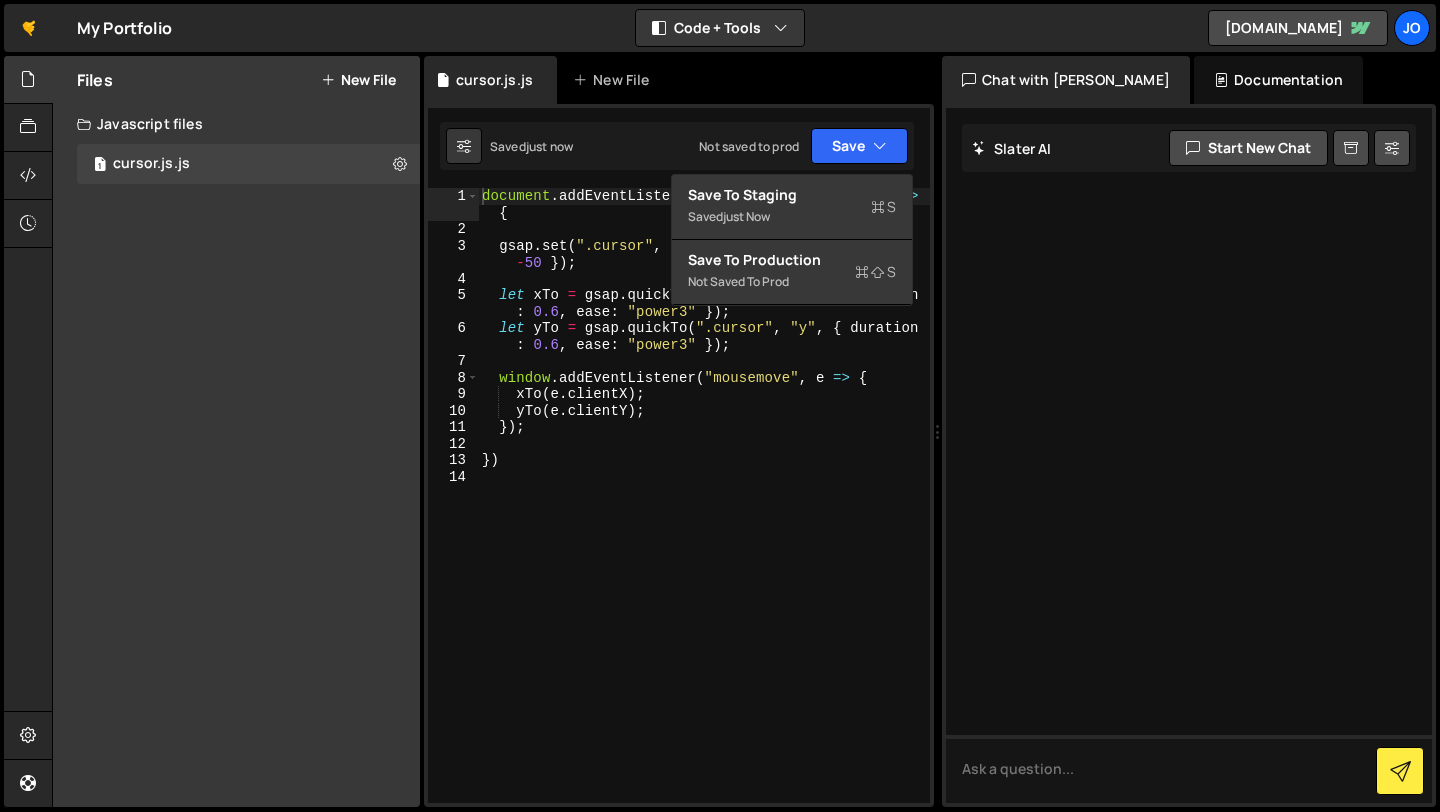 type 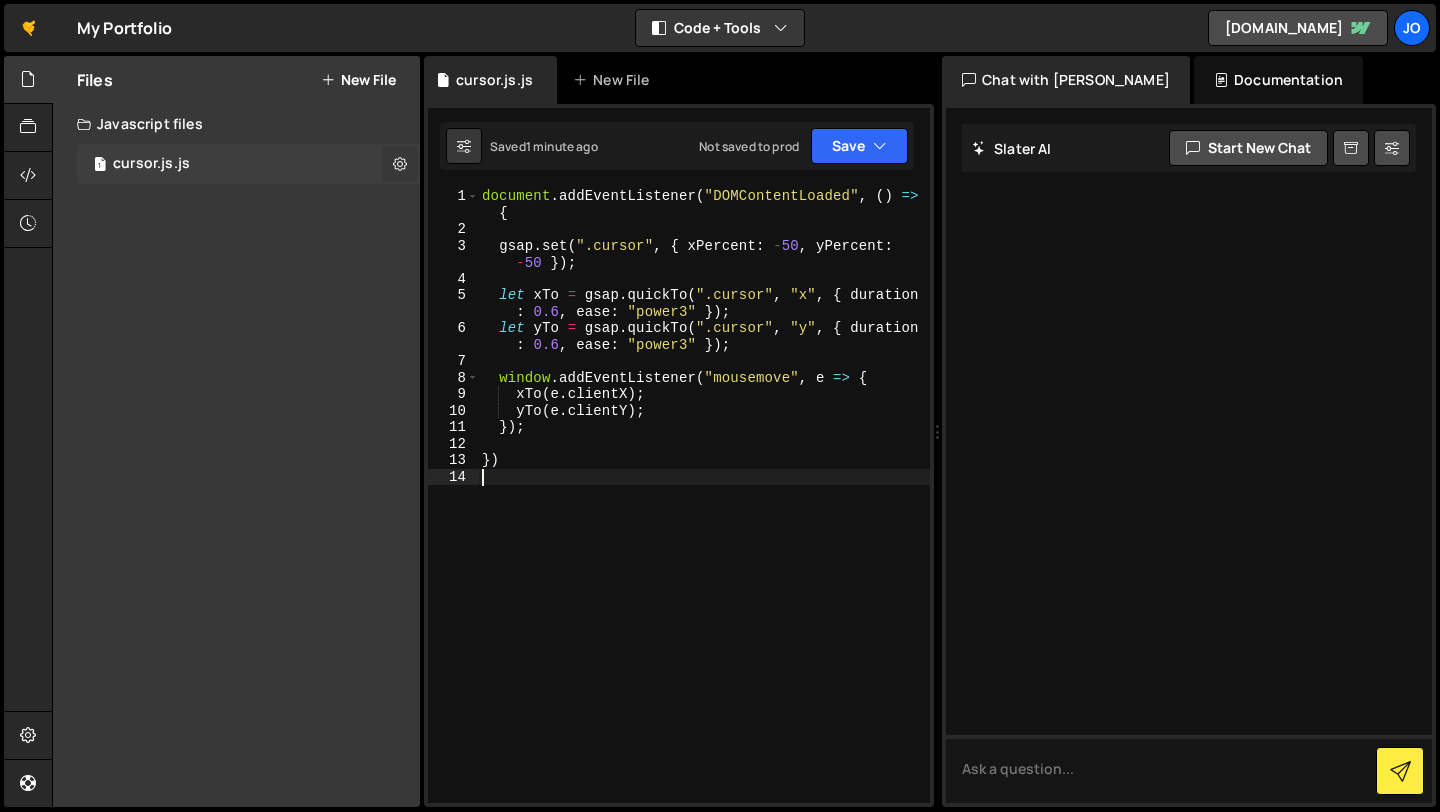 click at bounding box center [400, 163] 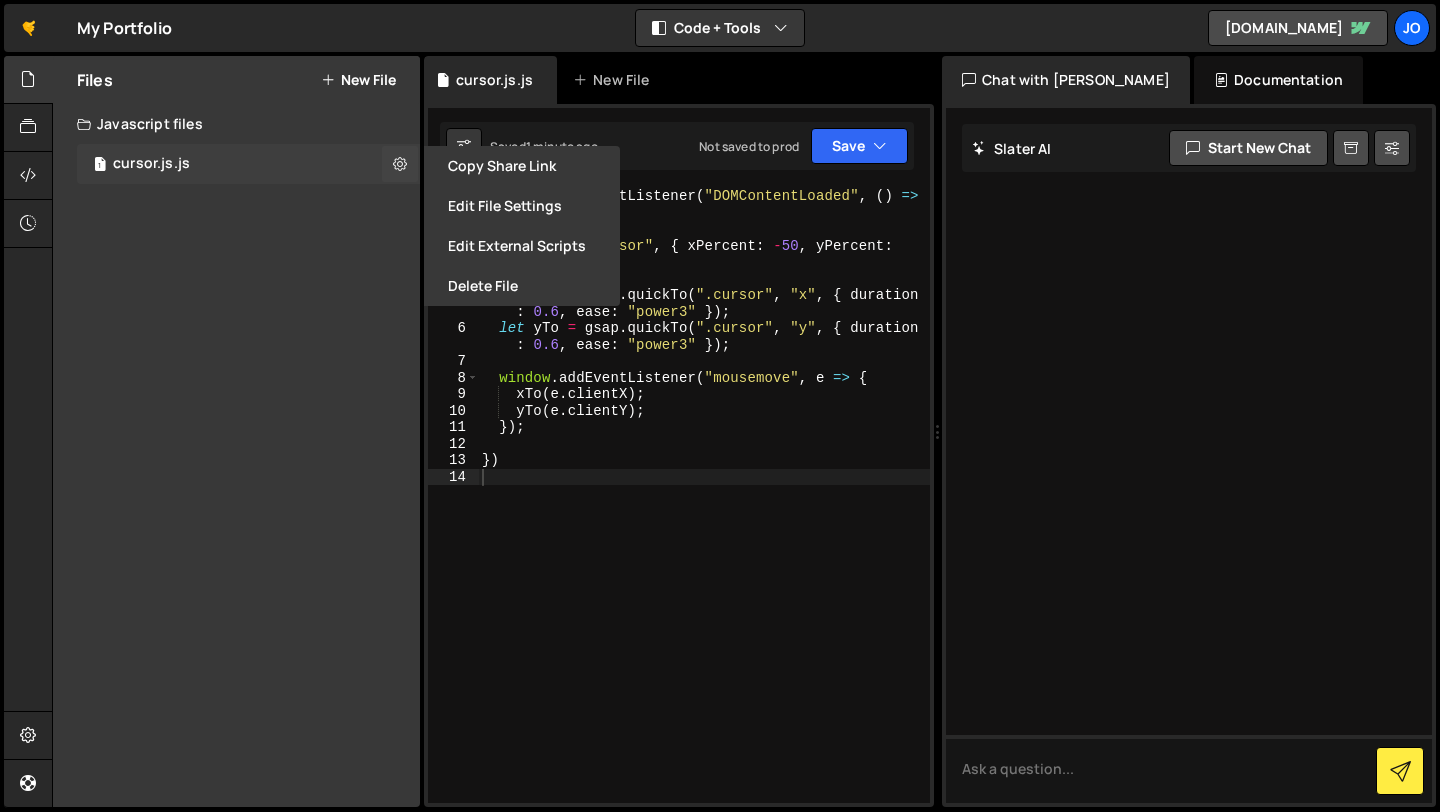 click on "cursor.js.js" at bounding box center (151, 164) 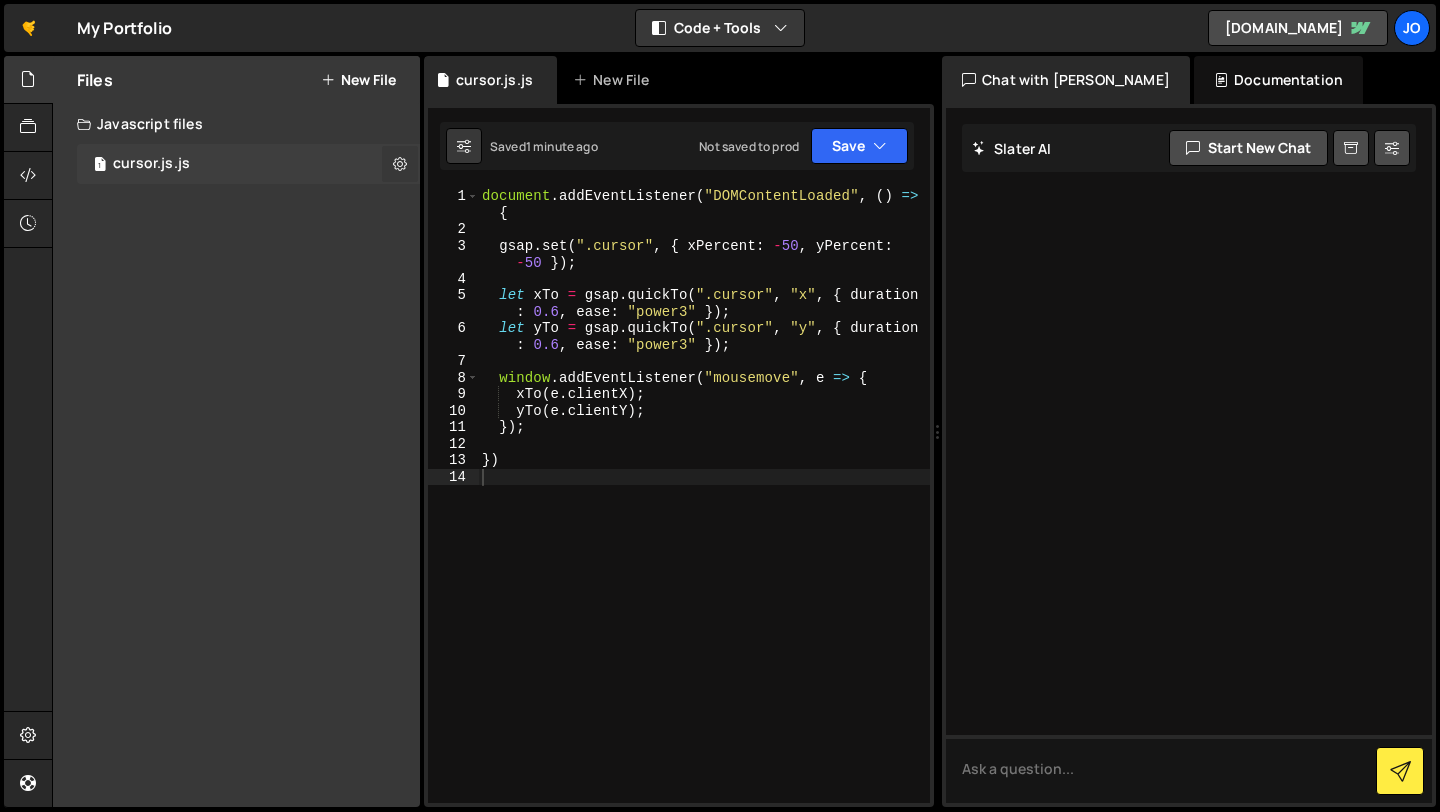 click at bounding box center (400, 163) 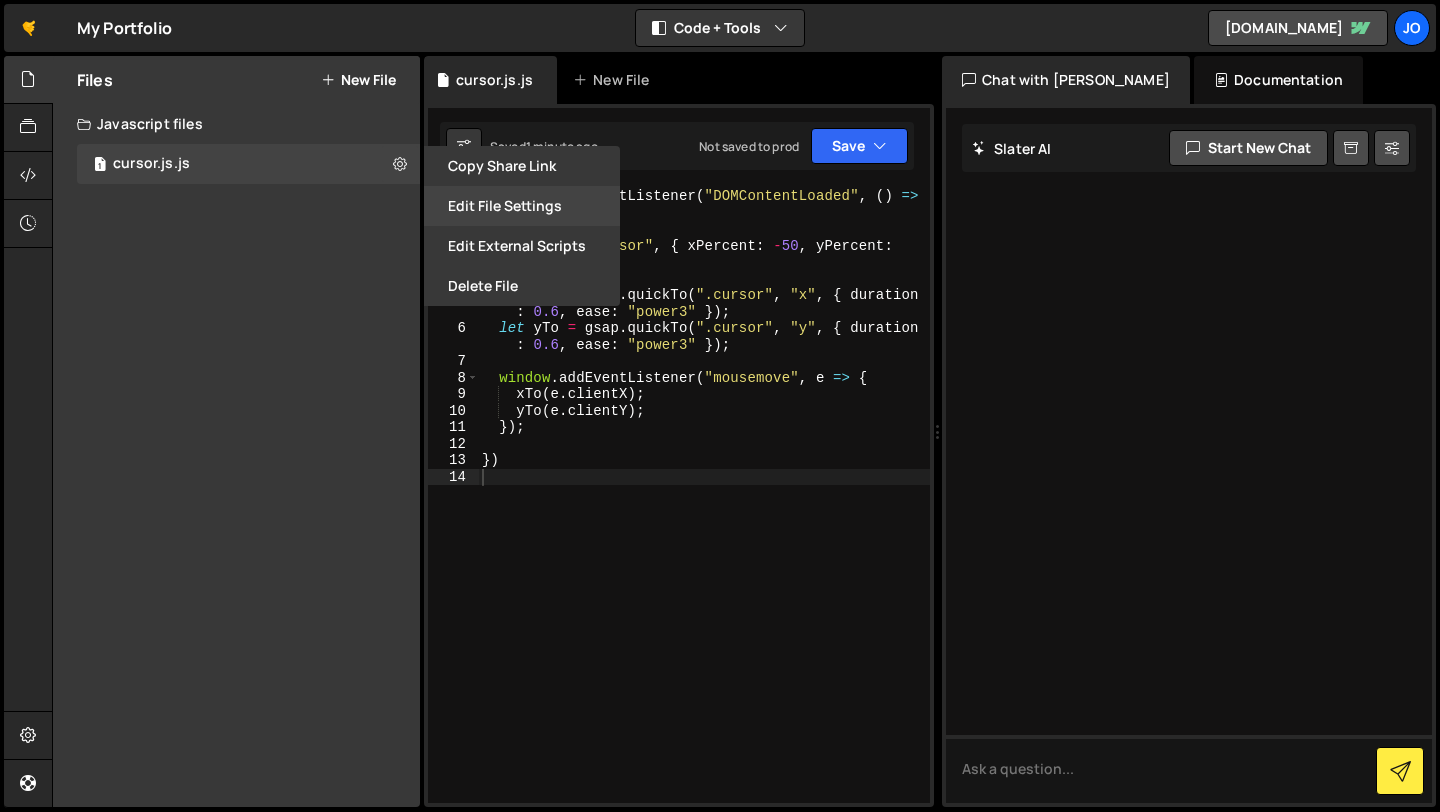 click on "Edit File Settings" at bounding box center (522, 206) 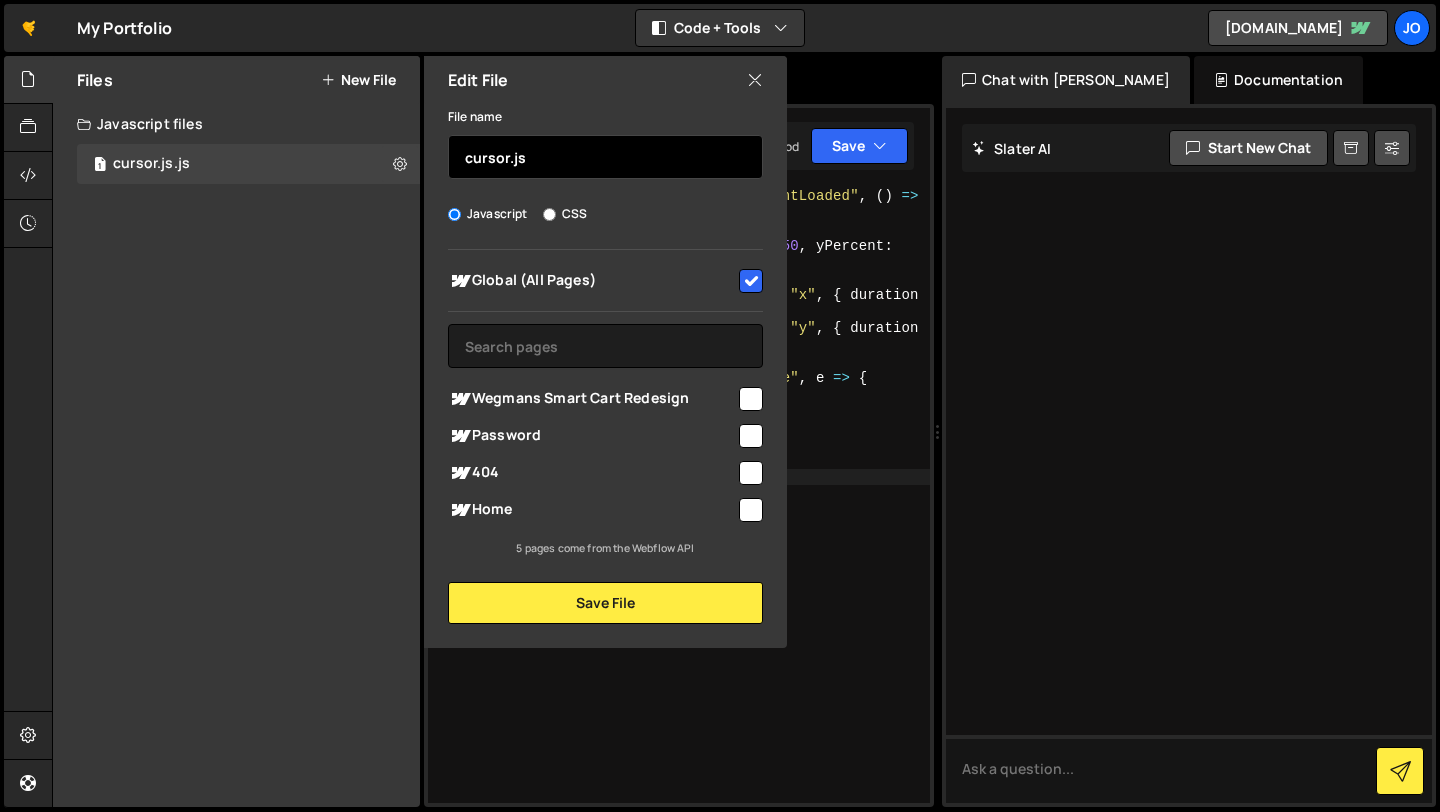 click on "cursor.js" at bounding box center (605, 157) 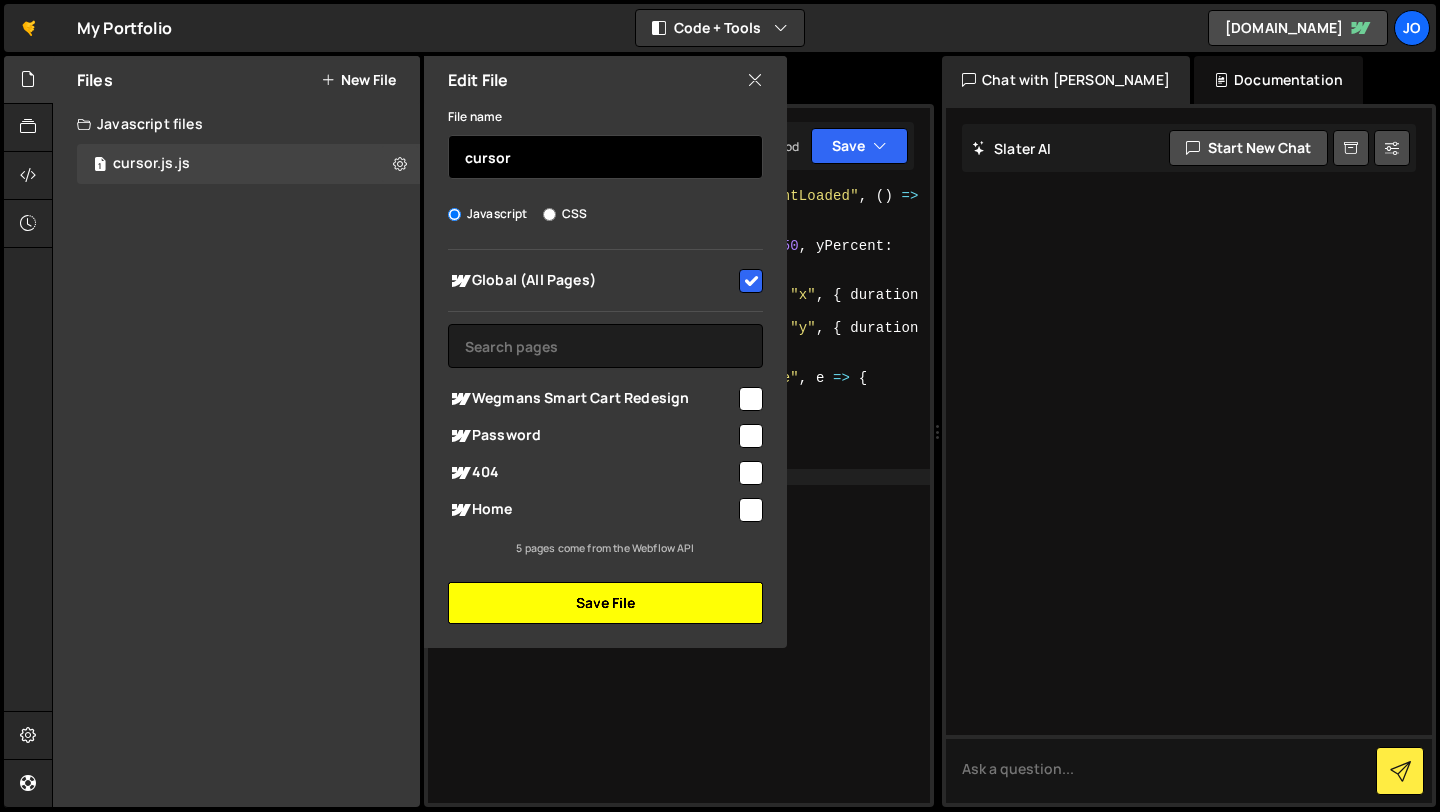 type on "cursor" 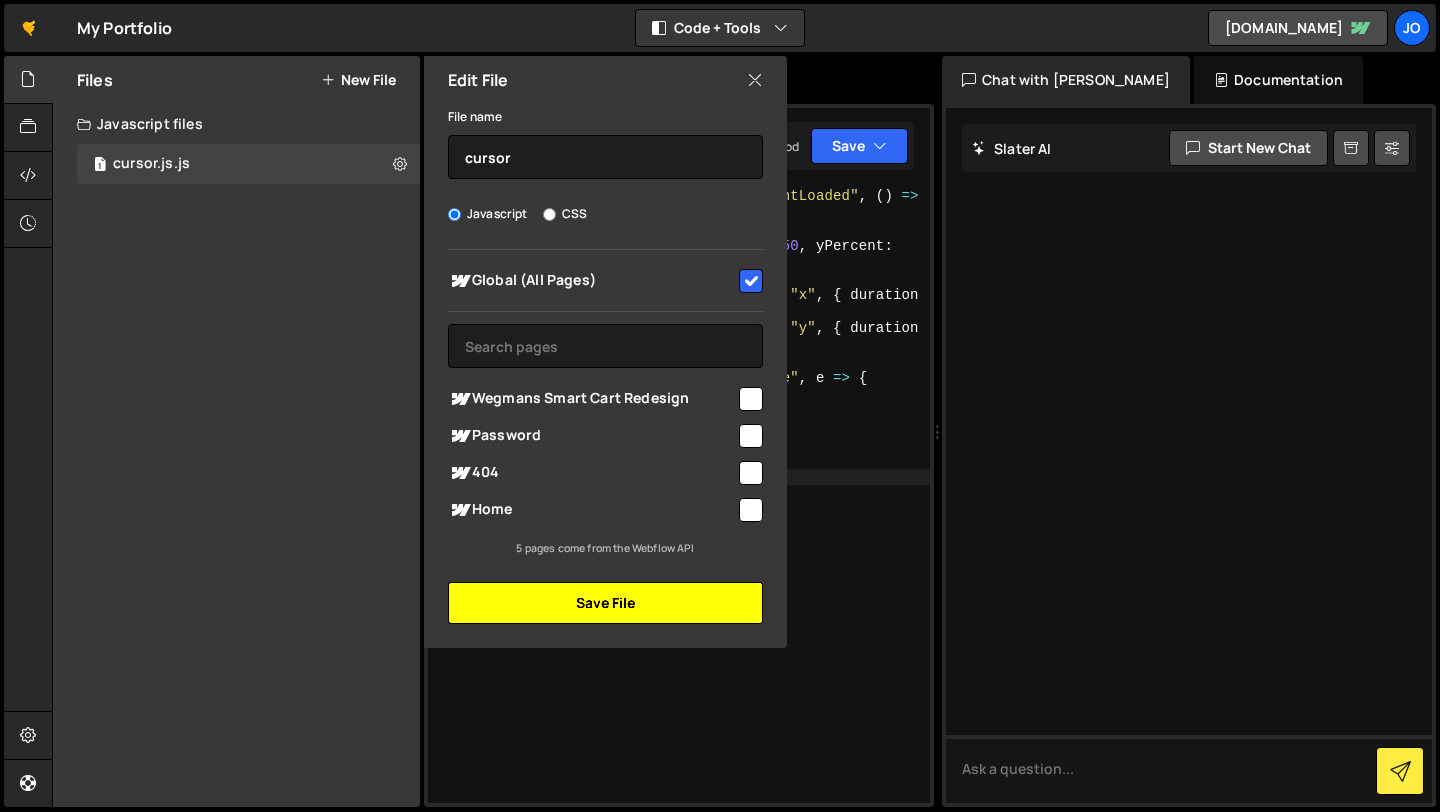 click on "Save File" at bounding box center [605, 603] 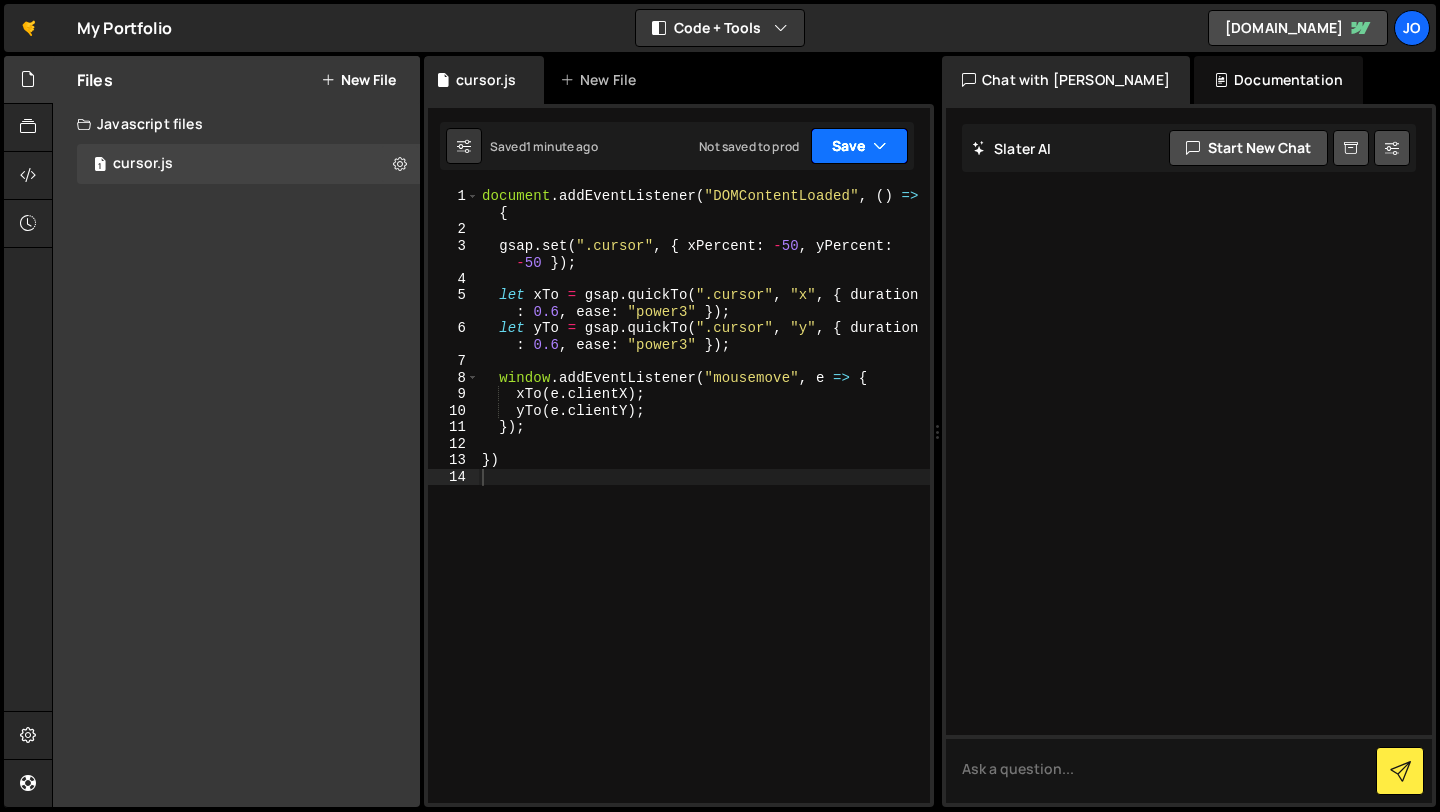 click at bounding box center [880, 146] 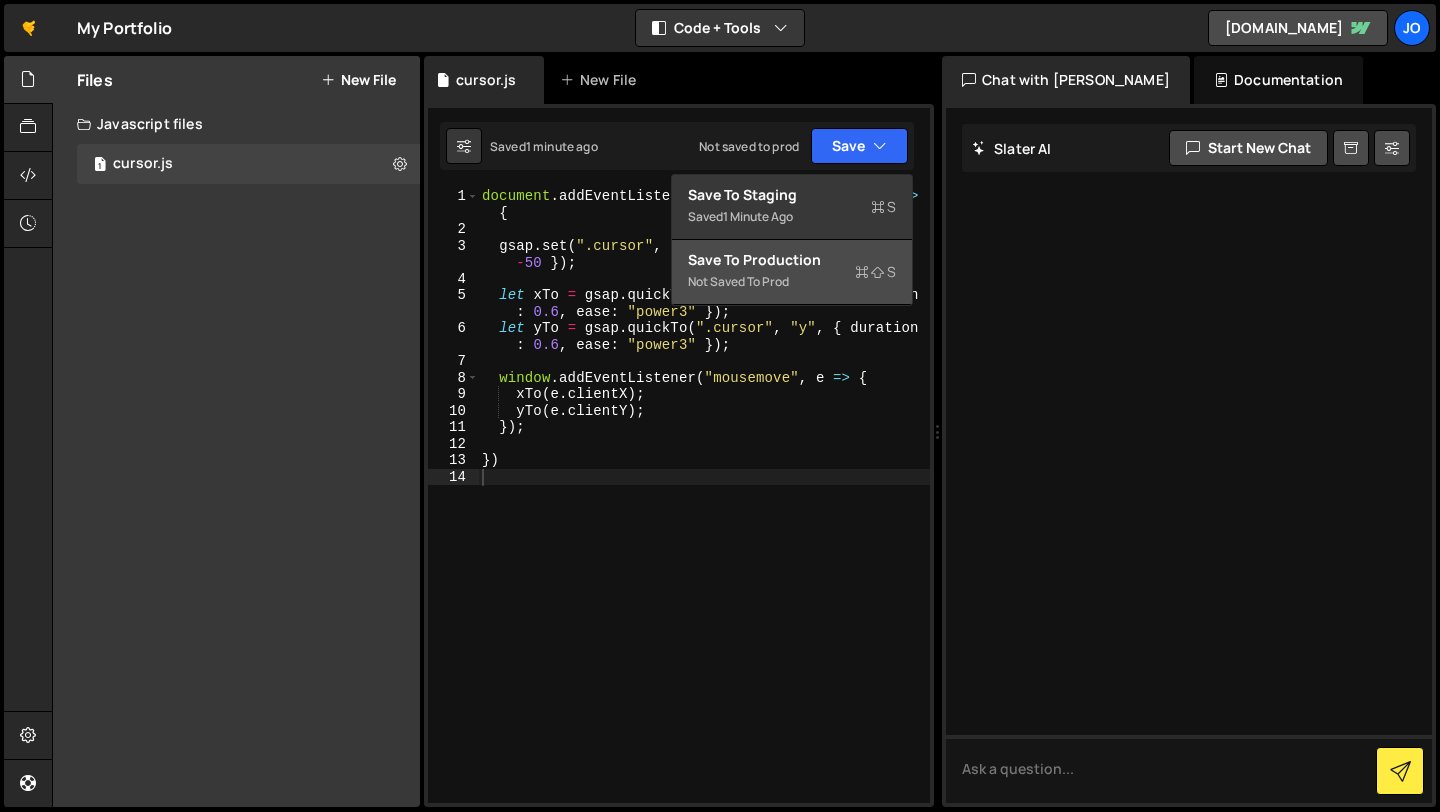 click on "Save to Production
S" at bounding box center (792, 260) 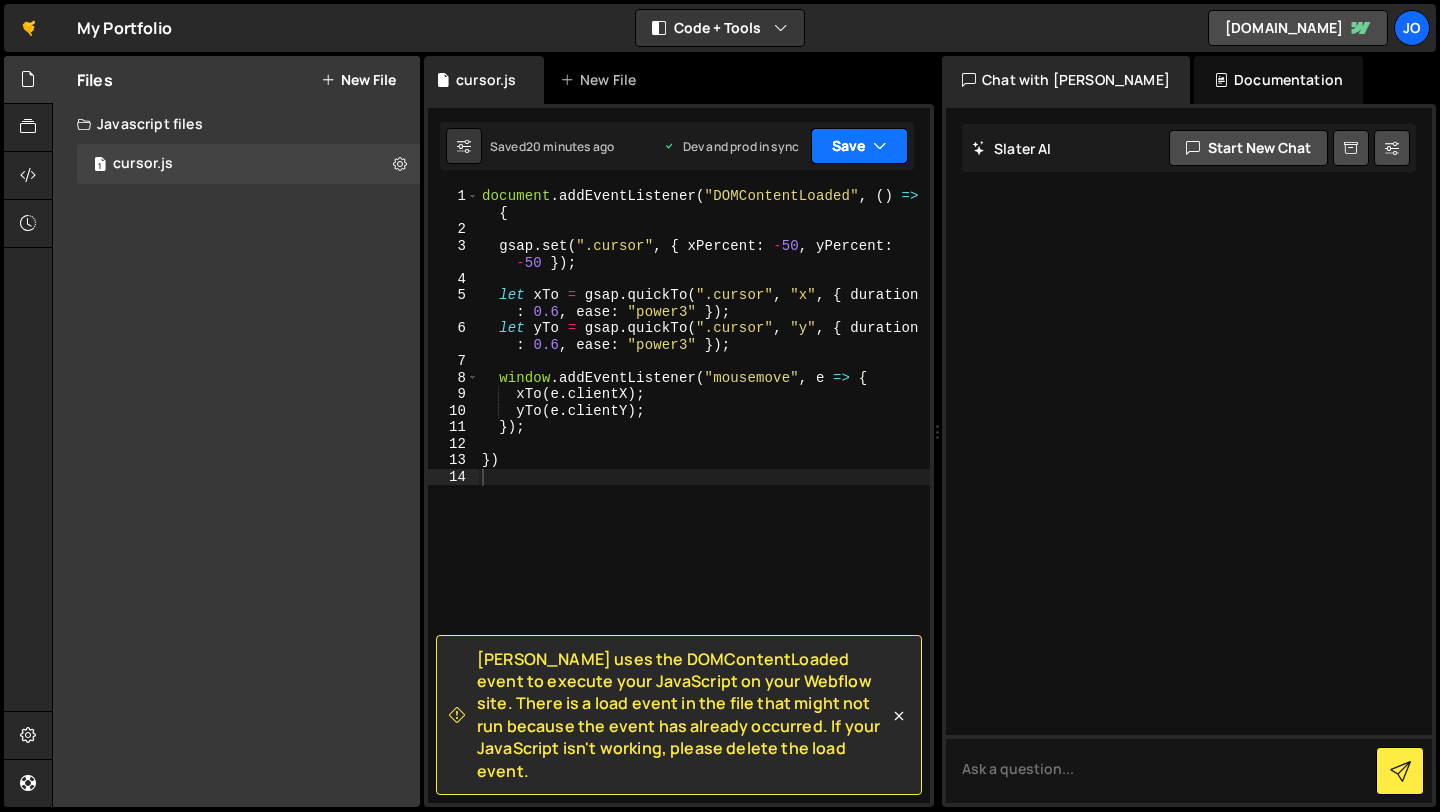 click on "Save" at bounding box center [859, 146] 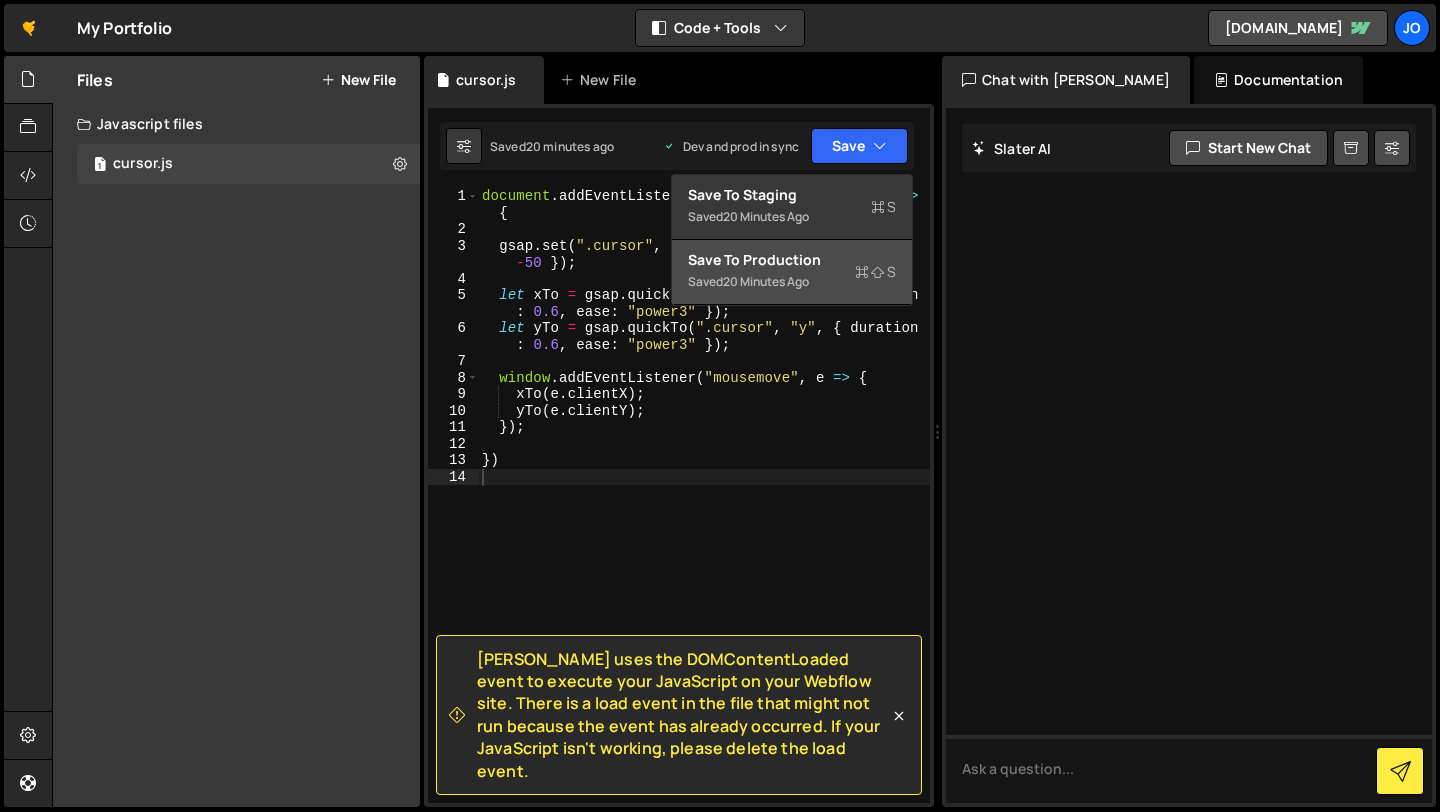 click on "20 minutes ago" at bounding box center [766, 281] 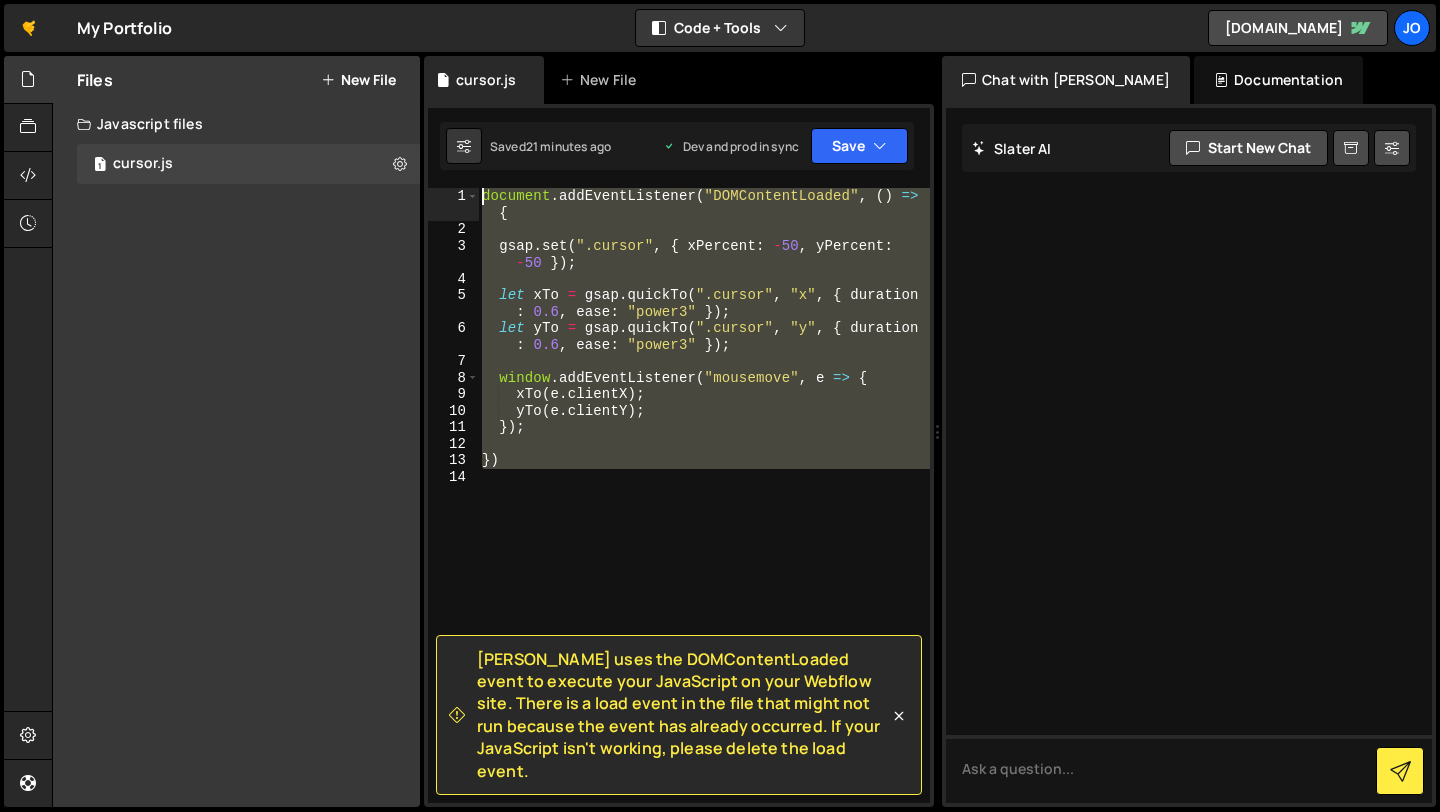 drag, startPoint x: 587, startPoint y: 508, endPoint x: 385, endPoint y: 95, distance: 459.7532 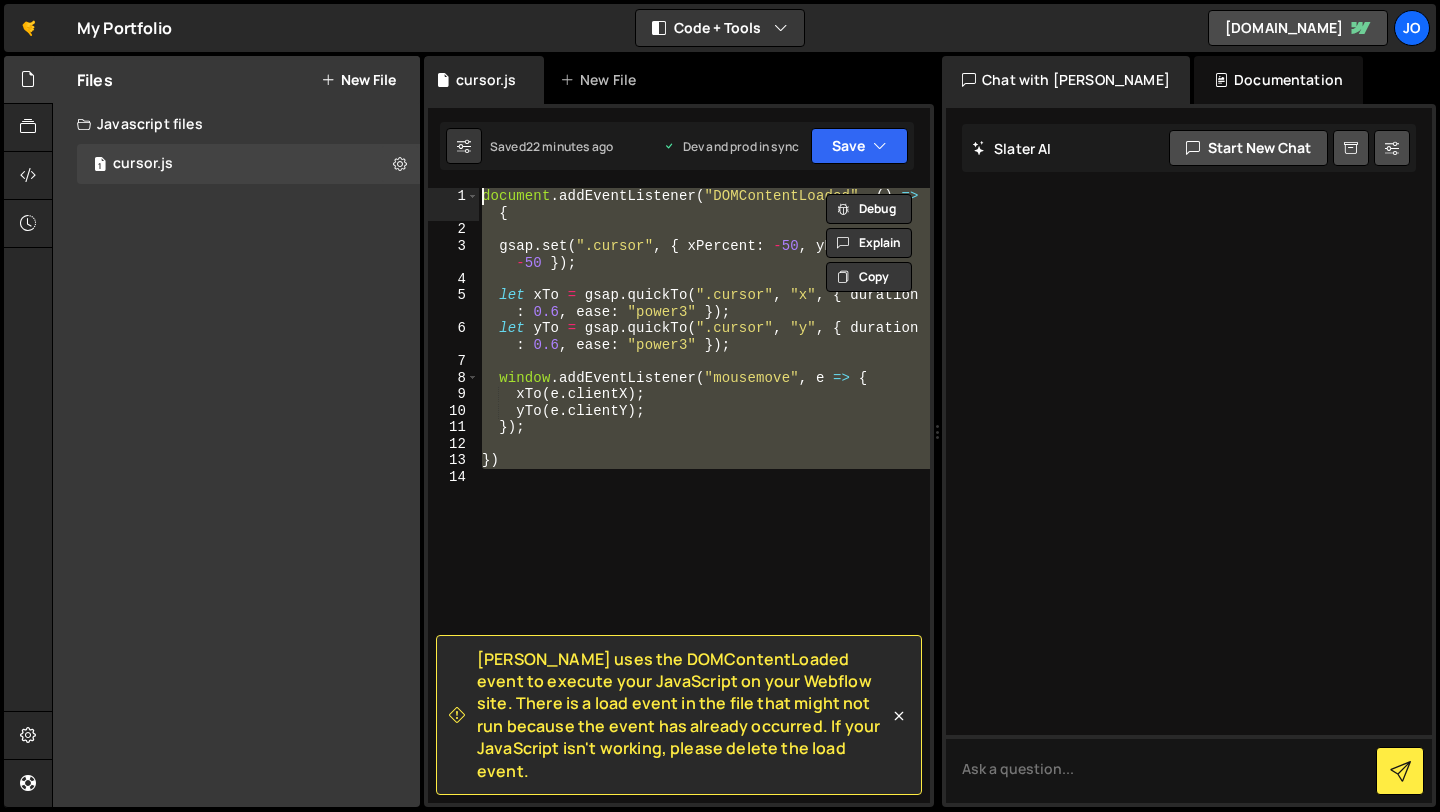 paste 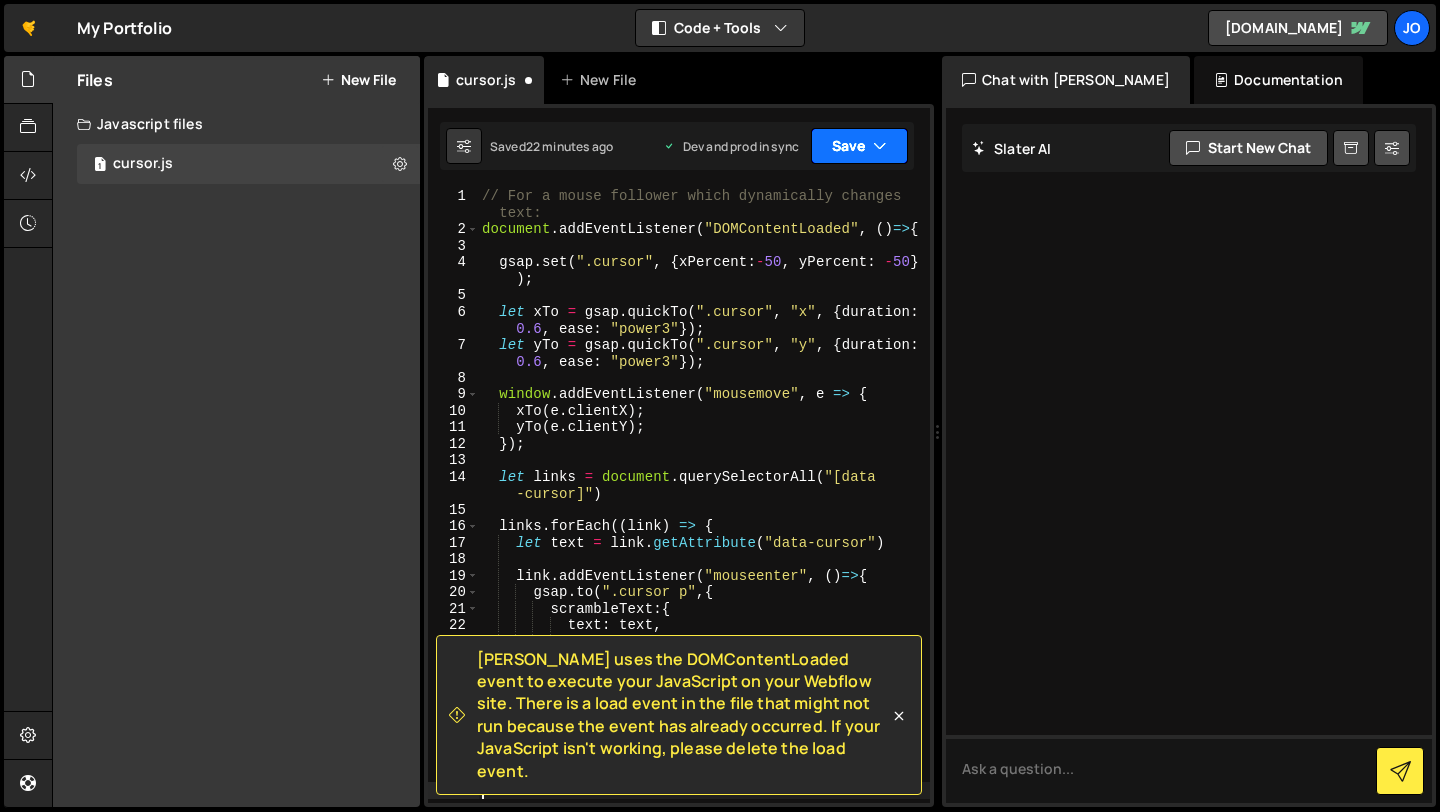click on "Save" at bounding box center [859, 146] 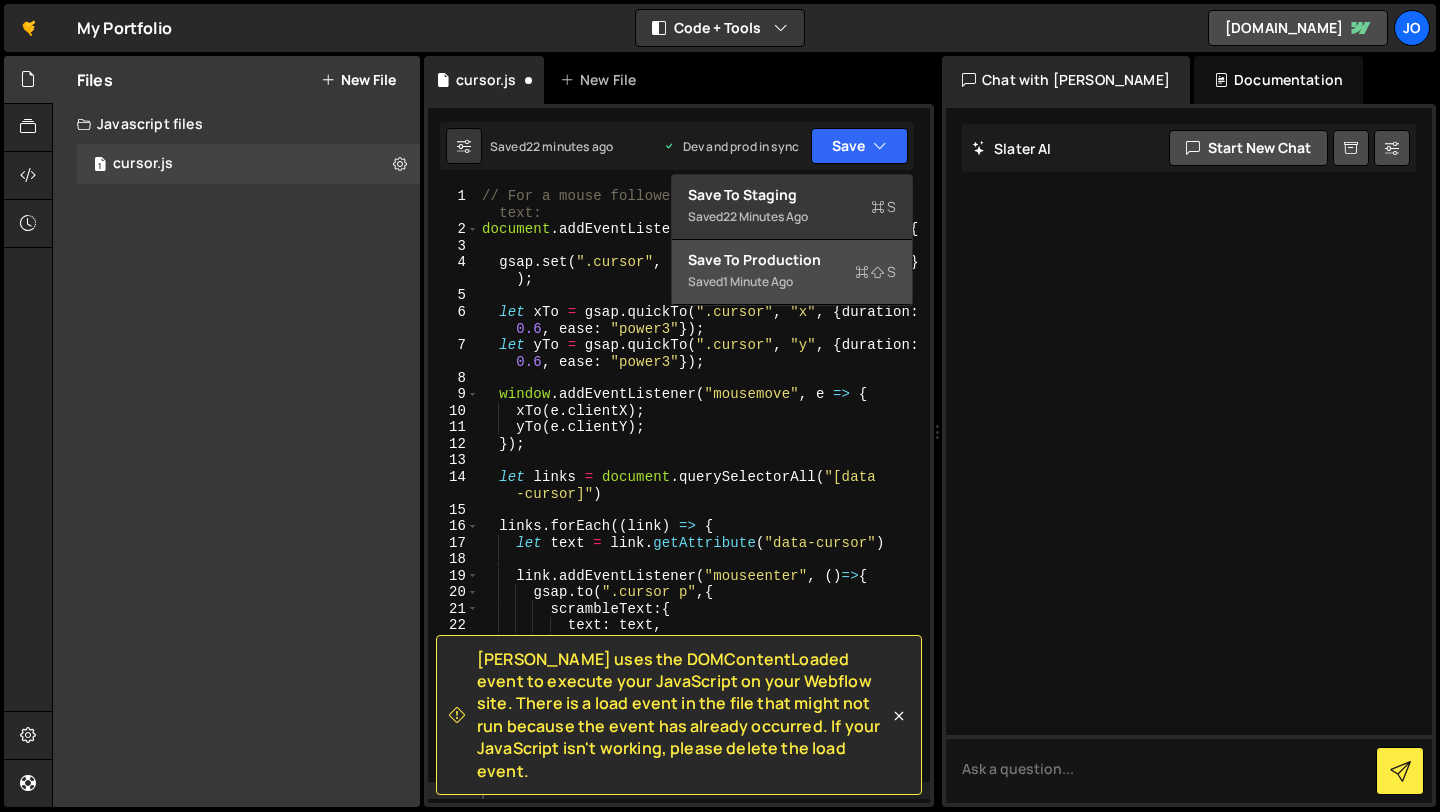click on "Save to Production
S" at bounding box center (792, 260) 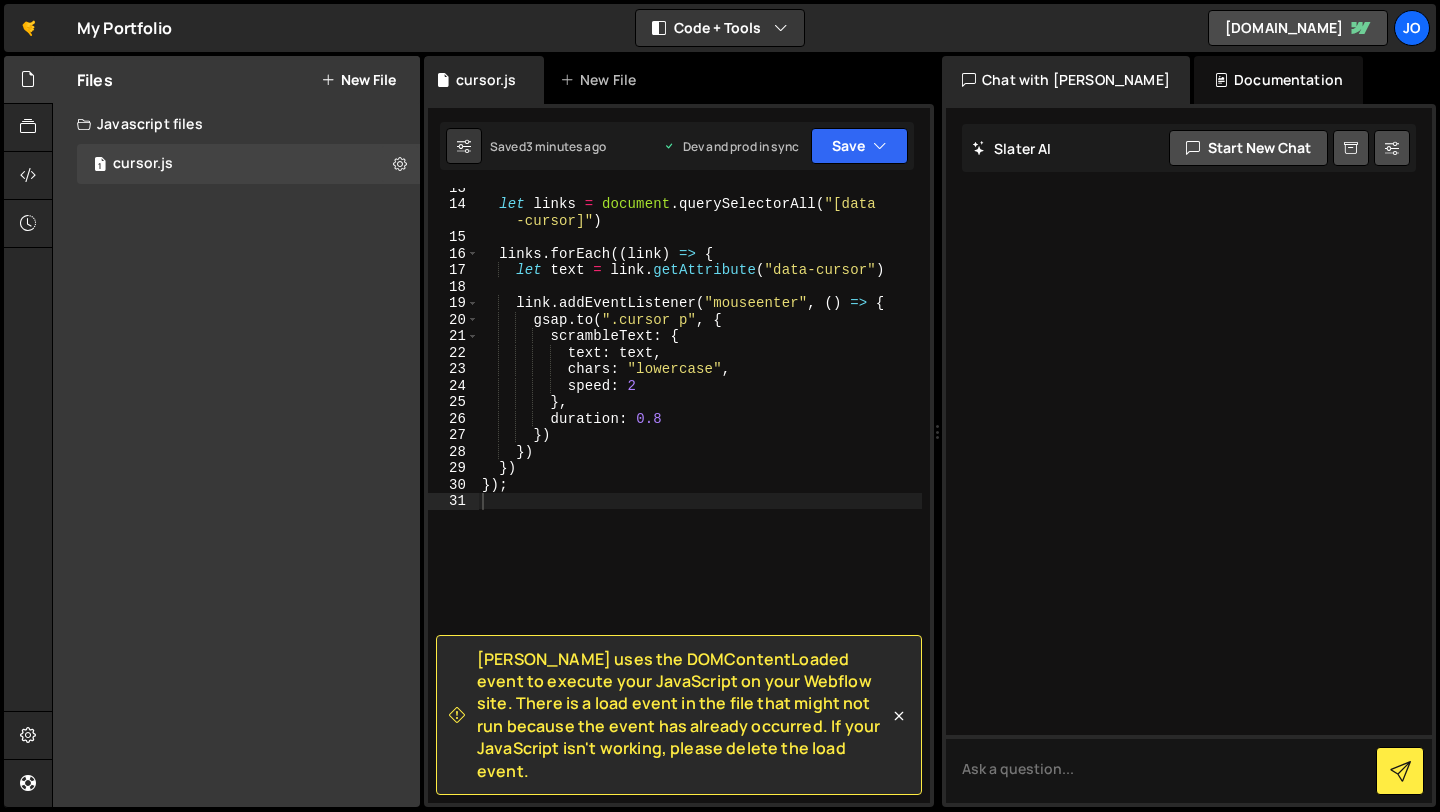 scroll, scrollTop: 291, scrollLeft: 0, axis: vertical 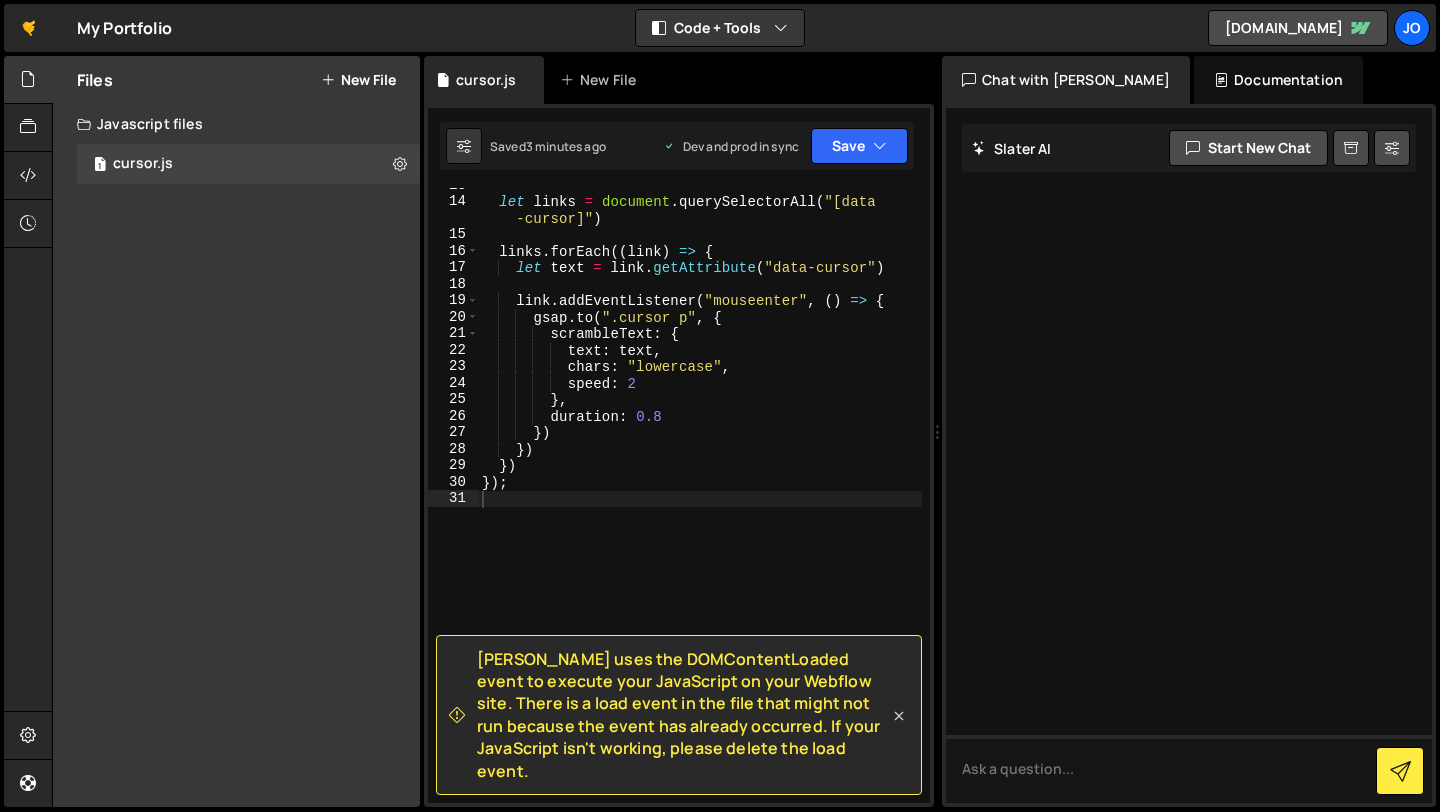 click 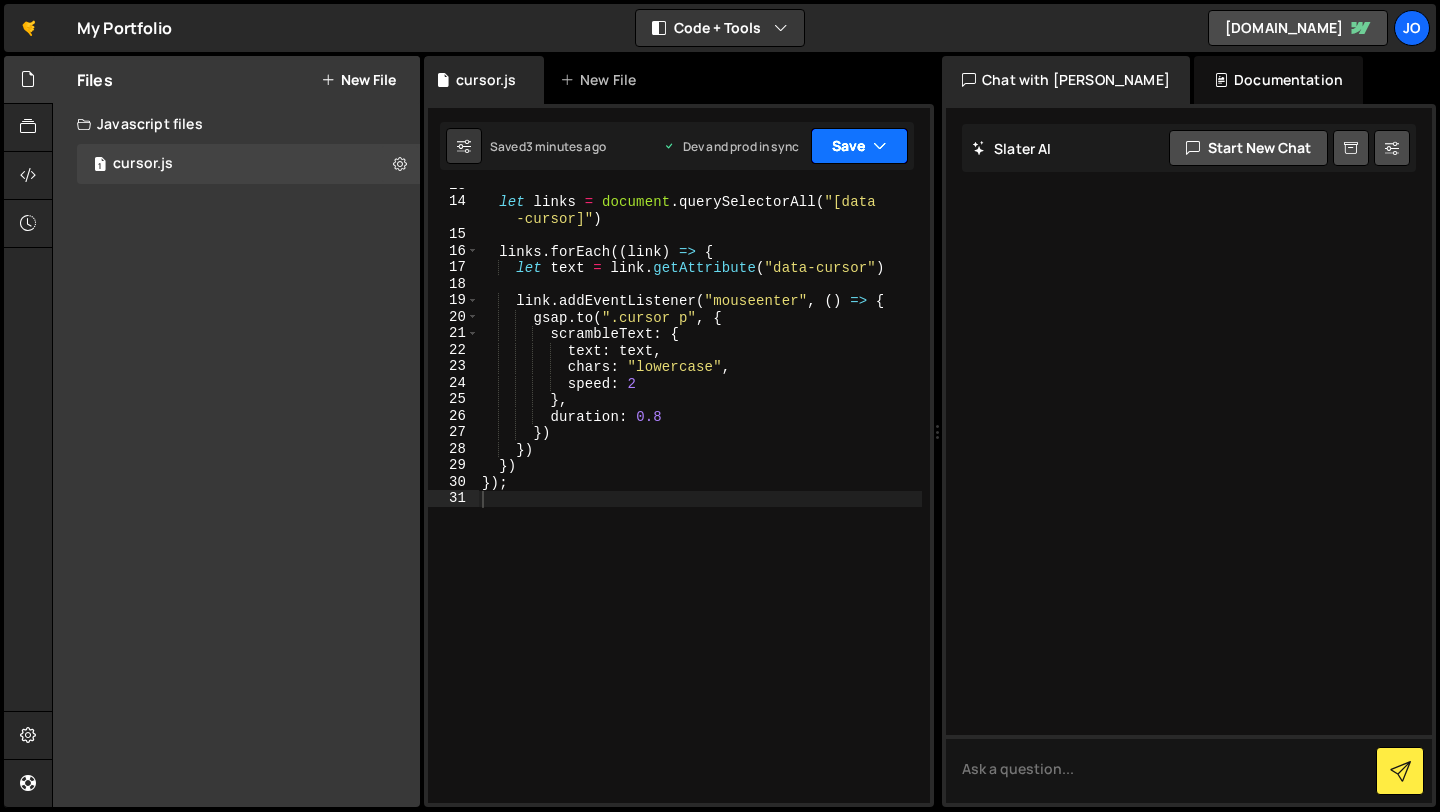 click at bounding box center (880, 146) 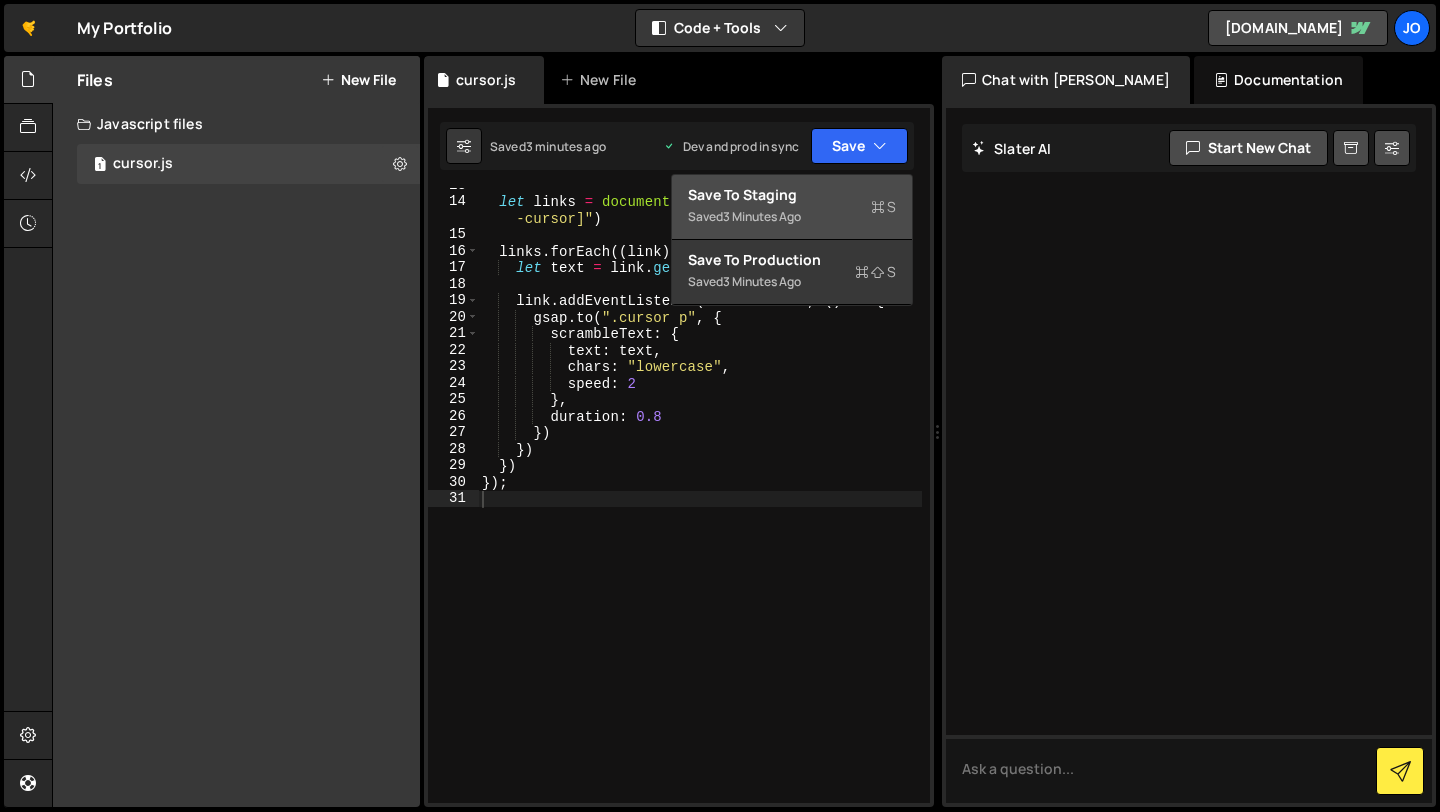click on "Save to Staging
S" at bounding box center (792, 195) 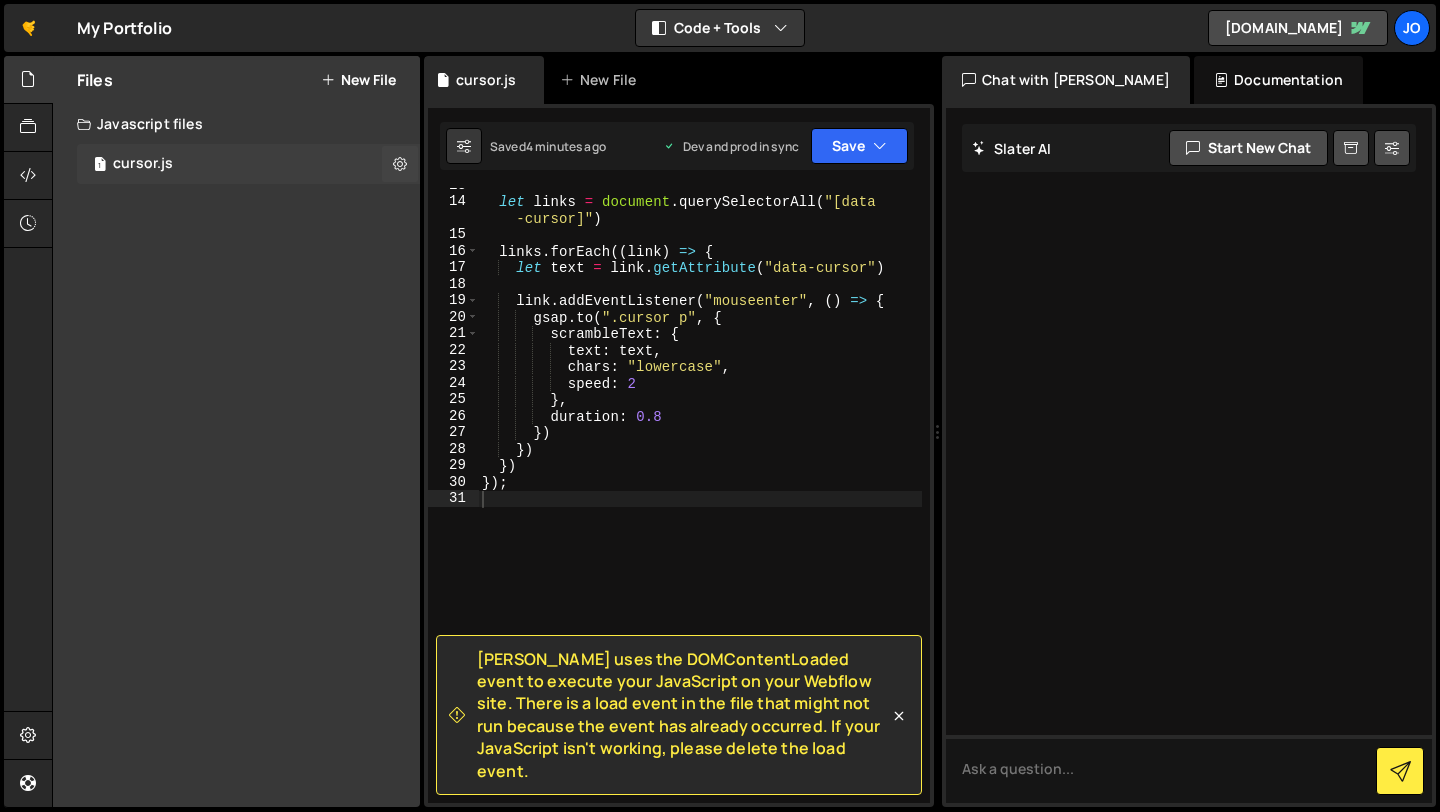 click on "1
cursor.js
0" at bounding box center [248, 164] 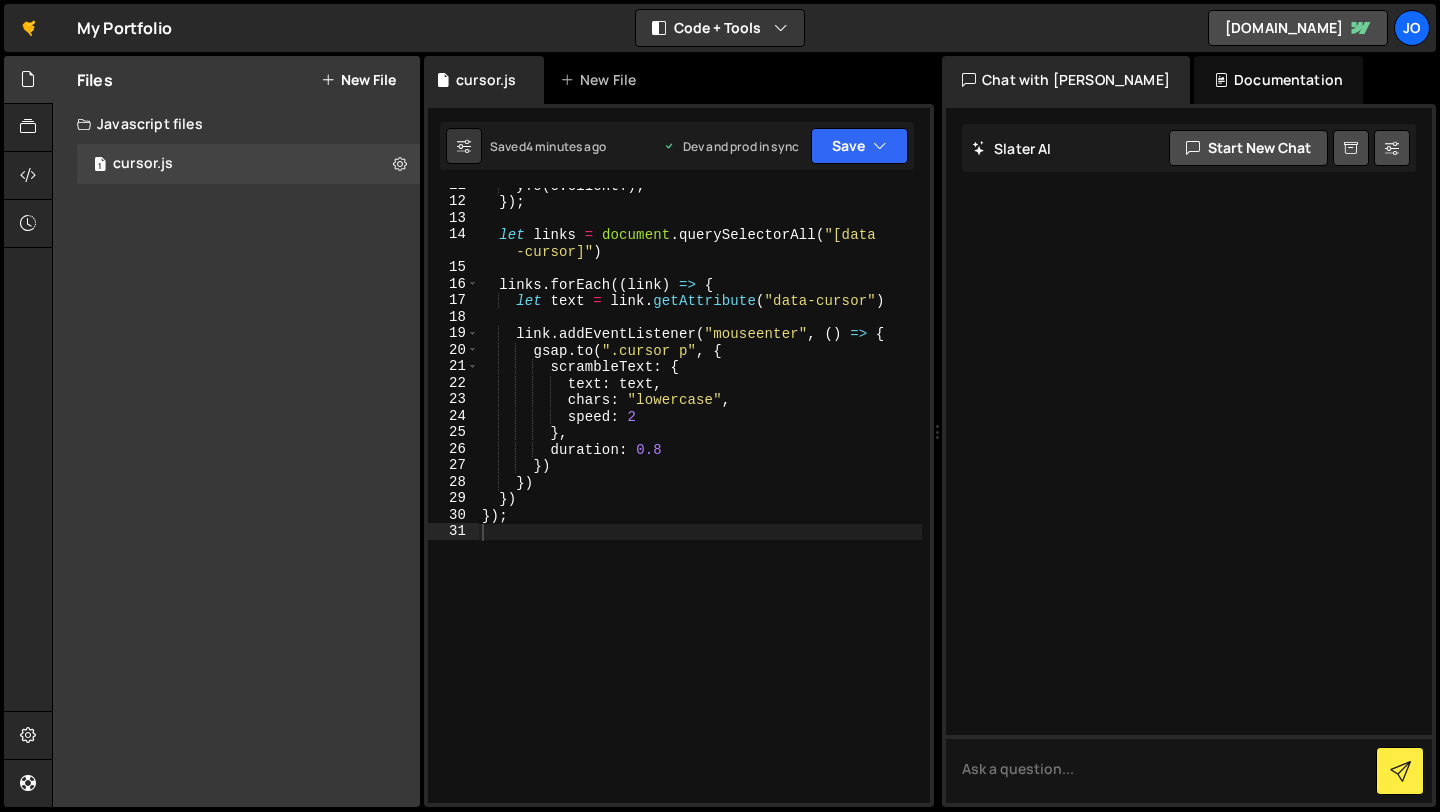 scroll, scrollTop: 0, scrollLeft: 0, axis: both 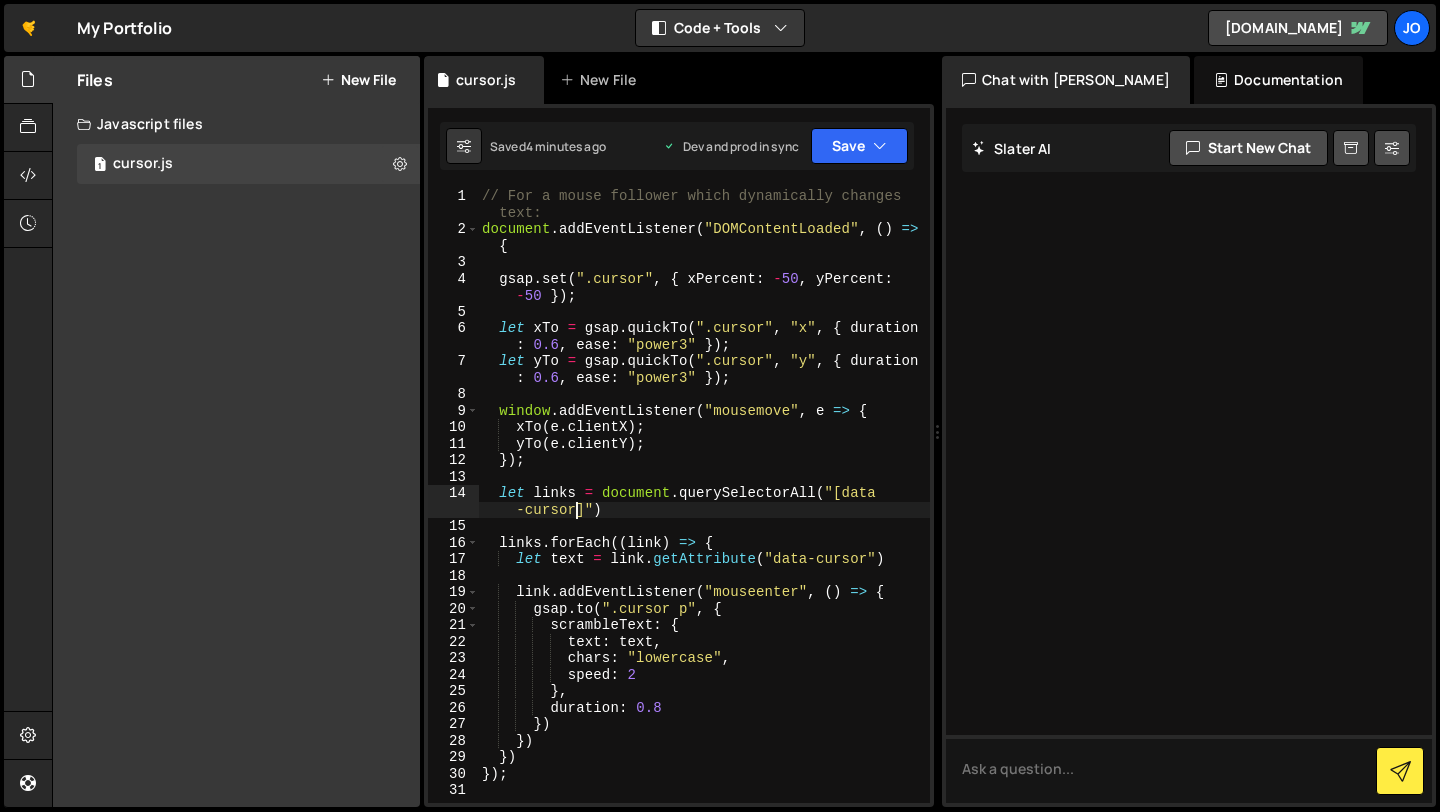 click on "// For a mouse follower which dynamically changes     text: document . addEventListener ( "DOMContentLoaded" ,   ( )   =>      {    gsap . set ( ".cursor" ,   {   xPercent :   - 50 ,   yPercent :        - 50   }) ;    let   xTo   =   gsap . quickTo ( ".cursor" ,   "x" ,   {   duration      :   0.6 ,   ease :   "power3"   }) ;    let   yTo   =   gsap . quickTo ( ".cursor" ,   "y" ,   {   duration      :   0.6 ,   ease :   "power3"   }) ;    window . addEventListener ( "mousemove" ,   e   =>   {       xTo ( e . clientX ) ;       yTo ( e . clientY ) ;    }) ;    let   links   =   document . querySelectorAll ( "[data      -cursor]" )    links . forEach (( link )   =>   {       let   text   =   link . getAttribute ( "data-cursor" )       link . addEventListener ( "mouseenter" ,   ( )   =>   {          gsap . to ( ".cursor p" ,   {             scrambleText :   {                text :   text ,                chars :   "lowercase" ,                speed :   2             } ,             duration :" at bounding box center (704, 520) 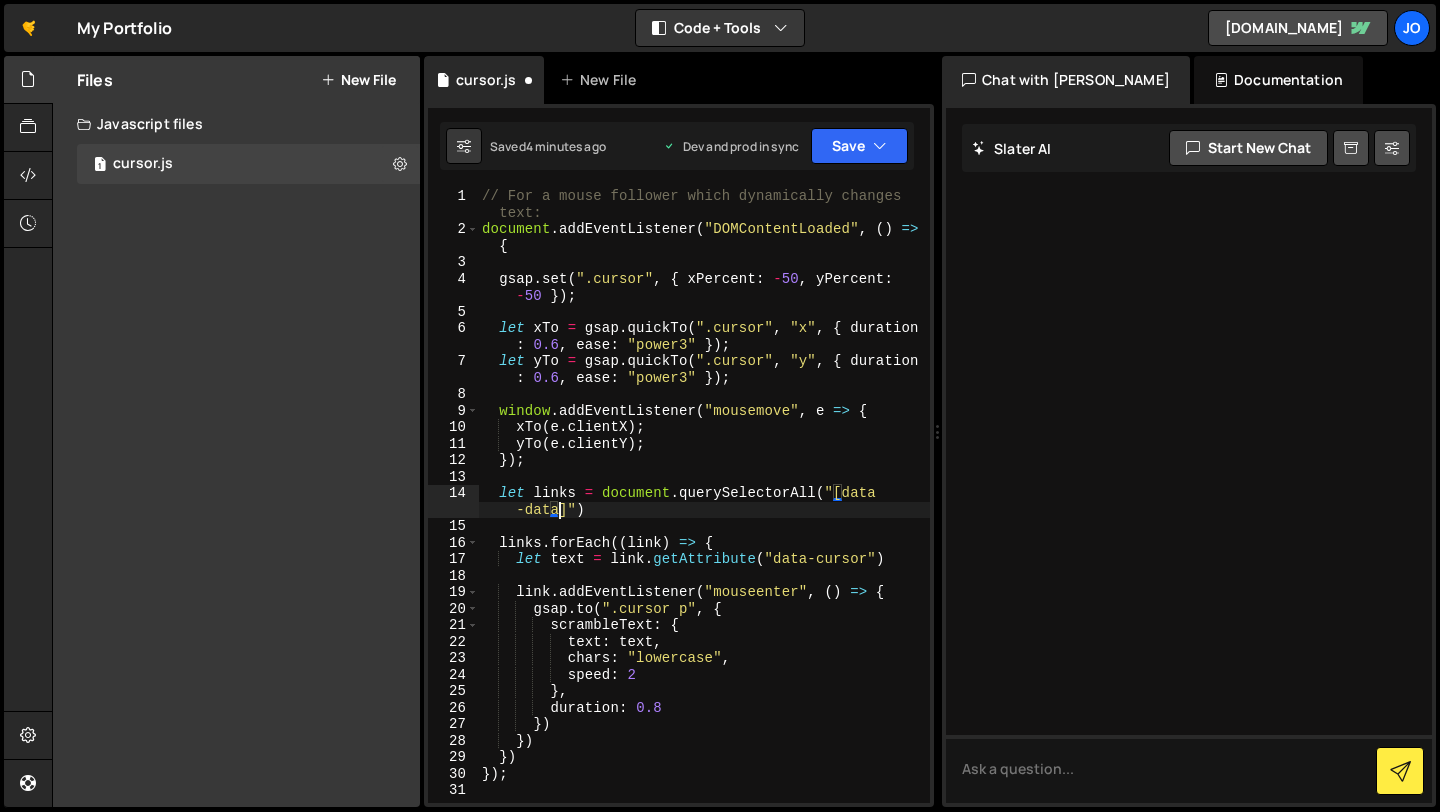 scroll, scrollTop: 0, scrollLeft: 30, axis: horizontal 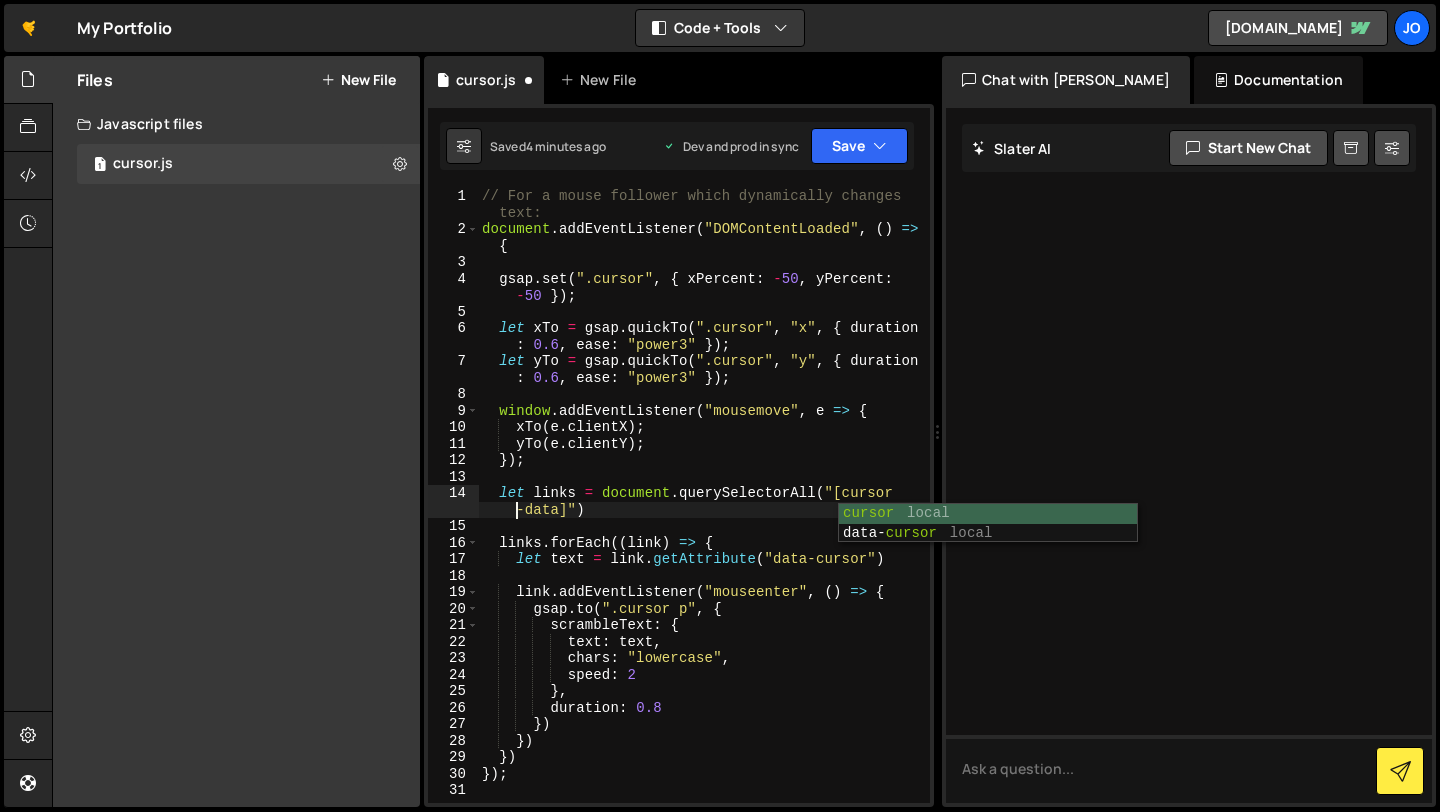click on "// For a mouse follower which dynamically changes     text: document . addEventListener ( "DOMContentLoaded" ,   ( )   =>      {    gsap . set ( ".cursor" ,   {   xPercent :   - 50 ,   yPercent :        - 50   }) ;    let   xTo   =   gsap . quickTo ( ".cursor" ,   "x" ,   {   duration      :   0.6 ,   ease :   "power3"   }) ;    let   yTo   =   gsap . quickTo ( ".cursor" ,   "y" ,   {   duration      :   0.6 ,   ease :   "power3"   }) ;    window . addEventListener ( "mousemove" ,   e   =>   {       xTo ( e . clientX ) ;       yTo ( e . clientY ) ;    }) ;    let   links   =   document . querySelectorAll ( "[cursor      -data]" )    links . forEach (( link )   =>   {       let   text   =   link . getAttribute ( "data-cursor" )       link . addEventListener ( "mouseenter" ,   ( )   =>   {          gsap . to ( ".cursor p" ,   {             scrambleText :   {                text :   text ,                chars :   "lowercase" ,                speed :   2             } ,             duration :" at bounding box center [704, 520] 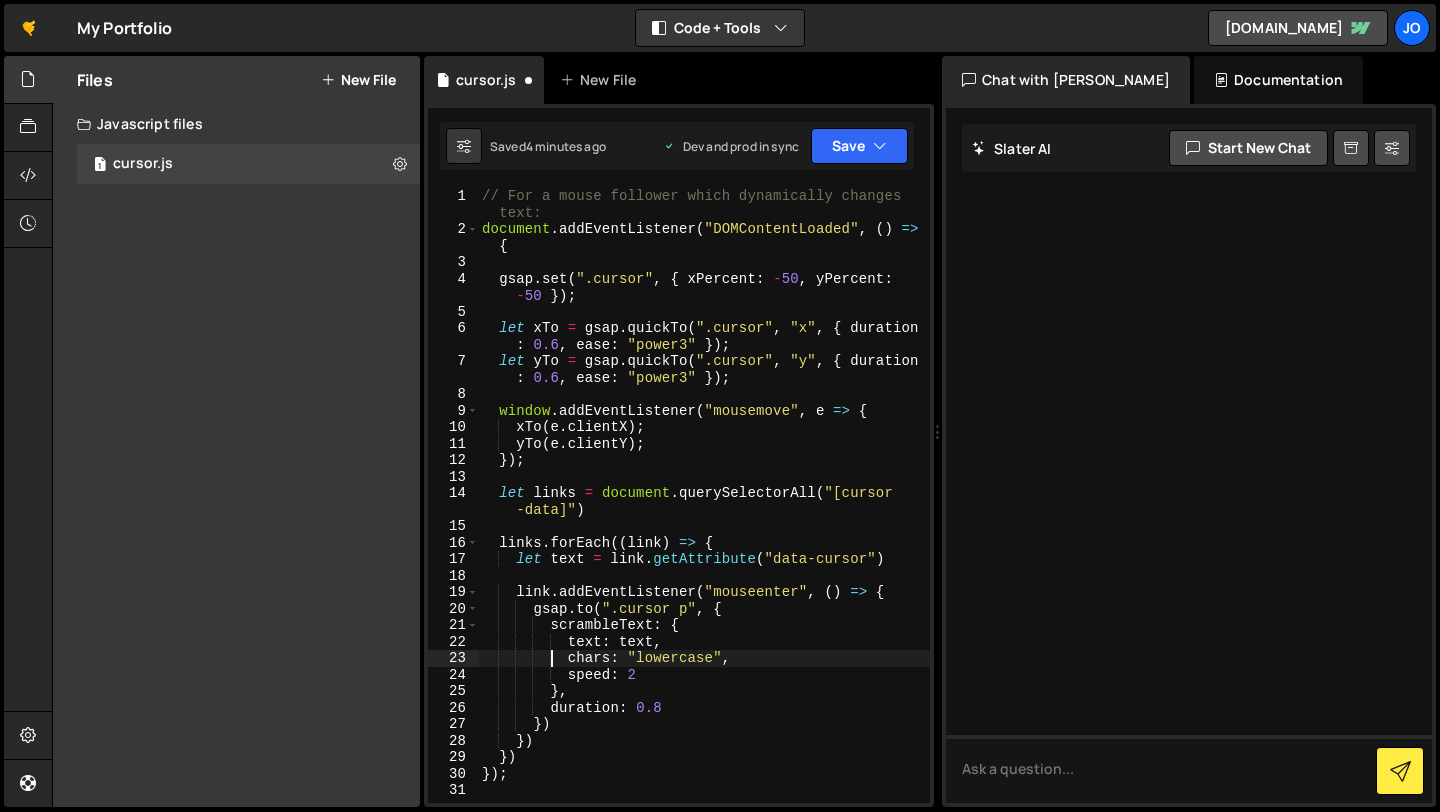 scroll, scrollTop: 0, scrollLeft: 16, axis: horizontal 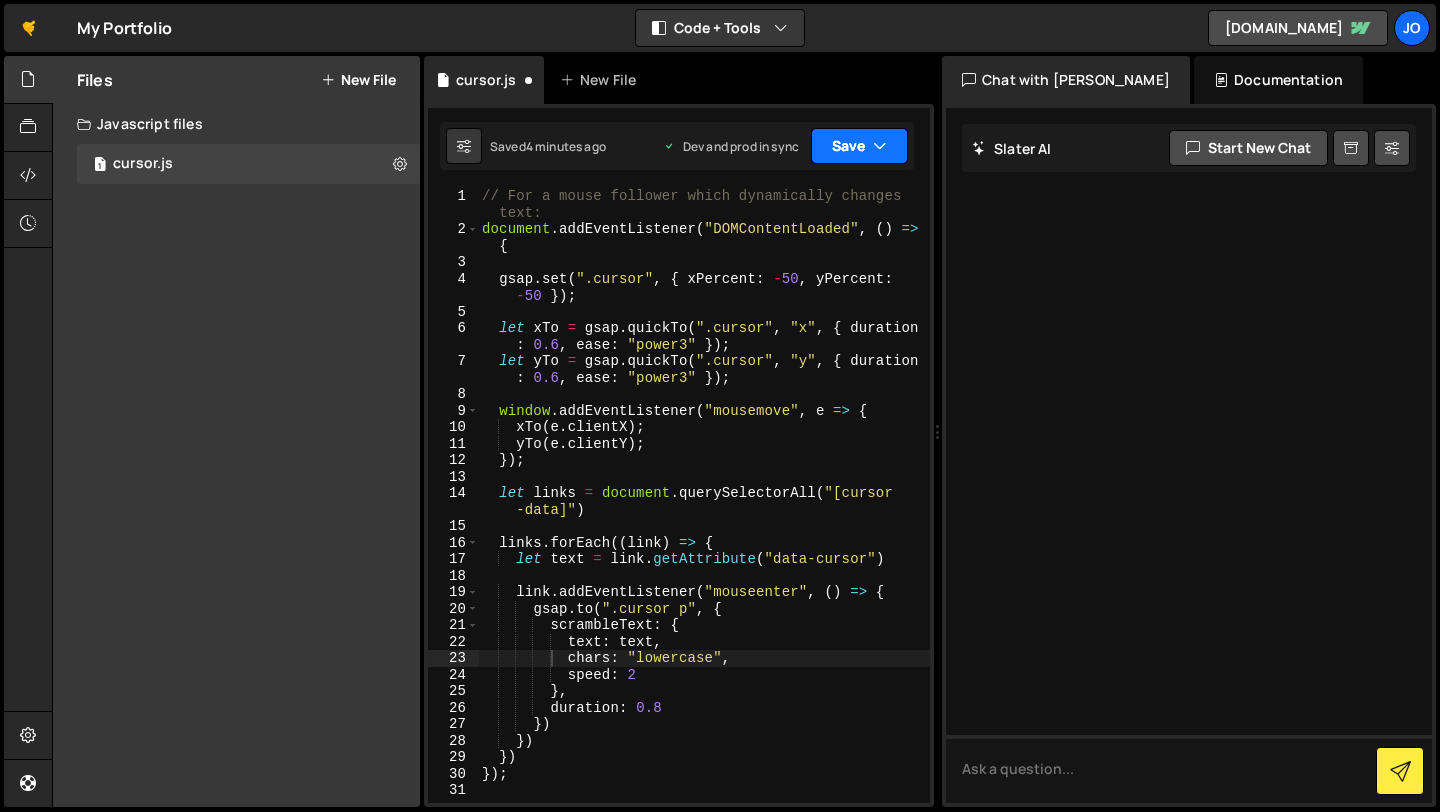 click on "Save" at bounding box center [859, 146] 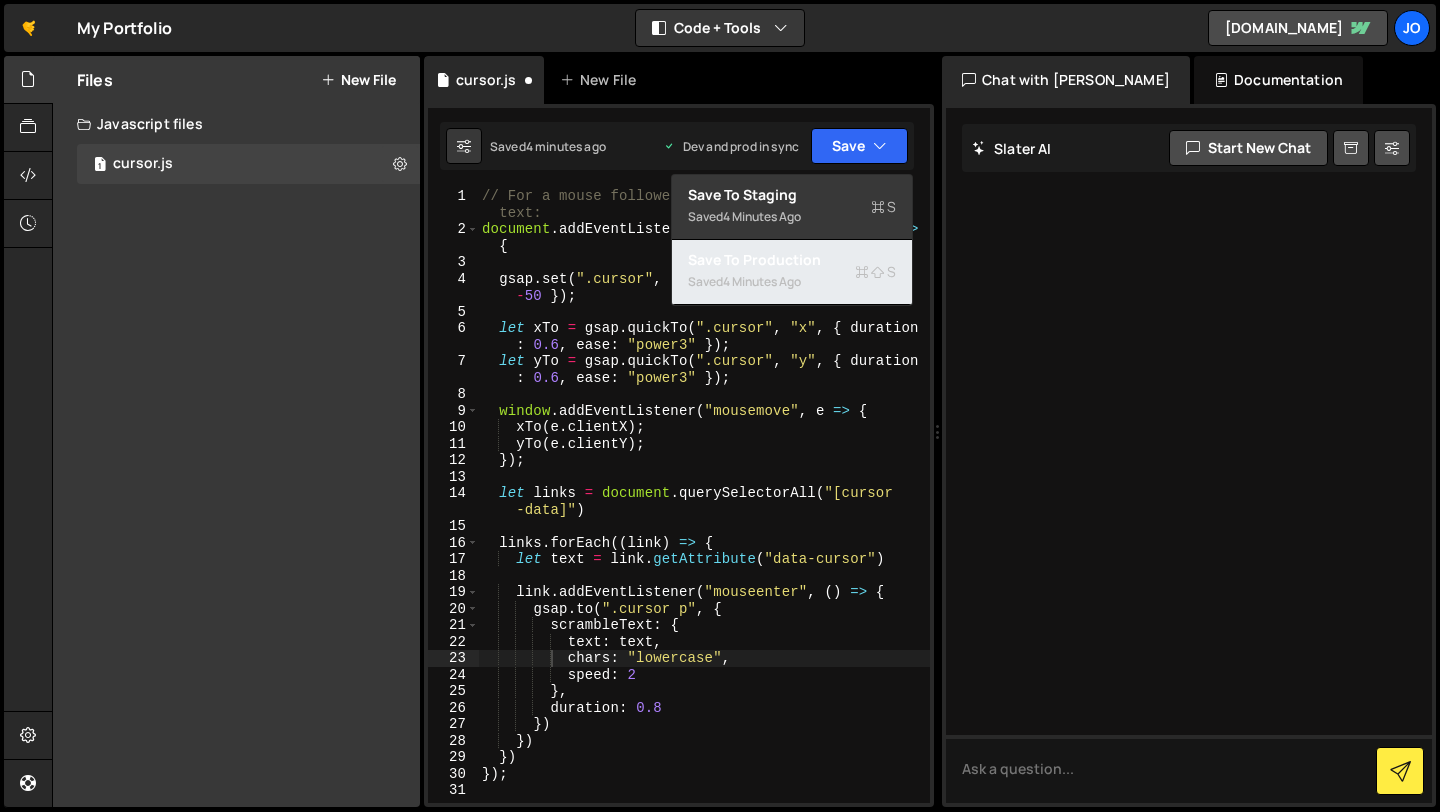 click on "Saved  4 minutes ago" at bounding box center [792, 282] 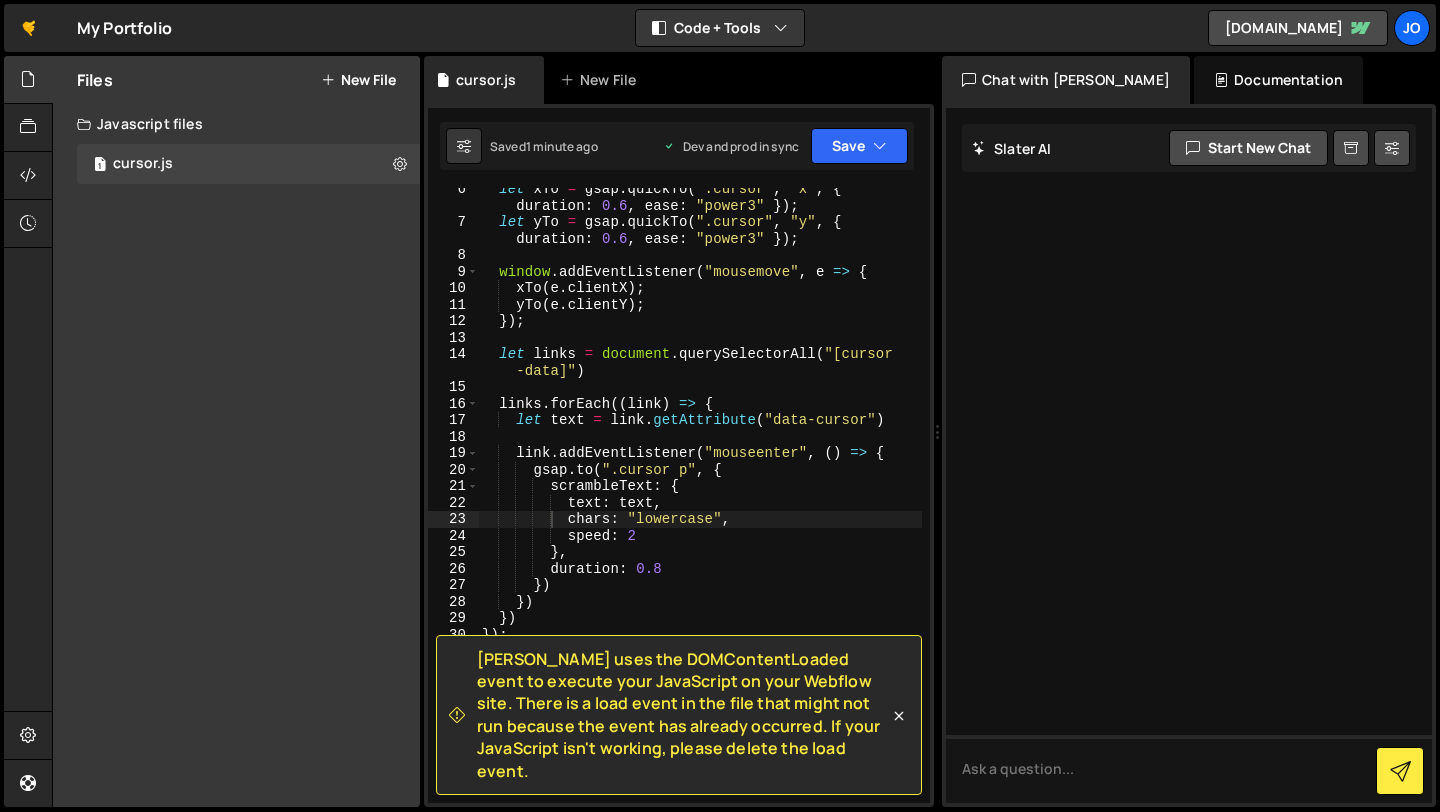 scroll, scrollTop: 139, scrollLeft: 0, axis: vertical 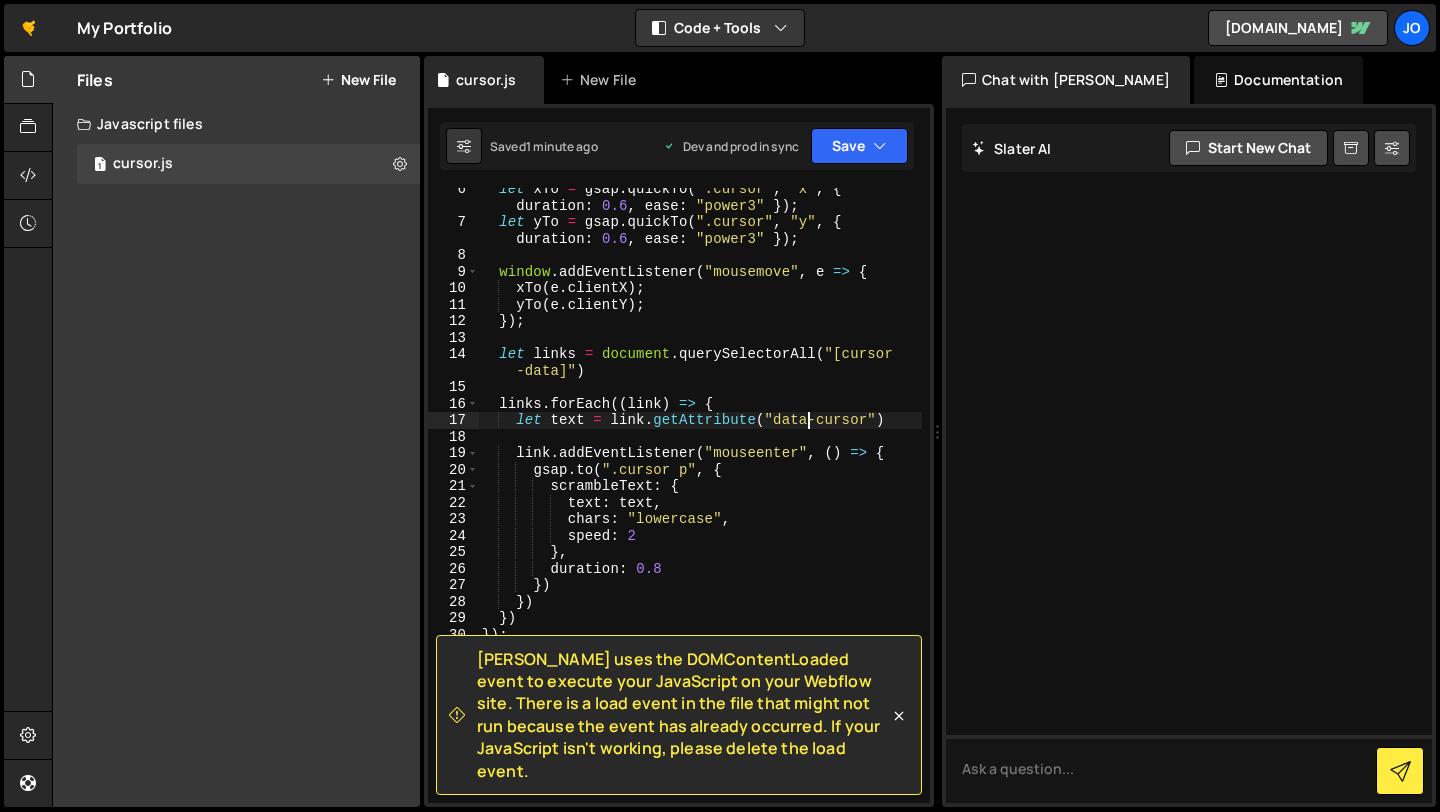 click on "let   xTo   =   gsap . quickTo ( ".cursor" ,   "x" ,   {        duration :   0.6 ,   ease :   "power3"   }) ;    let   yTo   =   gsap . quickTo ( ".cursor" ,   "y" ,   {        duration :   0.6 ,   ease :   "power3"   }) ;    window . addEventListener ( "mousemove" ,   e   =>   {       xTo ( e . clientX ) ;       yTo ( e . clientY ) ;    }) ;    let   links   =   document . querySelectorAll ( "[cursor      -data]" )    links . forEach (( link )   =>   {       let   text   =   link . getAttribute ( "data-cursor" )       link . addEventListener ( "mouseenter" ,   ( )   =>   {          gsap . to ( ".cursor p" ,   {             scrambleText :   {                text :   text ,                chars :   "lowercase" ,                speed :   2             } ,             duration :   0.8          })       })    }) }) ;" at bounding box center [700, 513] 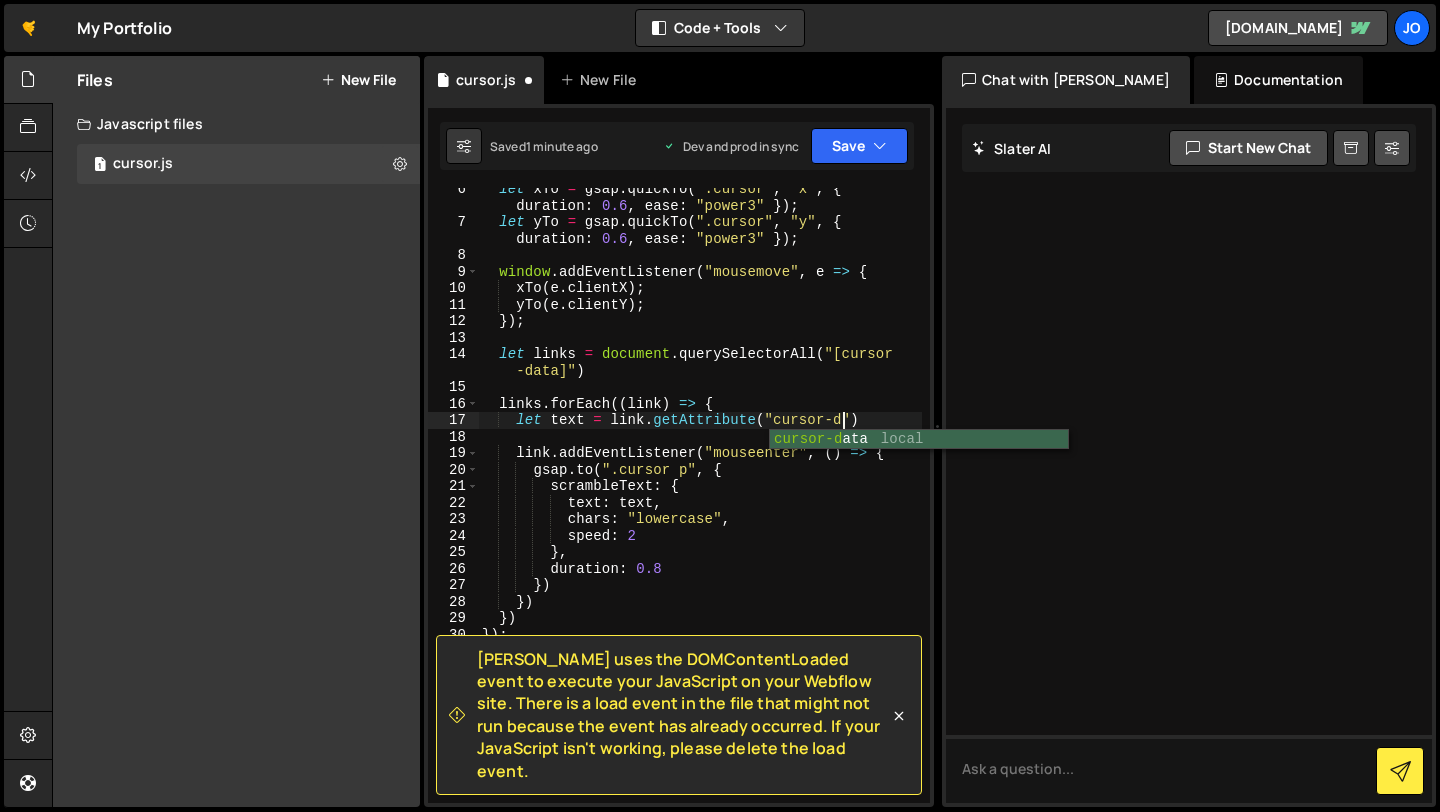 scroll, scrollTop: 0, scrollLeft: 26, axis: horizontal 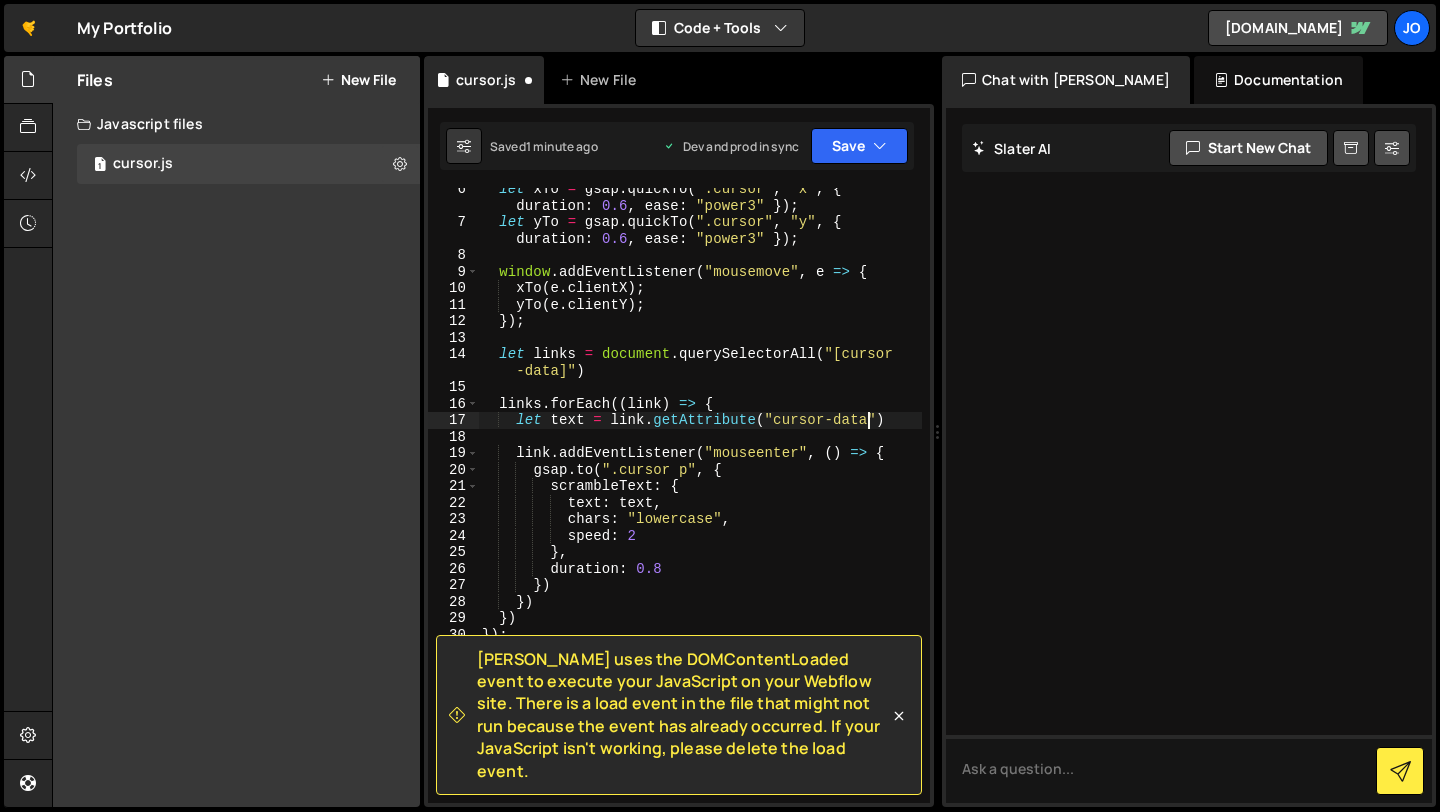 click on "let   xTo   =   gsap . quickTo ( ".cursor" ,   "x" ,   {        duration :   0.6 ,   ease :   "power3"   }) ;    let   yTo   =   gsap . quickTo ( ".cursor" ,   "y" ,   {        duration :   0.6 ,   ease :   "power3"   }) ;    window . addEventListener ( "mousemove" ,   e   =>   {       xTo ( e . clientX ) ;       yTo ( e . clientY ) ;    }) ;    let   links   =   document . querySelectorAll ( "[cursor      -data]" )    links . forEach (( link )   =>   {       let   text   =   link . getAttribute ( "cursor-data" )       link . addEventListener ( "mouseenter" ,   ( )   =>   {          gsap . to ( ".cursor p" ,   {             scrambleText :   {                text :   text ,                chars :   "lowercase" ,                speed :   2             } ,             duration :   0.8          })       })    }) }) ;" at bounding box center [700, 513] 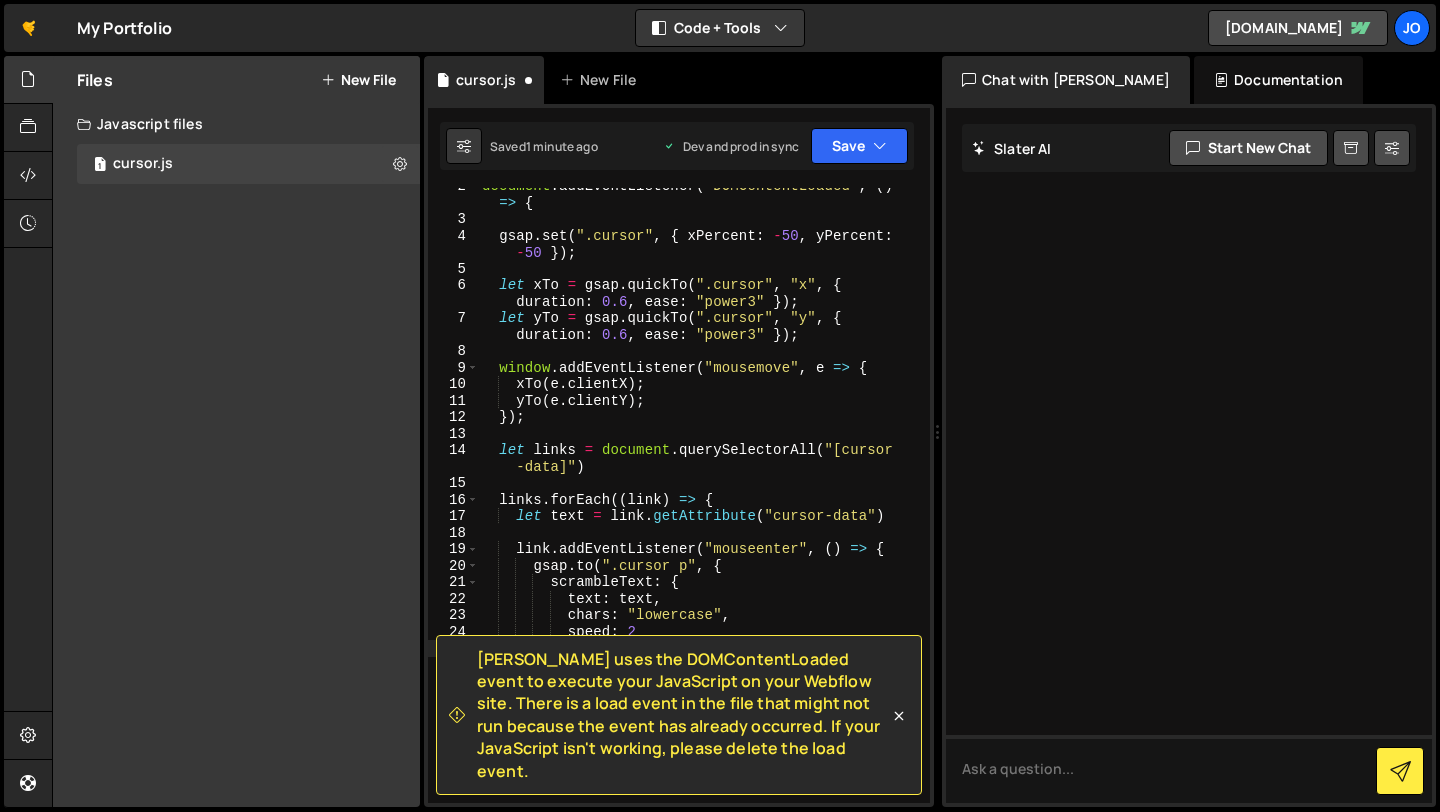 scroll, scrollTop: 0, scrollLeft: 0, axis: both 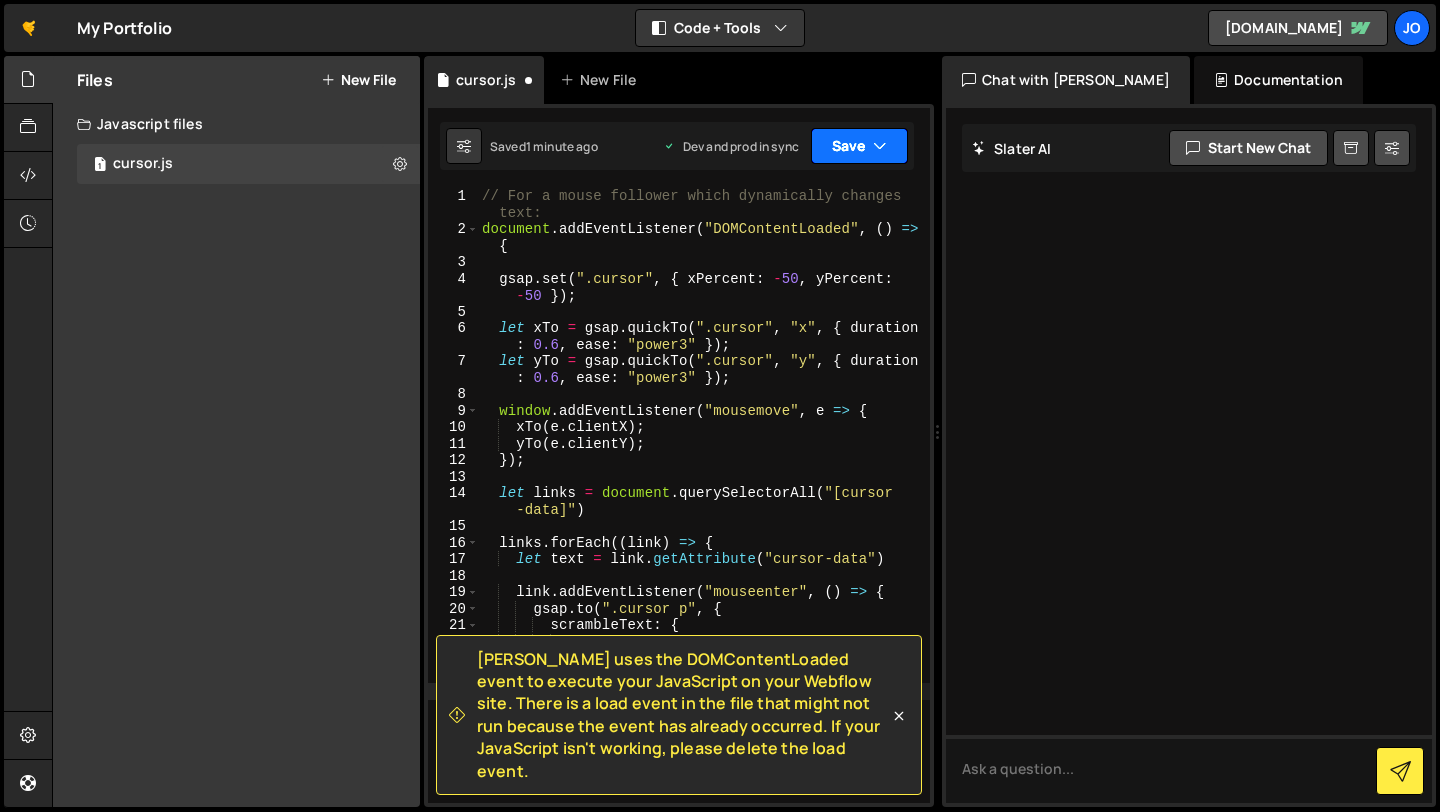 click on "Save" at bounding box center [859, 146] 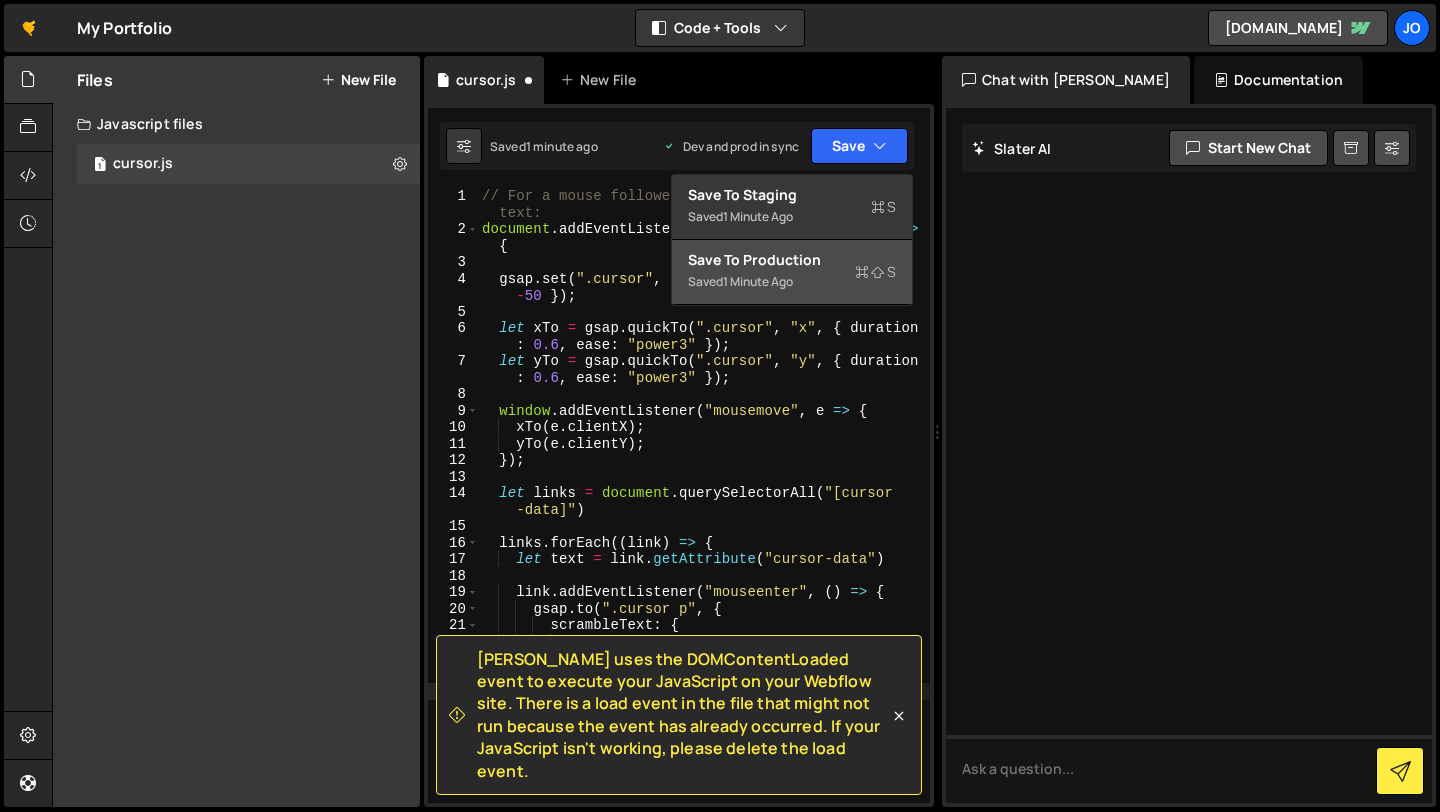 click on "Saved  1 minute ago" at bounding box center (792, 282) 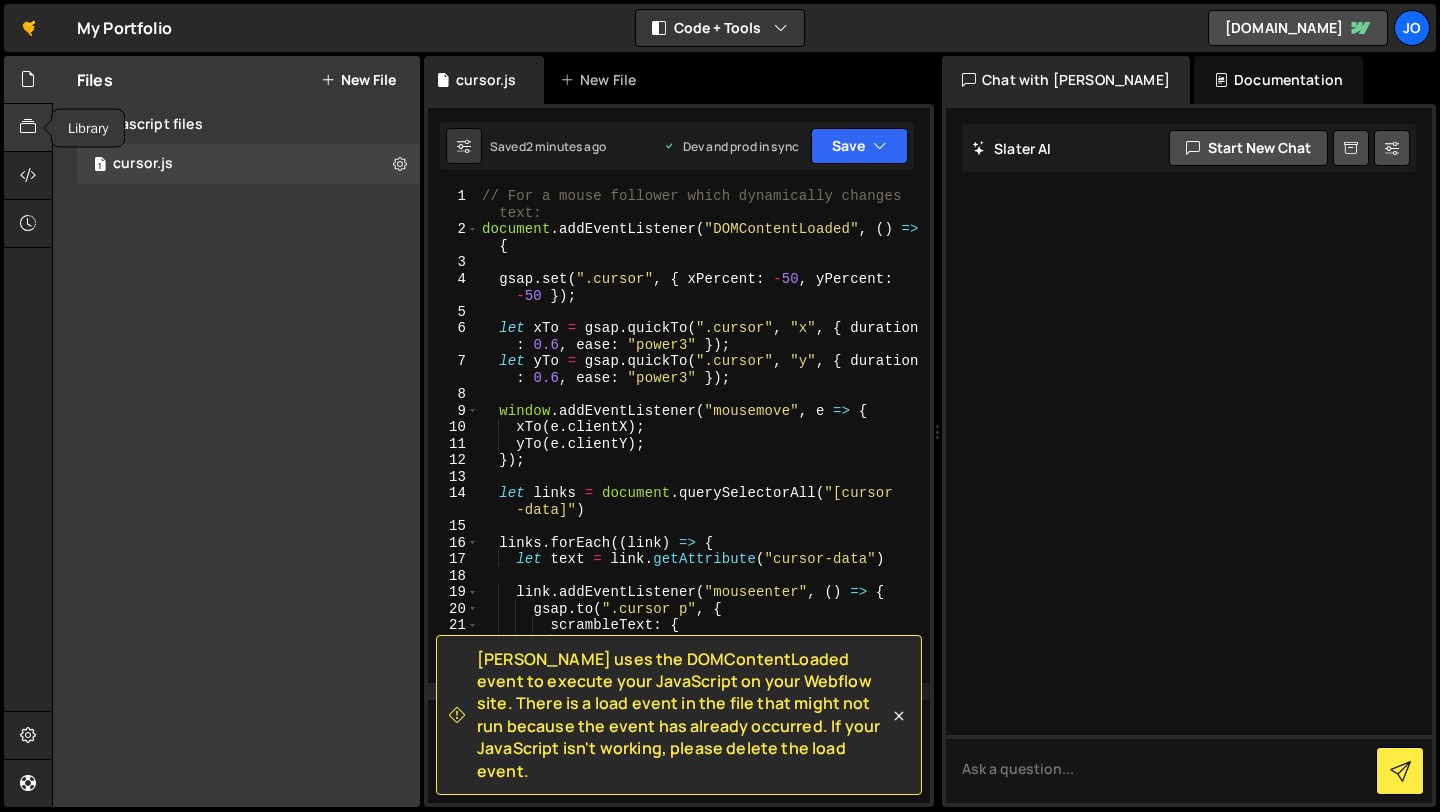 click at bounding box center (28, 127) 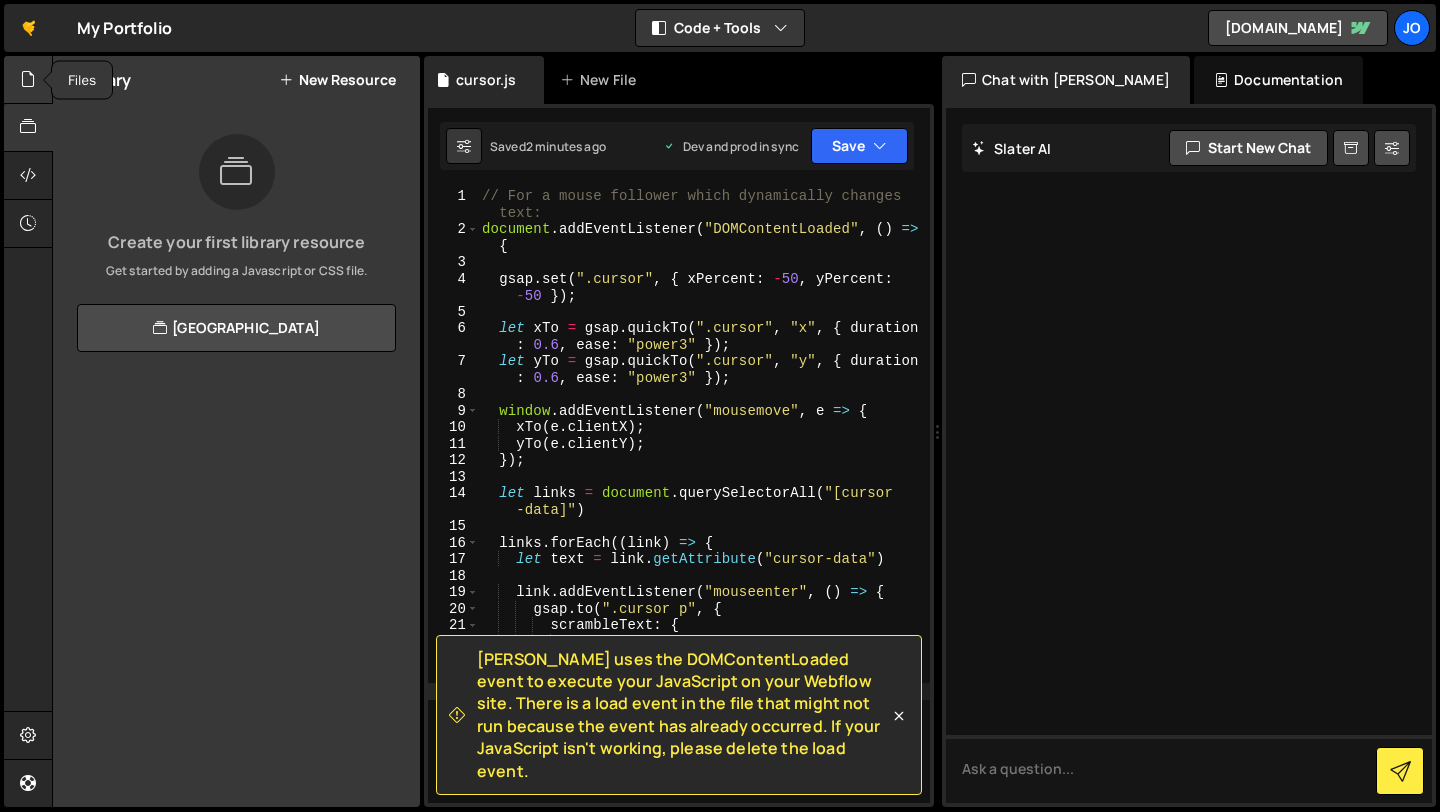 click at bounding box center [28, 79] 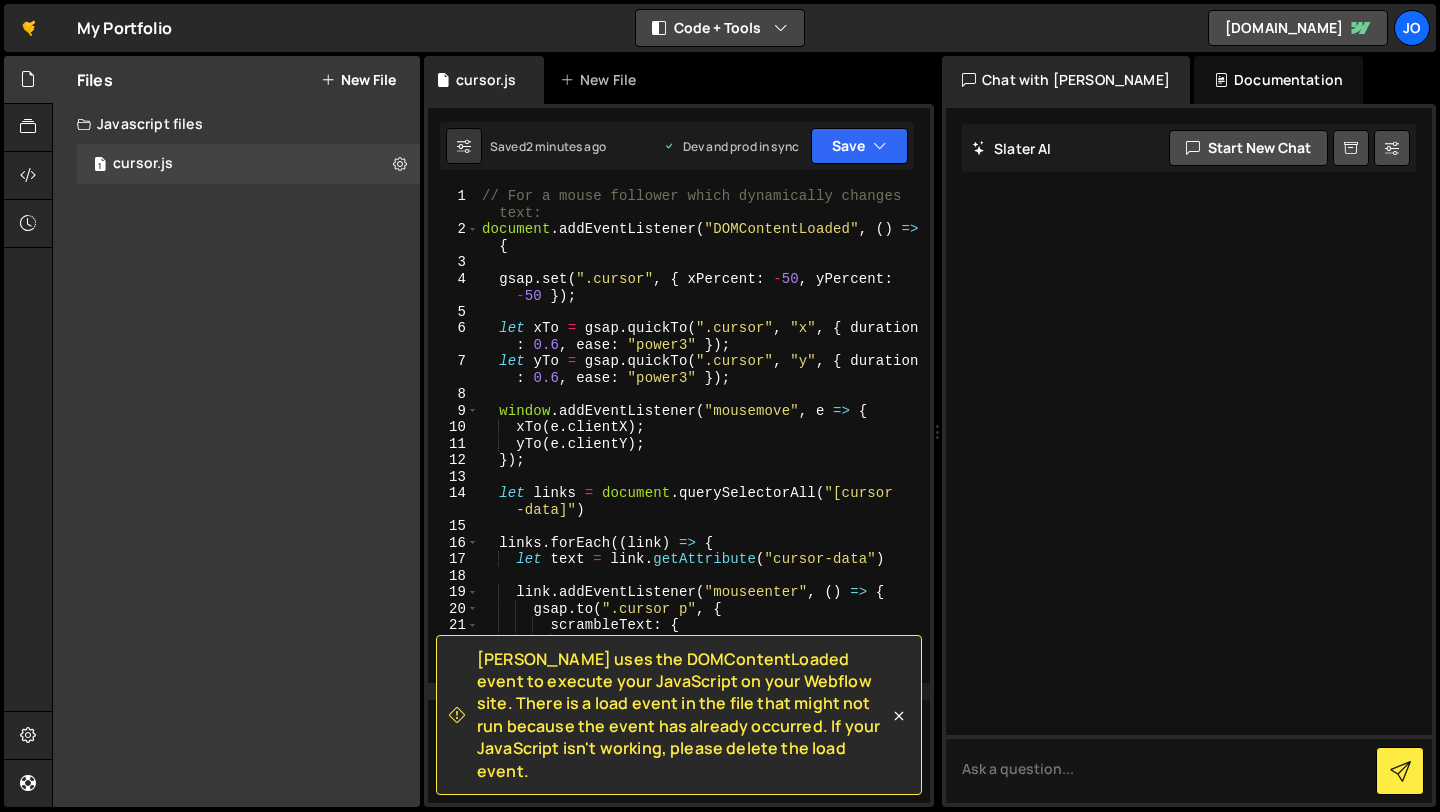 click at bounding box center [781, 28] 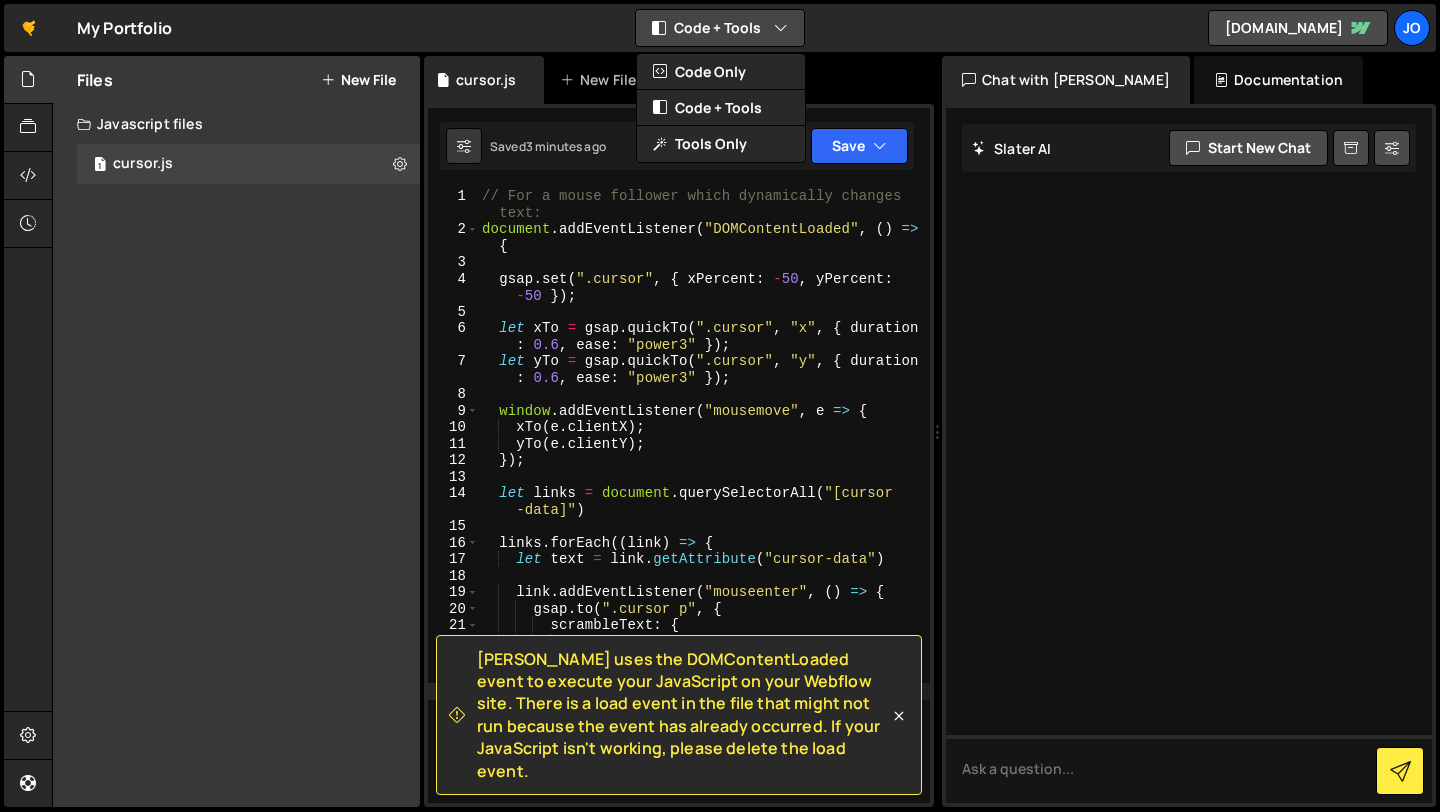 click at bounding box center [781, 28] 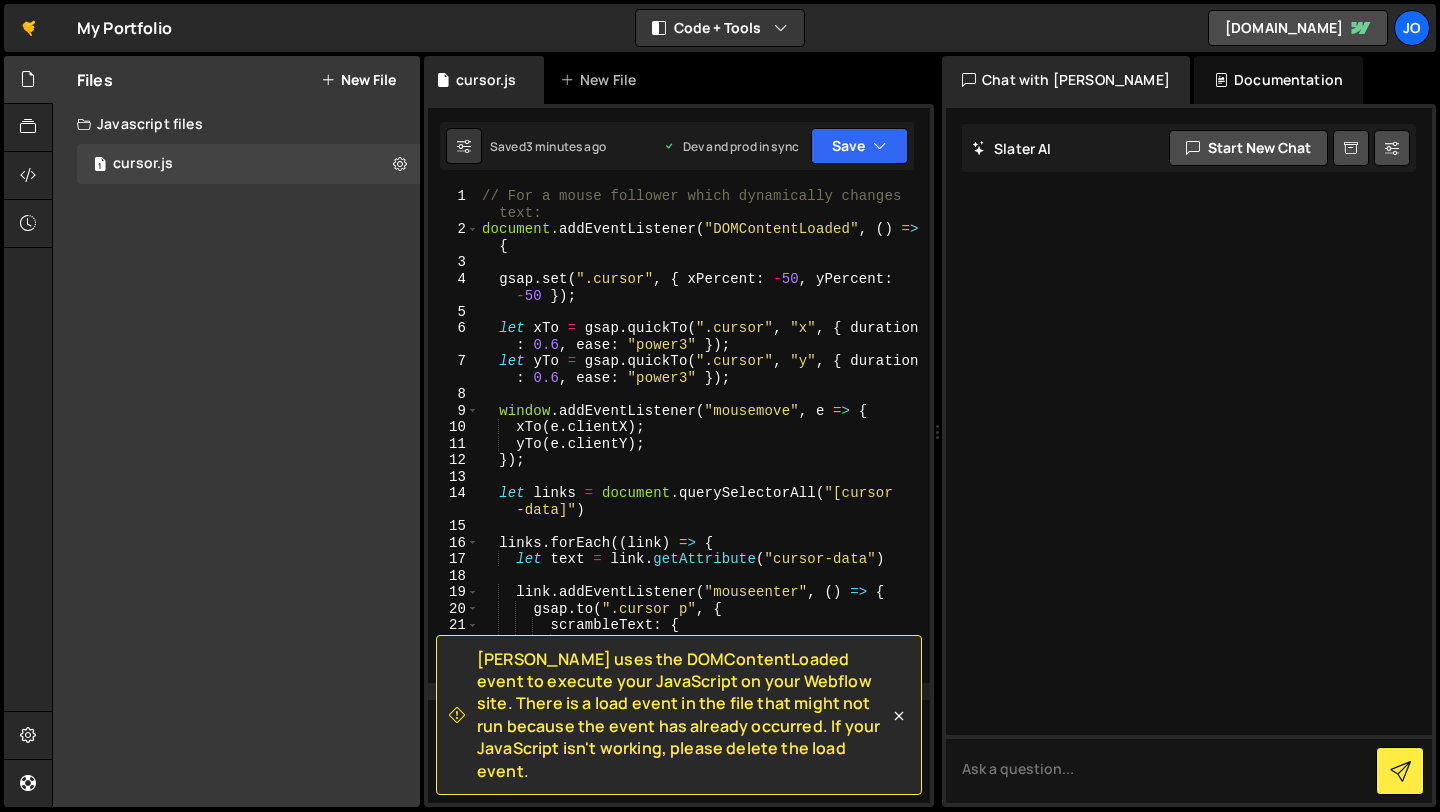 scroll, scrollTop: 0, scrollLeft: 0, axis: both 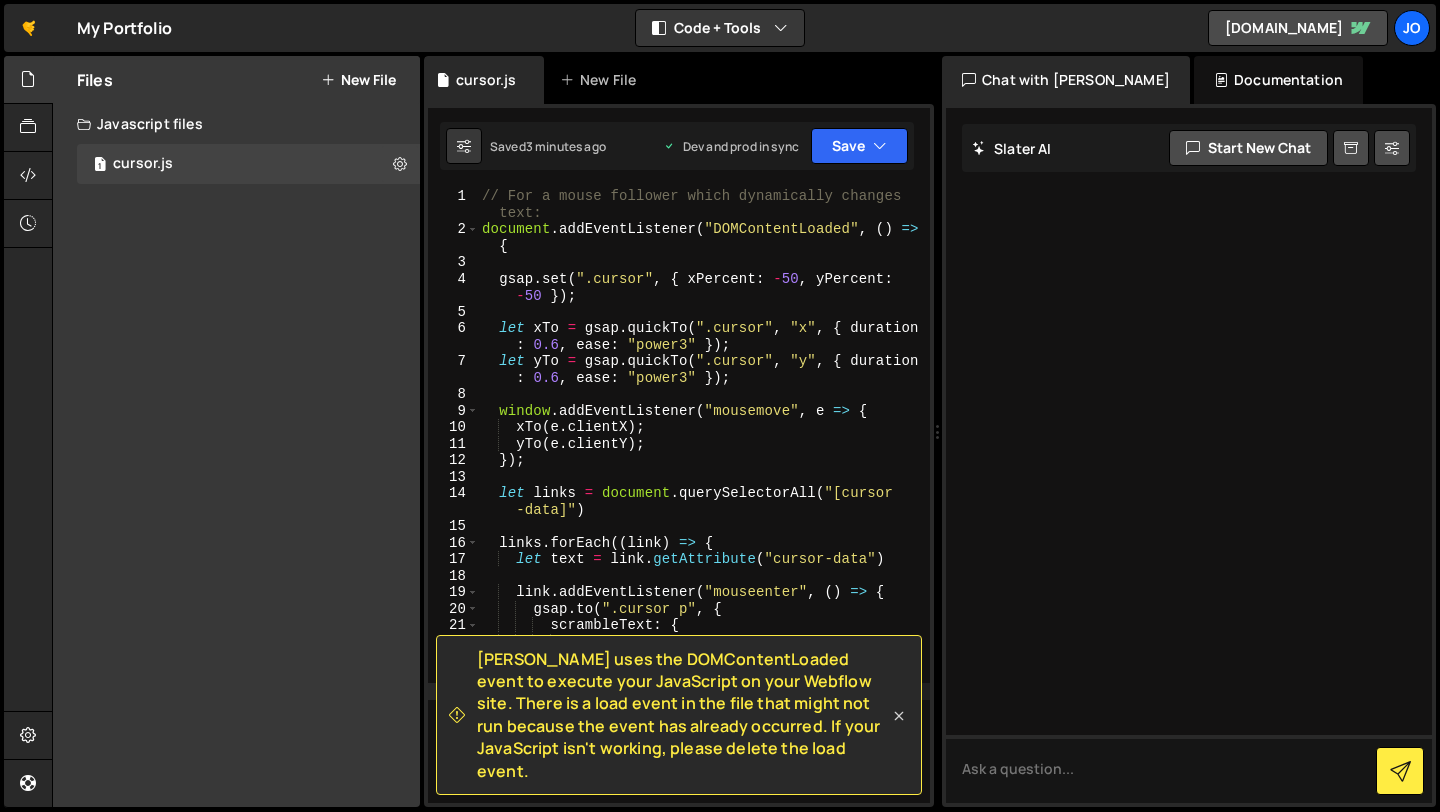 click 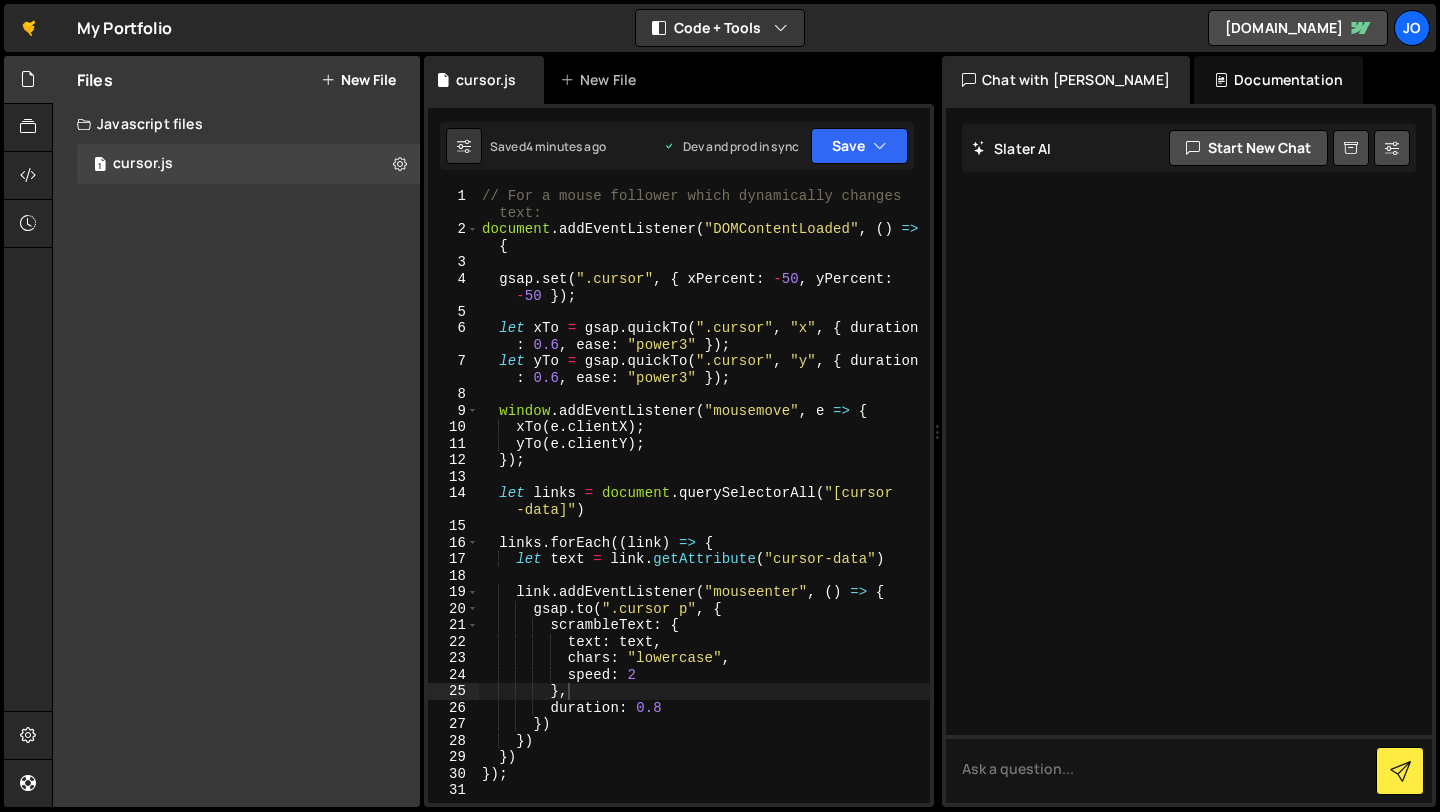 type on "duration: 0.8" 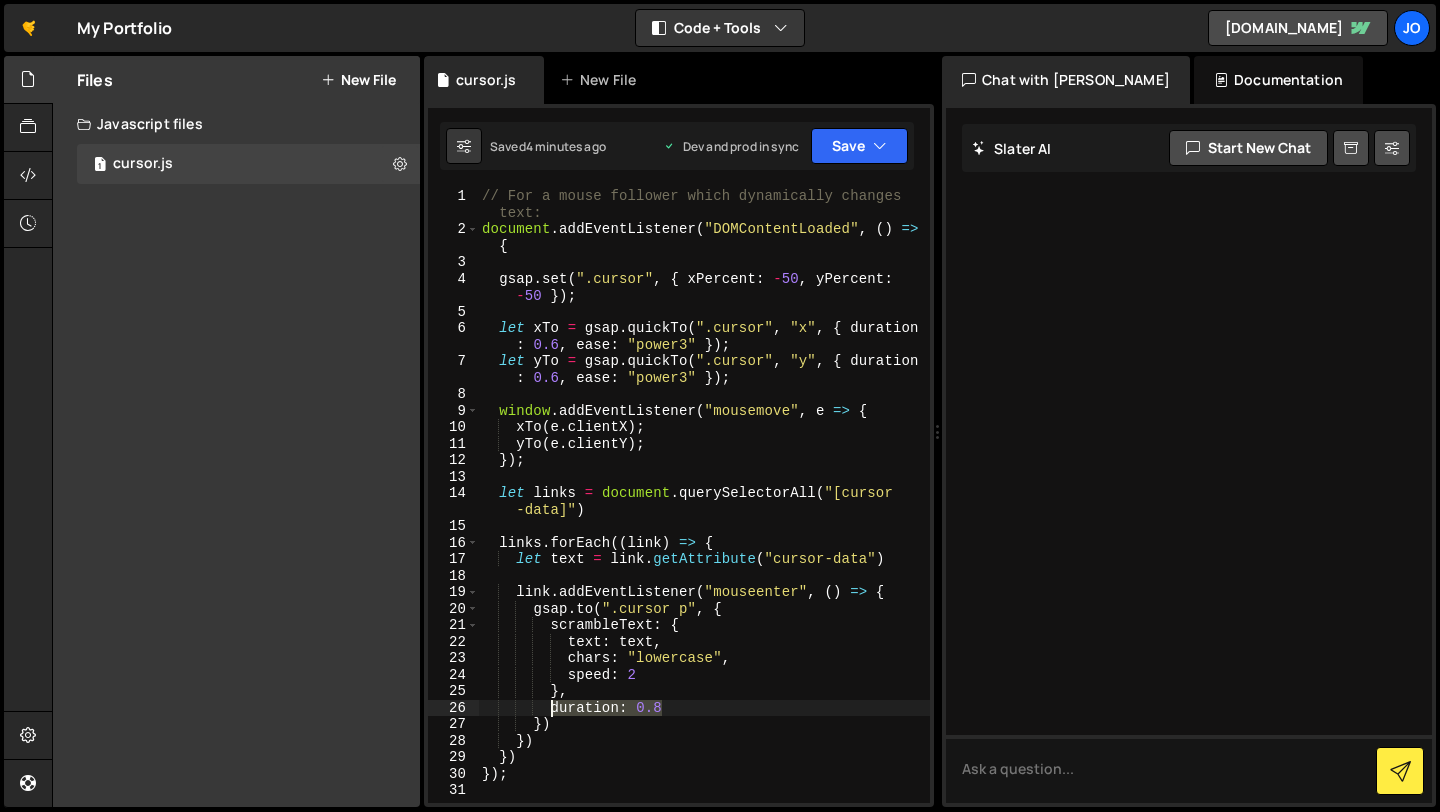 drag, startPoint x: 685, startPoint y: 710, endPoint x: 549, endPoint y: 708, distance: 136.01471 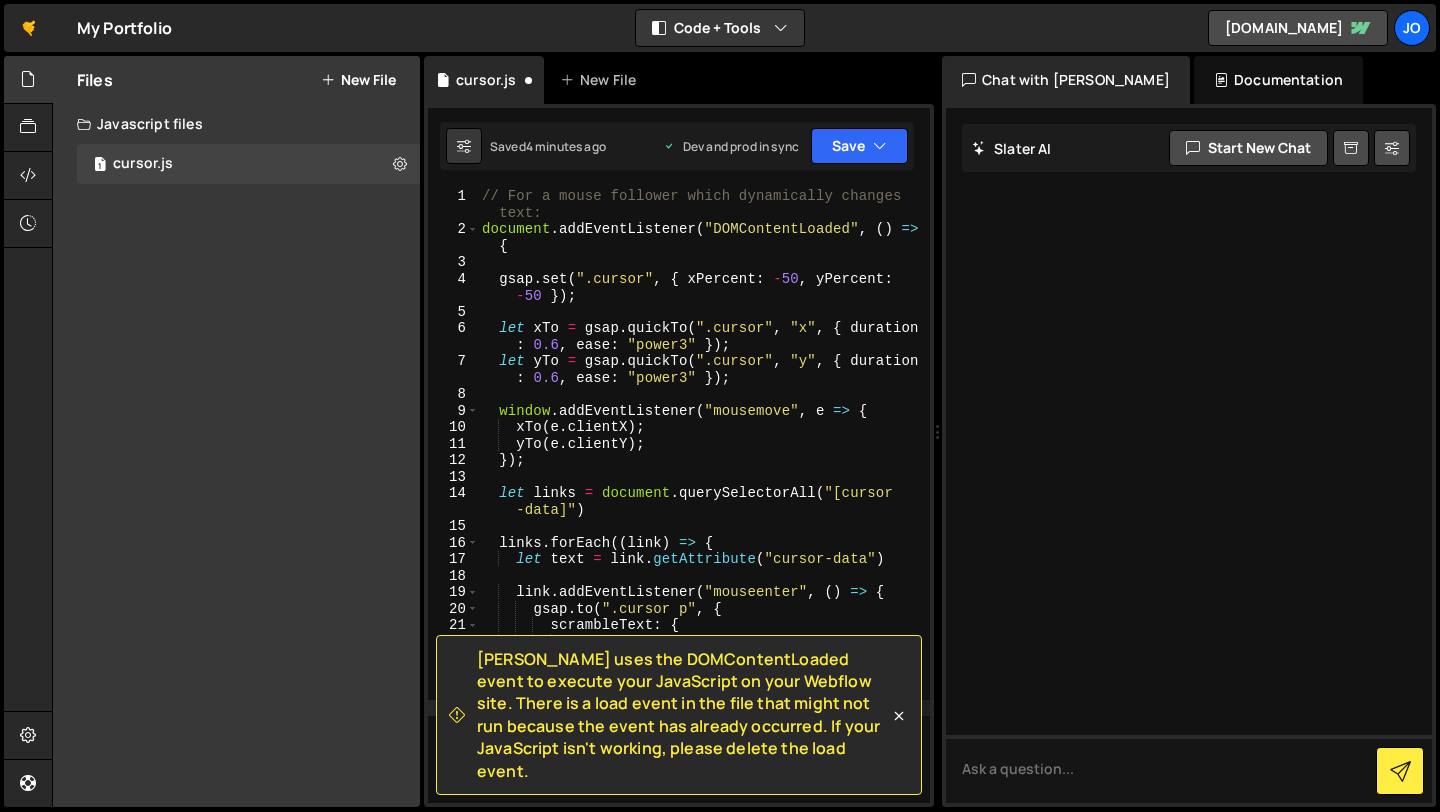 scroll, scrollTop: 0, scrollLeft: 0, axis: both 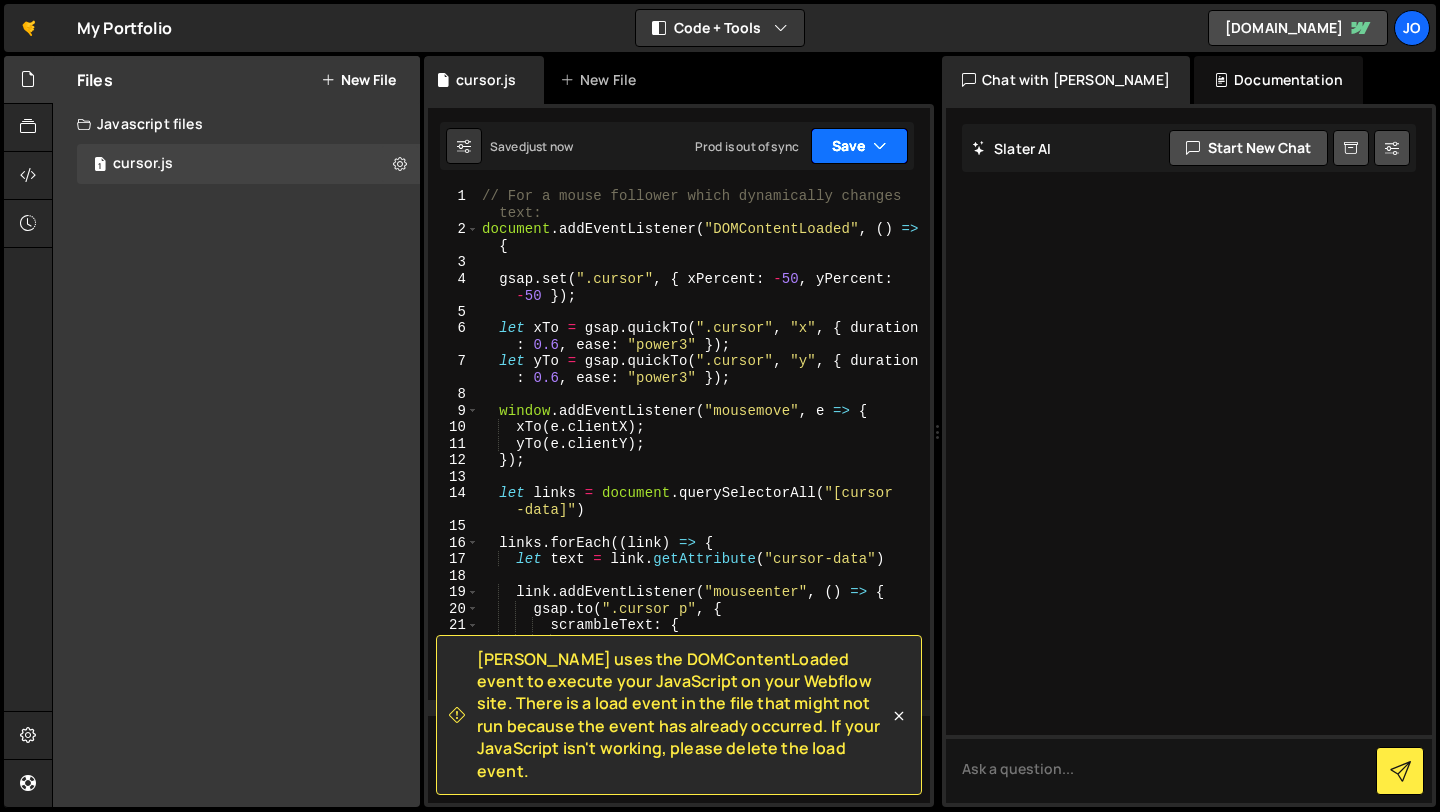 click on "Save" at bounding box center (859, 146) 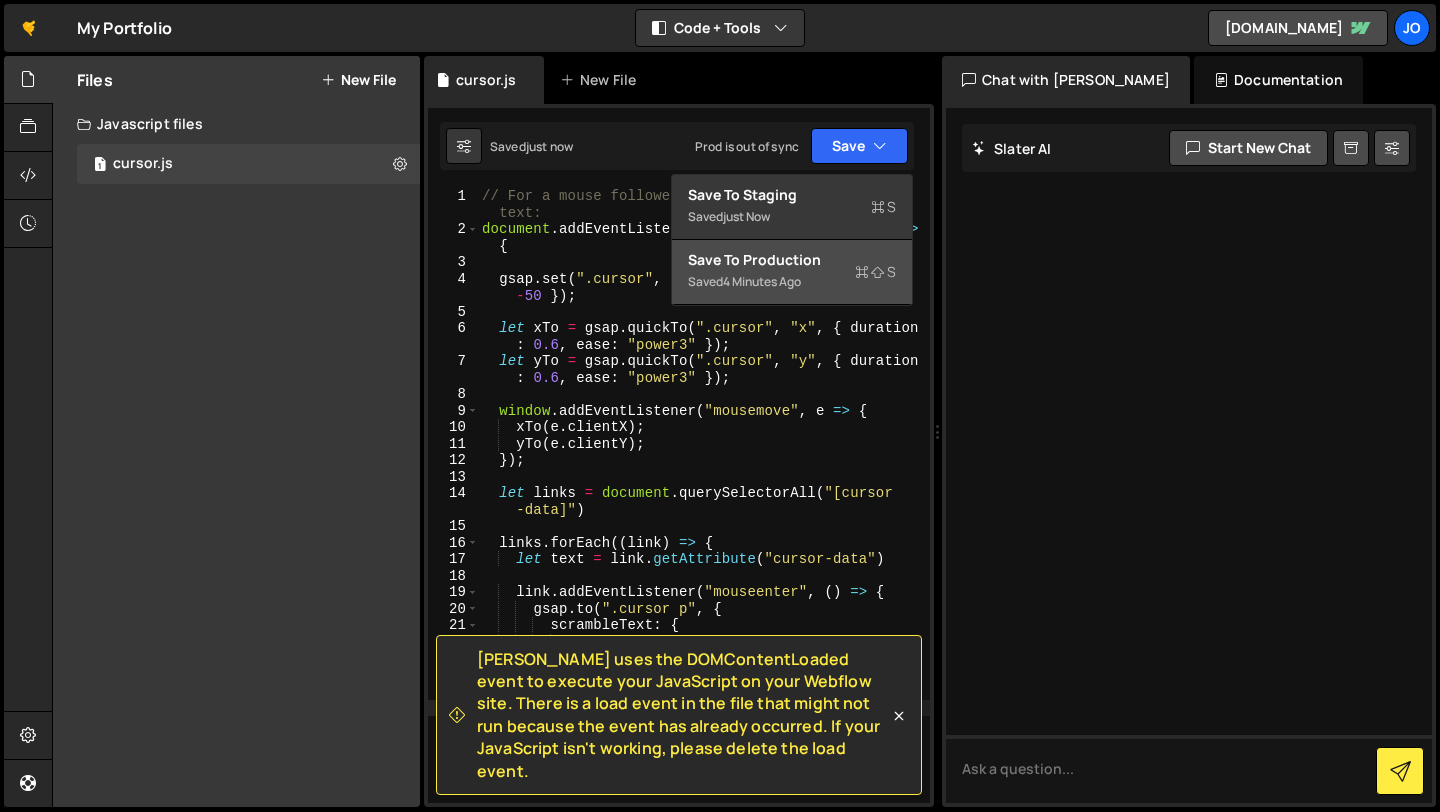 click on "Saved  4 minutes ago" at bounding box center (792, 282) 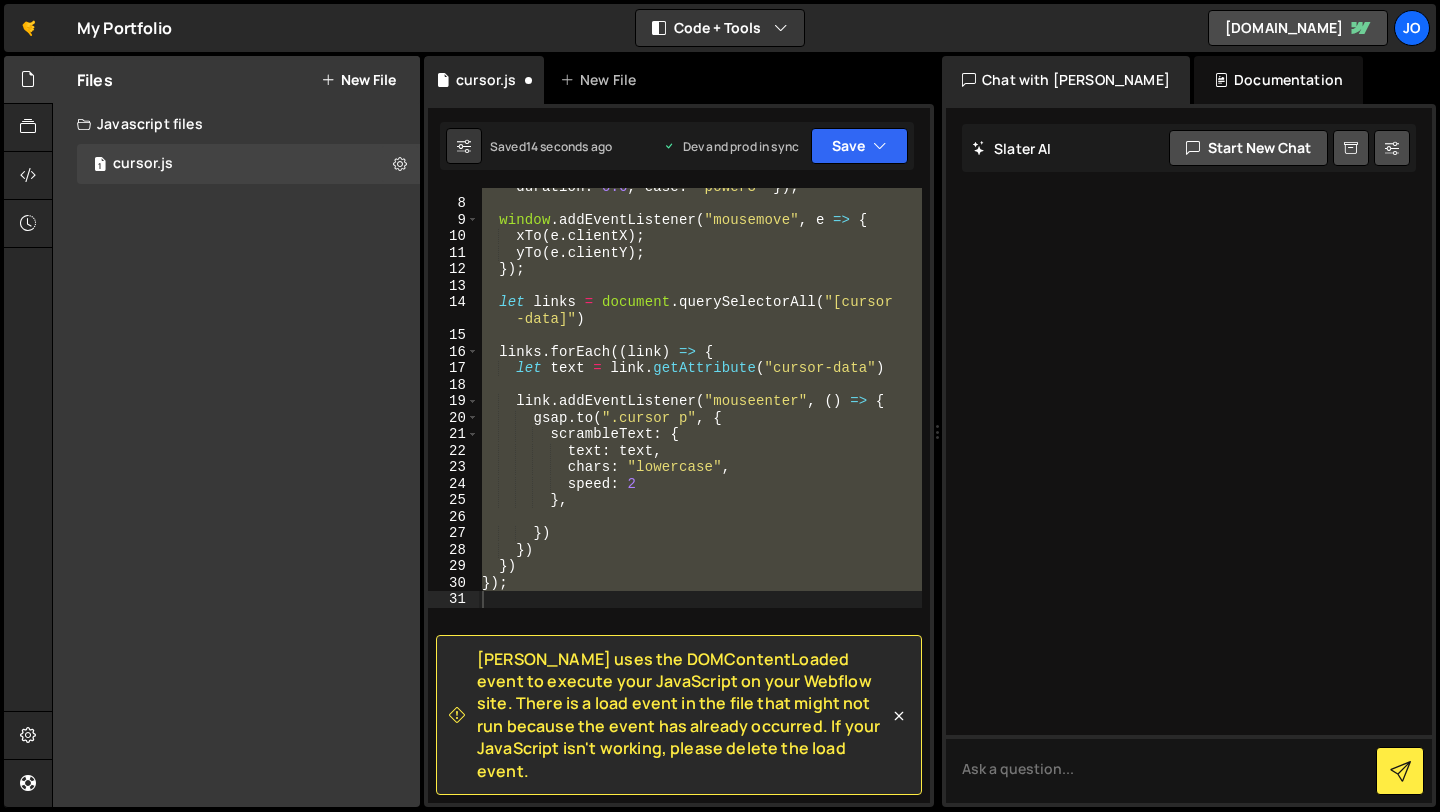 scroll, scrollTop: 198, scrollLeft: 0, axis: vertical 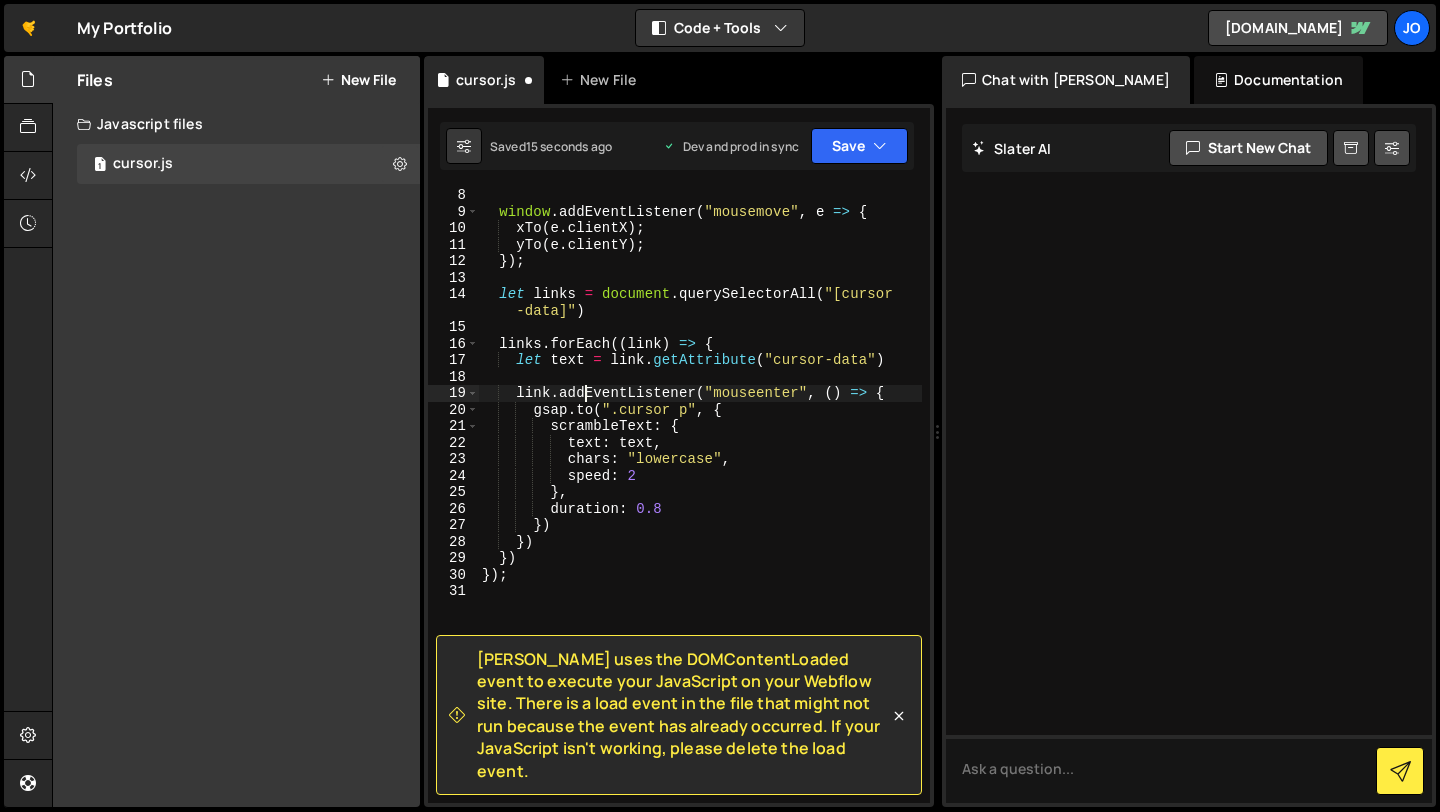 click on "window . addEventListener ( "mousemove" ,   e   =>   {       xTo ( e . clientX ) ;       yTo ( e . clientY ) ;    }) ;    let   links   =   document . querySelectorAll ( "[cursor      -data]" )    links . forEach (( link )   =>   {       let   text   =   link . getAttribute ( "cursor-data" )       link . addEventListener ( "mouseenter" ,   ( )   =>   {          gsap . to ( ".cursor p" ,   {             scrambleText :   {                text :   text ,                chars :   "lowercase" ,                speed :   2             } ,             duration :   0.8          })       })    }) }) ;" at bounding box center [700, 511] 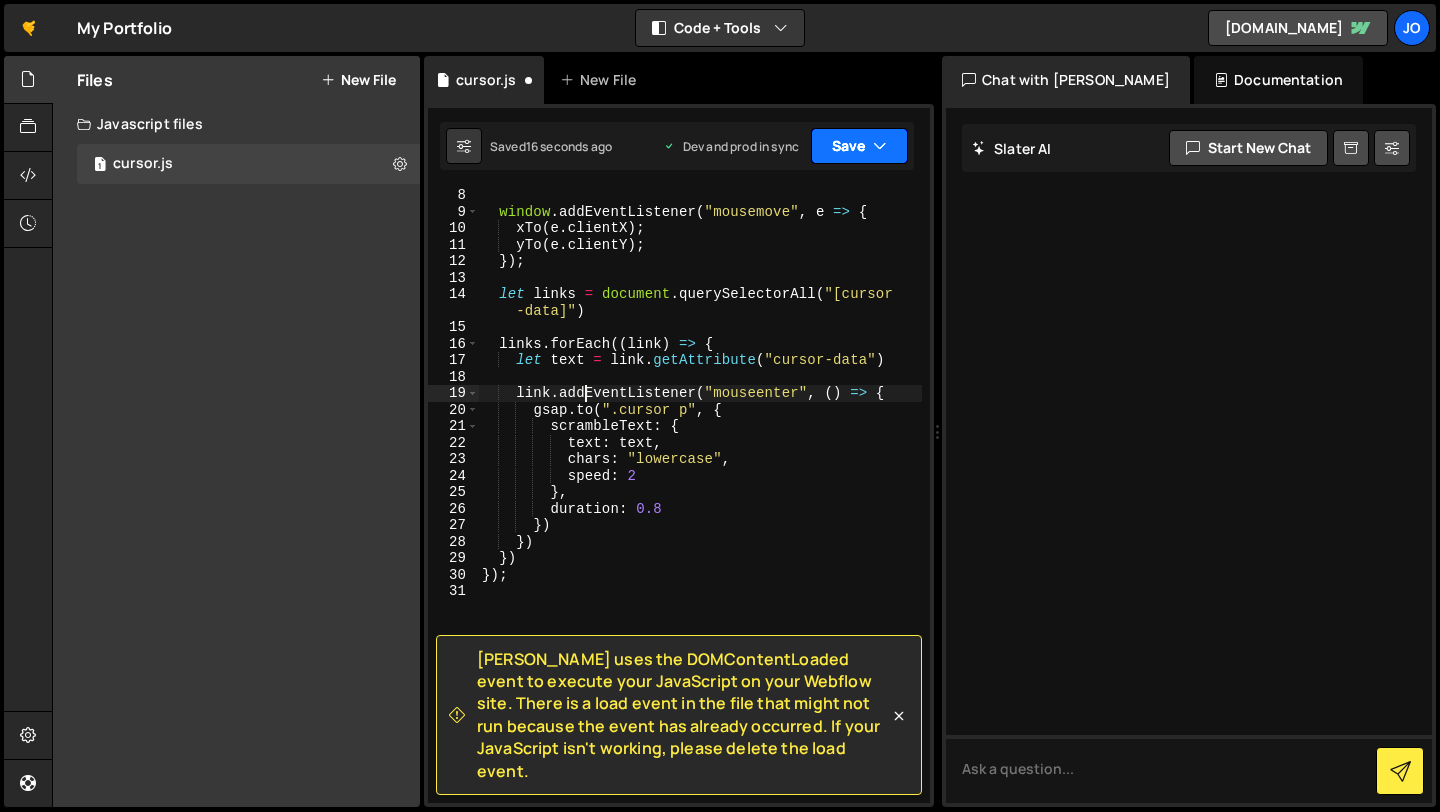 click on "Save" at bounding box center [859, 146] 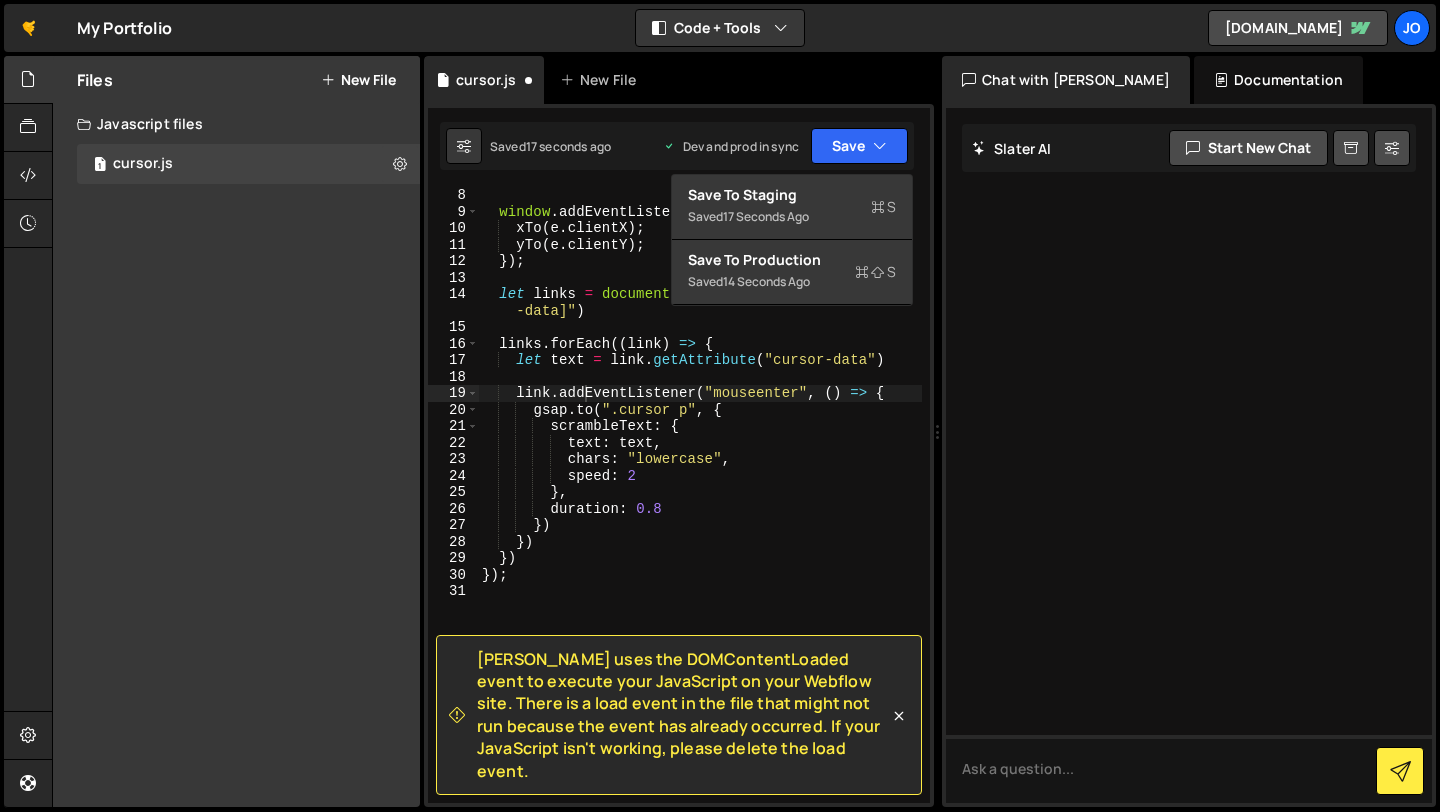 click on "window . addEventListener ( "mousemove" ,   e   =>   {       xTo ( e . clientX ) ;       yTo ( e . clientY ) ;    }) ;    let   links   =   document . querySelectorAll ( "[cursor      -data]" )    links . forEach (( link )   =>   {       let   text   =   link . getAttribute ( "cursor-data" )       link . addEventListener ( "mouseenter" ,   ( )   =>   {          gsap . to ( ".cursor p" ,   {             scrambleText :   {                text :   text ,                chars :   "lowercase" ,                speed :   2             } ,             duration :   0.8          })       })    }) }) ;" at bounding box center [700, 511] 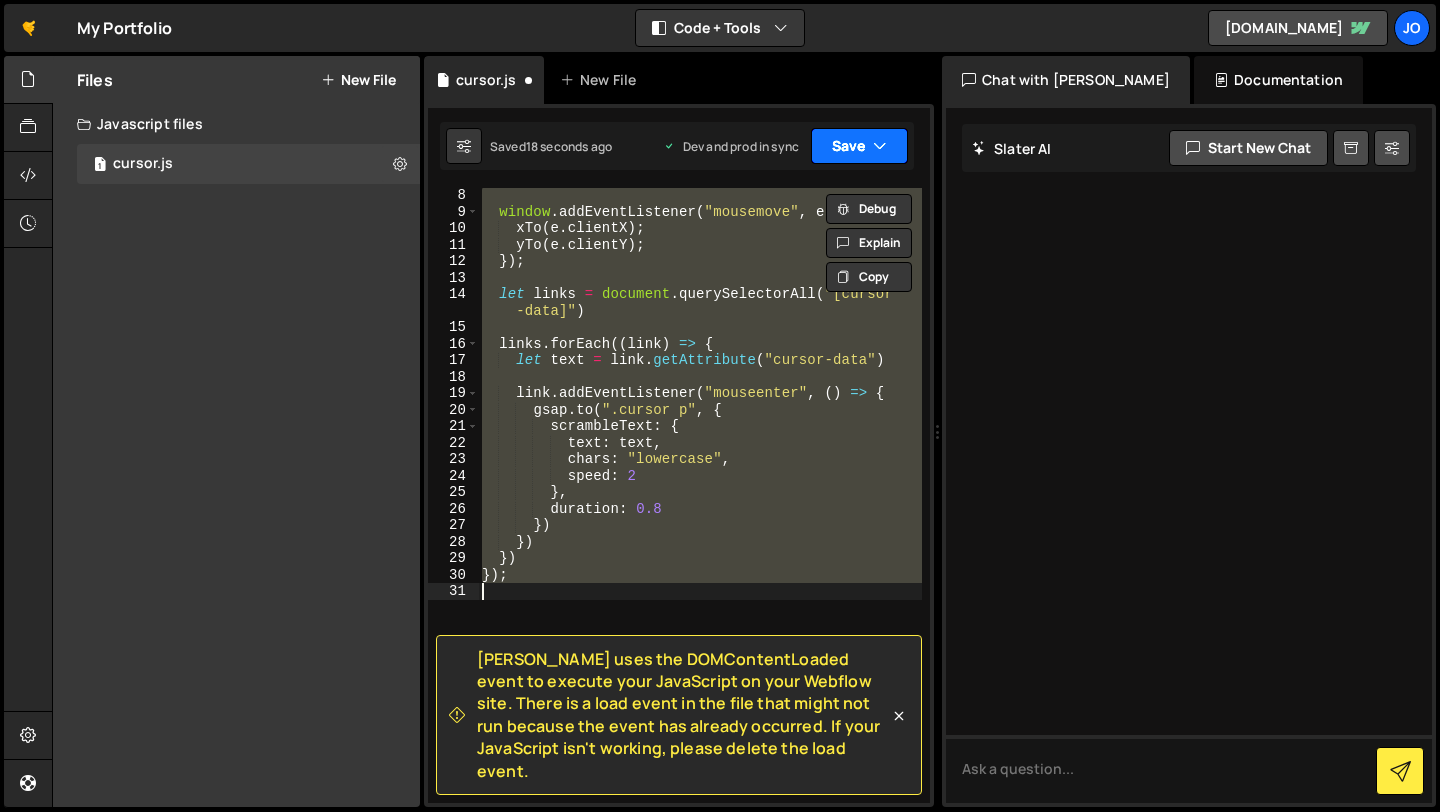 click on "Save" at bounding box center [859, 146] 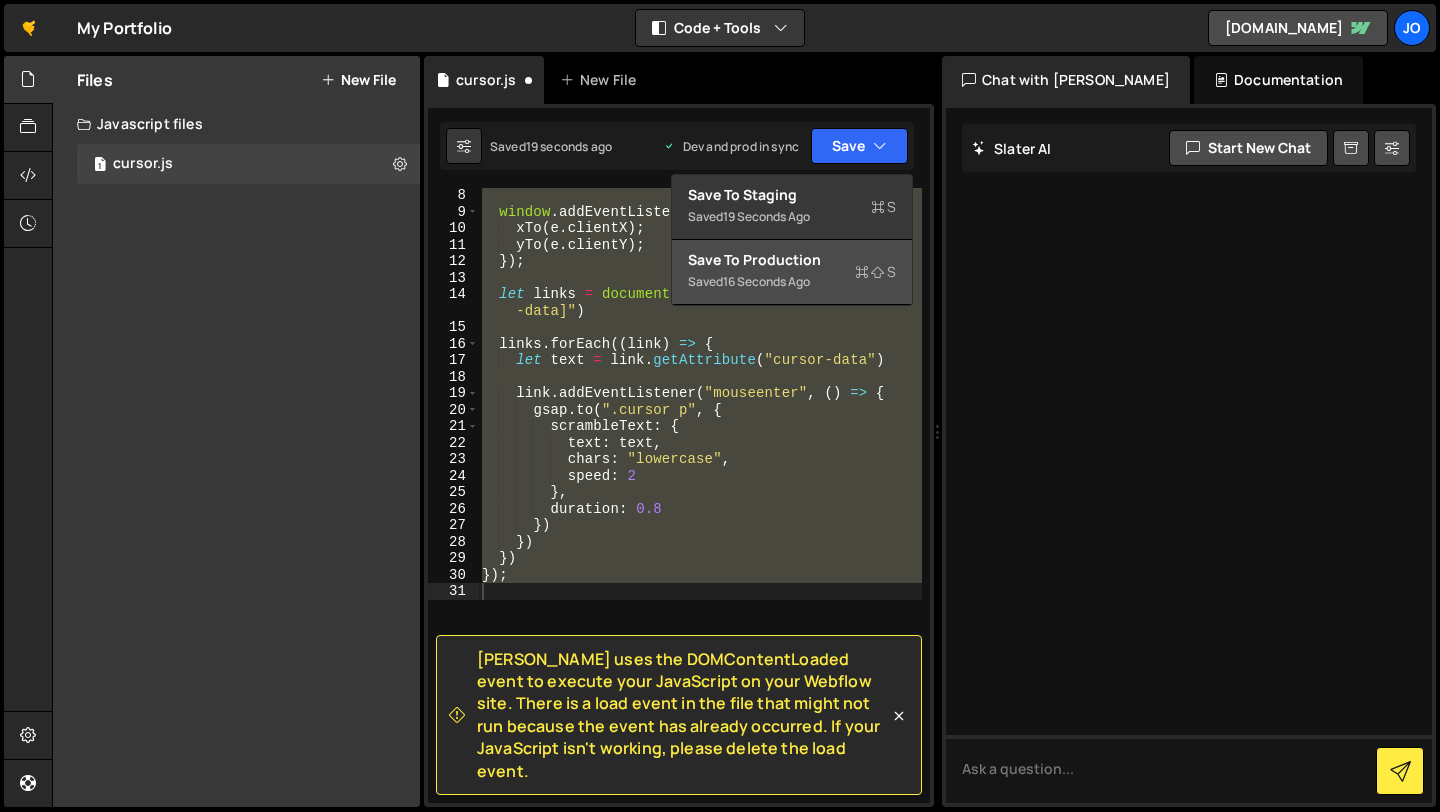 click on "Save to Production
S" at bounding box center [792, 260] 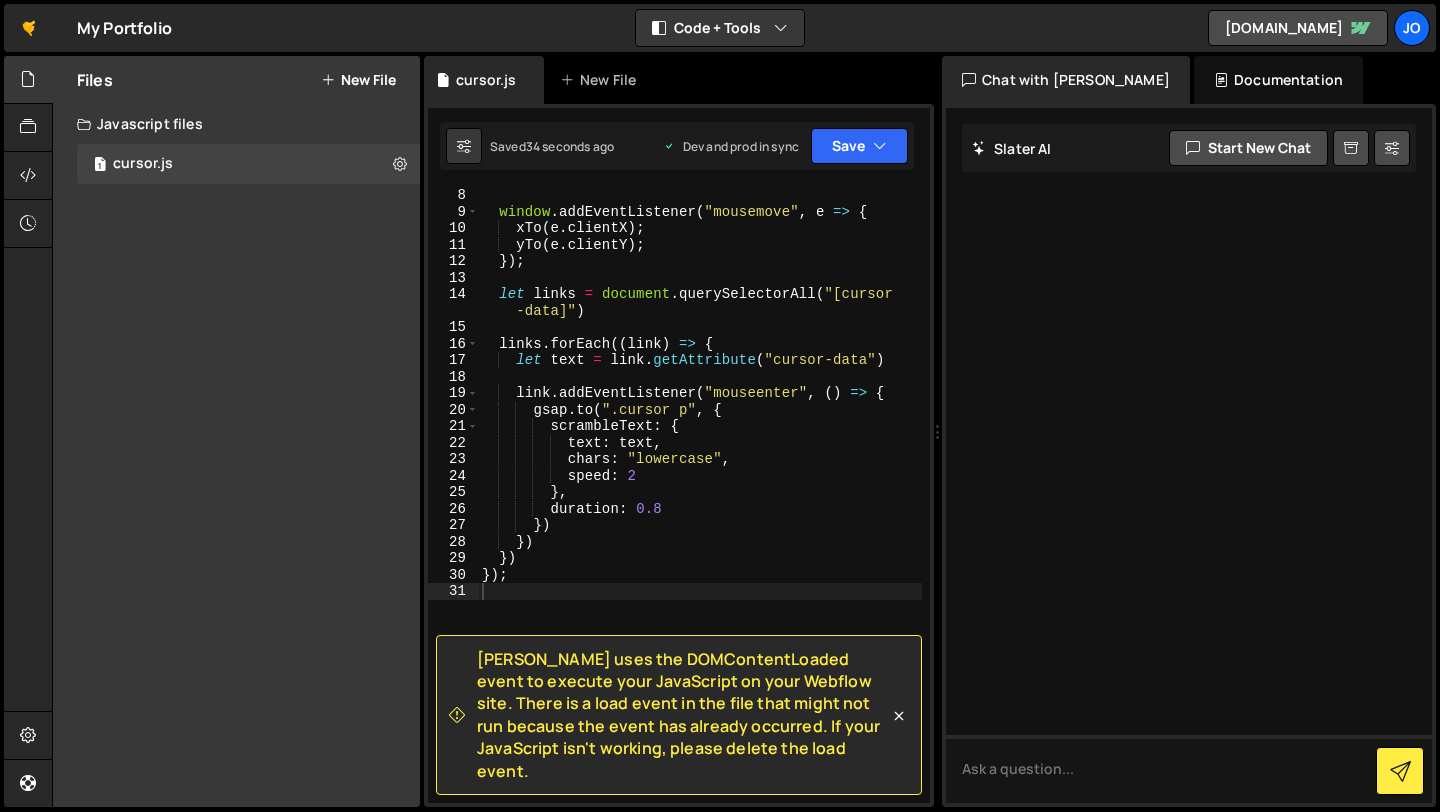 click on "window . addEventListener ( "mousemove" ,   e   =>   {       xTo ( e . clientX ) ;       yTo ( e . clientY ) ;    }) ;    let   links   =   document . querySelectorAll ( "[cursor      -data]" )    links . forEach (( link )   =>   {       let   text   =   link . getAttribute ( "cursor-data" )       link . addEventListener ( "mouseenter" ,   ( )   =>   {          gsap . to ( ".cursor p" ,   {             scrambleText :   {                text :   text ,                chars :   "lowercase" ,                speed :   2             } ,             duration :   0.8          })       })    }) }) ;" at bounding box center [700, 511] 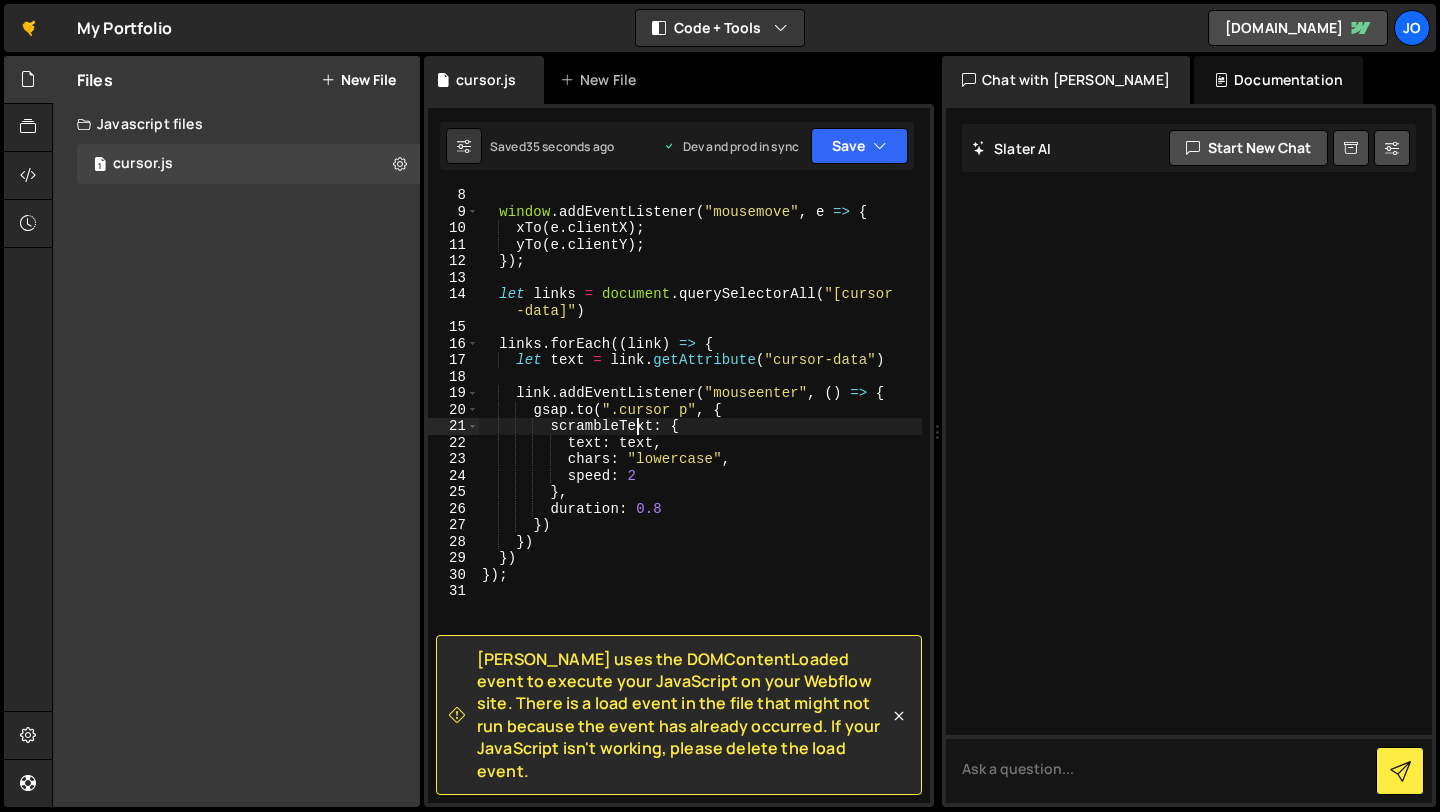click on "window . addEventListener ( "mousemove" ,   e   =>   {       xTo ( e . clientX ) ;       yTo ( e . clientY ) ;    }) ;    let   links   =   document . querySelectorAll ( "[cursor      -data]" )    links . forEach (( link )   =>   {       let   text   =   link . getAttribute ( "cursor-data" )       link . addEventListener ( "mouseenter" ,   ( )   =>   {          gsap . to ( ".cursor p" ,   {             scrambleText :   {                text :   text ,                chars :   "lowercase" ,                speed :   2             } ,             duration :   0.8          })       })    }) }) ;" at bounding box center (700, 511) 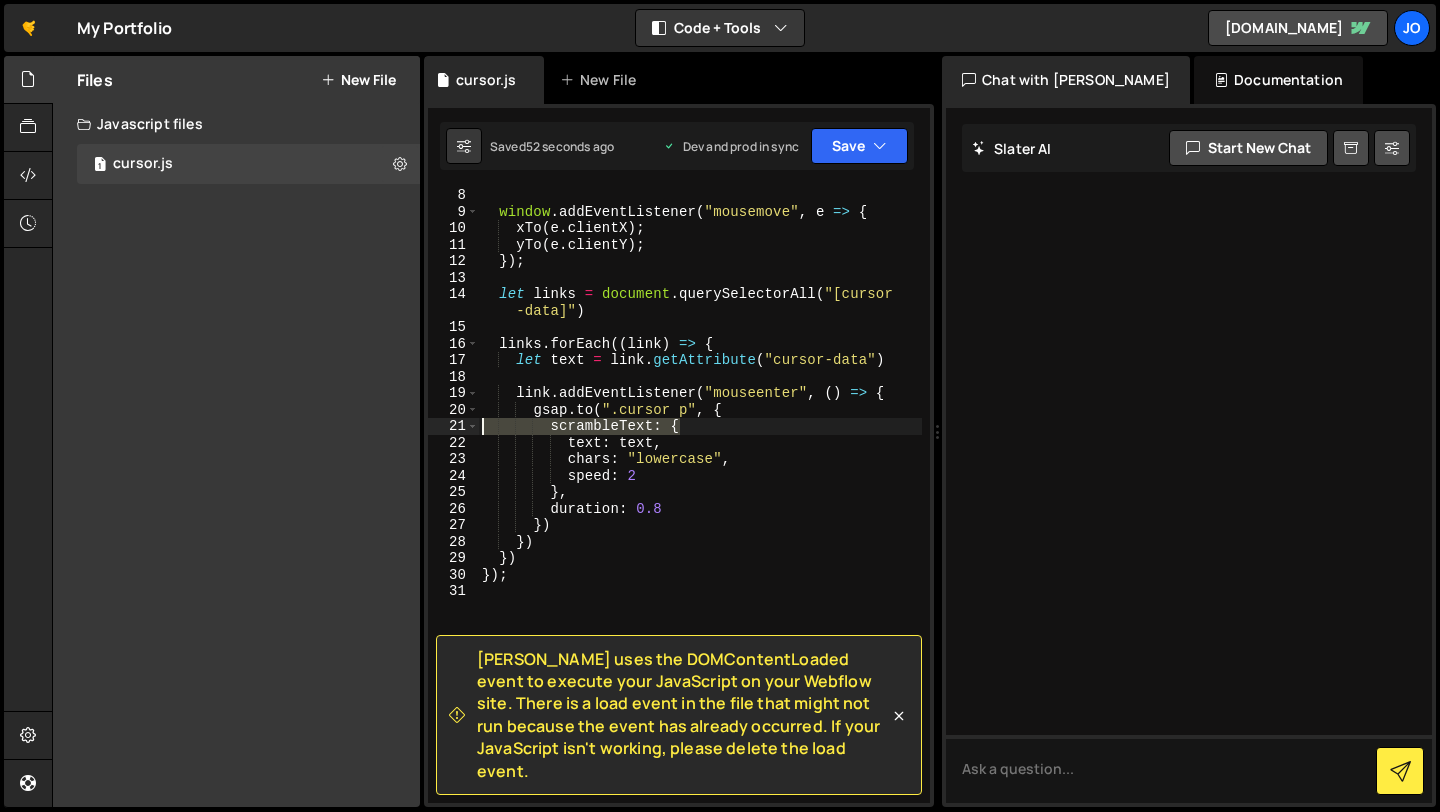 drag, startPoint x: 698, startPoint y: 427, endPoint x: 425, endPoint y: 425, distance: 273.00732 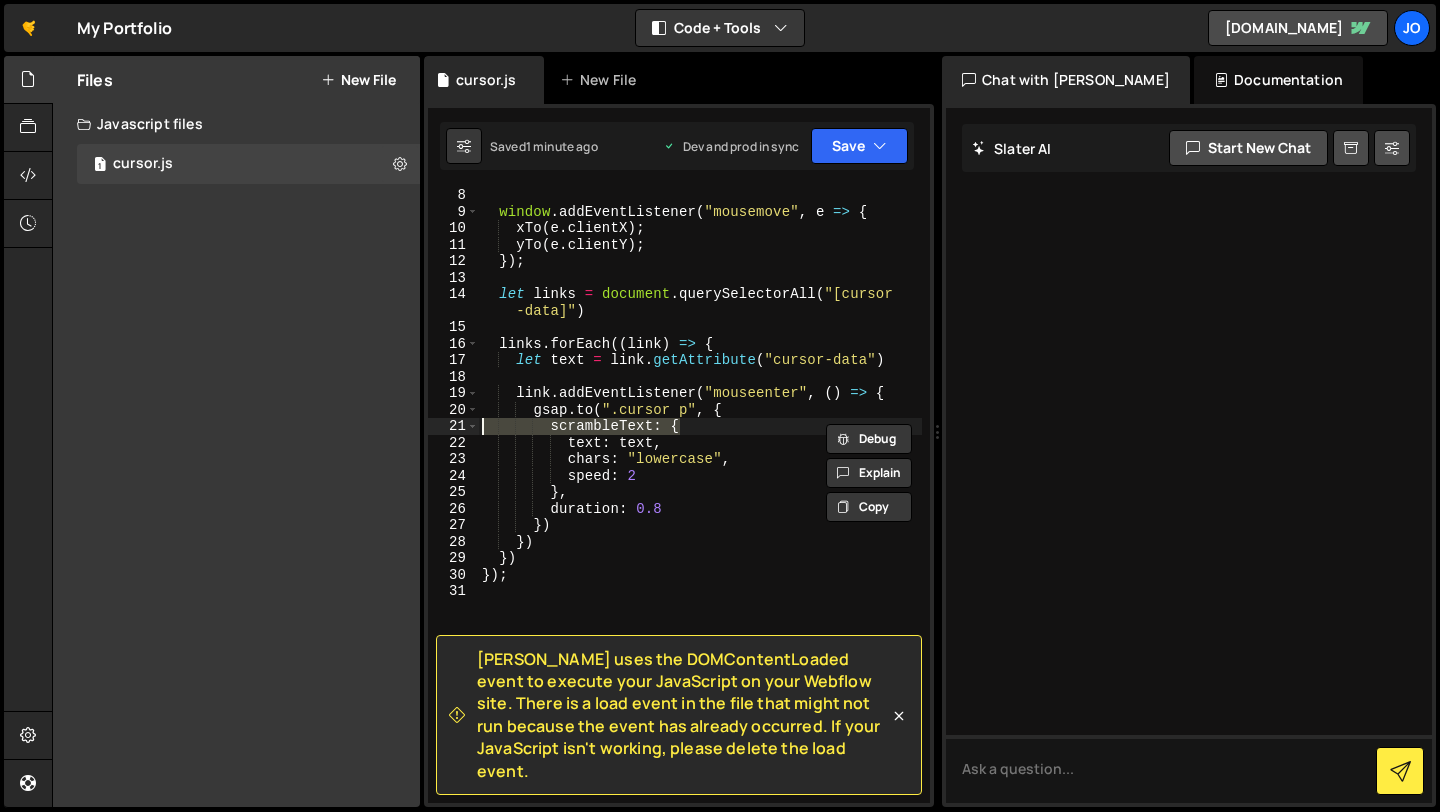 click on "window . addEventListener ( "mousemove" ,   e   =>   {       xTo ( e . clientX ) ;       yTo ( e . clientY ) ;    }) ;    let   links   =   document . querySelectorAll ( "[cursor      -data]" )    links . forEach (( link )   =>   {       let   text   =   link . getAttribute ( "cursor-data" )       link . addEventListener ( "mouseenter" ,   ( )   =>   {          gsap . to ( ".cursor p" ,   {             scrambleText :   {                text :   text ,                chars :   "lowercase" ,                speed :   2             } ,             duration :   0.8          })       })    }) }) ;" at bounding box center [700, 511] 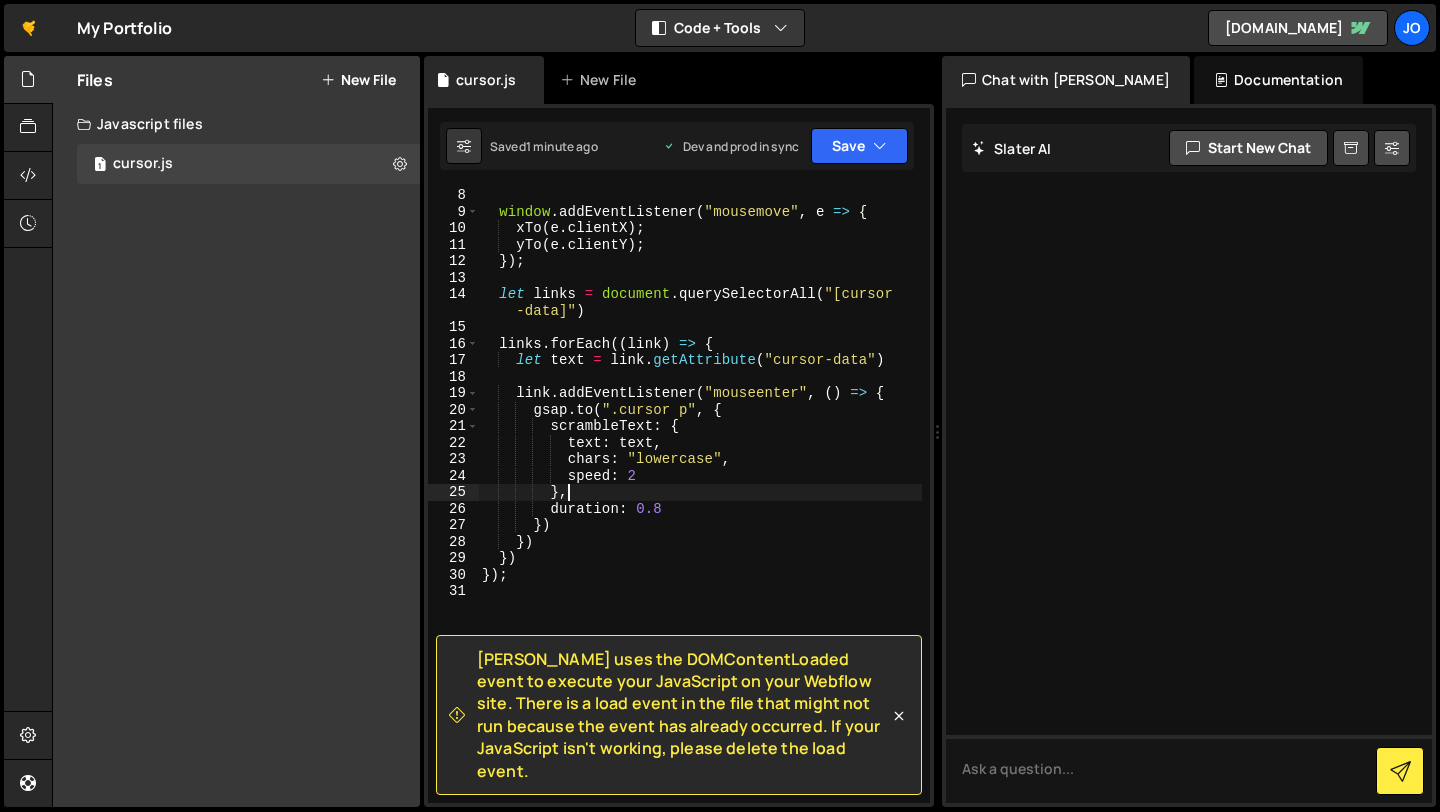 click on "window . addEventListener ( "mousemove" ,   e   =>   {       xTo ( e . clientX ) ;       yTo ( e . clientY ) ;    }) ;    let   links   =   document . querySelectorAll ( "[cursor      -data]" )    links . forEach (( link )   =>   {       let   text   =   link . getAttribute ( "cursor-data" )       link . addEventListener ( "mouseenter" ,   ( )   =>   {          gsap . to ( ".cursor p" ,   {             scrambleText :   {                text :   text ,                chars :   "lowercase" ,                speed :   2             } ,             duration :   0.8          })       })    }) }) ;" at bounding box center (700, 511) 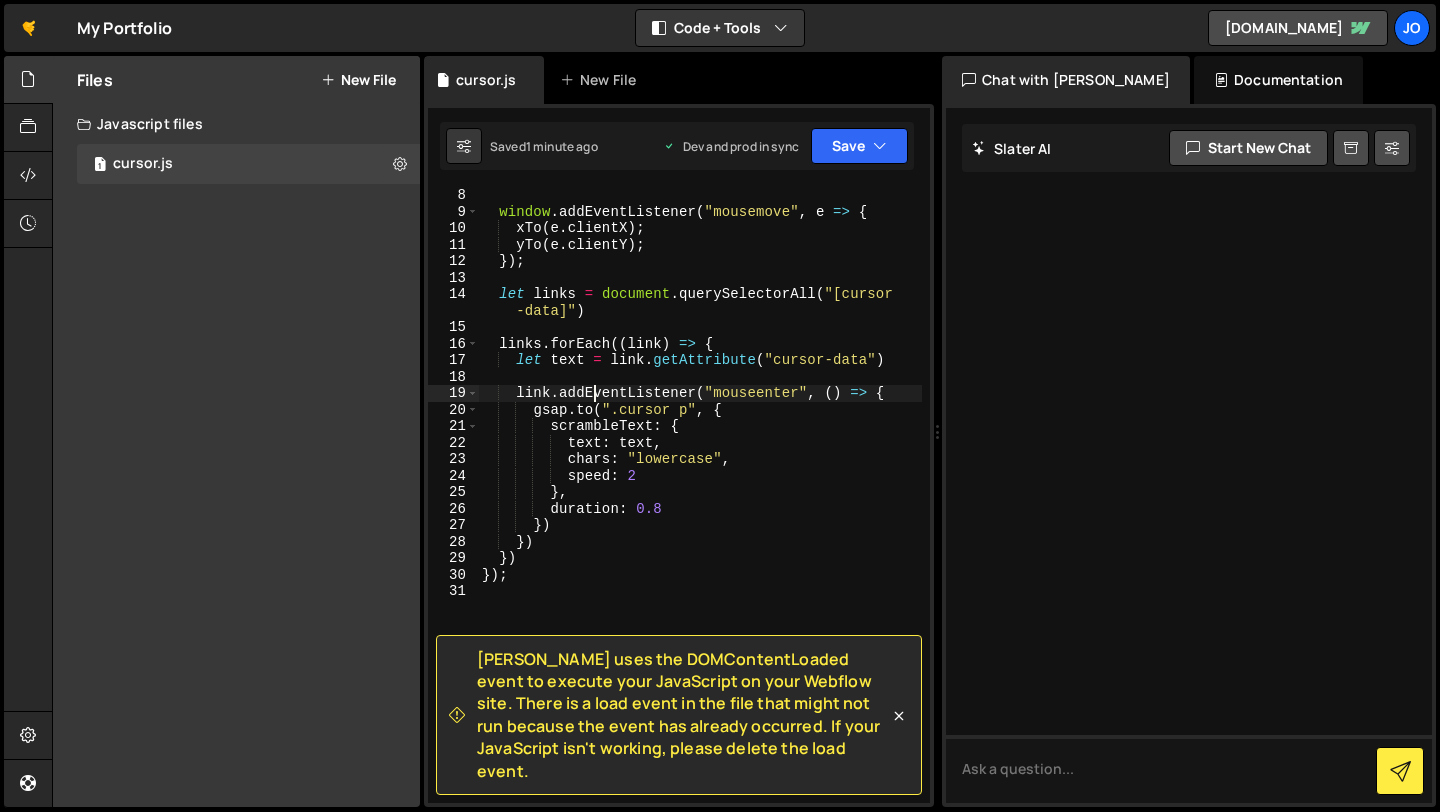click on "window . addEventListener ( "mousemove" ,   e   =>   {       xTo ( e . clientX ) ;       yTo ( e . clientY ) ;    }) ;    let   links   =   document . querySelectorAll ( "[cursor      -data]" )    links . forEach (( link )   =>   {       let   text   =   link . getAttribute ( "cursor-data" )       link . addEventListener ( "mouseenter" ,   ( )   =>   {          gsap . to ( ".cursor p" ,   {             scrambleText :   {                text :   text ,                chars :   "lowercase" ,                speed :   2             } ,             duration :   0.8          })       })    }) }) ;" at bounding box center [700, 511] 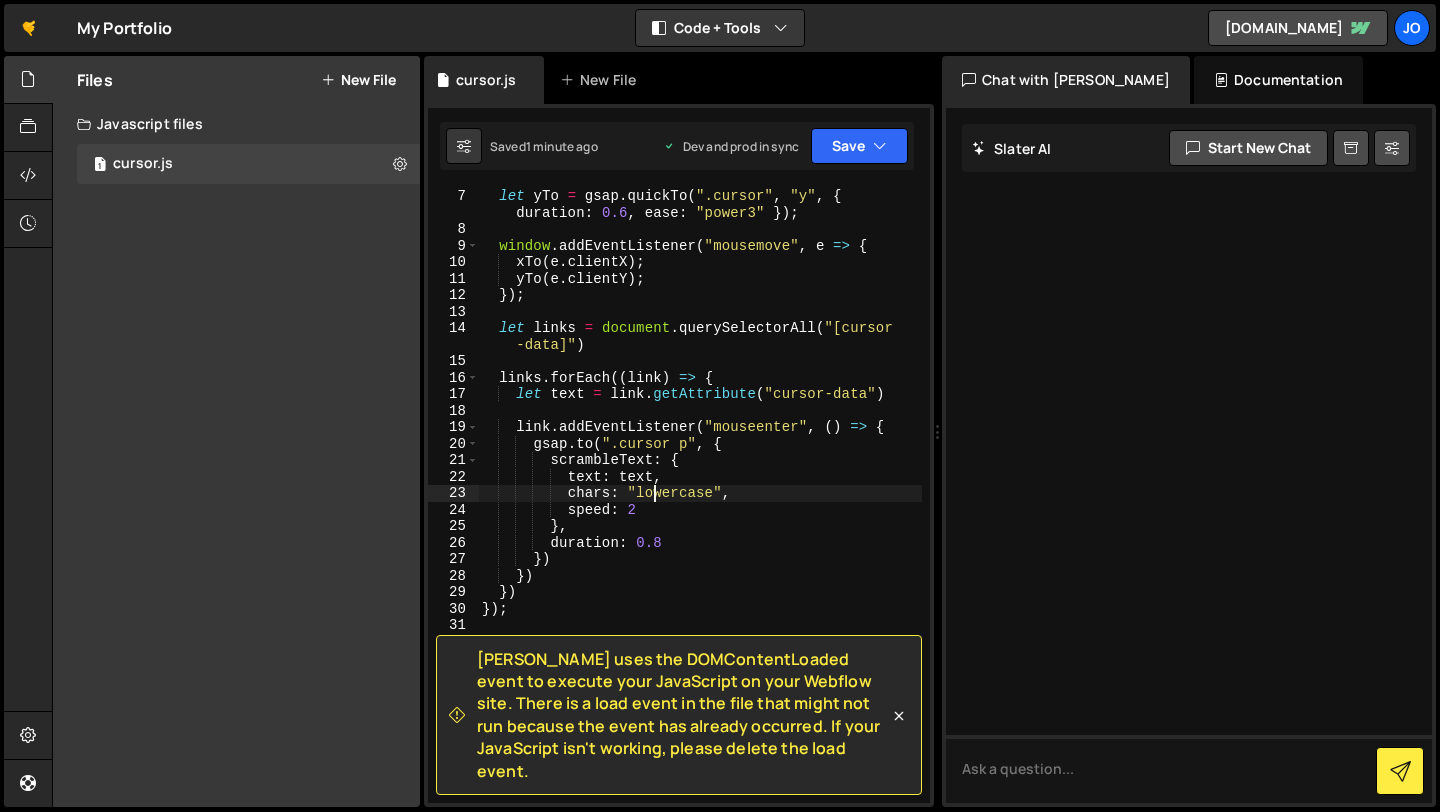 scroll, scrollTop: 165, scrollLeft: 0, axis: vertical 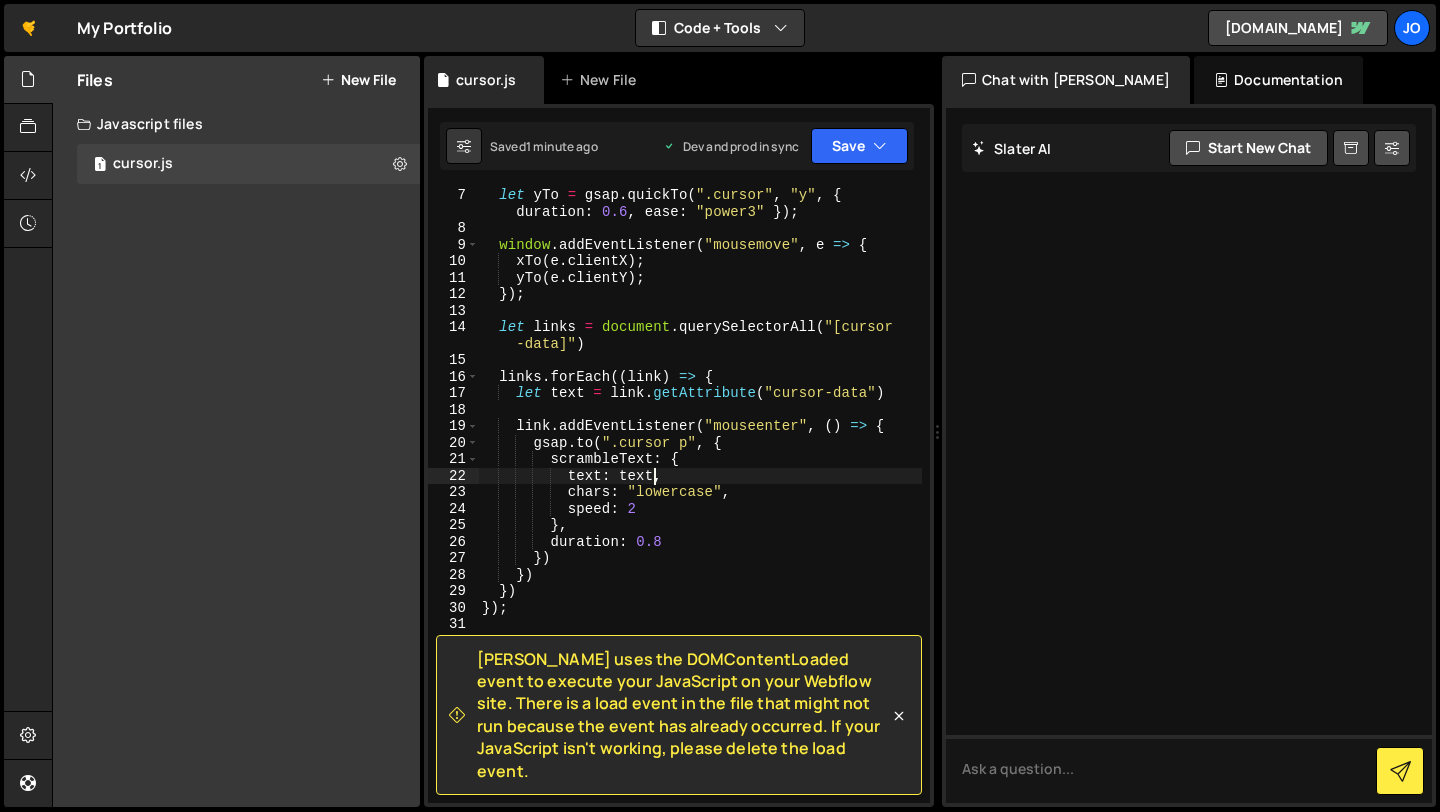 click on "let   yTo   =   gsap . quickTo ( ".cursor" ,   "y" ,   {        duration :   0.6 ,   ease :   "power3"   }) ;    window . addEventListener ( "mousemove" ,   e   =>   {       xTo ( e . clientX ) ;       yTo ( e . clientY ) ;    }) ;    let   links   =   document . querySelectorAll ( "[cursor      -data]" )    links . forEach (( link )   =>   {       let   text   =   link . getAttribute ( "cursor-data" )       link . addEventListener ( "mouseenter" ,   ( )   =>   {          gsap . to ( ".cursor p" ,   {             scrambleText :   {                text :   text ,                chars :   "lowercase" ,                speed :   2             } ,             duration :   0.8          })       })    }) }) ;" at bounding box center [700, 519] 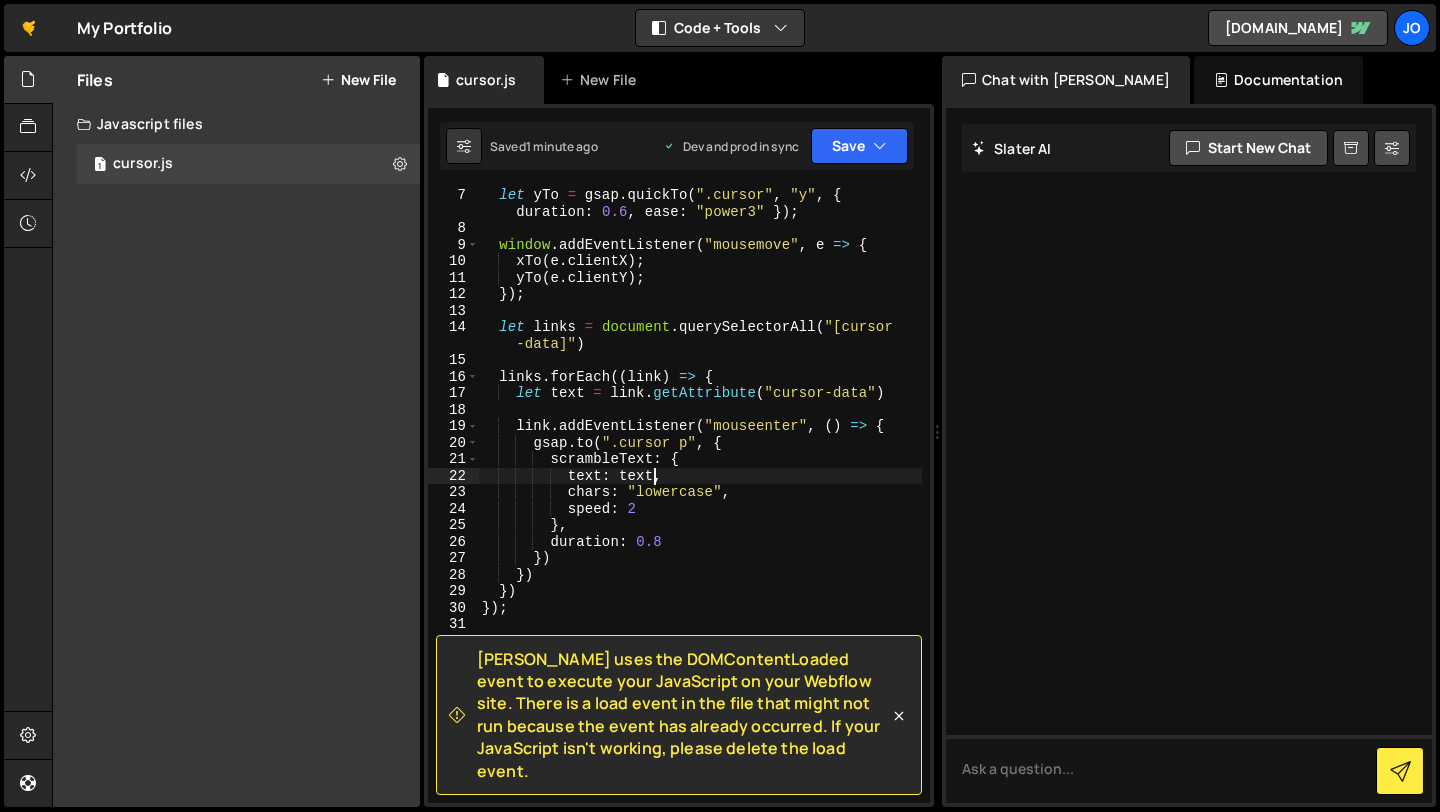 click on "let   yTo   =   gsap . quickTo ( ".cursor" ,   "y" ,   {        duration :   0.6 ,   ease :   "power3"   }) ;    window . addEventListener ( "mousemove" ,   e   =>   {       xTo ( e . clientX ) ;       yTo ( e . clientY ) ;    }) ;    let   links   =   document . querySelectorAll ( "[cursor      -data]" )    links . forEach (( link )   =>   {       let   text   =   link . getAttribute ( "cursor-data" )       link . addEventListener ( "mouseenter" ,   ( )   =>   {          gsap . to ( ".cursor p" ,   {             scrambleText :   {                text :   text ,                chars :   "lowercase" ,                speed :   2             } ,             duration :   0.8          })       })    }) }) ;" at bounding box center (700, 519) 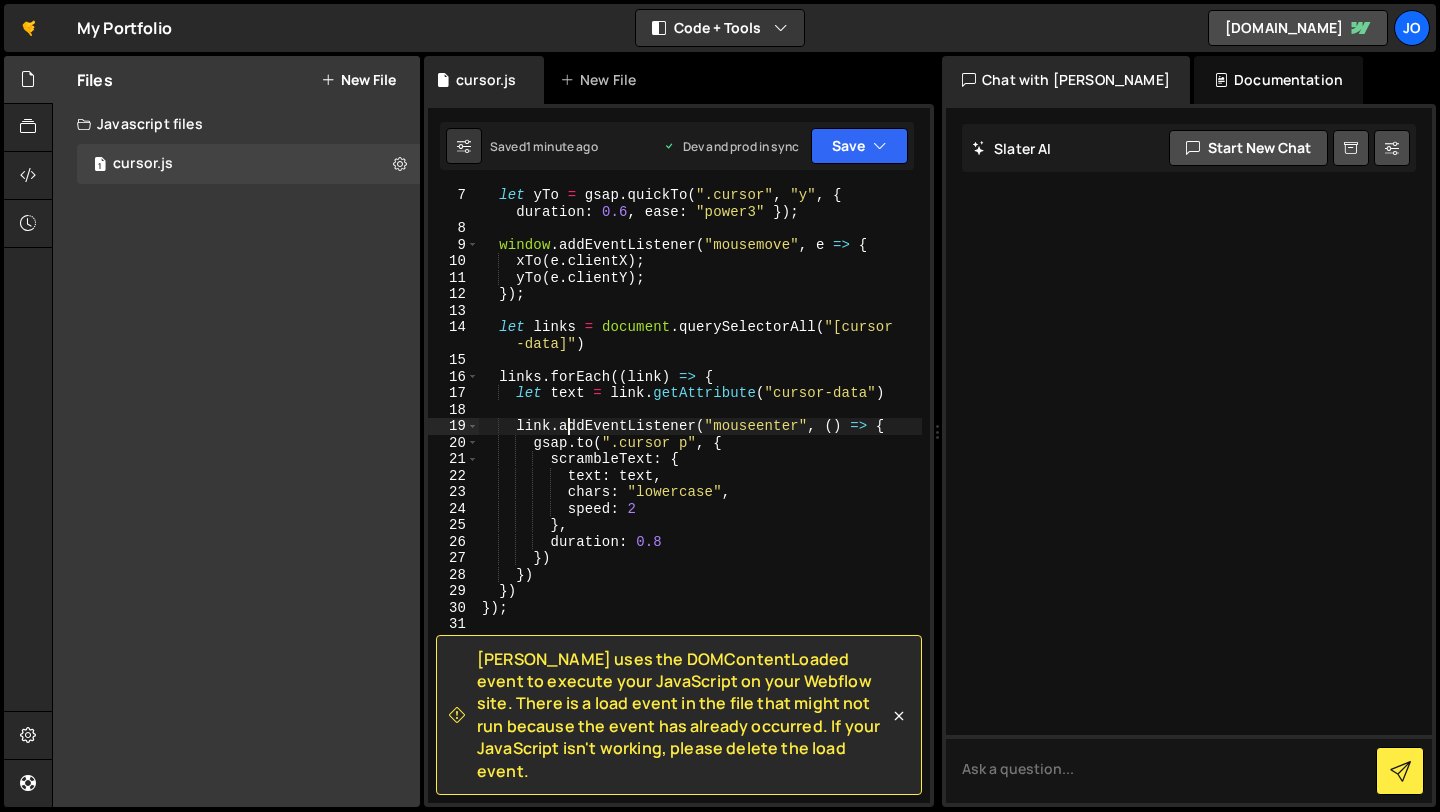 click on "let   yTo   =   gsap . quickTo ( ".cursor" ,   "y" ,   {        duration :   0.6 ,   ease :   "power3"   }) ;    window . addEventListener ( "mousemove" ,   e   =>   {       xTo ( e . clientX ) ;       yTo ( e . clientY ) ;    }) ;    let   links   =   document . querySelectorAll ( "[cursor      -data]" )    links . forEach (( link )   =>   {       let   text   =   link . getAttribute ( "cursor-data" )       link . addEventListener ( "mouseenter" ,   ( )   =>   {          gsap . to ( ".cursor p" ,   {             scrambleText :   {                text :   text ,                chars :   "lowercase" ,                speed :   2             } ,             duration :   0.8          })       })    }) }) ;" at bounding box center [700, 519] 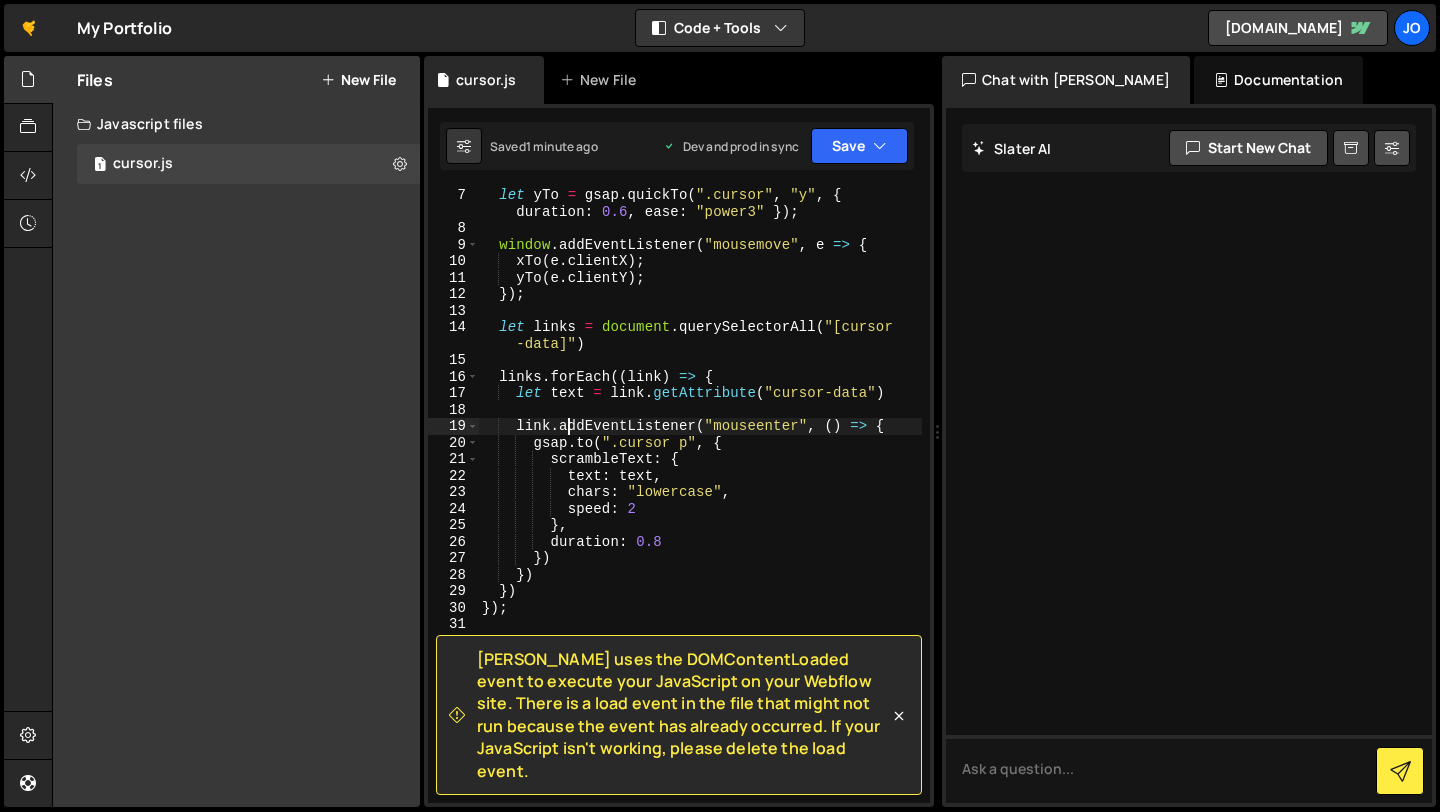 scroll, scrollTop: 166, scrollLeft: 0, axis: vertical 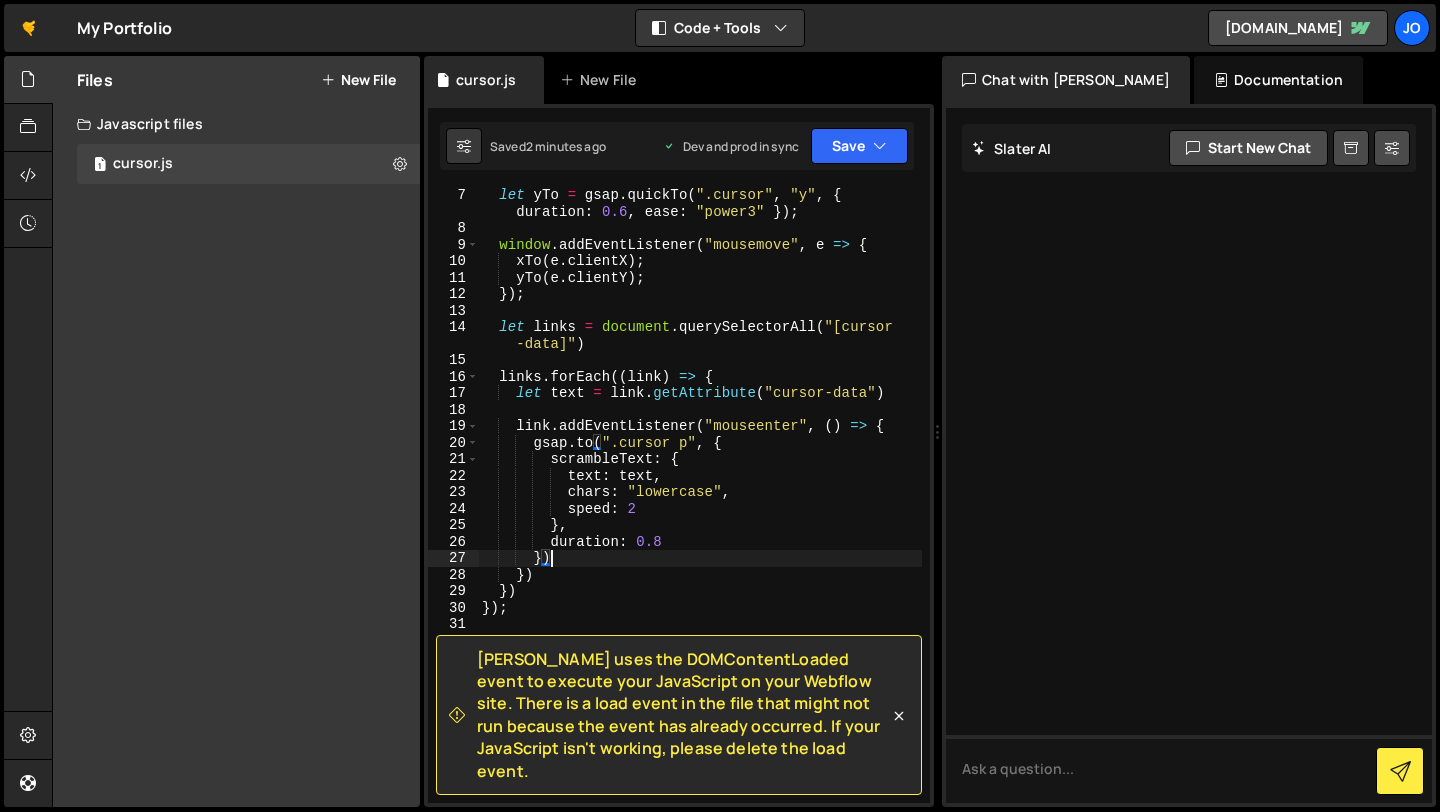 click on "let   yTo   =   gsap . quickTo ( ".cursor" ,   "y" ,   {        duration :   0.6 ,   ease :   "power3"   }) ;    window . addEventListener ( "mousemove" ,   e   =>   {       xTo ( e . clientX ) ;       yTo ( e . clientY ) ;    }) ;    let   links   =   document . querySelectorAll ( "[cursor      -data]" )    links . forEach (( link )   =>   {       let   text   =   link . getAttribute ( "cursor-data" )       link . addEventListener ( "mouseenter" ,   ( )   =>   {          gsap . to ( ".cursor p" ,   {             scrambleText :   {                text :   text ,                chars :   "lowercase" ,                speed :   2             } ,             duration :   0.8          })       })    }) }) ;" at bounding box center (700, 519) 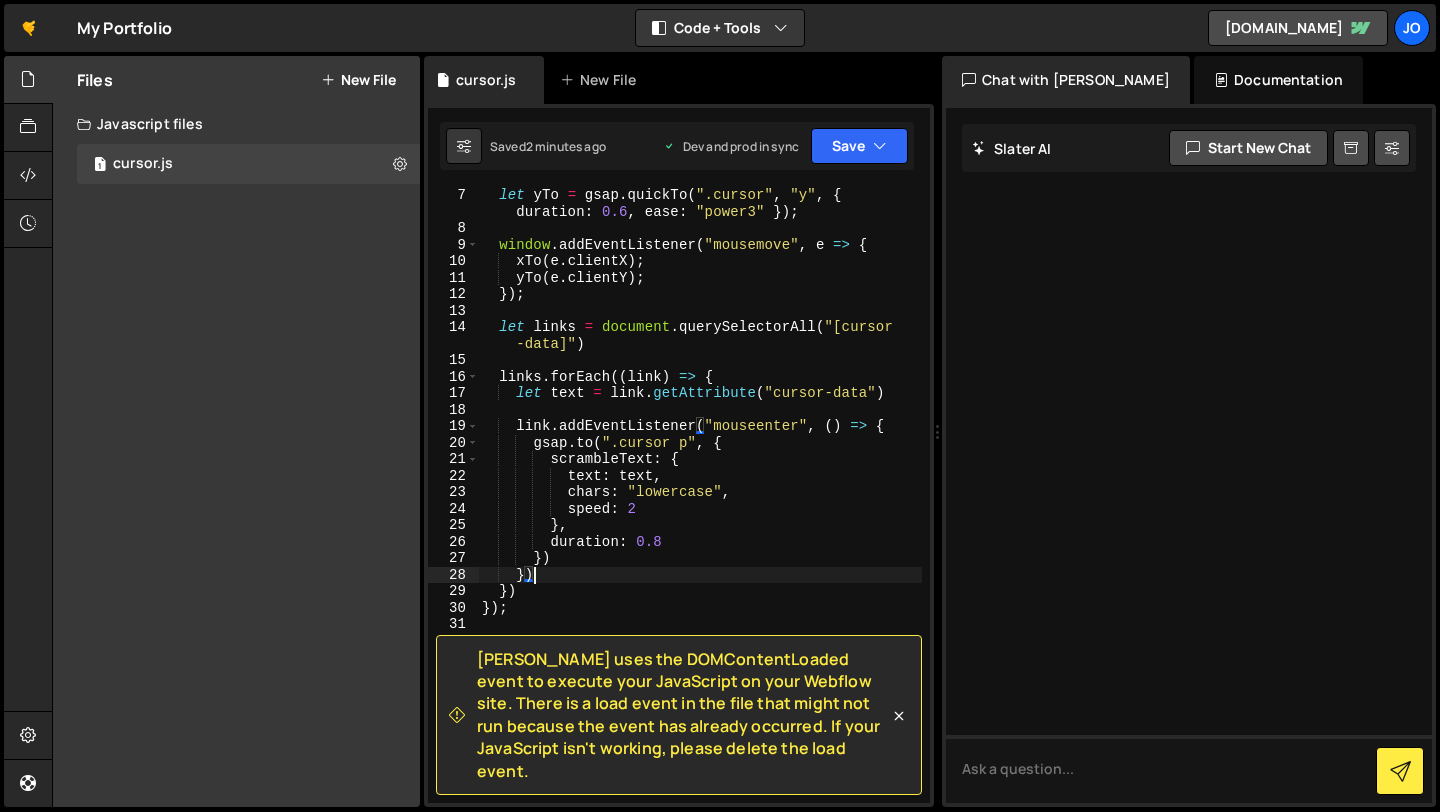 click on "let   yTo   =   gsap . quickTo ( ".cursor" ,   "y" ,   {        duration :   0.6 ,   ease :   "power3"   }) ;    window . addEventListener ( "mousemove" ,   e   =>   {       xTo ( e . clientX ) ;       yTo ( e . clientY ) ;    }) ;    let   links   =   document . querySelectorAll ( "[cursor      -data]" )    links . forEach (( link )   =>   {       let   text   =   link . getAttribute ( "cursor-data" )       link . addEventListener ( "mouseenter" ,   ( )   =>   {          gsap . to ( ".cursor p" ,   {             scrambleText :   {                text :   text ,                chars :   "lowercase" ,                speed :   2             } ,             duration :   0.8          })       })    }) }) ;" at bounding box center (700, 519) 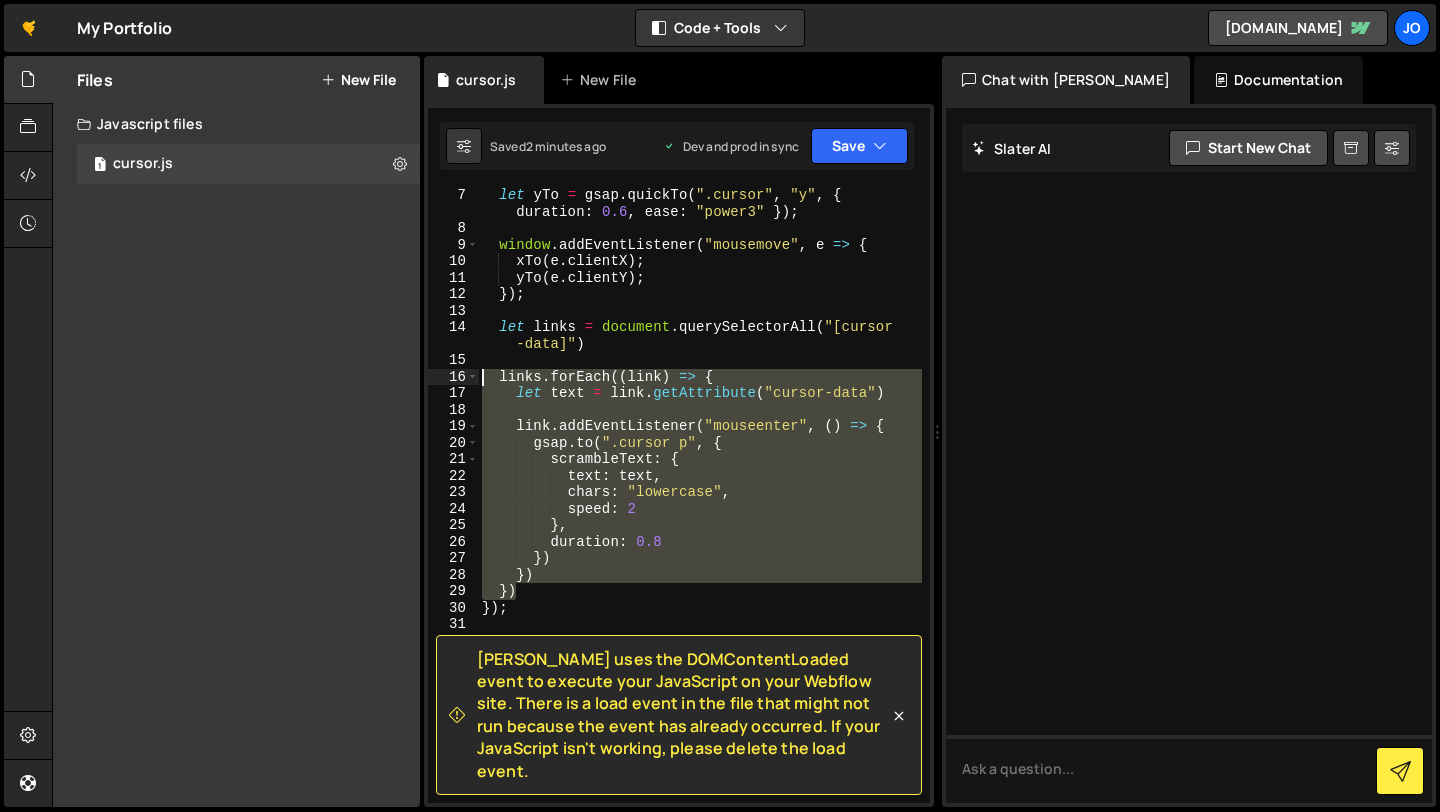 drag, startPoint x: 614, startPoint y: 594, endPoint x: 452, endPoint y: 370, distance: 276.44168 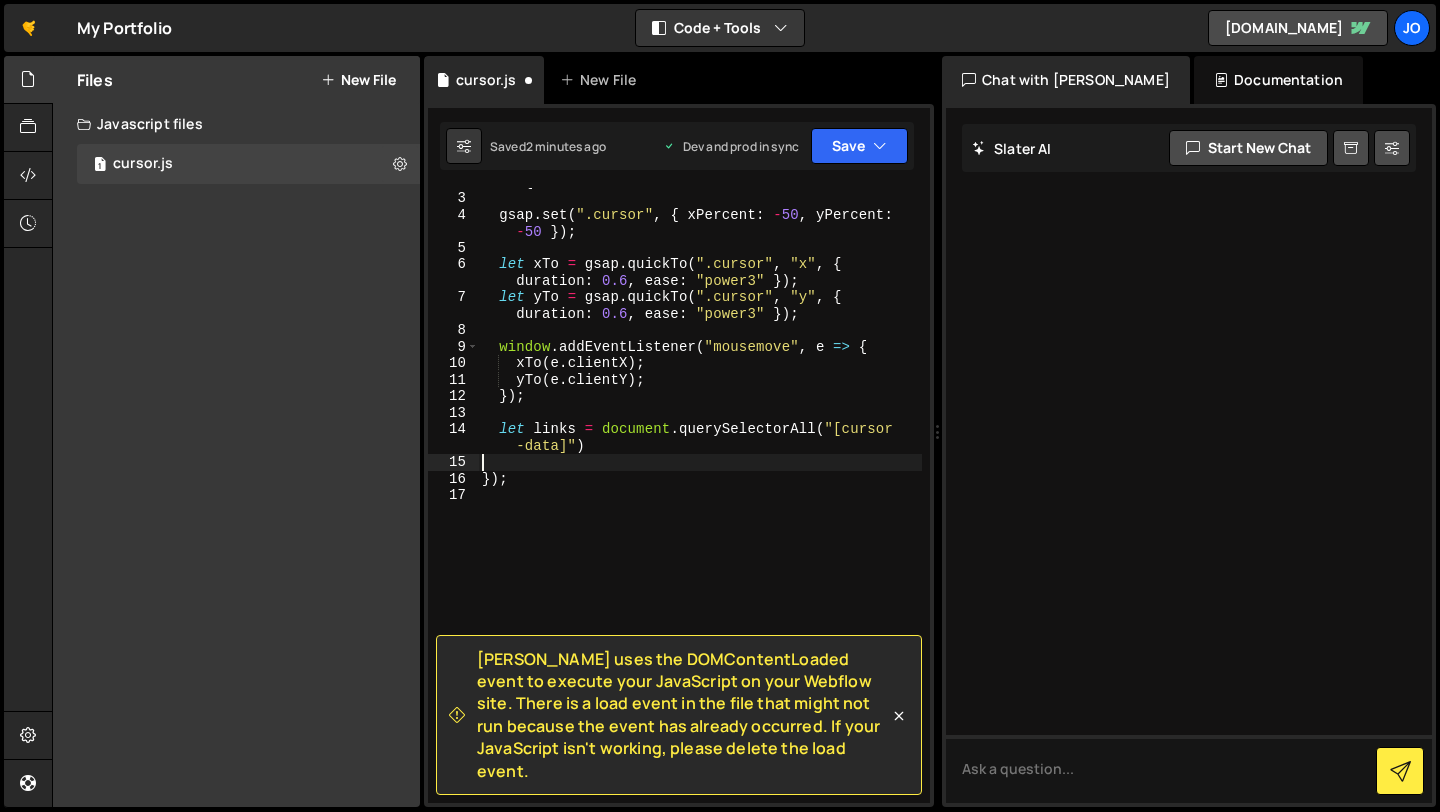 scroll, scrollTop: 47, scrollLeft: 0, axis: vertical 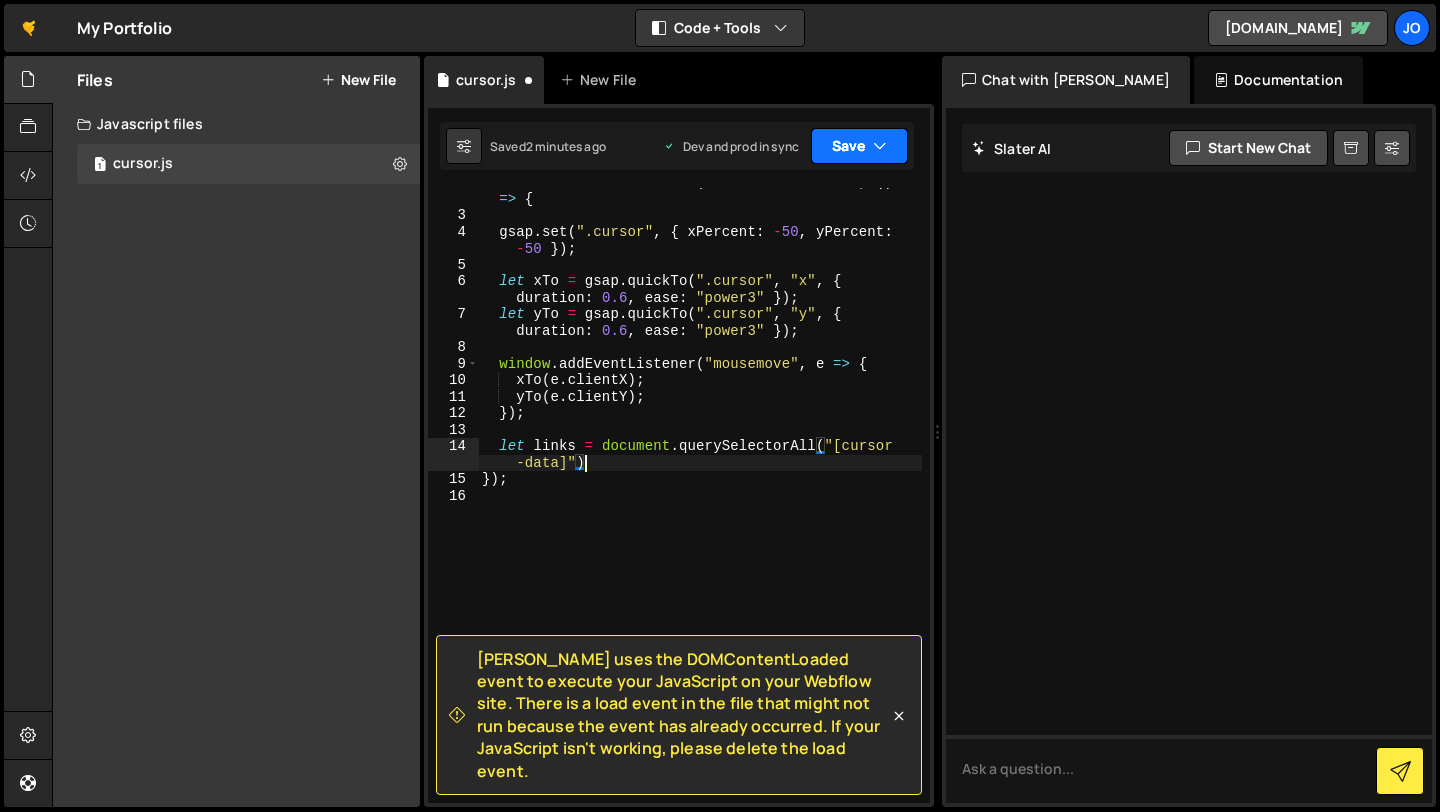 click on "Save" at bounding box center [859, 146] 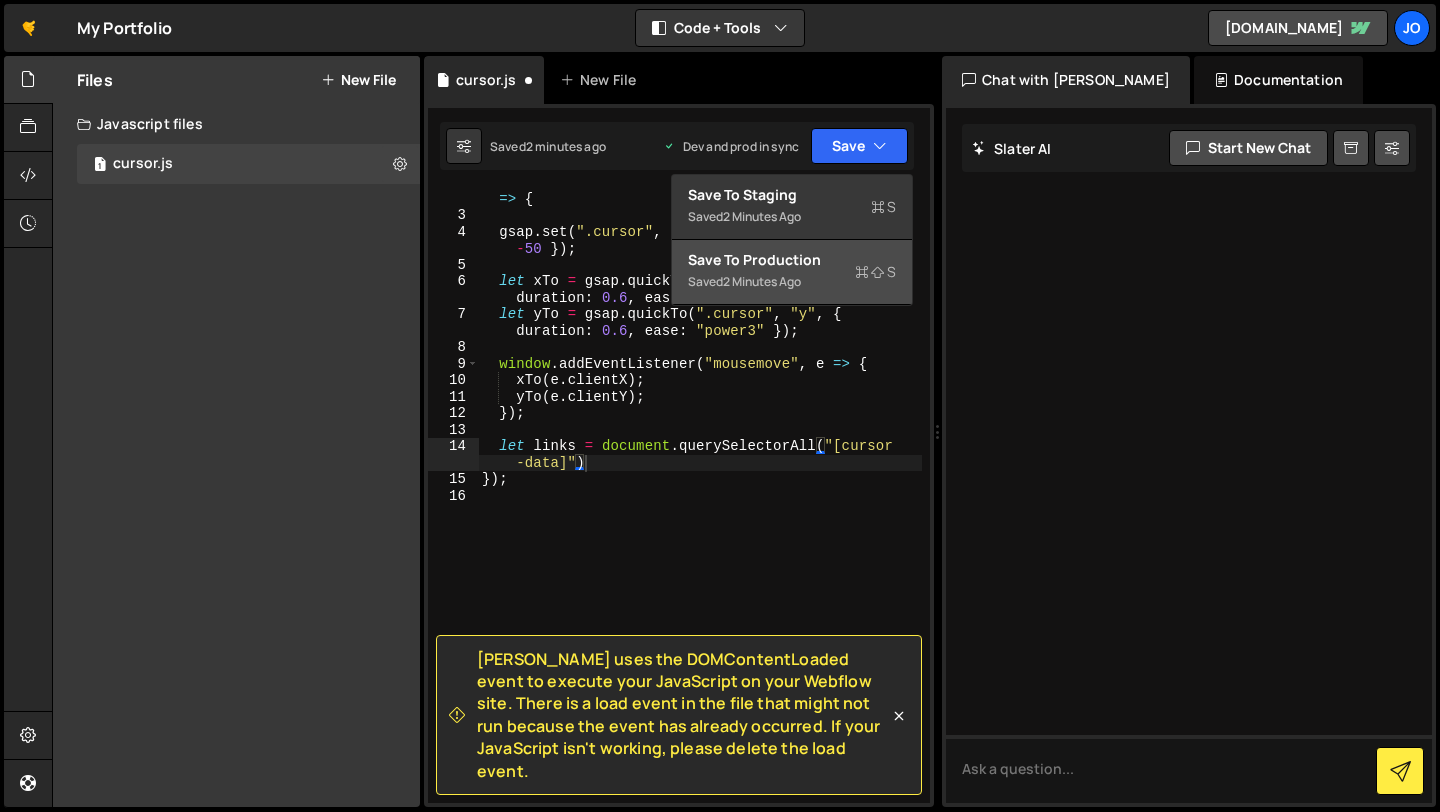 click on "Saved  2 minutes ago" at bounding box center (792, 282) 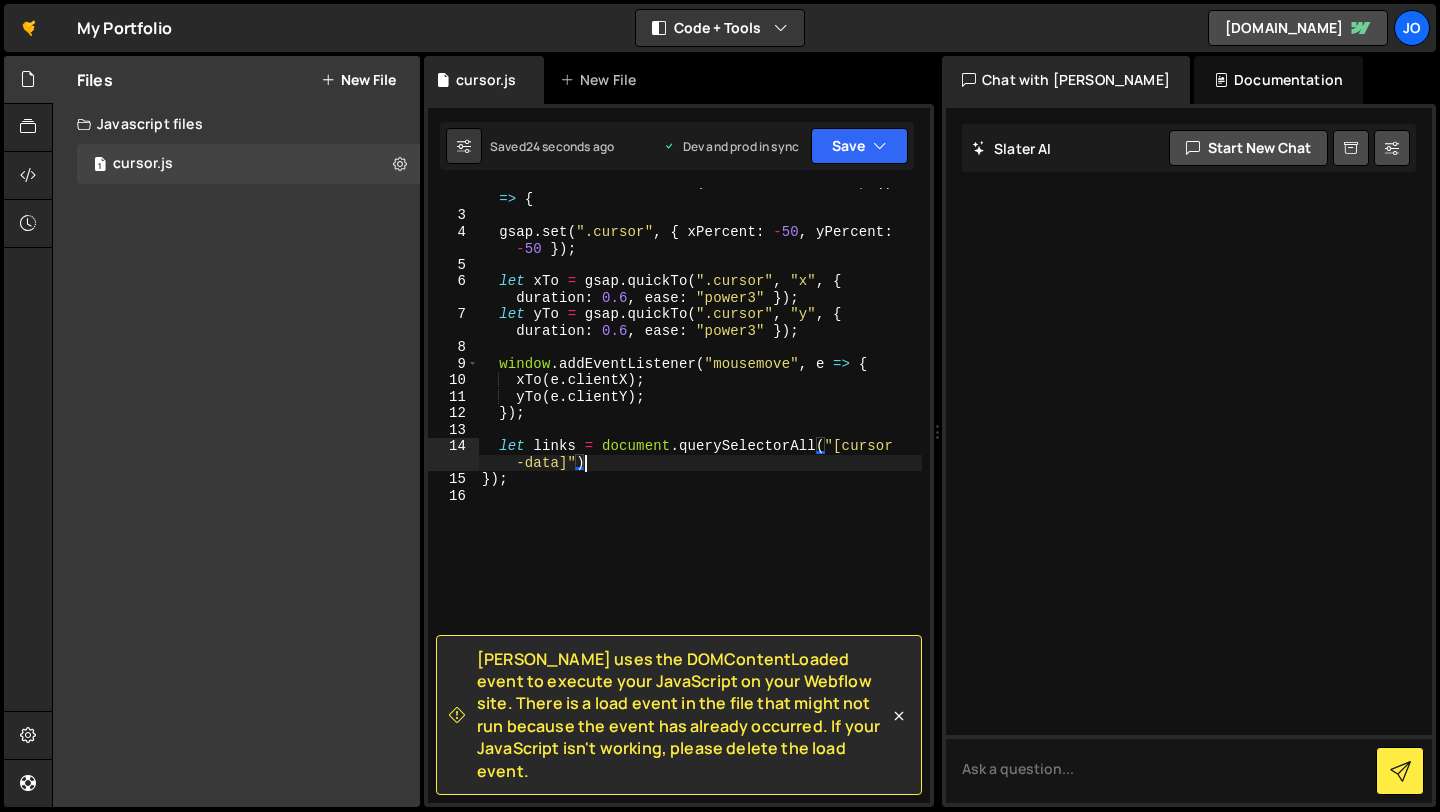 click on "document . addEventListener ( "DOMContentLoaded" ,   ( )      =>   {    gsap . set ( ".cursor" ,   {   xPercent :   - 50 ,   yPercent :        - 50   }) ;    let   xTo   =   gsap . quickTo ( ".cursor" ,   "x" ,   {        duration :   0.6 ,   ease :   "power3"   }) ;    let   yTo   =   gsap . quickTo ( ".cursor" ,   "y" ,   {        duration :   0.6 ,   ease :   "power3"   }) ;    window . addEventListener ( "mousemove" ,   e   =>   {       xTo ( e . clientX ) ;       yTo ( e . clientY ) ;    }) ;    let   links   =   document . querySelectorAll ( "[cursor      -data]" ) }) ;" at bounding box center [700, 506] 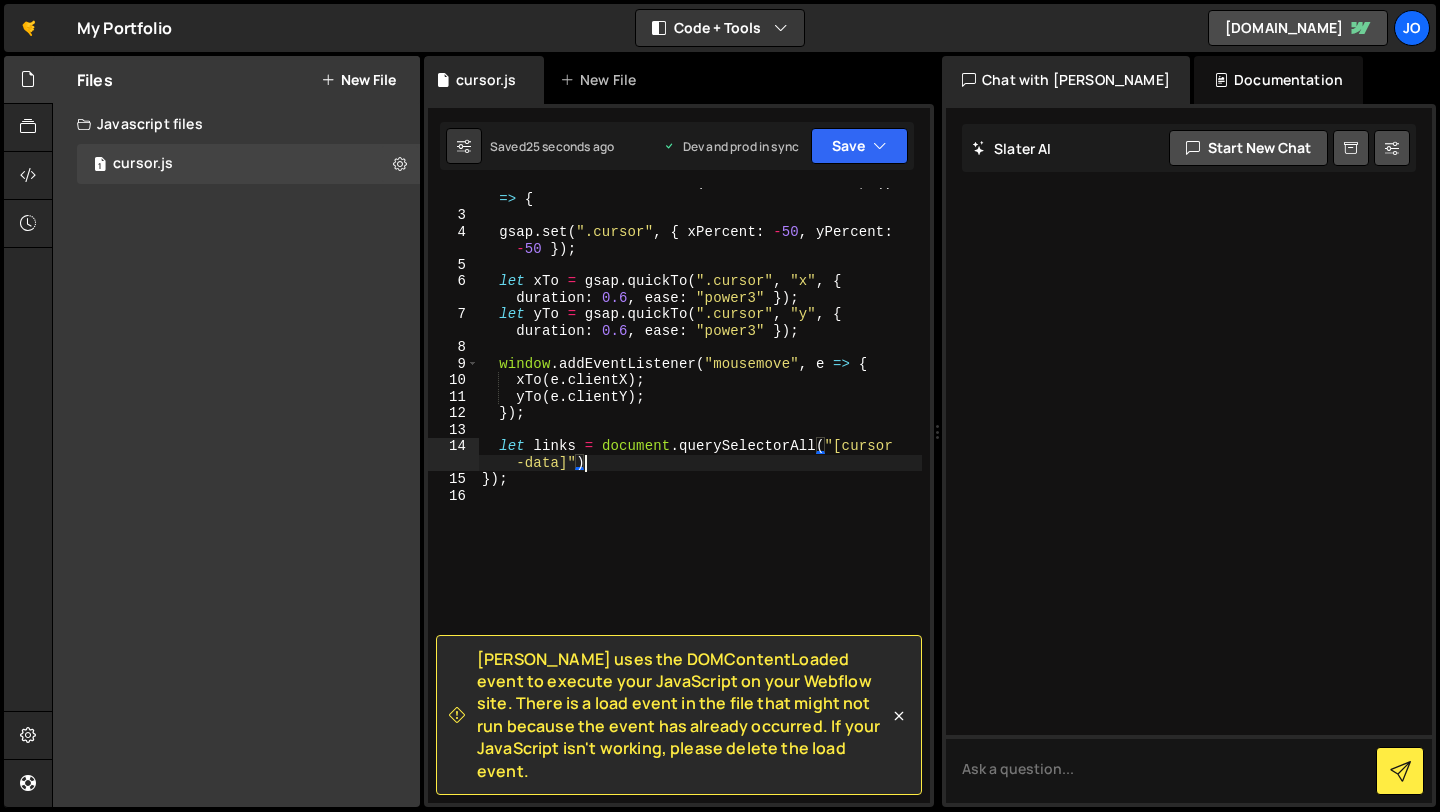 type on "});" 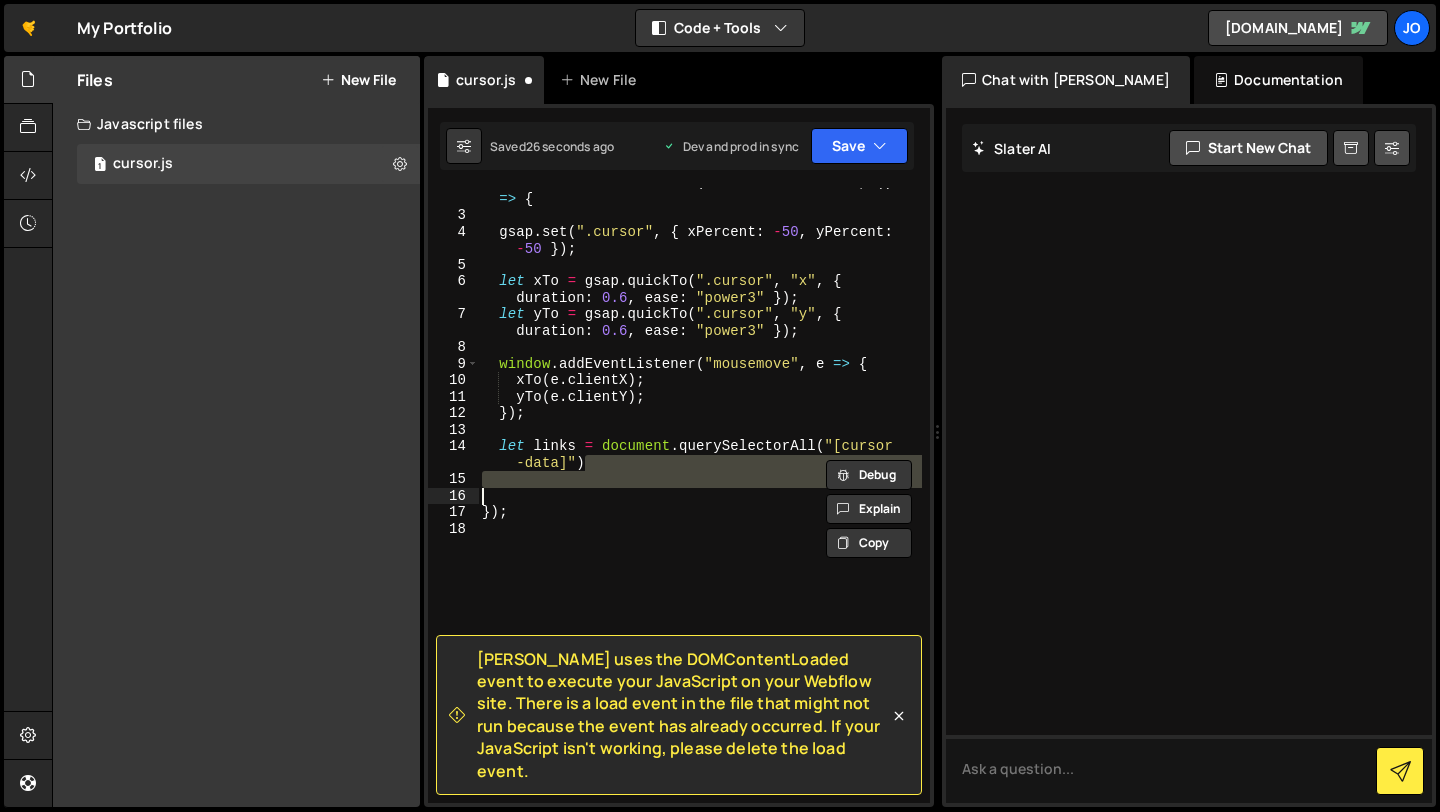type on "})
})" 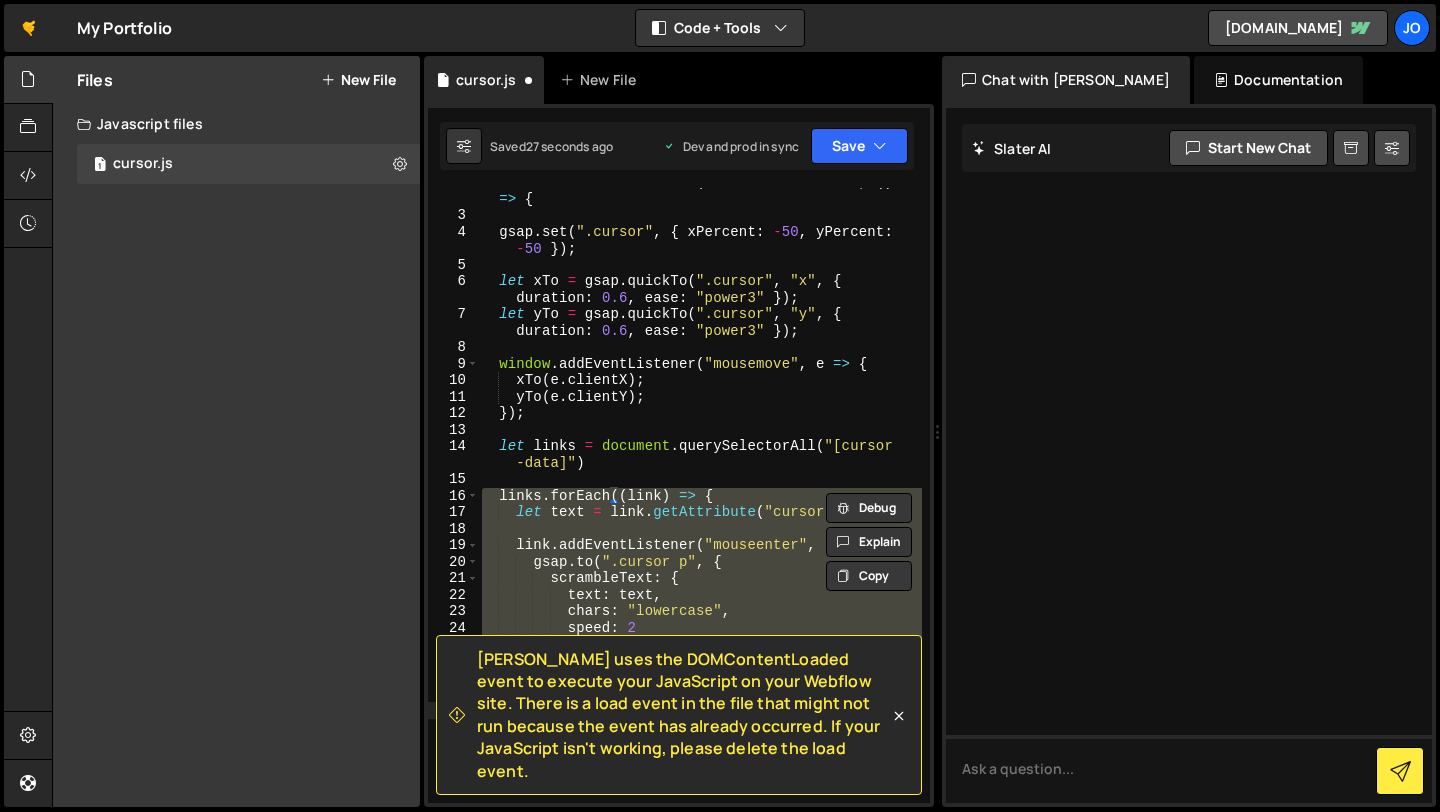 click on "document . addEventListener ( "DOMContentLoaded" ,   ( )      =>   {    gsap . set ( ".cursor" ,   {   xPercent :   - 50 ,   yPercent :        - 50   }) ;    let   xTo   =   gsap . quickTo ( ".cursor" ,   "x" ,   {        duration :   0.6 ,   ease :   "power3"   }) ;    let   yTo   =   gsap . quickTo ( ".cursor" ,   "y" ,   {        duration :   0.6 ,   ease :   "power3"   }) ;    window . addEventListener ( "mousemove" ,   e   =>   {       xTo ( e . clientX ) ;       yTo ( e . clientY ) ;    }) ;    let   links   =   document . querySelectorAll ( "[cursor      -data]" )    links . forEach (( link )   =>   {       let   text   =   link . getAttribute ( "cursor-data" )       link . addEventListener ( "mouseenter" ,   ( )   =>   {          gsap . to ( ".cursor p" ,   {             scrambleText :   {                text :   text ,                chars :   "lowercase" ,                speed :   2             } ,             duration :   0.8          })       })    }) }) ;" at bounding box center [700, 495] 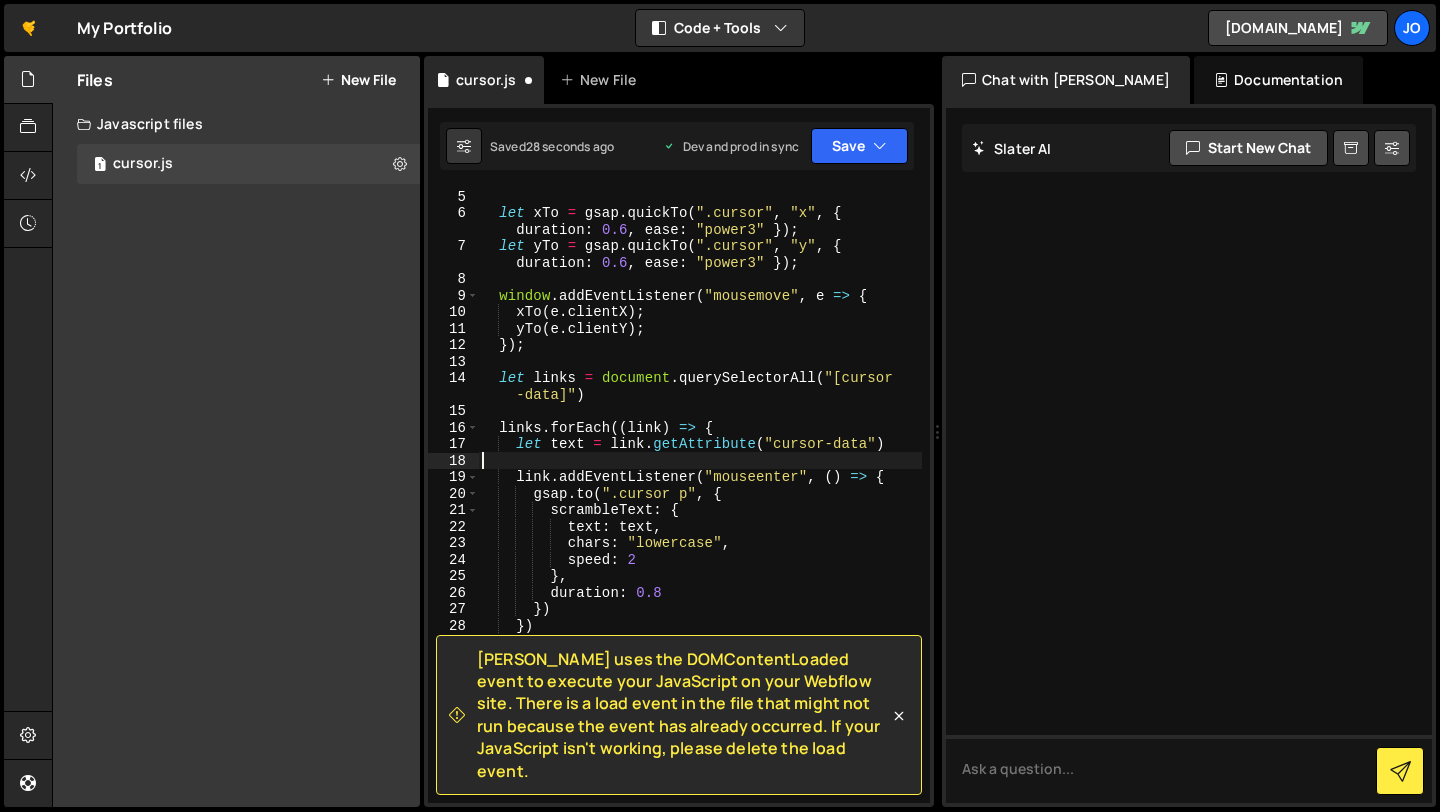 scroll, scrollTop: 116, scrollLeft: 0, axis: vertical 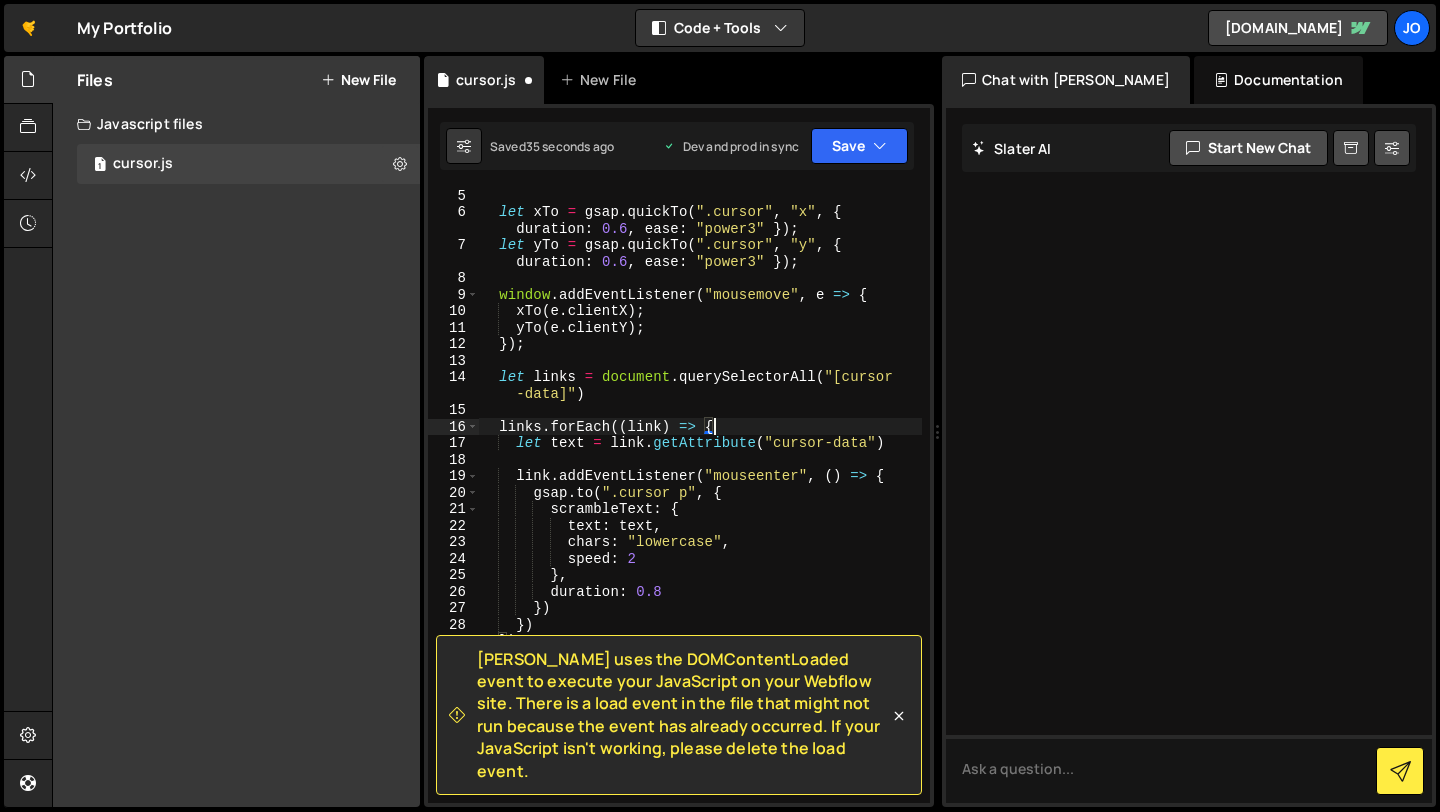 click on "let   xTo   =   gsap . quickTo ( ".cursor" ,   "x" ,   {        duration :   0.6 ,   ease :   "power3"   }) ;    let   yTo   =   gsap . quickTo ( ".cursor" ,   "y" ,   {        duration :   0.6 ,   ease :   "power3"   }) ;    window . addEventListener ( "mousemove" ,   e   =>   {       xTo ( e . clientX ) ;       yTo ( e . clientY ) ;    }) ;    let   links   =   document . querySelectorAll ( "[cursor      -data]" )    links . forEach (( link )   =>   {       let   text   =   link . getAttribute ( "cursor-data" )       link . addEventListener ( "mouseenter" ,   ( )   =>   {          gsap . to ( ".cursor p" ,   {             scrambleText :   {                text :   text ,                chars :   "lowercase" ,                speed :   2             } ,             duration :   0.8          })       })    }) }) ;" at bounding box center (700, 511) 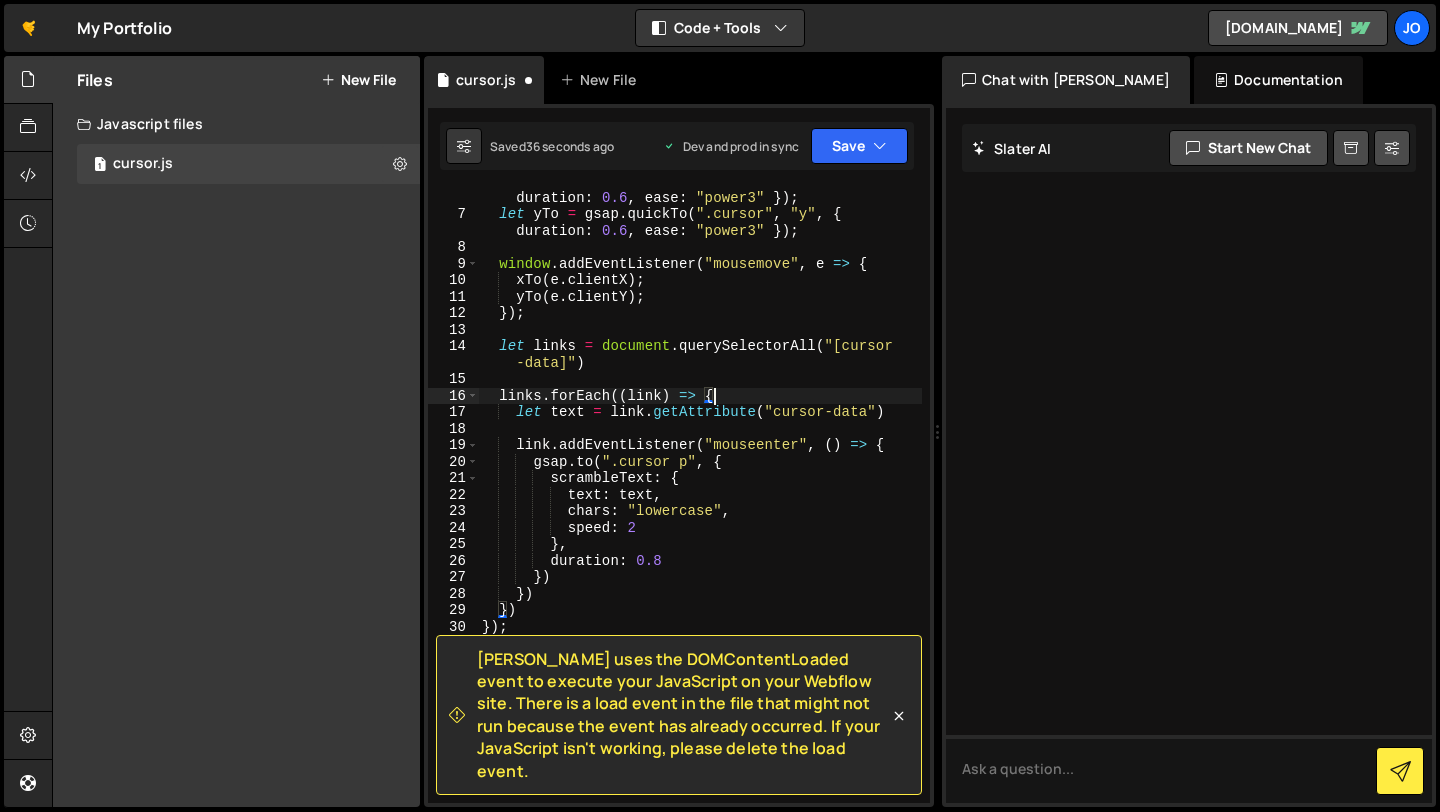 scroll, scrollTop: 148, scrollLeft: 0, axis: vertical 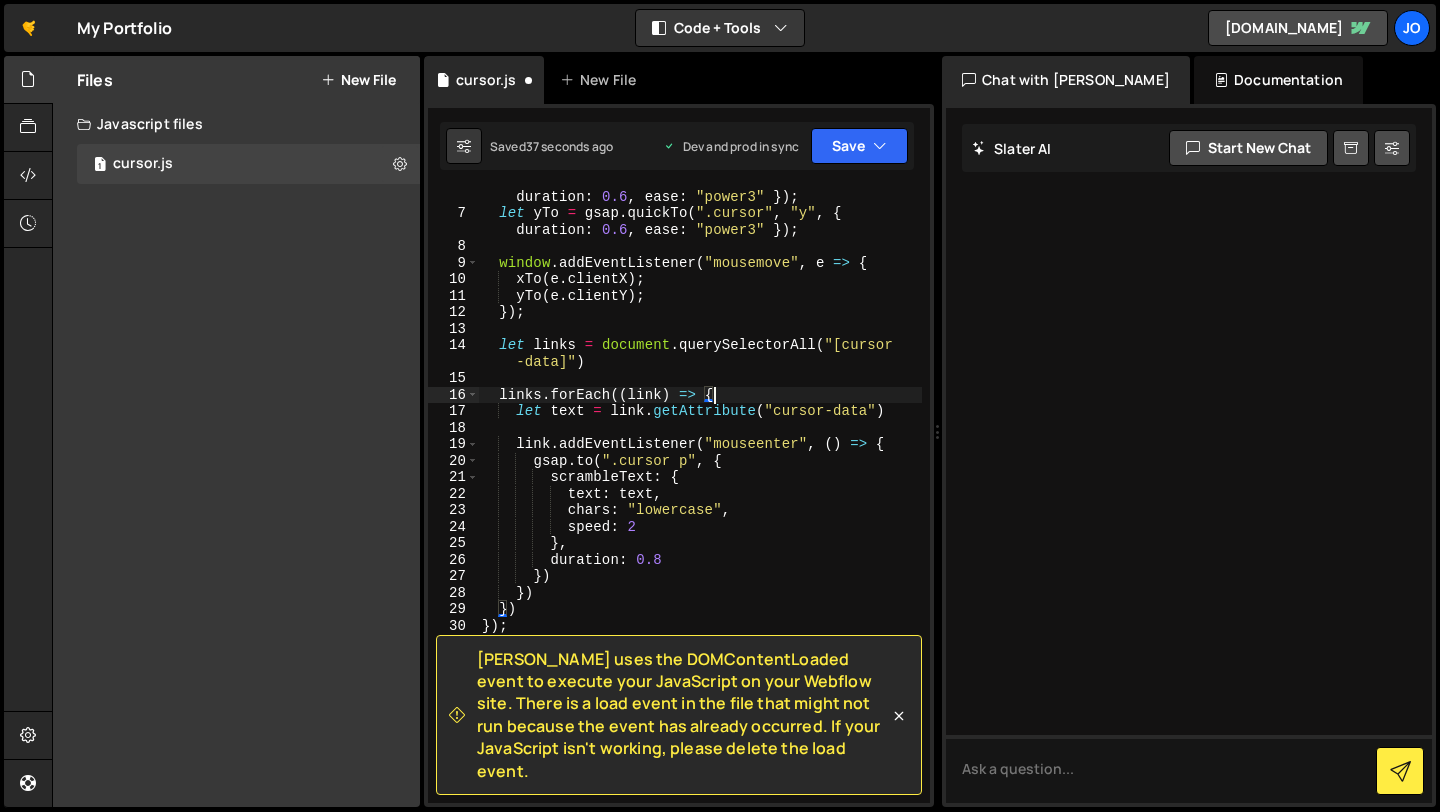 click on "let   xTo   =   gsap . quickTo ( ".cursor" ,   "x" ,   {        duration :   0.6 ,   ease :   "power3"   }) ;    let   yTo   =   gsap . quickTo ( ".cursor" ,   "y" ,   {        duration :   0.6 ,   ease :   "power3"   }) ;    window . addEventListener ( "mousemove" ,   e   =>   {       xTo ( e . clientX ) ;       yTo ( e . clientY ) ;    }) ;    let   links   =   document . querySelectorAll ( "[cursor      -data]" )    links . forEach (( link )   =>   {       let   text   =   link . getAttribute ( "cursor-data" )       link . addEventListener ( "mouseenter" ,   ( )   =>   {          gsap . to ( ".cursor p" ,   {             scrambleText :   {                text :   text ,                chars :   "lowercase" ,                speed :   2             } ,             duration :   0.8          })       })    }) }) ;" at bounding box center [700, 504] 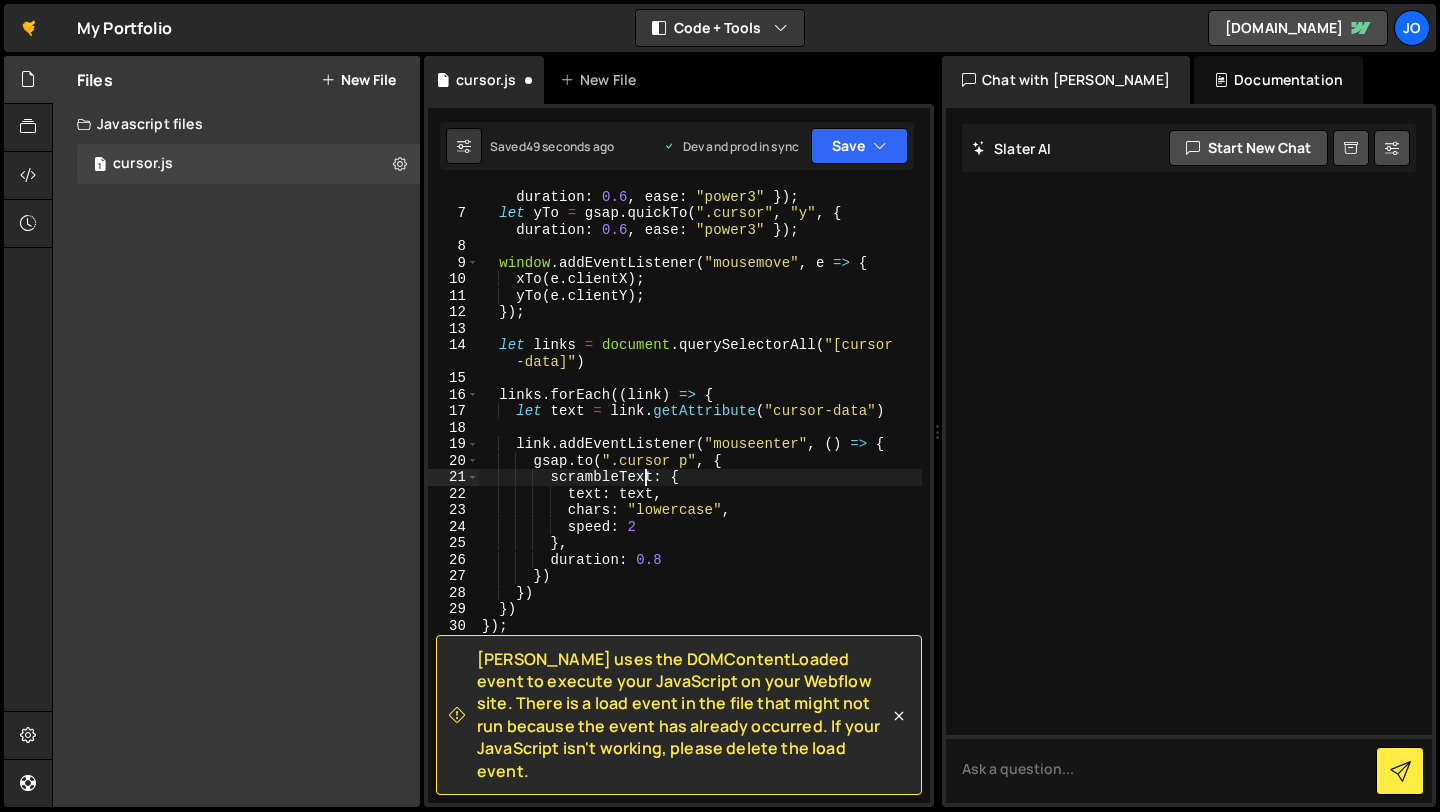 click on "let   xTo   =   gsap . quickTo ( ".cursor" ,   "x" ,   {        duration :   0.6 ,   ease :   "power3"   }) ;    let   yTo   =   gsap . quickTo ( ".cursor" ,   "y" ,   {        duration :   0.6 ,   ease :   "power3"   }) ;    window . addEventListener ( "mousemove" ,   e   =>   {       xTo ( e . clientX ) ;       yTo ( e . clientY ) ;    }) ;    let   links   =   document . querySelectorAll ( "[cursor      -data]" )    links . forEach (( link )   =>   {       let   text   =   link . getAttribute ( "cursor-data" )       link . addEventListener ( "mouseenter" ,   ( )   =>   {          gsap . to ( ".cursor p" ,   {             scrambleText :   {                text :   text ,                chars :   "lowercase" ,                speed :   2             } ,             duration :   0.8          })       })    }) }) ;" at bounding box center (700, 504) 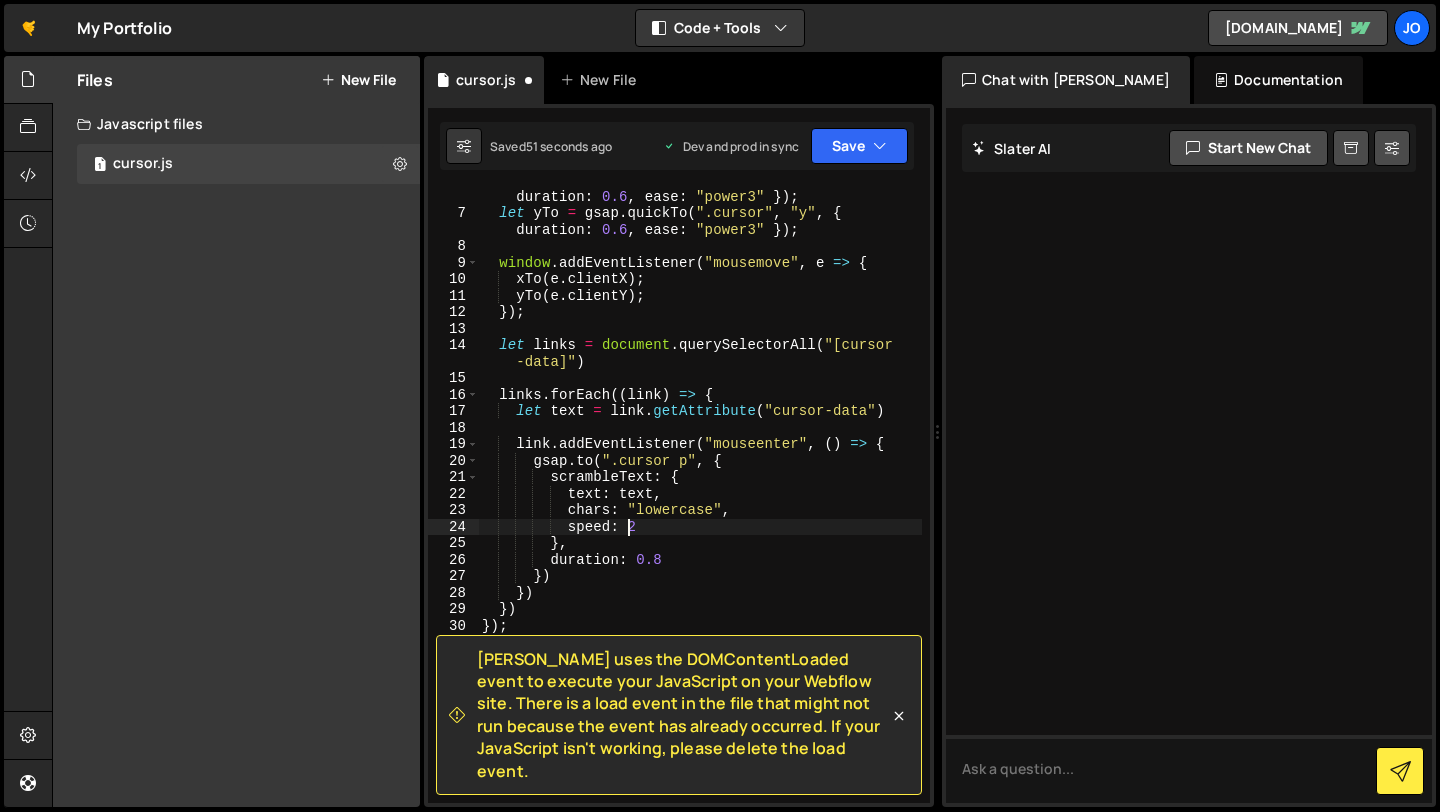 click on "let   xTo   =   gsap . quickTo ( ".cursor" ,   "x" ,   {        duration :   0.6 ,   ease :   "power3"   }) ;    let   yTo   =   gsap . quickTo ( ".cursor" ,   "y" ,   {        duration :   0.6 ,   ease :   "power3"   }) ;    window . addEventListener ( "mousemove" ,   e   =>   {       xTo ( e . clientX ) ;       yTo ( e . clientY ) ;    }) ;    let   links   =   document . querySelectorAll ( "[cursor      -data]" )    links . forEach (( link )   =>   {       let   text   =   link . getAttribute ( "cursor-data" )       link . addEventListener ( "mouseenter" ,   ( )   =>   {          gsap . to ( ".cursor p" ,   {             scrambleText :   {                text :   text ,                chars :   "lowercase" ,                speed :   2             } ,             duration :   0.8          })       })    }) }) ;" at bounding box center (700, 504) 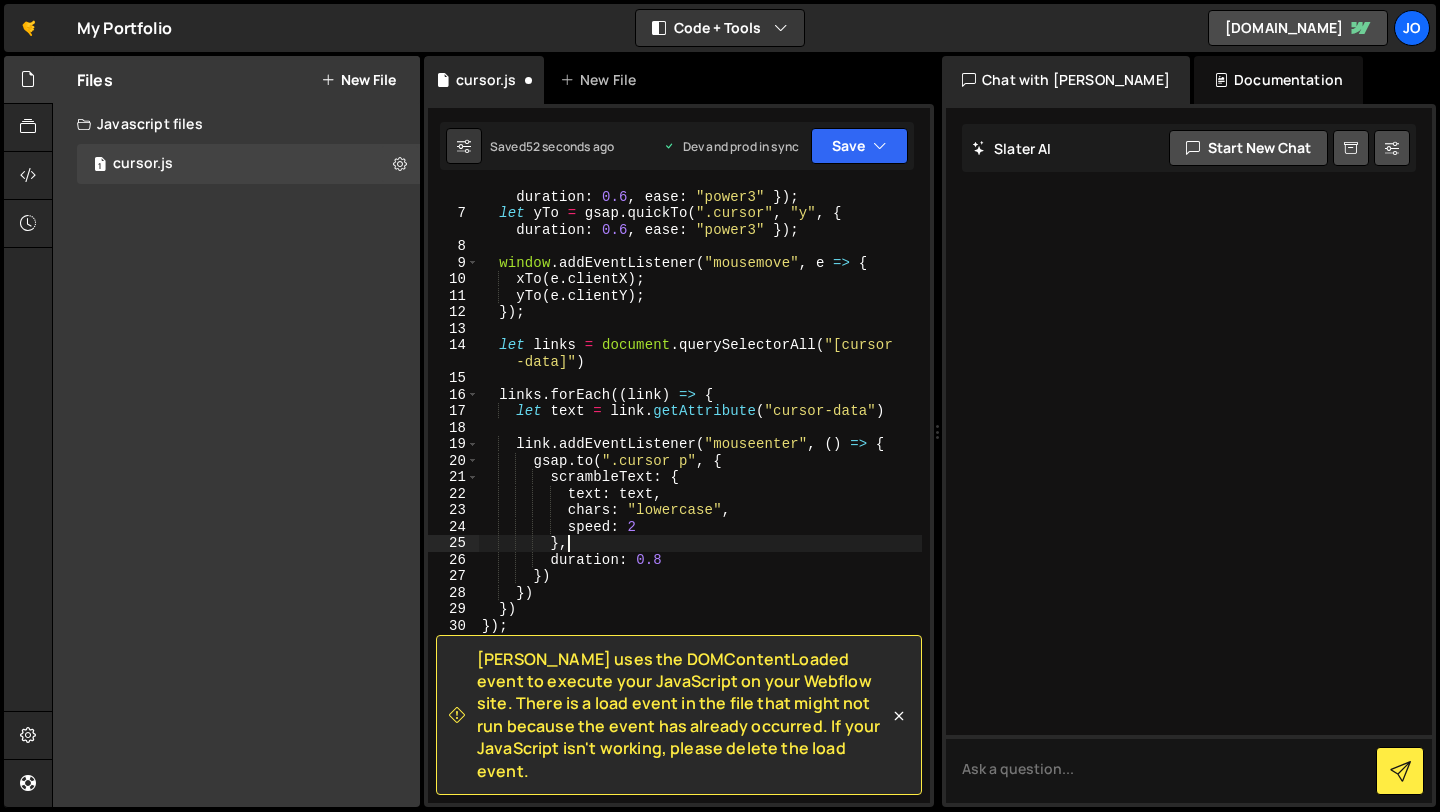 click on "let   xTo   =   gsap . quickTo ( ".cursor" ,   "x" ,   {        duration :   0.6 ,   ease :   "power3"   }) ;    let   yTo   =   gsap . quickTo ( ".cursor" ,   "y" ,   {        duration :   0.6 ,   ease :   "power3"   }) ;    window . addEventListener ( "mousemove" ,   e   =>   {       xTo ( e . clientX ) ;       yTo ( e . clientY ) ;    }) ;    let   links   =   document . querySelectorAll ( "[cursor      -data]" )    links . forEach (( link )   =>   {       let   text   =   link . getAttribute ( "cursor-data" )       link . addEventListener ( "mouseenter" ,   ( )   =>   {          gsap . to ( ".cursor p" ,   {             scrambleText :   {                text :   text ,                chars :   "lowercase" ,                speed :   2             } ,             duration :   0.8          })       })    }) }) ;" at bounding box center (700, 504) 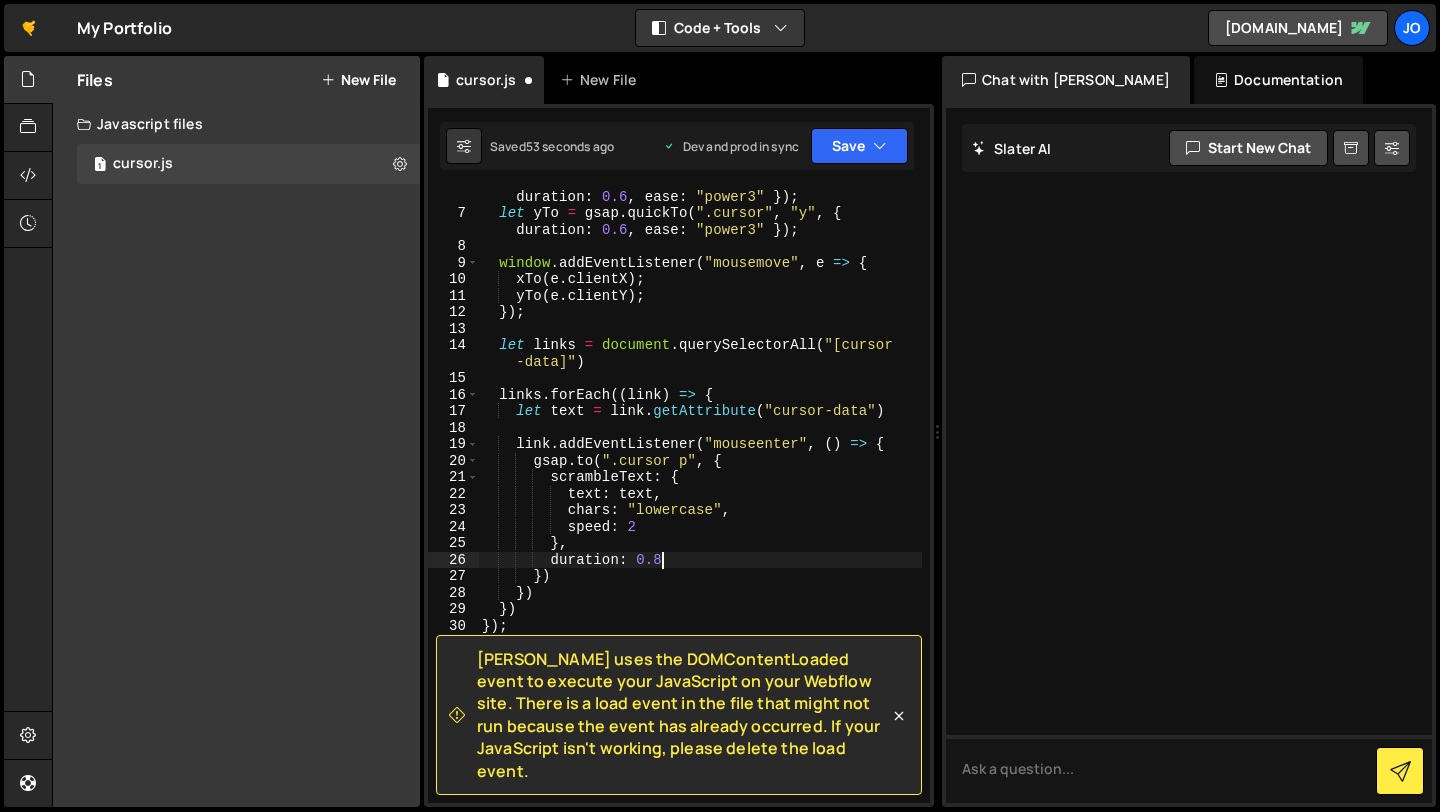 click on "let   xTo   =   gsap . quickTo ( ".cursor" ,   "x" ,   {        duration :   0.6 ,   ease :   "power3"   }) ;    let   yTo   =   gsap . quickTo ( ".cursor" ,   "y" ,   {        duration :   0.6 ,   ease :   "power3"   }) ;    window . addEventListener ( "mousemove" ,   e   =>   {       xTo ( e . clientX ) ;       yTo ( e . clientY ) ;    }) ;    let   links   =   document . querySelectorAll ( "[cursor      -data]" )    links . forEach (( link )   =>   {       let   text   =   link . getAttribute ( "cursor-data" )       link . addEventListener ( "mouseenter" ,   ( )   =>   {          gsap . to ( ".cursor p" ,   {             scrambleText :   {                text :   text ,                chars :   "lowercase" ,                speed :   2             } ,             duration :   0.8          })       })    }) }) ;" at bounding box center (700, 504) 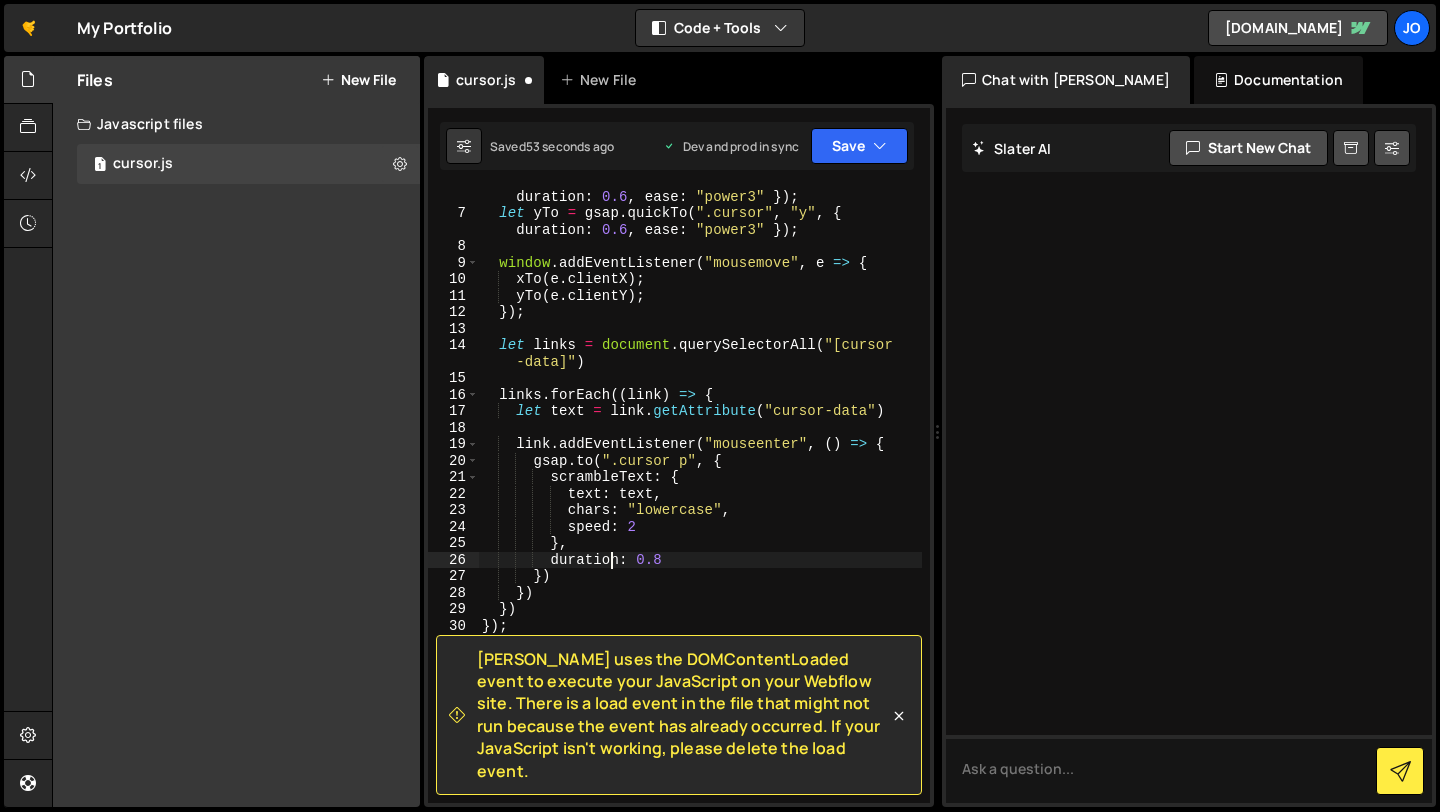 click on "let   xTo   =   gsap . quickTo ( ".cursor" ,   "x" ,   {        duration :   0.6 ,   ease :   "power3"   }) ;    let   yTo   =   gsap . quickTo ( ".cursor" ,   "y" ,   {        duration :   0.6 ,   ease :   "power3"   }) ;    window . addEventListener ( "mousemove" ,   e   =>   {       xTo ( e . clientX ) ;       yTo ( e . clientY ) ;    }) ;    let   links   =   document . querySelectorAll ( "[cursor      -data]" )    links . forEach (( link )   =>   {       let   text   =   link . getAttribute ( "cursor-data" )       link . addEventListener ( "mouseenter" ,   ( )   =>   {          gsap . to ( ".cursor p" ,   {             scrambleText :   {                text :   text ,                chars :   "lowercase" ,                speed :   2             } ,             duration :   0.8          })       })    }) }) ;" at bounding box center [700, 504] 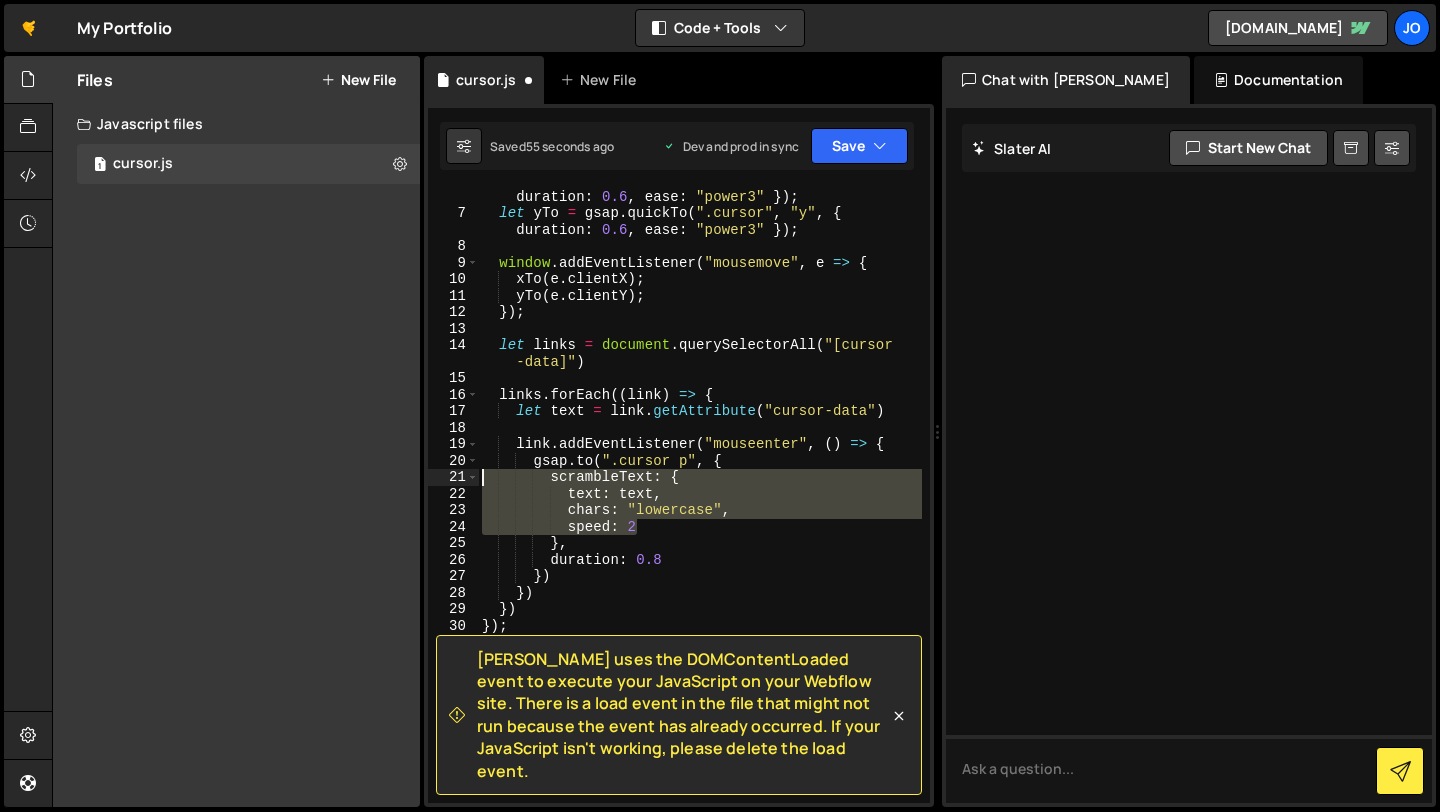 drag, startPoint x: 667, startPoint y: 526, endPoint x: 398, endPoint y: 480, distance: 272.90475 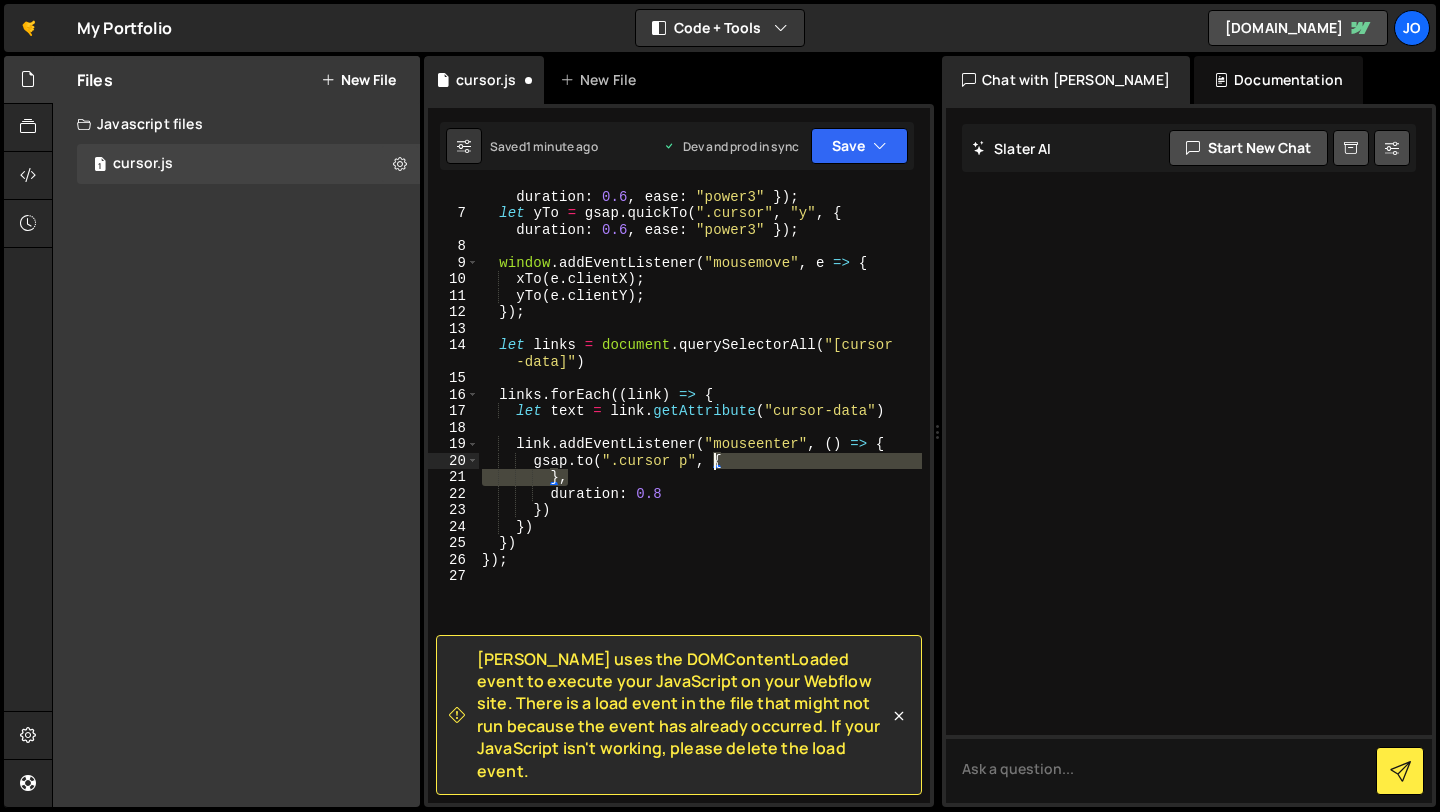 drag, startPoint x: 726, startPoint y: 477, endPoint x: 715, endPoint y: 459, distance: 21.095022 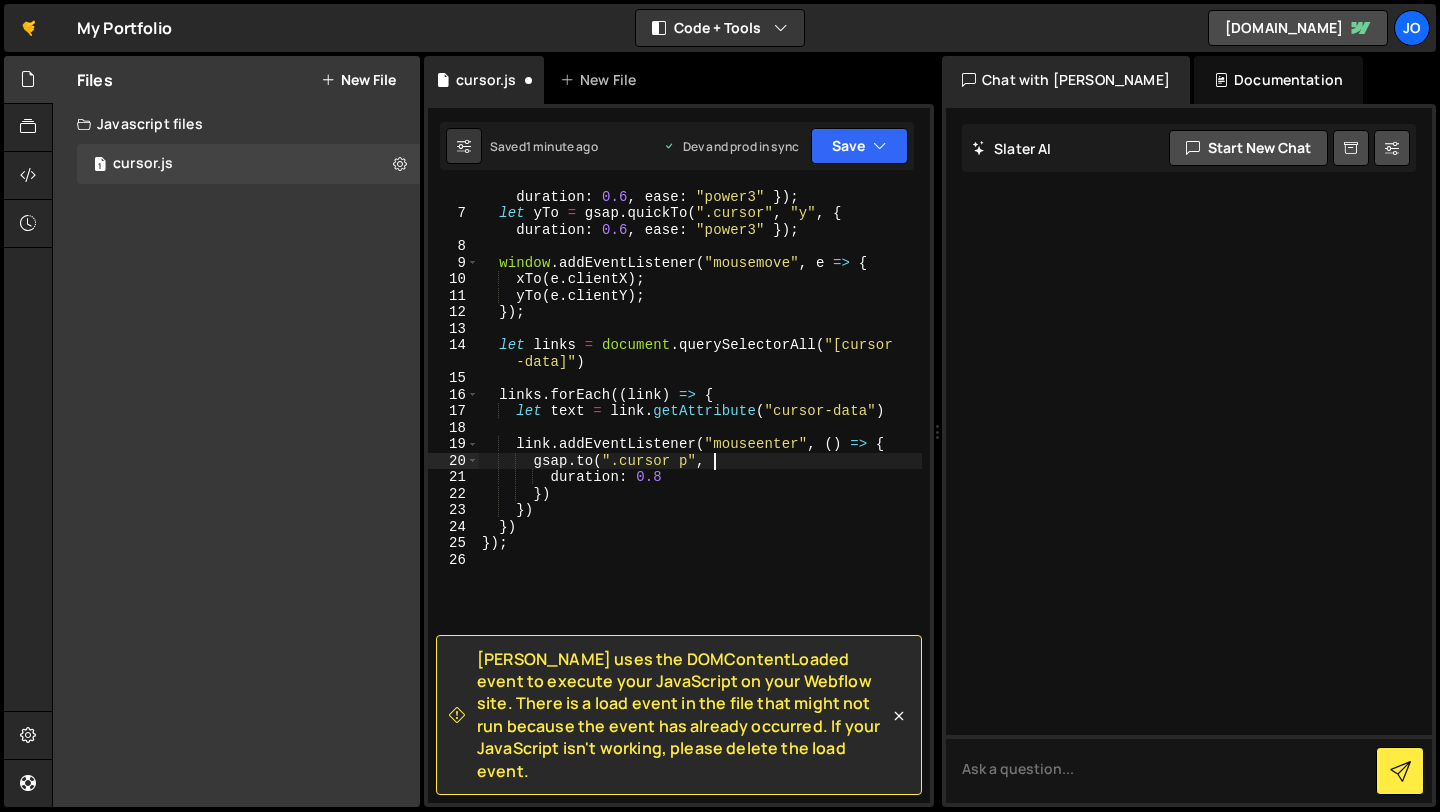 click on "let   xTo   =   gsap . quickTo ( ".cursor" ,   "x" ,   {        duration :   0.6 ,   ease :   "power3"   }) ;    let   yTo   =   gsap . quickTo ( ".cursor" ,   "y" ,   {        duration :   0.6 ,   ease :   "power3"   }) ;    window . addEventListener ( "mousemove" ,   e   =>   {       xTo ( e . clientX ) ;       yTo ( e . clientY ) ;    }) ;    let   links   =   document . querySelectorAll ( "[cursor      -data]" )    links . forEach (( link )   =>   {       let   text   =   link . getAttribute ( "cursor-data" )       link . addEventListener ( "mouseenter" ,   ( )   =>   {          gsap . to ( ".cursor p" ,               duration :   0.8          })       })    }) }) ;" at bounding box center [700, 504] 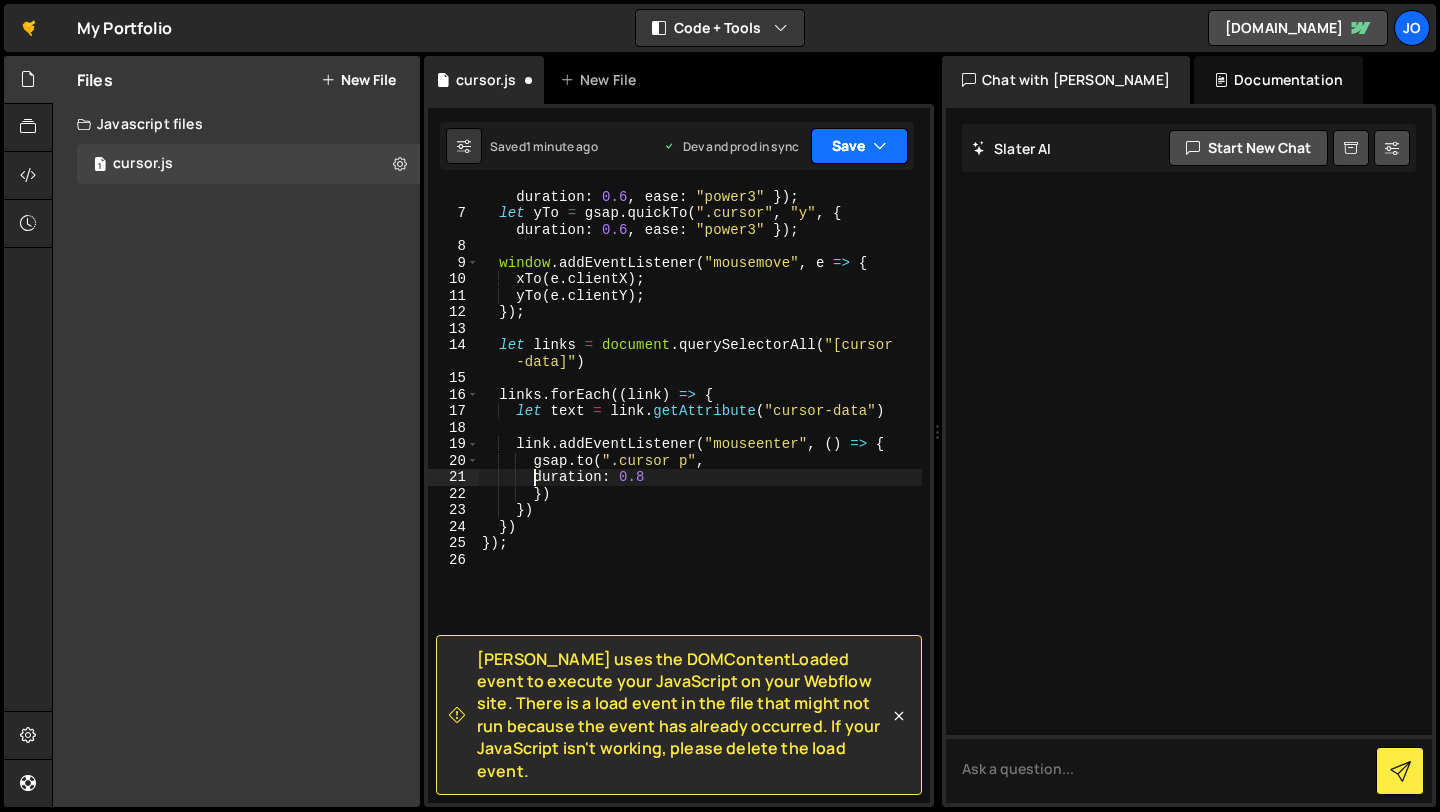 click on "Save" at bounding box center [859, 146] 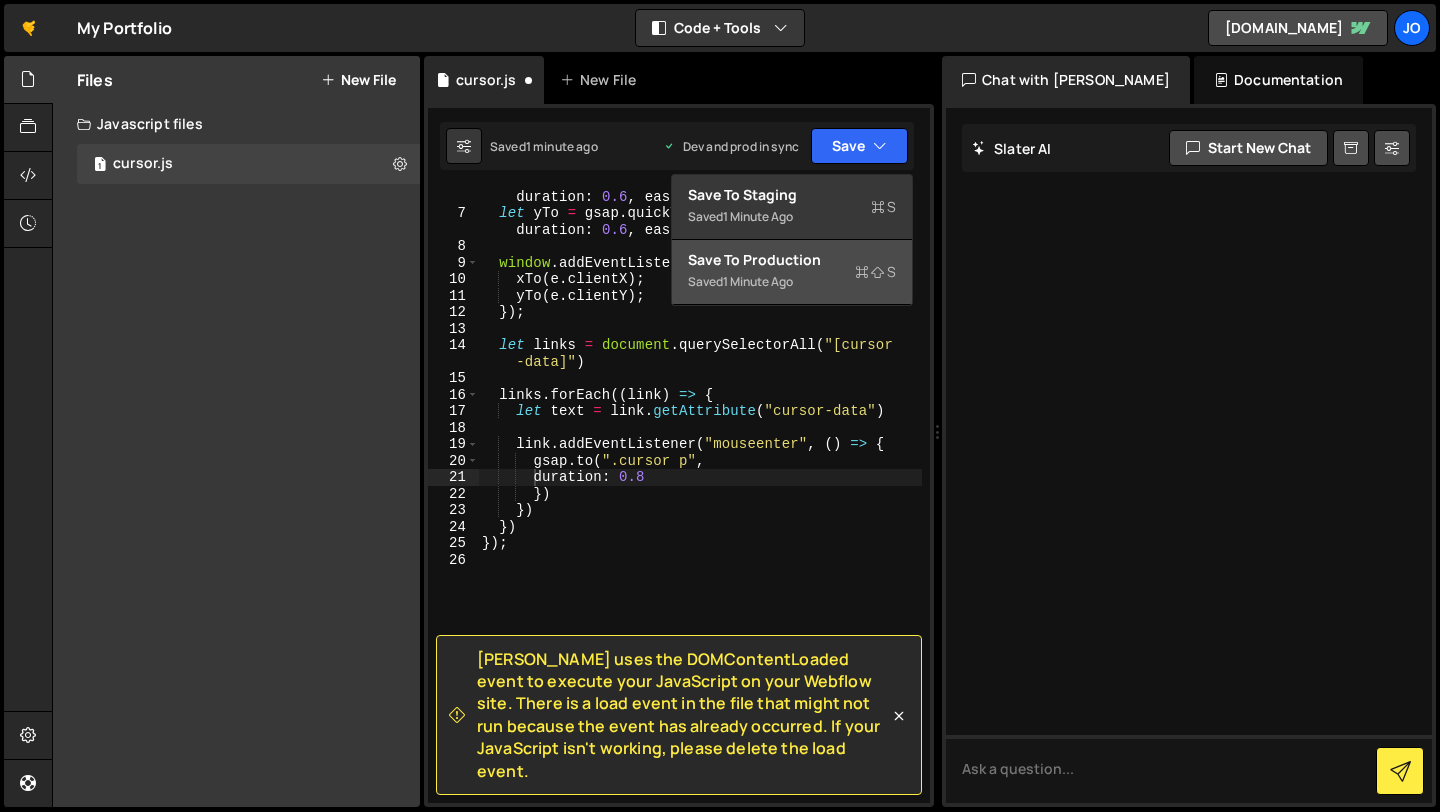 click on "Save to Production
S" at bounding box center [792, 260] 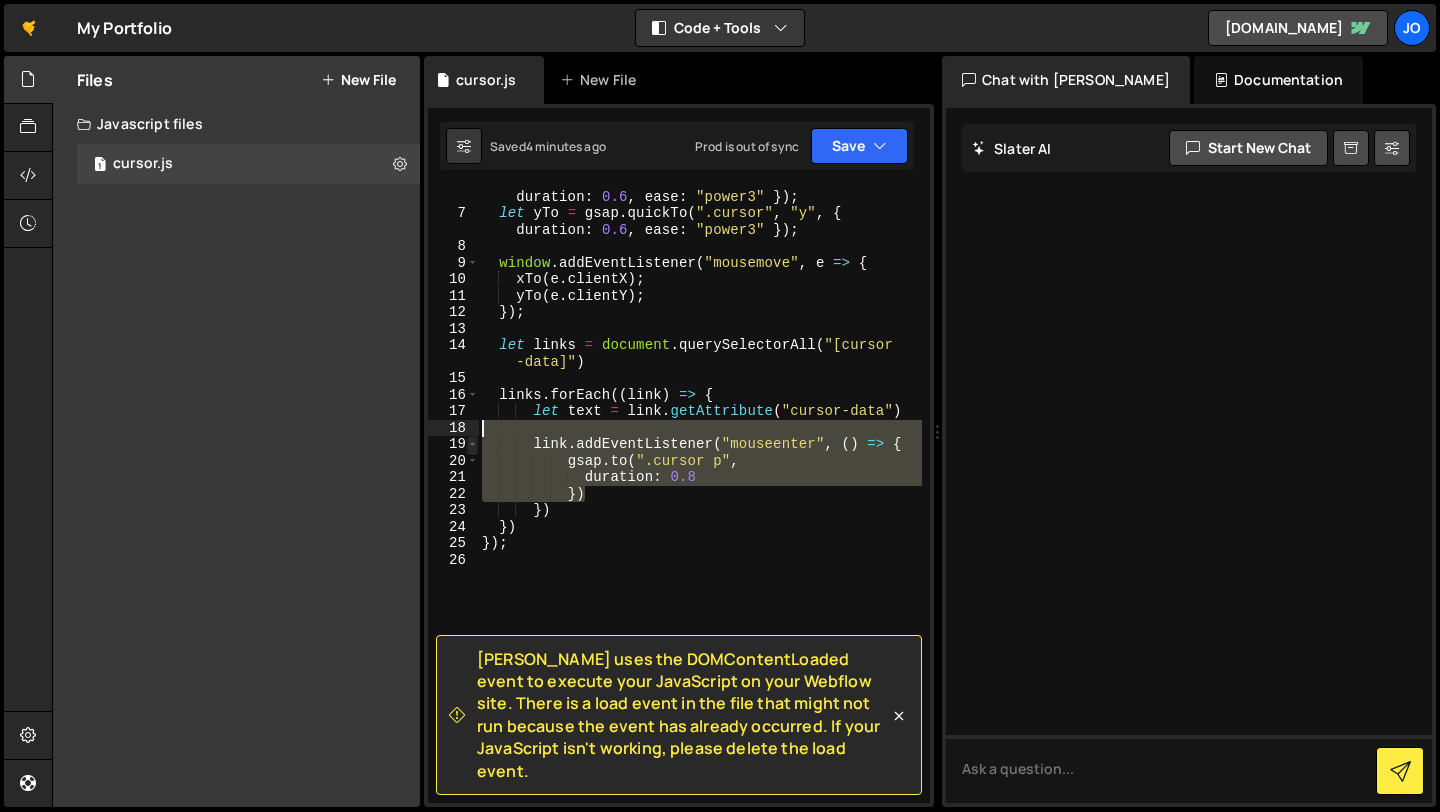 drag, startPoint x: 616, startPoint y: 496, endPoint x: 472, endPoint y: 437, distance: 155.61812 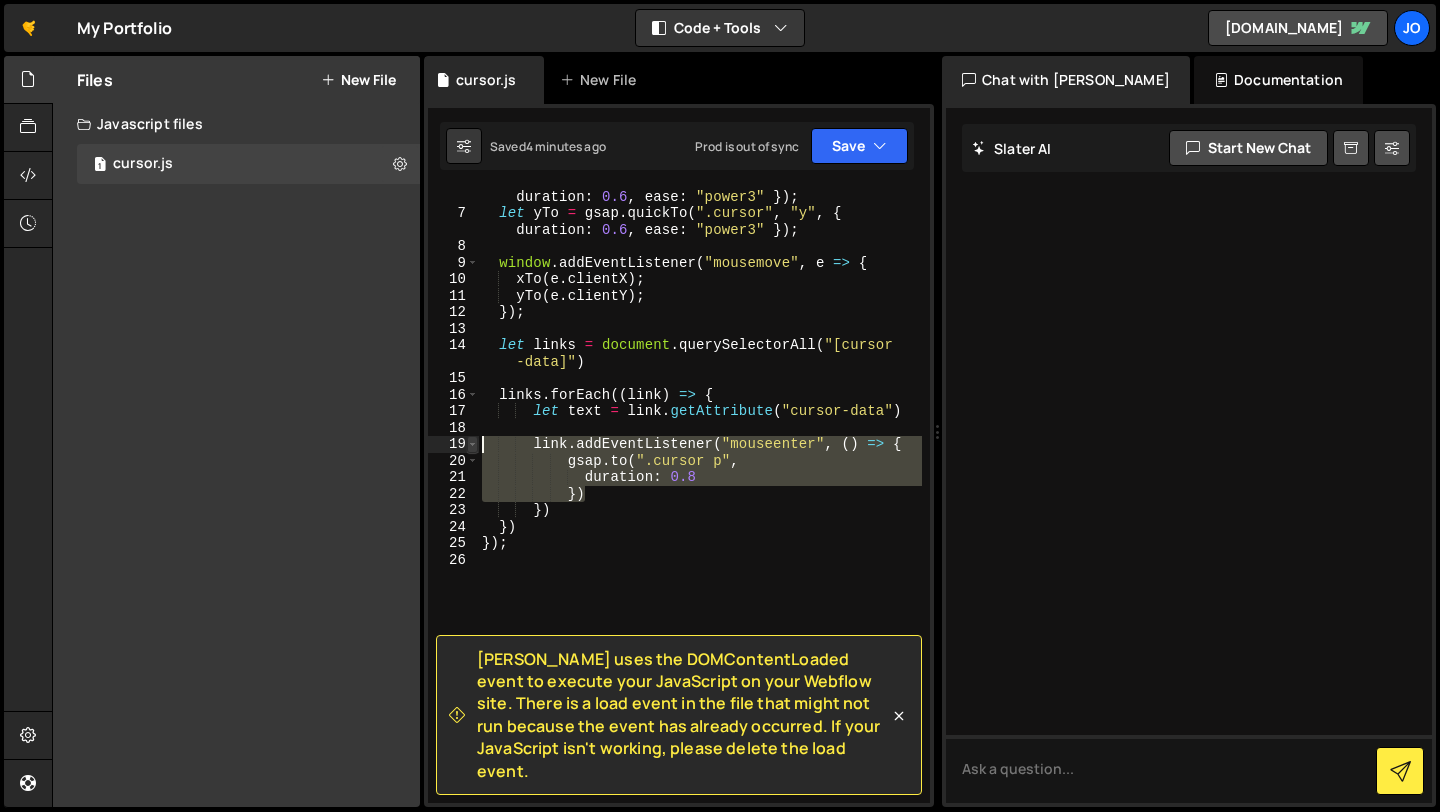 type on "link.addEventListener("mouseenter", () => {
[DOMAIN_NAME](".cursor p"," 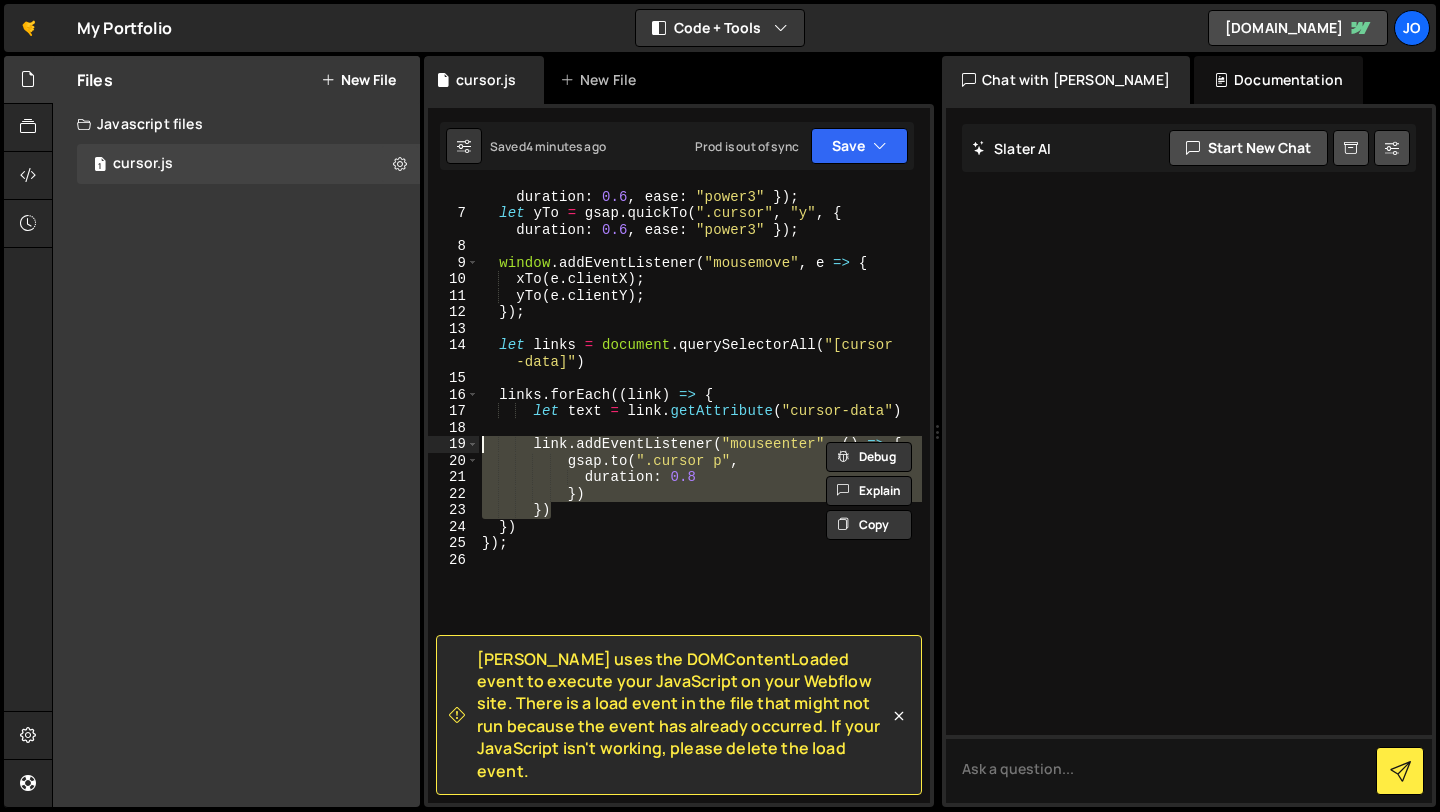 drag, startPoint x: 572, startPoint y: 511, endPoint x: 408, endPoint y: 446, distance: 176.41145 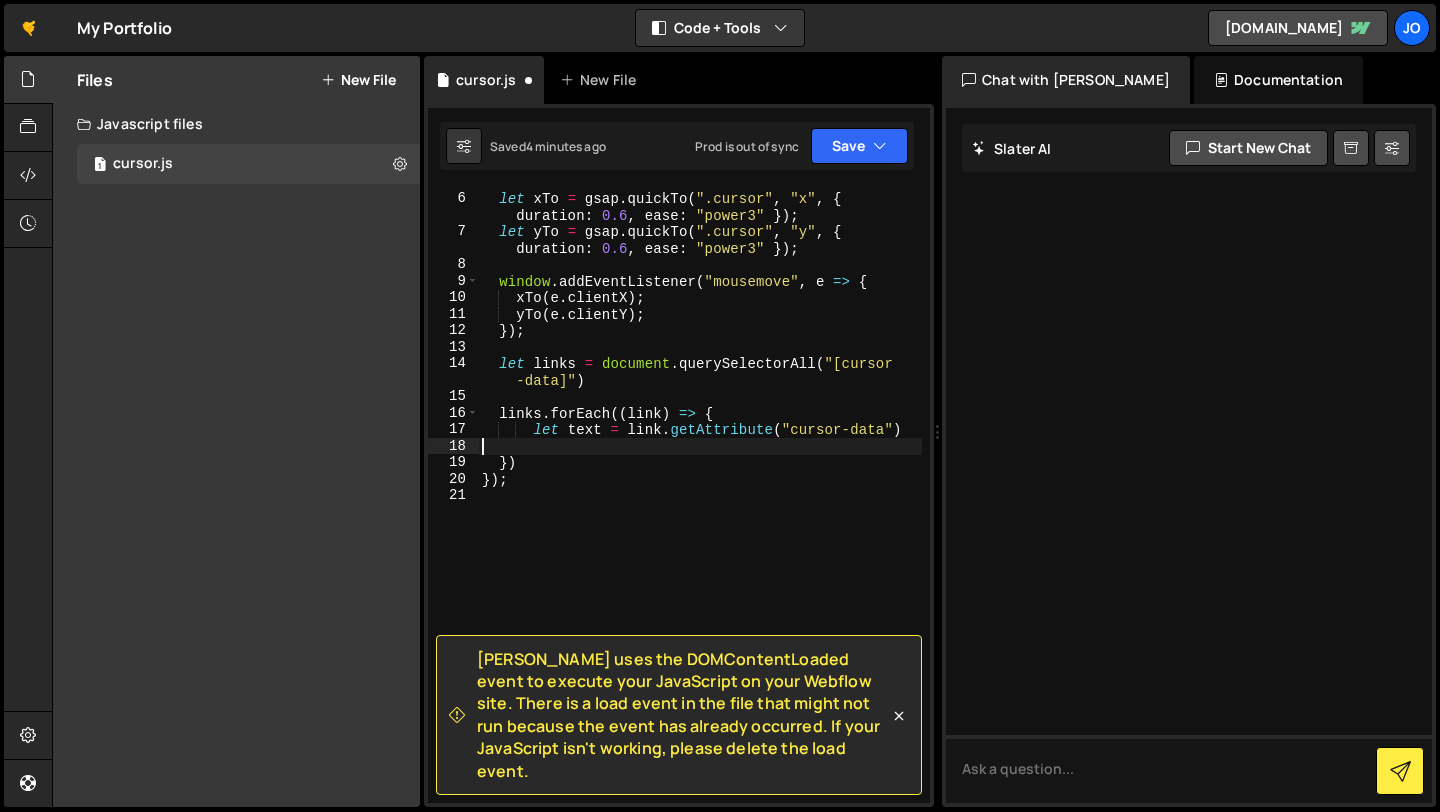 scroll, scrollTop: 130, scrollLeft: 0, axis: vertical 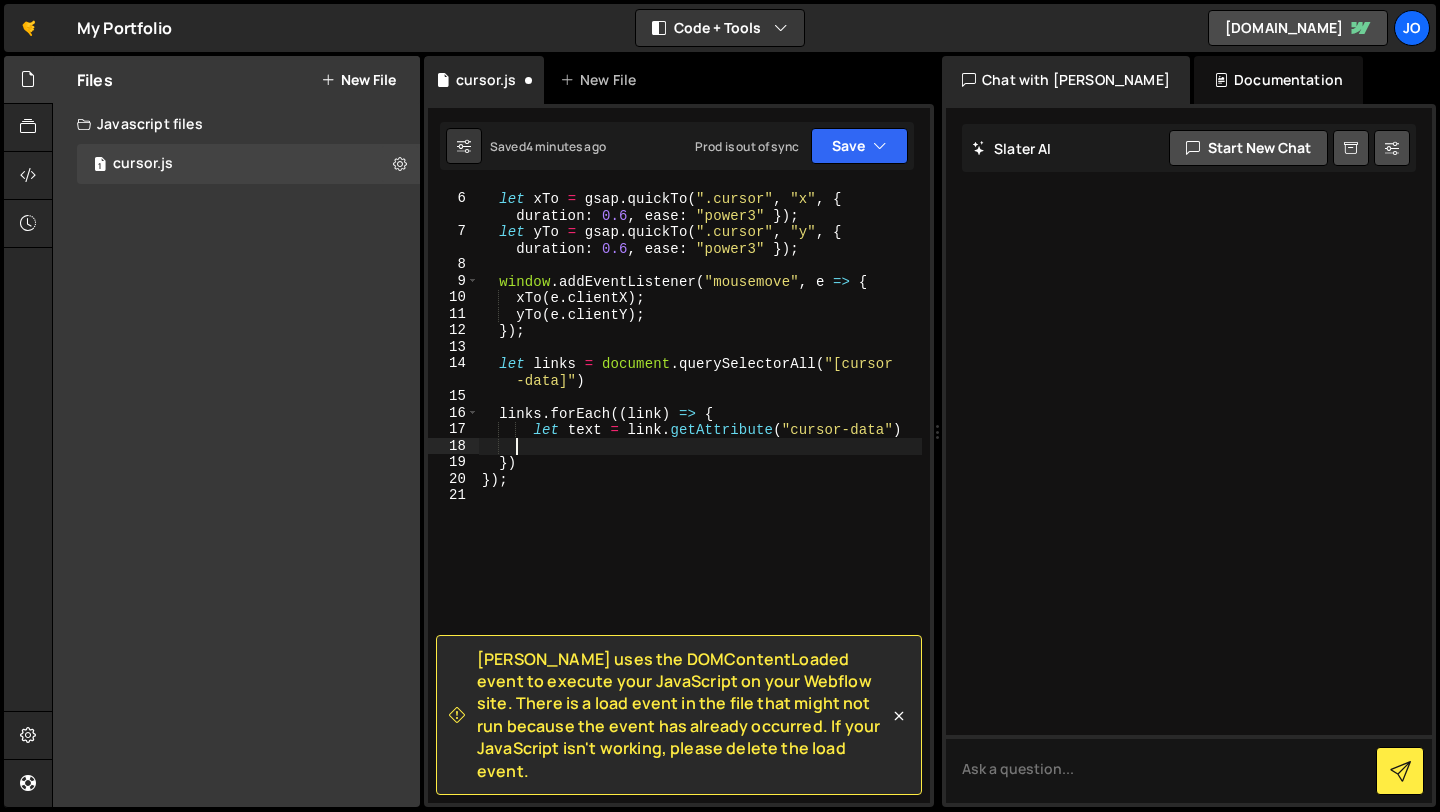 type on "`" 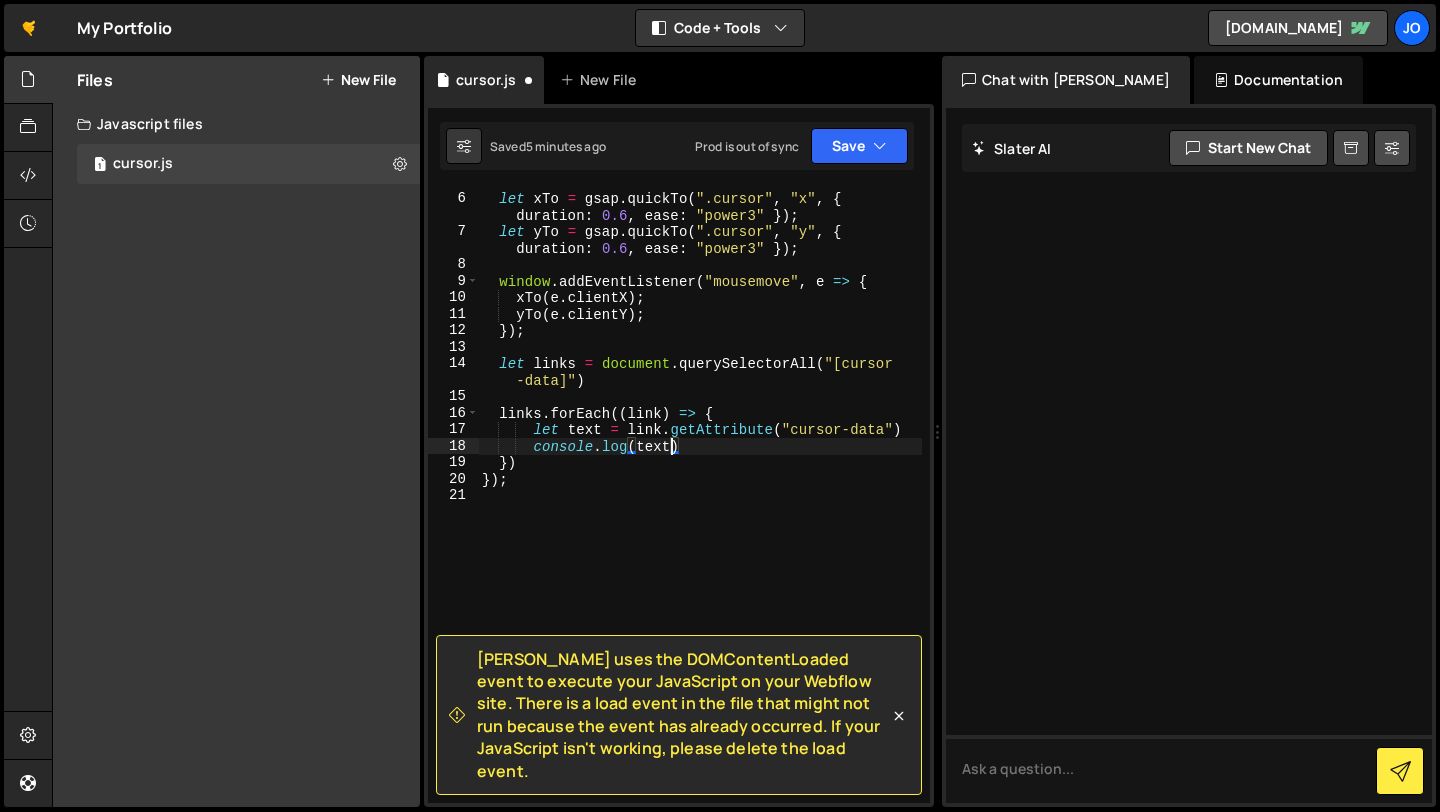 scroll, scrollTop: 0, scrollLeft: 12, axis: horizontal 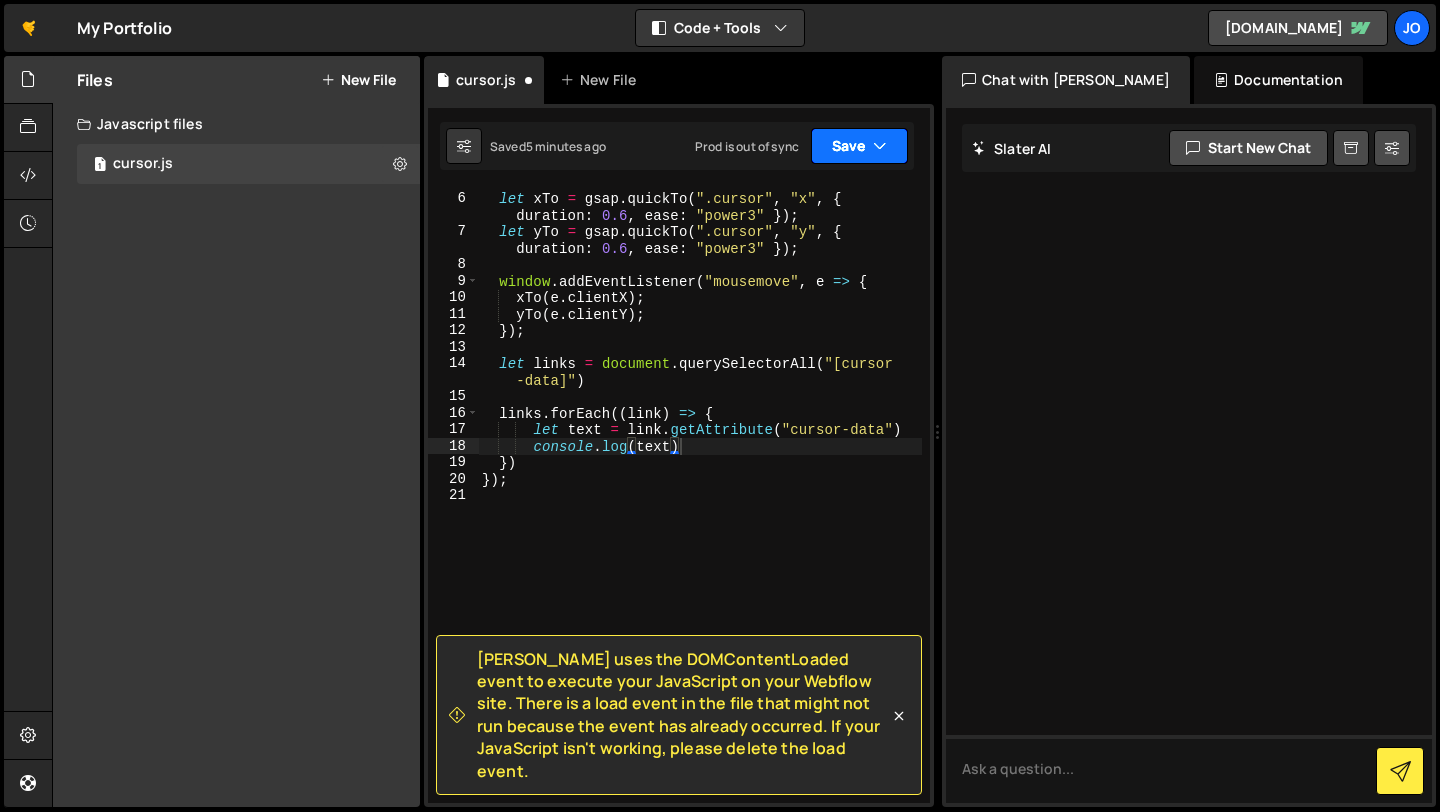 click on "Save" at bounding box center [859, 146] 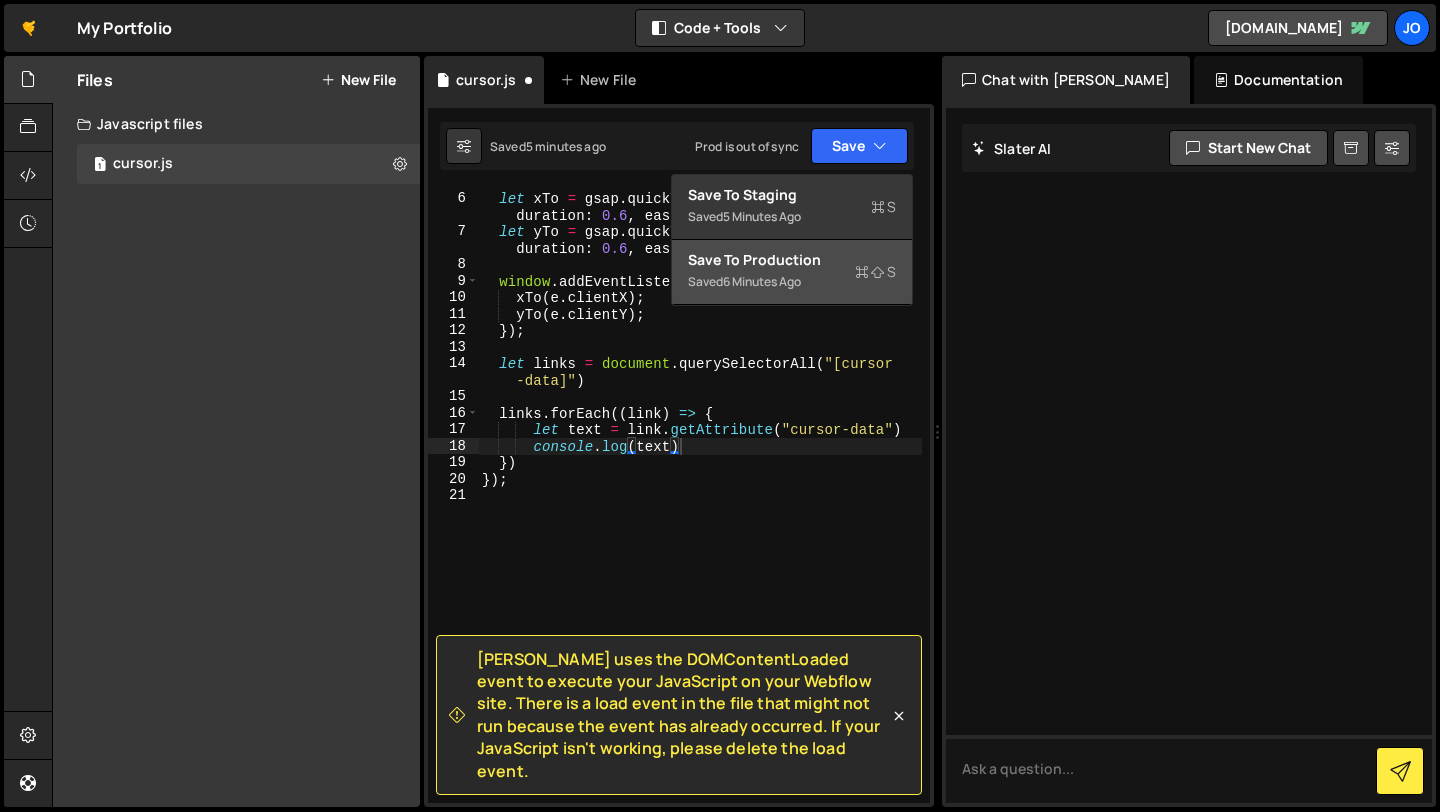 click on "Save to Production
S" at bounding box center [792, 260] 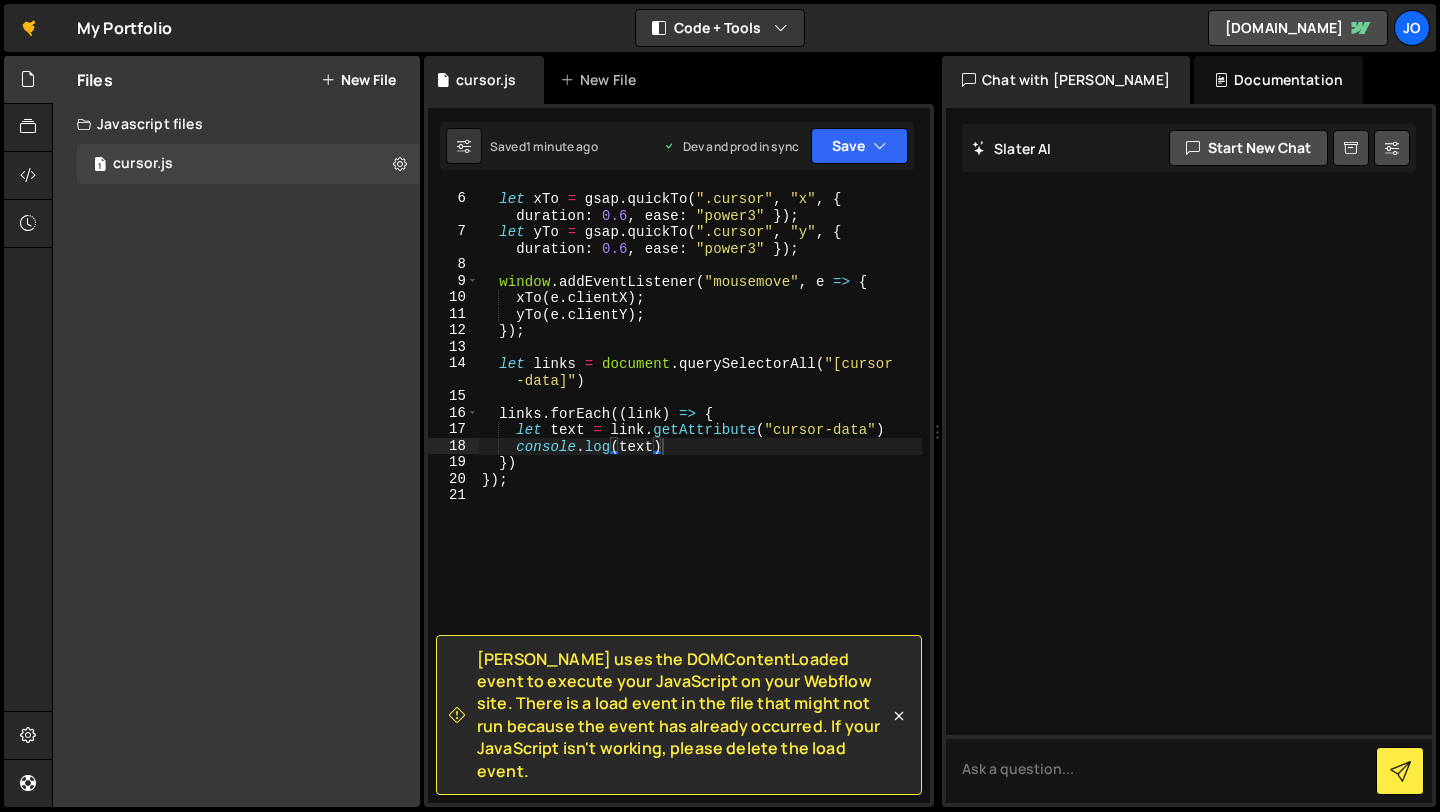 click on "let   xTo   =   gsap . quickTo ( ".cursor" ,   "x" ,   {        duration :   0.6 ,   ease :   "power3"   }) ;    let   yTo   =   gsap . quickTo ( ".cursor" ,   "y" ,   {        duration :   0.6 ,   ease :   "power3"   }) ;    window . addEventListener ( "mousemove" ,   e   =>   {       xTo ( e . clientX ) ;       yTo ( e . clientY ) ;    }) ;    let   links   =   document . querySelectorAll ( "[cursor      -data]" )    links . forEach (( link )   =>   {       let   text   =   link . getAttribute ( "cursor-data" )       console . log ( text )    }) }) ;" at bounding box center [700, 498] 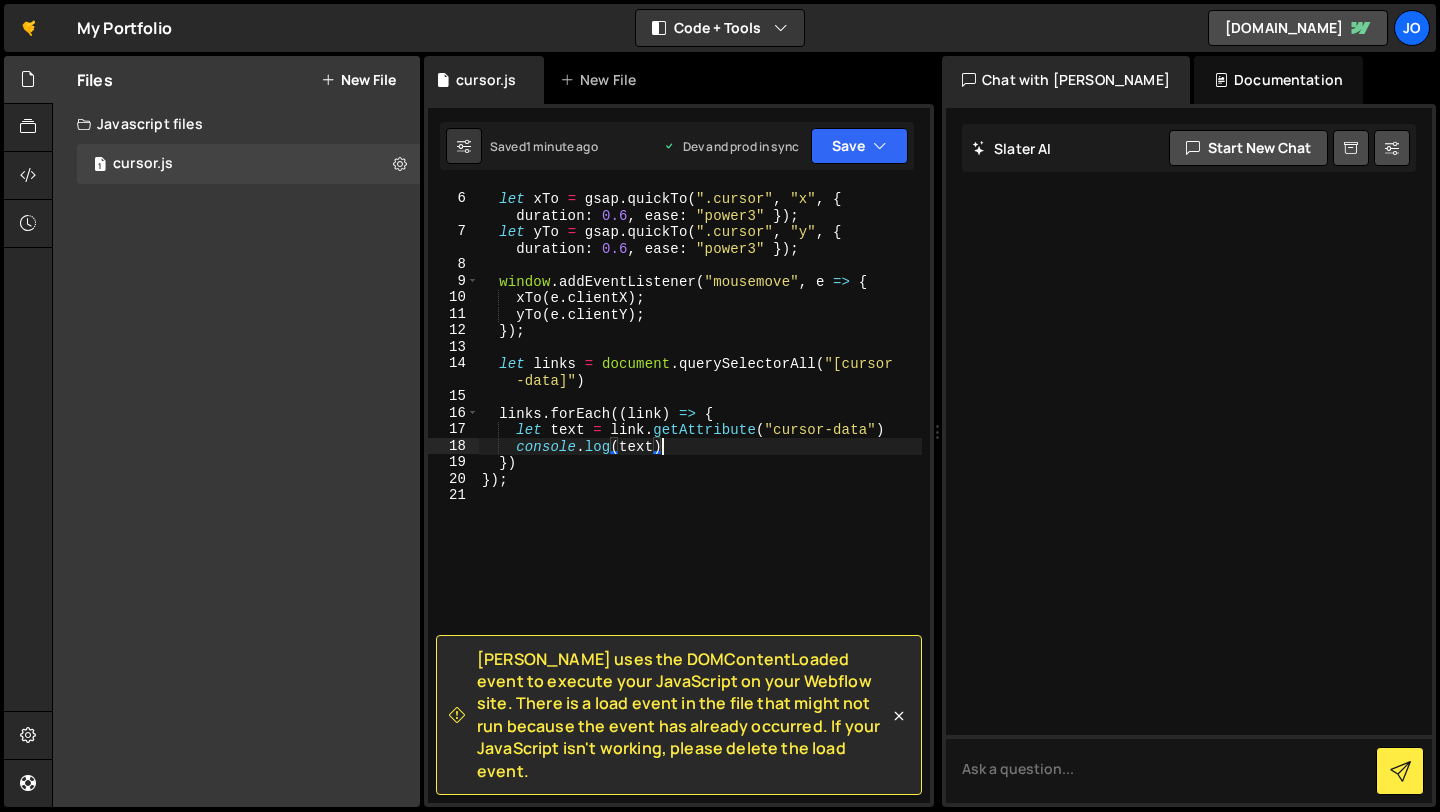 click on "let   xTo   =   gsap . quickTo ( ".cursor" ,   "x" ,   {        duration :   0.6 ,   ease :   "power3"   }) ;    let   yTo   =   gsap . quickTo ( ".cursor" ,   "y" ,   {        duration :   0.6 ,   ease :   "power3"   }) ;    window . addEventListener ( "mousemove" ,   e   =>   {       xTo ( e . clientX ) ;       yTo ( e . clientY ) ;    }) ;    let   links   =   document . querySelectorAll ( "[cursor      -data]" )    links . forEach (( link )   =>   {       let   text   =   link . getAttribute ( "cursor-data" )       console . log ( text )    }) }) ;" at bounding box center [700, 498] 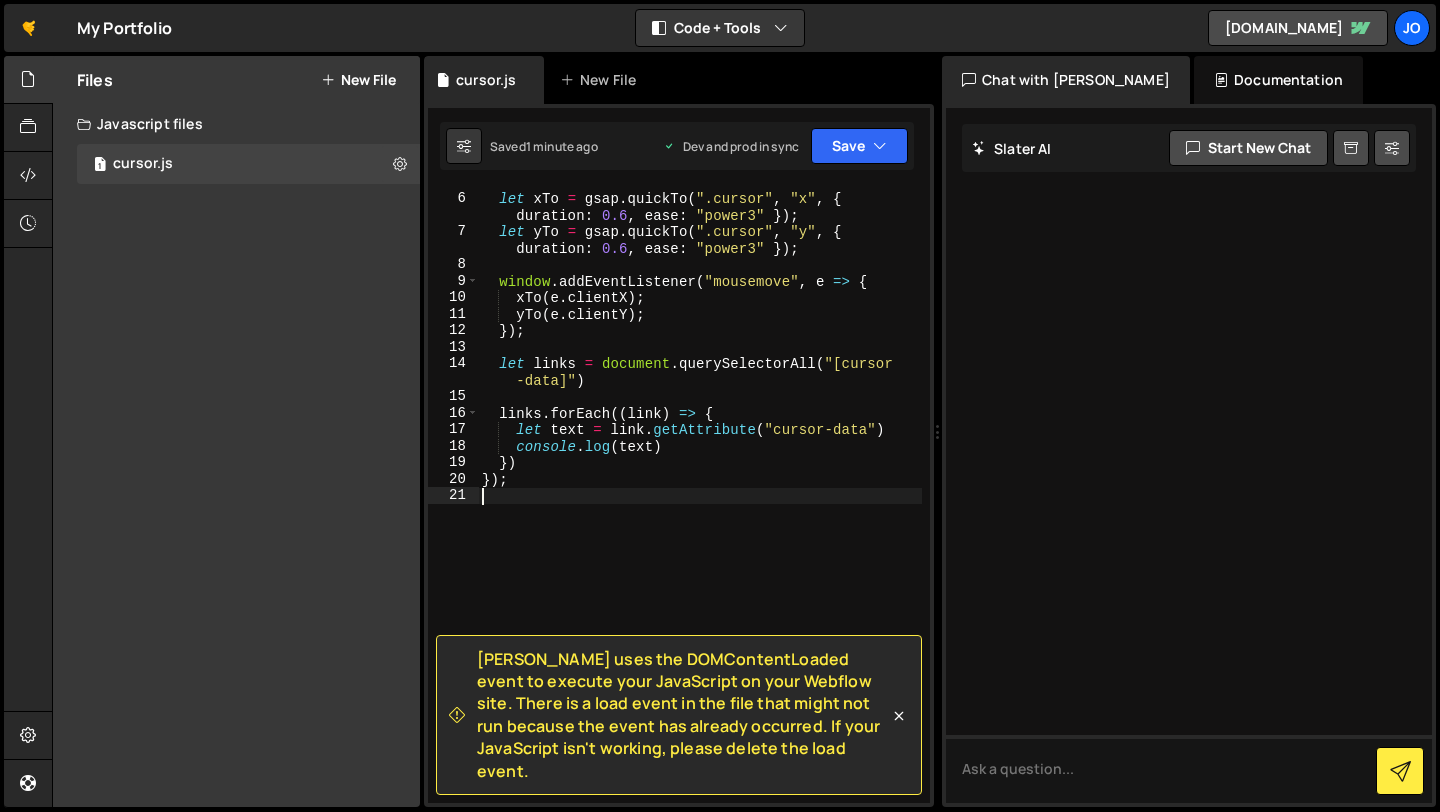 click on "let   xTo   =   gsap . quickTo ( ".cursor" ,   "x" ,   {        duration :   0.6 ,   ease :   "power3"   }) ;    let   yTo   =   gsap . quickTo ( ".cursor" ,   "y" ,   {        duration :   0.6 ,   ease :   "power3"   }) ;    window . addEventListener ( "mousemove" ,   e   =>   {       xTo ( e . clientX ) ;       yTo ( e . clientY ) ;    }) ;    let   links   =   document . querySelectorAll ( "[cursor      -data]" )    links . forEach (( link )   =>   {       let   text   =   link . getAttribute ( "cursor-data" )       console . log ( text )    }) }) ;" at bounding box center (700, 498) 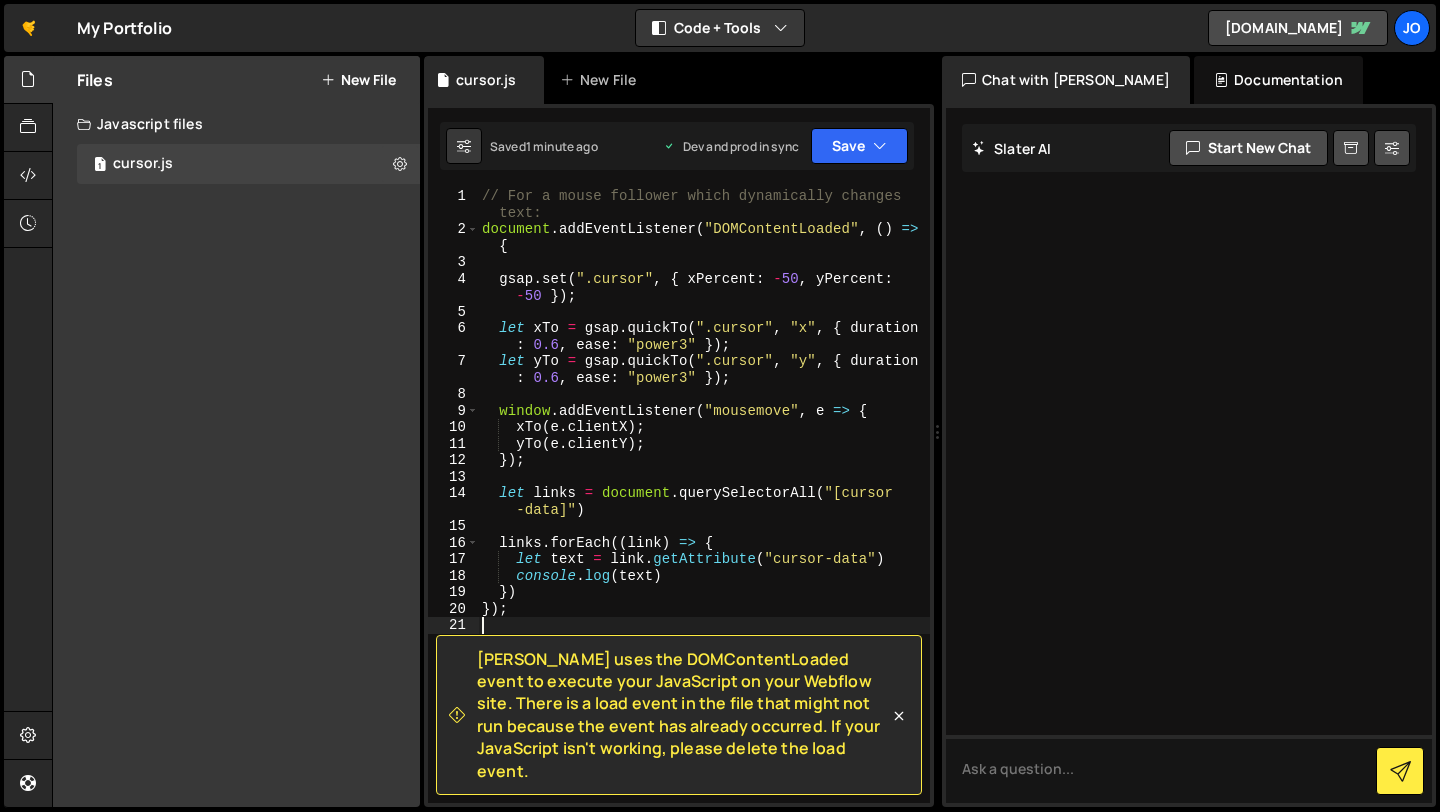 scroll, scrollTop: 0, scrollLeft: 0, axis: both 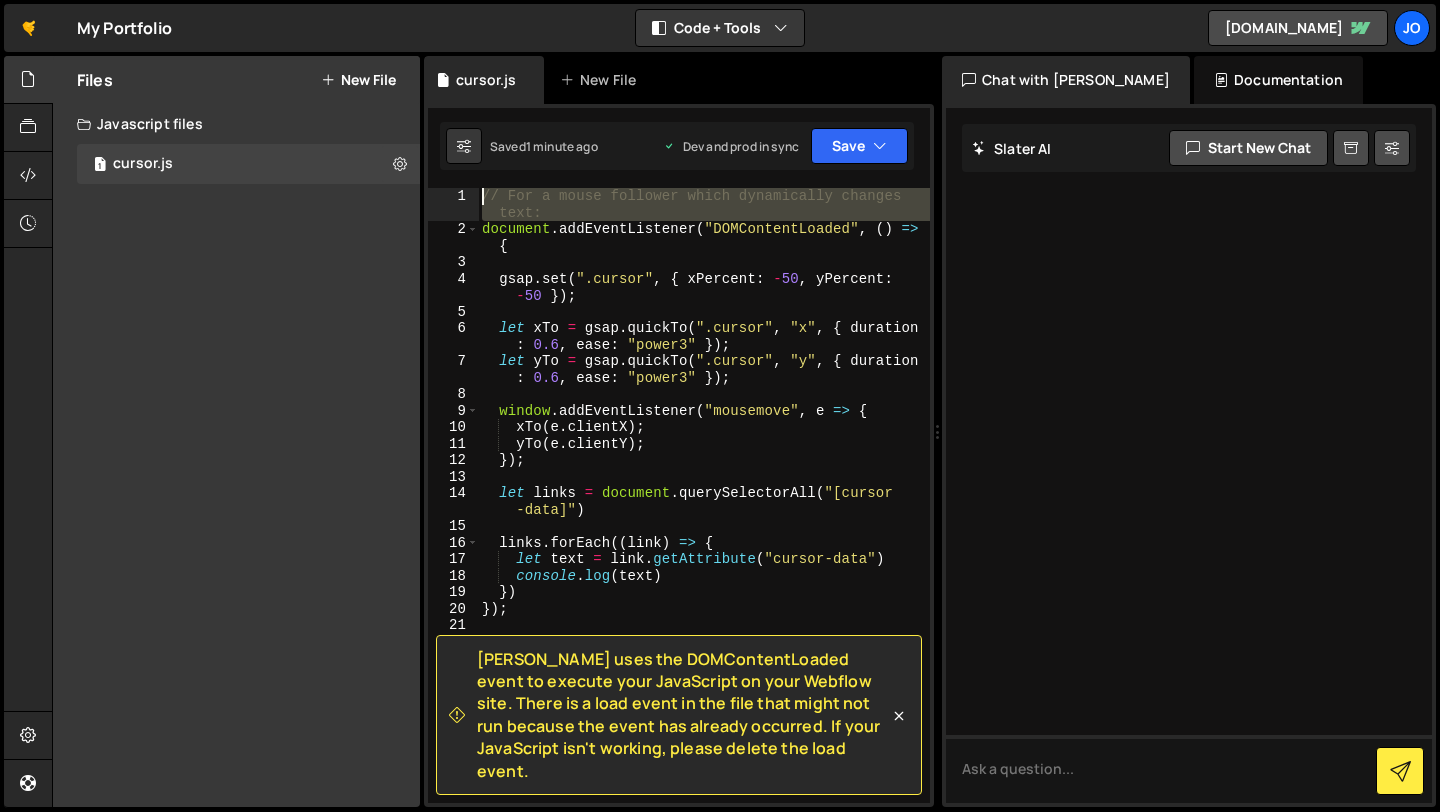drag, startPoint x: 486, startPoint y: 230, endPoint x: 460, endPoint y: 167, distance: 68.154236 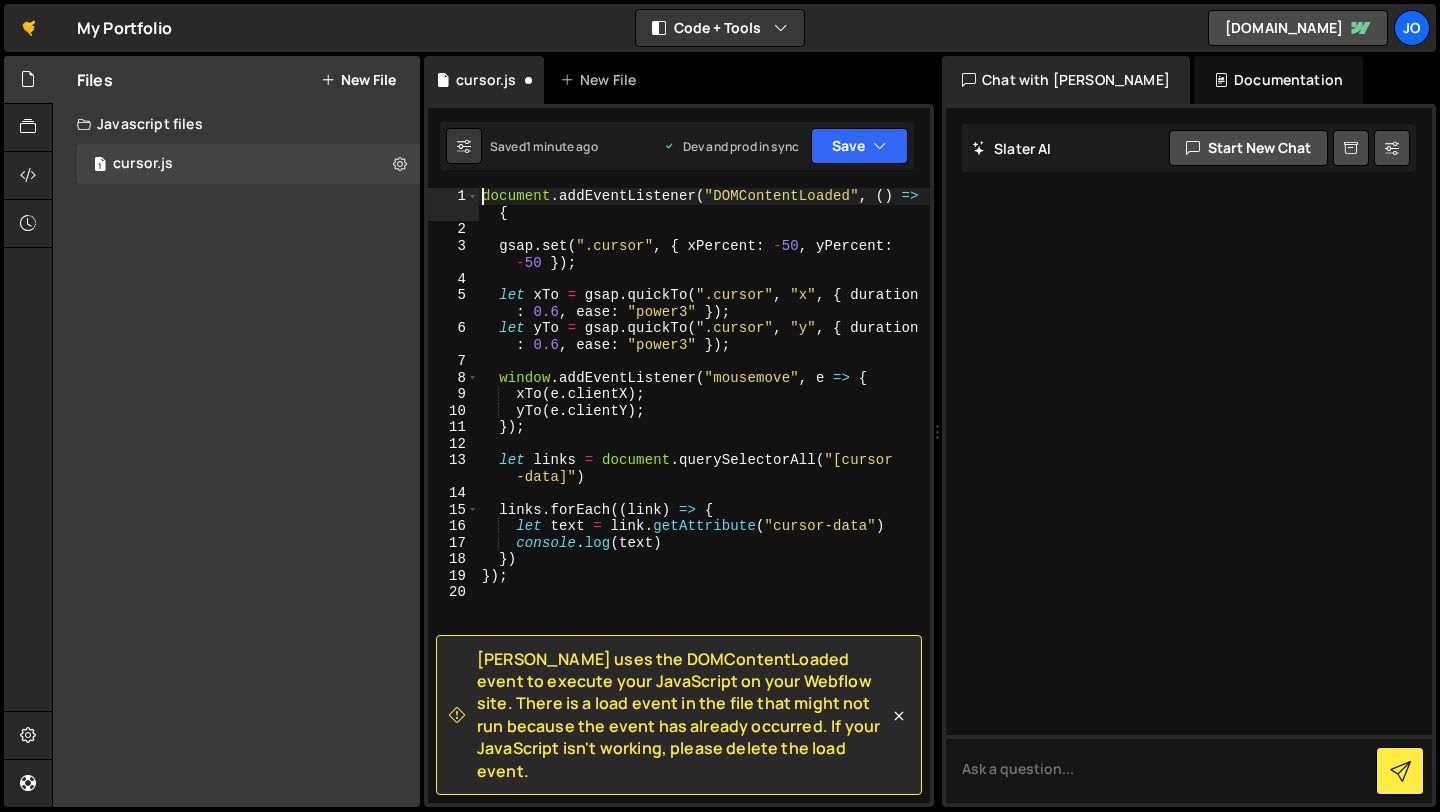click on "document . addEventListener ( "DOMContentLoaded" ,   ( )   =>      {    gsap . set ( ".cursor" ,   {   xPercent :   - 50 ,   yPercent :        - 50   }) ;    let   xTo   =   gsap . quickTo ( ".cursor" ,   "x" ,   {   duration      :   0.6 ,   ease :   "power3"   }) ;    let   yTo   =   gsap . quickTo ( ".cursor" ,   "y" ,   {   duration      :   0.6 ,   ease :   "power3"   }) ;    window . addEventListener ( "mousemove" ,   e   =>   {       xTo ( e . clientX ) ;       yTo ( e . clientY ) ;    }) ;    let   links   =   document . querySelectorAll ( "[cursor      -data]" )    links . forEach (( link )   =>   {       let   text   =   link . getAttribute ( "cursor-data" )       console . log ( text )    }) }) ;" at bounding box center (704, 520) 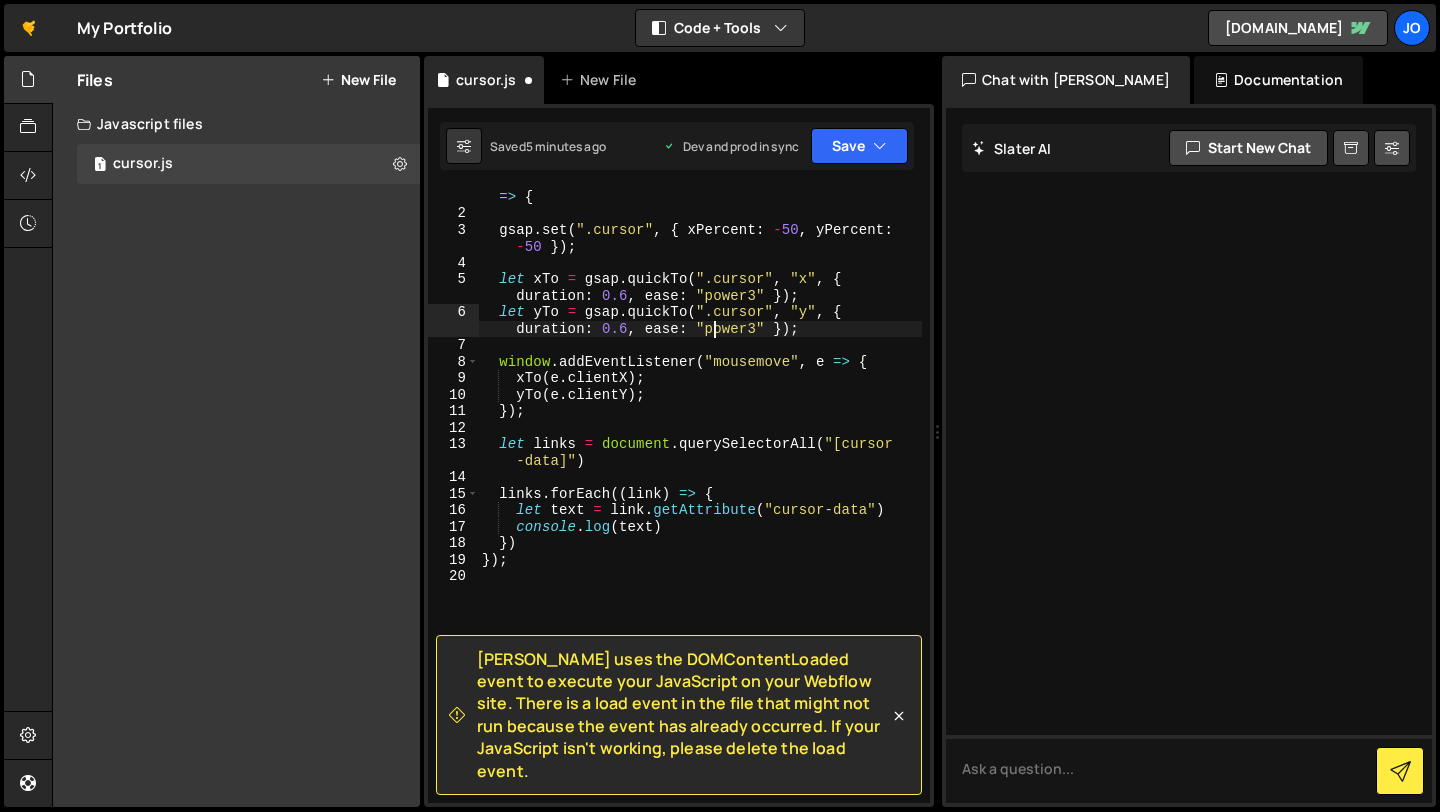 scroll, scrollTop: 0, scrollLeft: 0, axis: both 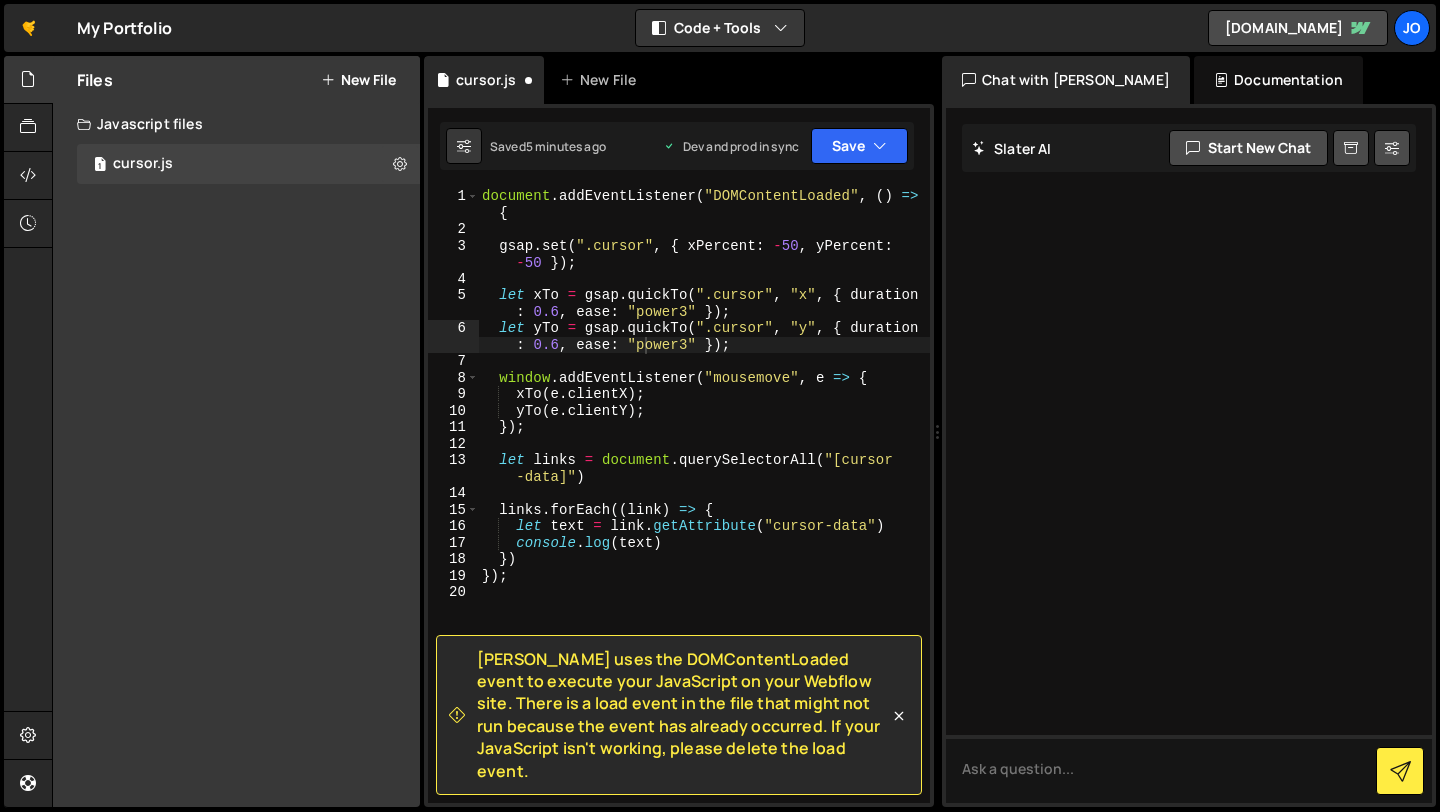 click on "Documentation" at bounding box center (1278, 80) 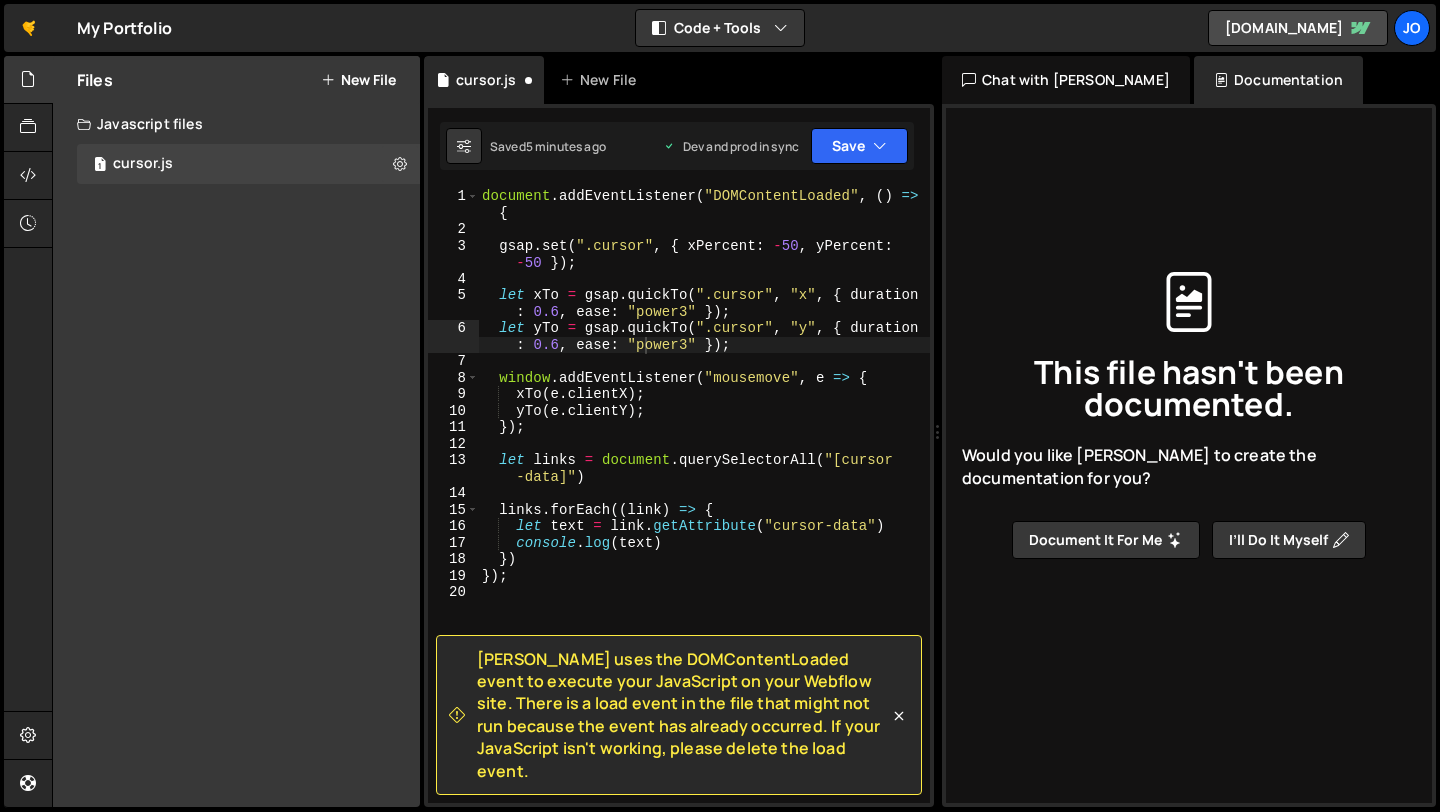 click on "Chat with [PERSON_NAME]" at bounding box center [1066, 80] 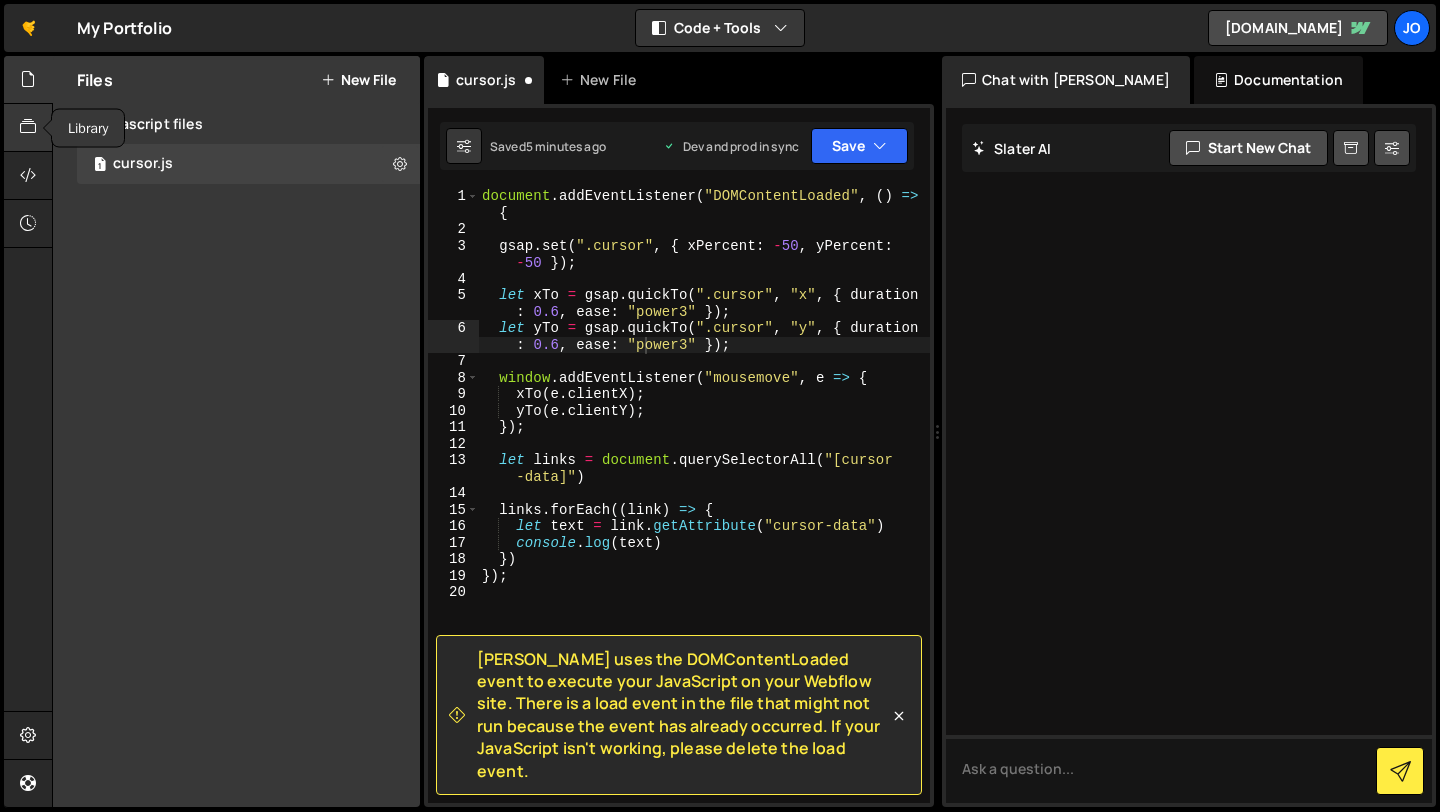click at bounding box center (28, 127) 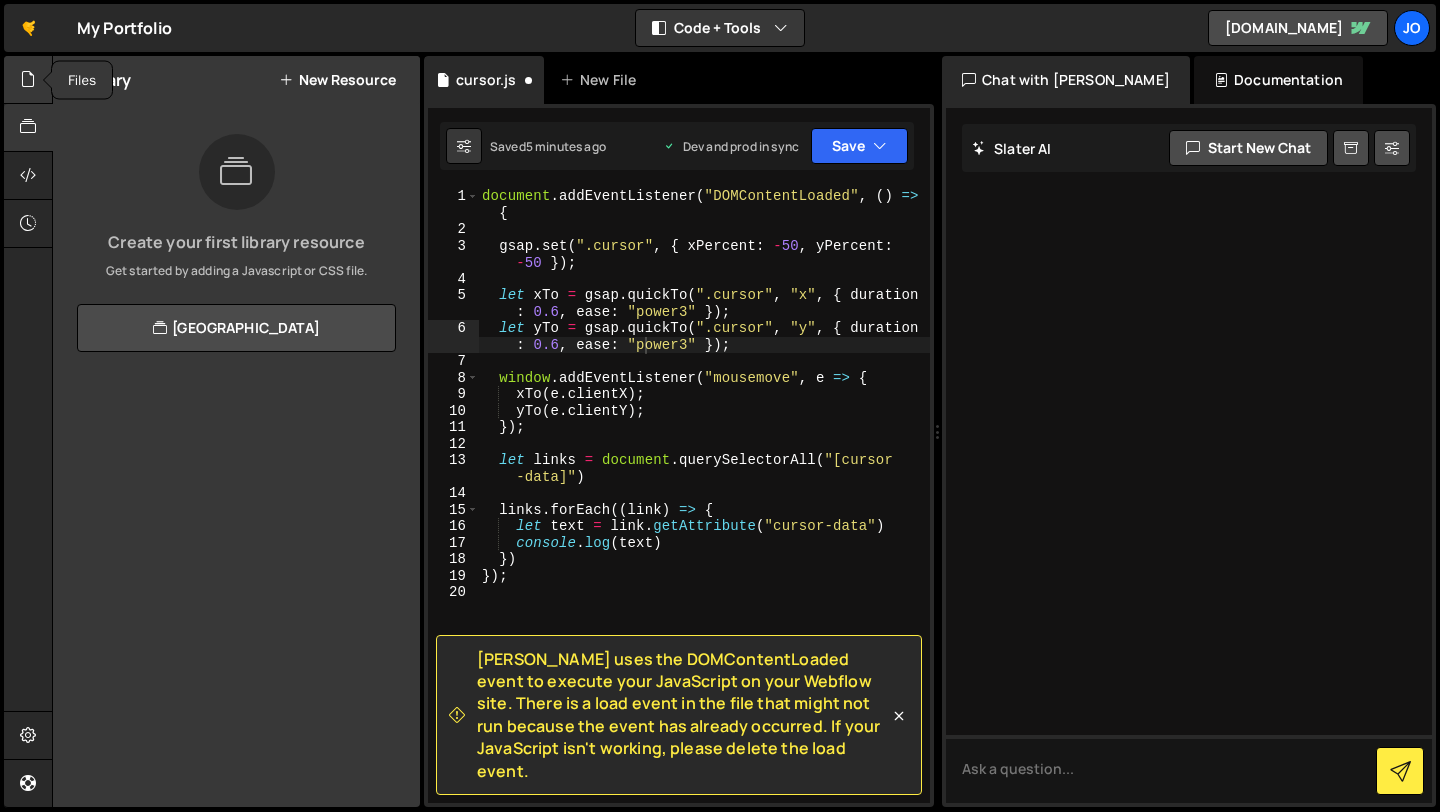 click at bounding box center (28, 80) 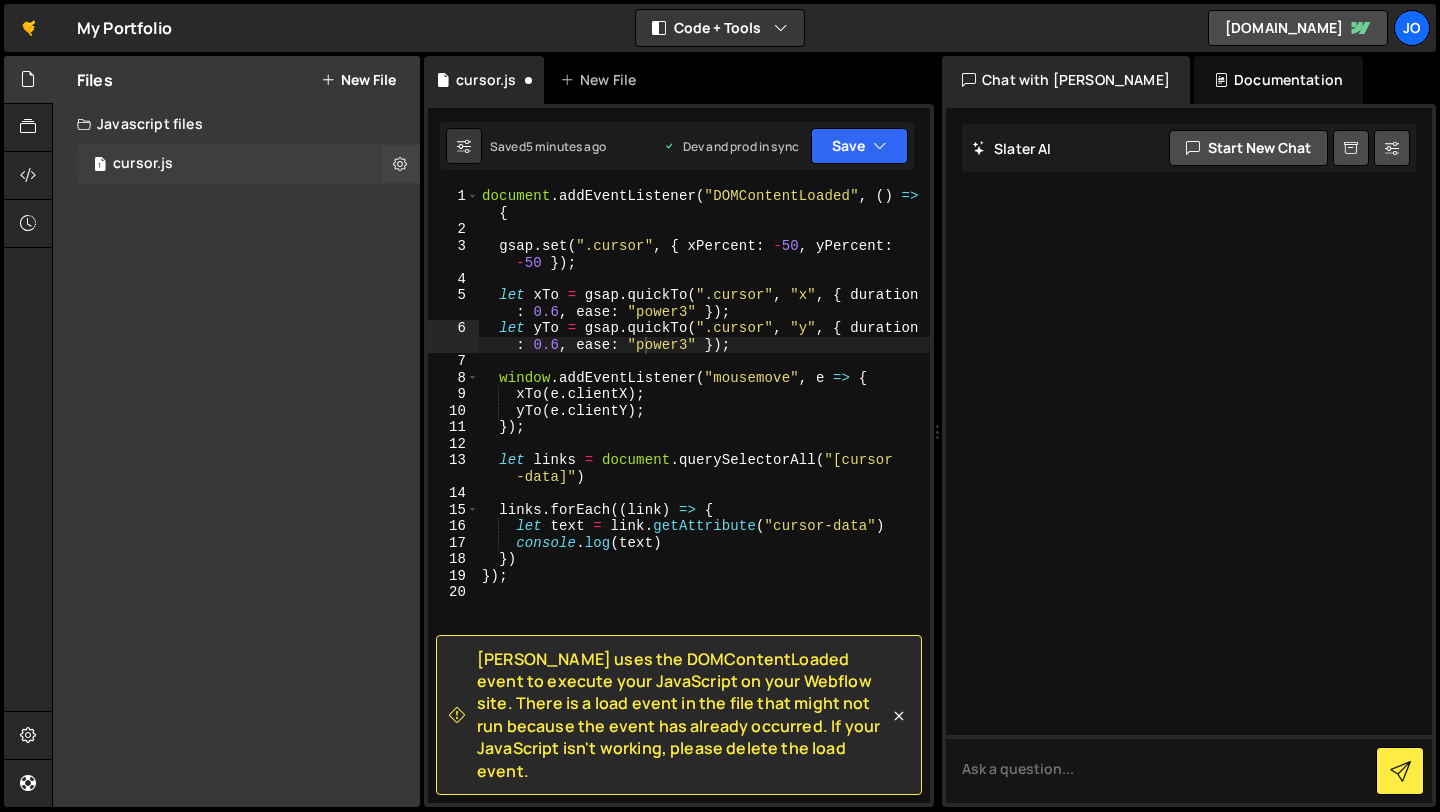 click on "cursor.js" at bounding box center (143, 164) 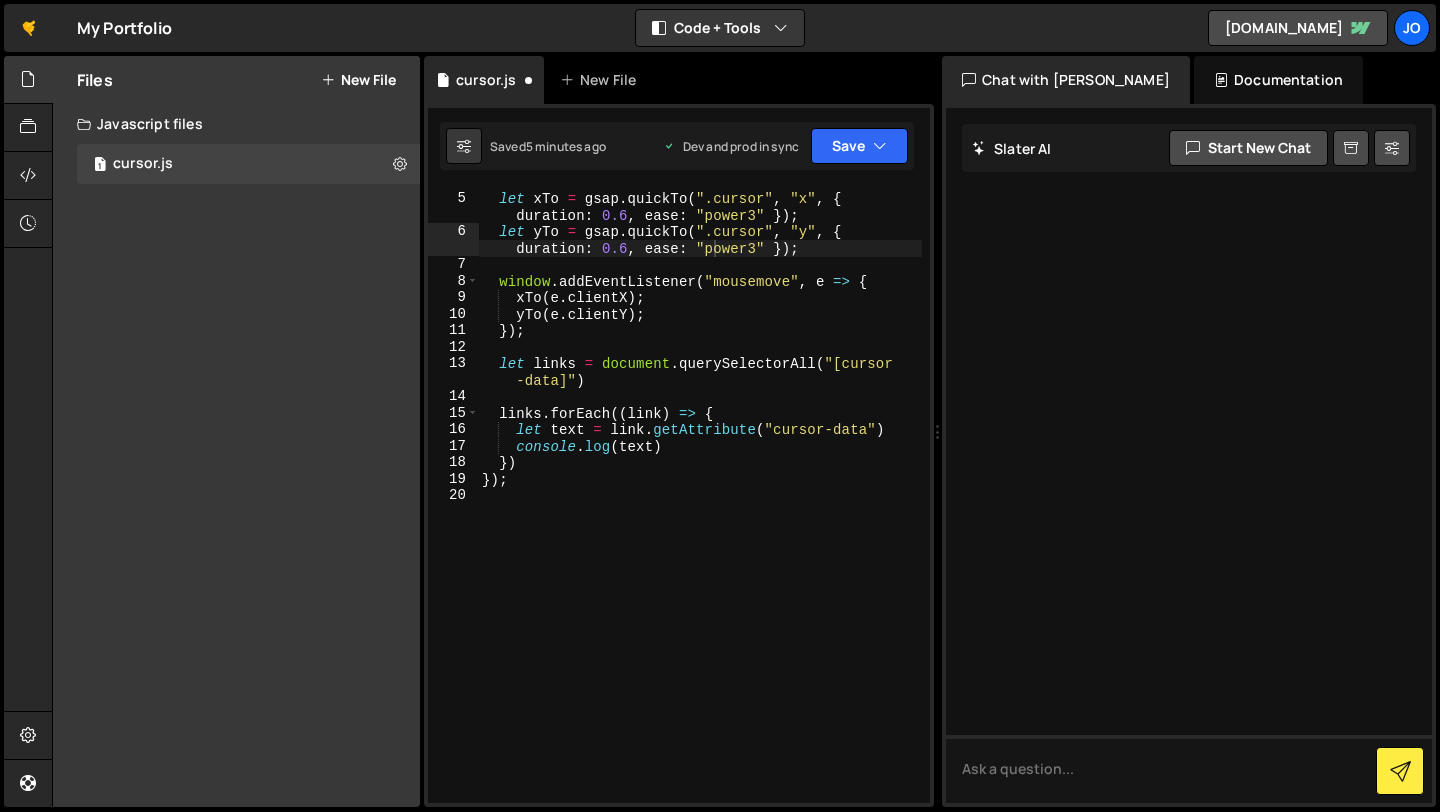 scroll, scrollTop: 0, scrollLeft: 0, axis: both 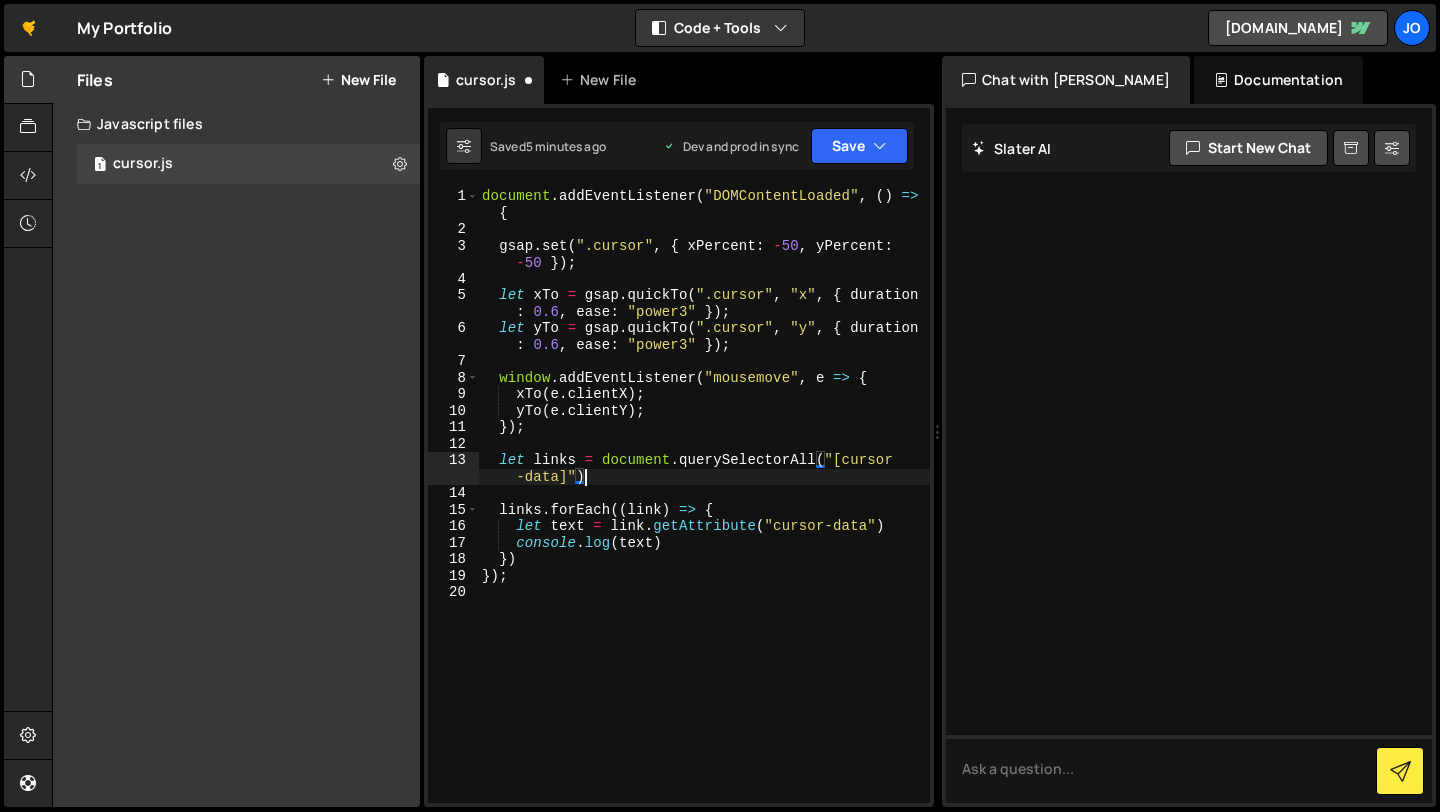 click on "document . addEventListener ( "DOMContentLoaded" ,   ( )   =>      {    gsap . set ( ".cursor" ,   {   xPercent :   - 50 ,   yPercent :        - 50   }) ;    let   xTo   =   gsap . quickTo ( ".cursor" ,   "x" ,   {   duration      :   0.6 ,   ease :   "power3"   }) ;    let   yTo   =   gsap . quickTo ( ".cursor" ,   "y" ,   {   duration      :   0.6 ,   ease :   "power3"   }) ;    window . addEventListener ( "mousemove" ,   e   =>   {       xTo ( e . clientX ) ;       yTo ( e . clientY ) ;    }) ;    let   links   =   document . querySelectorAll ( "[cursor      -data]" )    links . forEach (( link )   =>   {       let   text   =   link . getAttribute ( "cursor-data" )       console . log ( text )    }) }) ;" at bounding box center (704, 520) 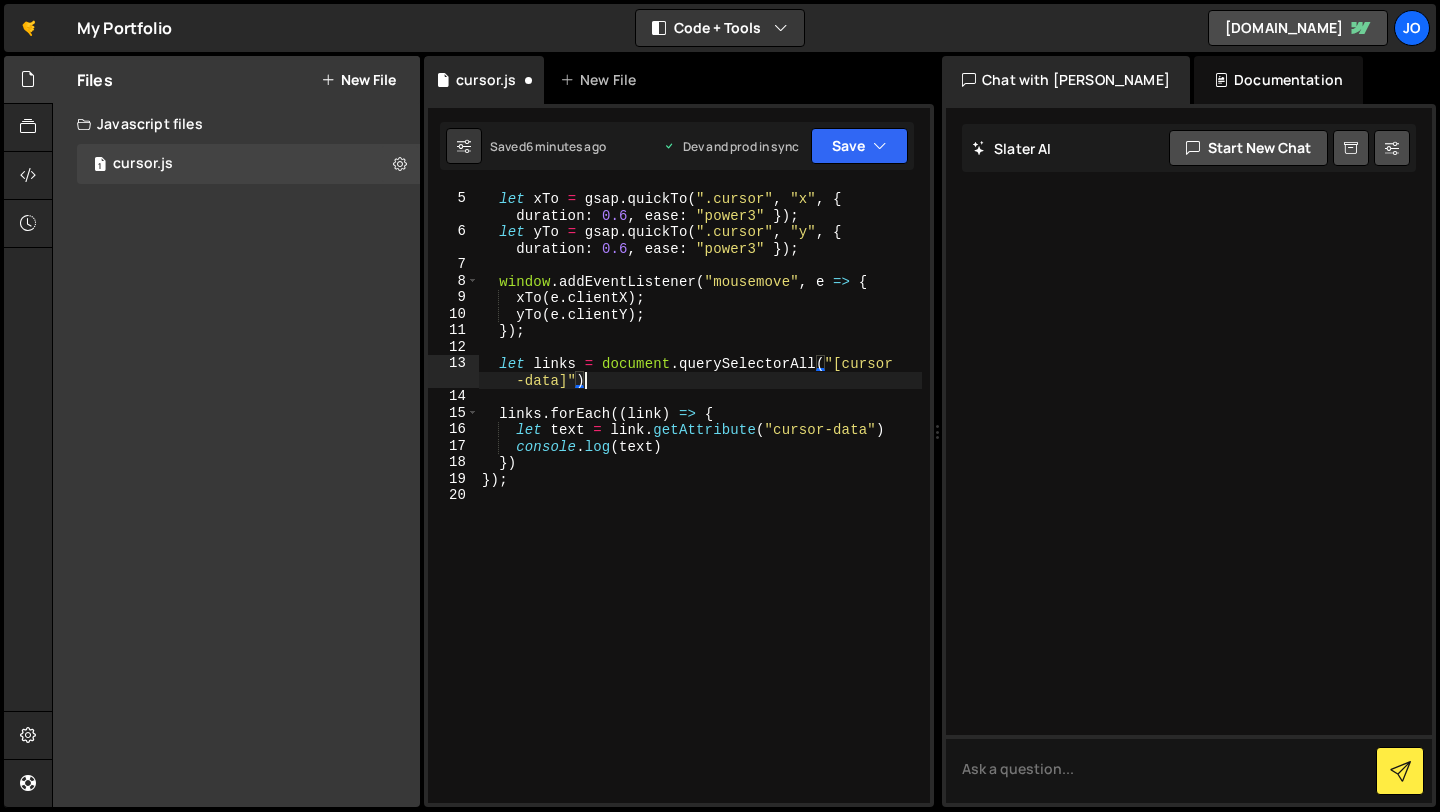 scroll, scrollTop: 0, scrollLeft: 0, axis: both 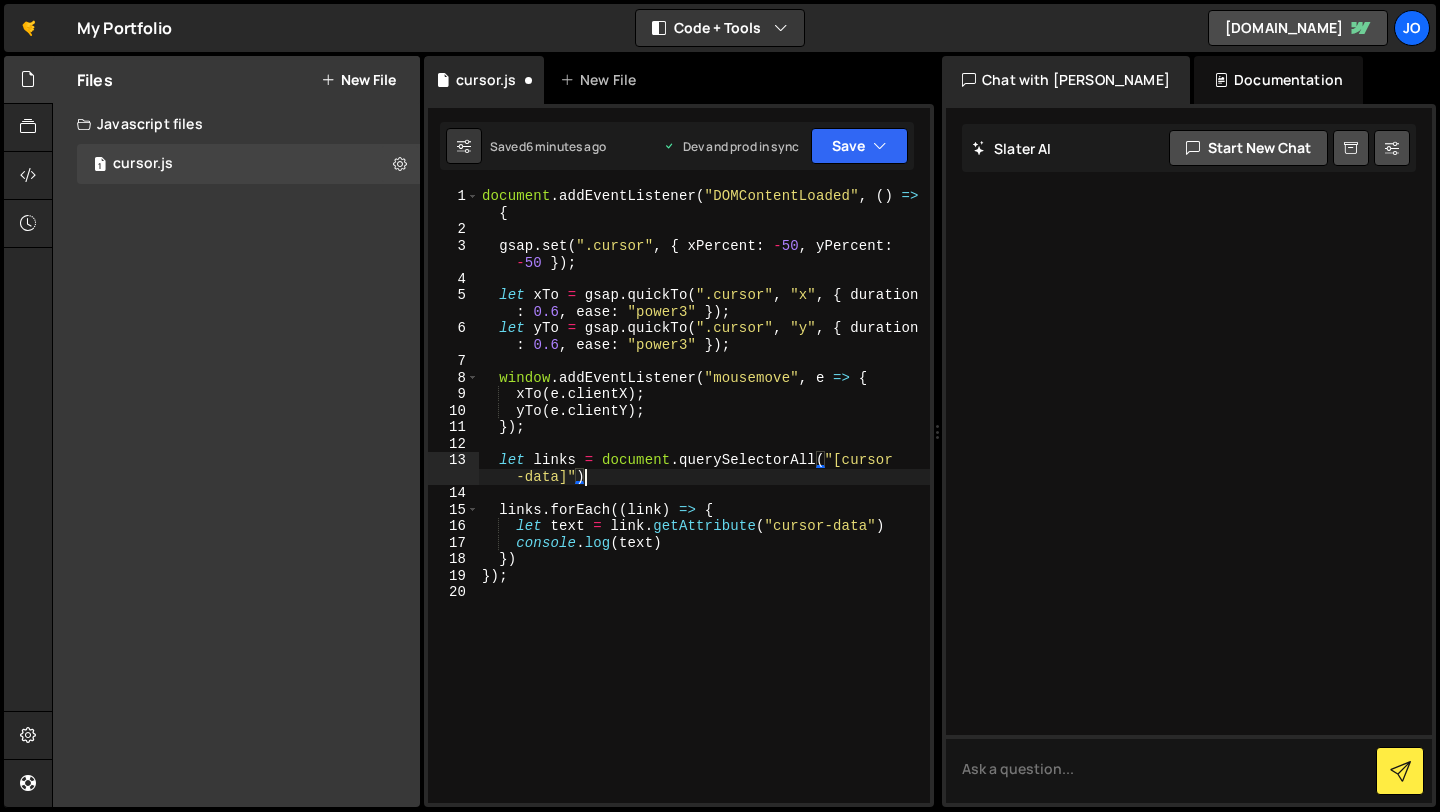 click on "document . addEventListener ( "DOMContentLoaded" ,   ( )   =>      {    gsap . set ( ".cursor" ,   {   xPercent :   - 50 ,   yPercent :        - 50   }) ;    let   xTo   =   gsap . quickTo ( ".cursor" ,   "x" ,   {   duration      :   0.6 ,   ease :   "power3"   }) ;    let   yTo   =   gsap . quickTo ( ".cursor" ,   "y" ,   {   duration      :   0.6 ,   ease :   "power3"   }) ;    window . addEventListener ( "mousemove" ,   e   =>   {       xTo ( e . clientX ) ;       yTo ( e . clientY ) ;    }) ;    let   links   =   document . querySelectorAll ( "[cursor      -data]" )    links . forEach (( link )   =>   {       let   text   =   link . getAttribute ( "cursor-data" )       console . log ( text )    }) }) ;" at bounding box center [704, 520] 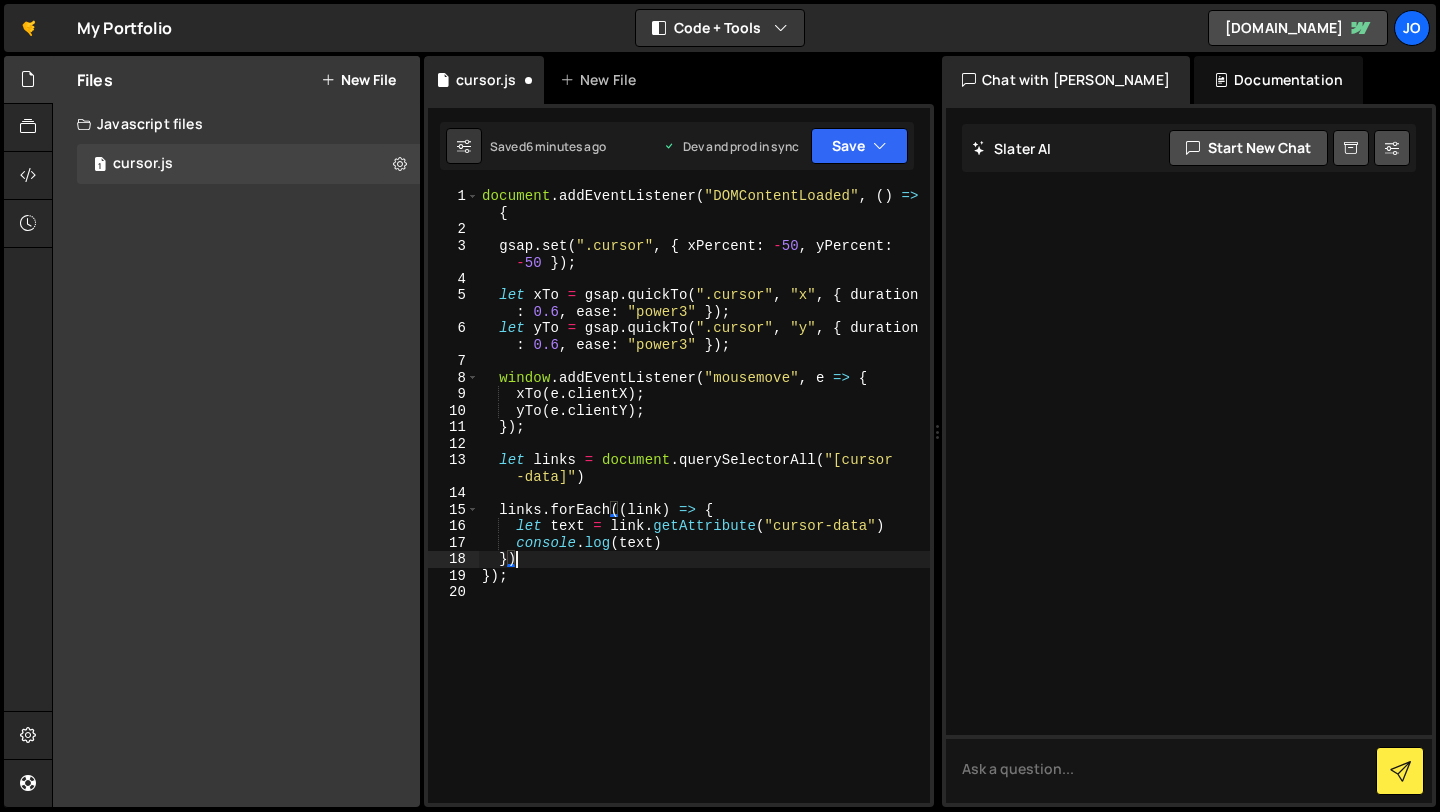 click on "document . addEventListener ( "DOMContentLoaded" ,   ( )   =>      {    gsap . set ( ".cursor" ,   {   xPercent :   - 50 ,   yPercent :        - 50   }) ;    let   xTo   =   gsap . quickTo ( ".cursor" ,   "x" ,   {   duration      :   0.6 ,   ease :   "power3"   }) ;    let   yTo   =   gsap . quickTo ( ".cursor" ,   "y" ,   {   duration      :   0.6 ,   ease :   "power3"   }) ;    window . addEventListener ( "mousemove" ,   e   =>   {       xTo ( e . clientX ) ;       yTo ( e . clientY ) ;    }) ;    let   links   =   document . querySelectorAll ( "[cursor      -data]" )    links . forEach (( link )   =>   {       let   text   =   link . getAttribute ( "cursor-data" )       console . log ( text )    }) }) ;" at bounding box center (704, 520) 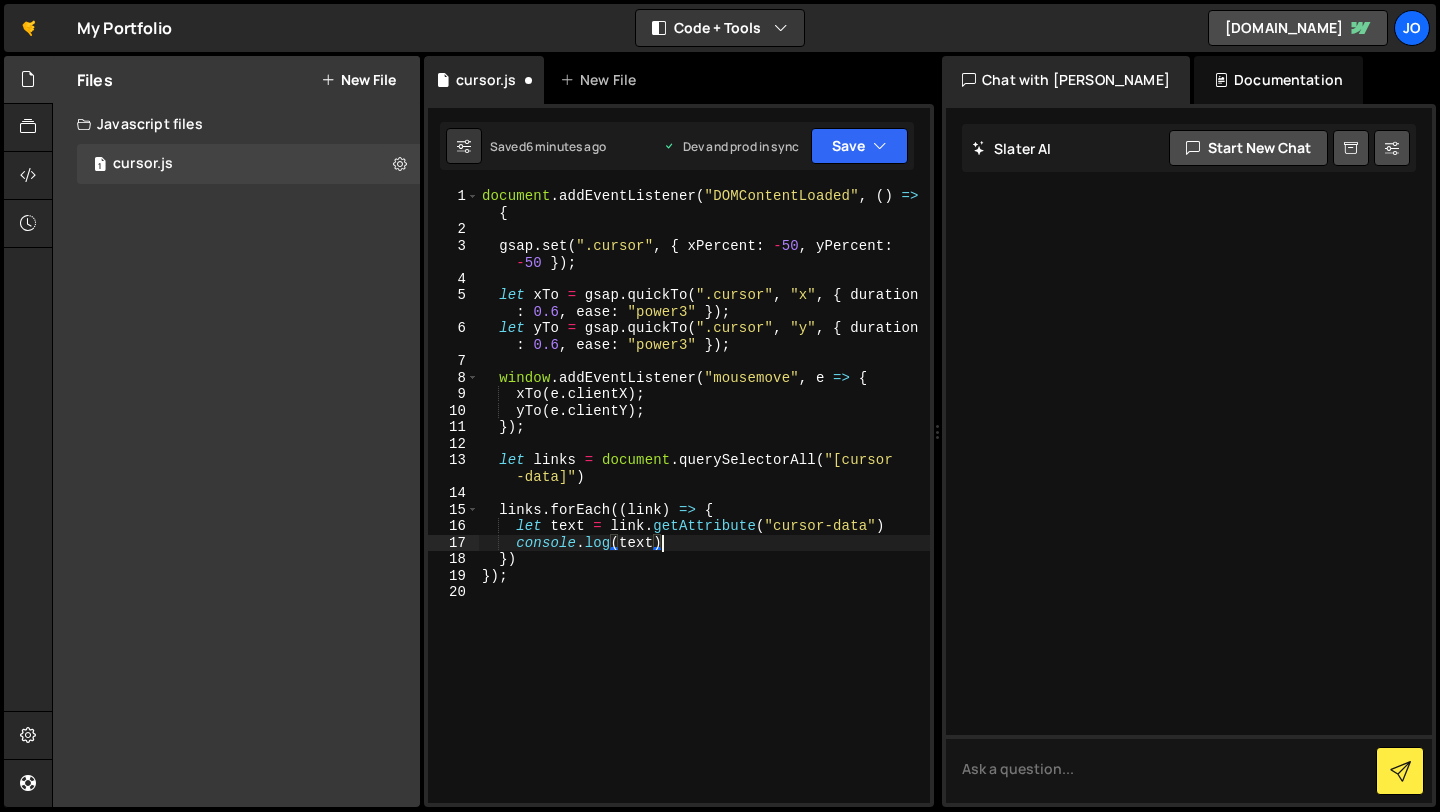 scroll, scrollTop: 0, scrollLeft: 1, axis: horizontal 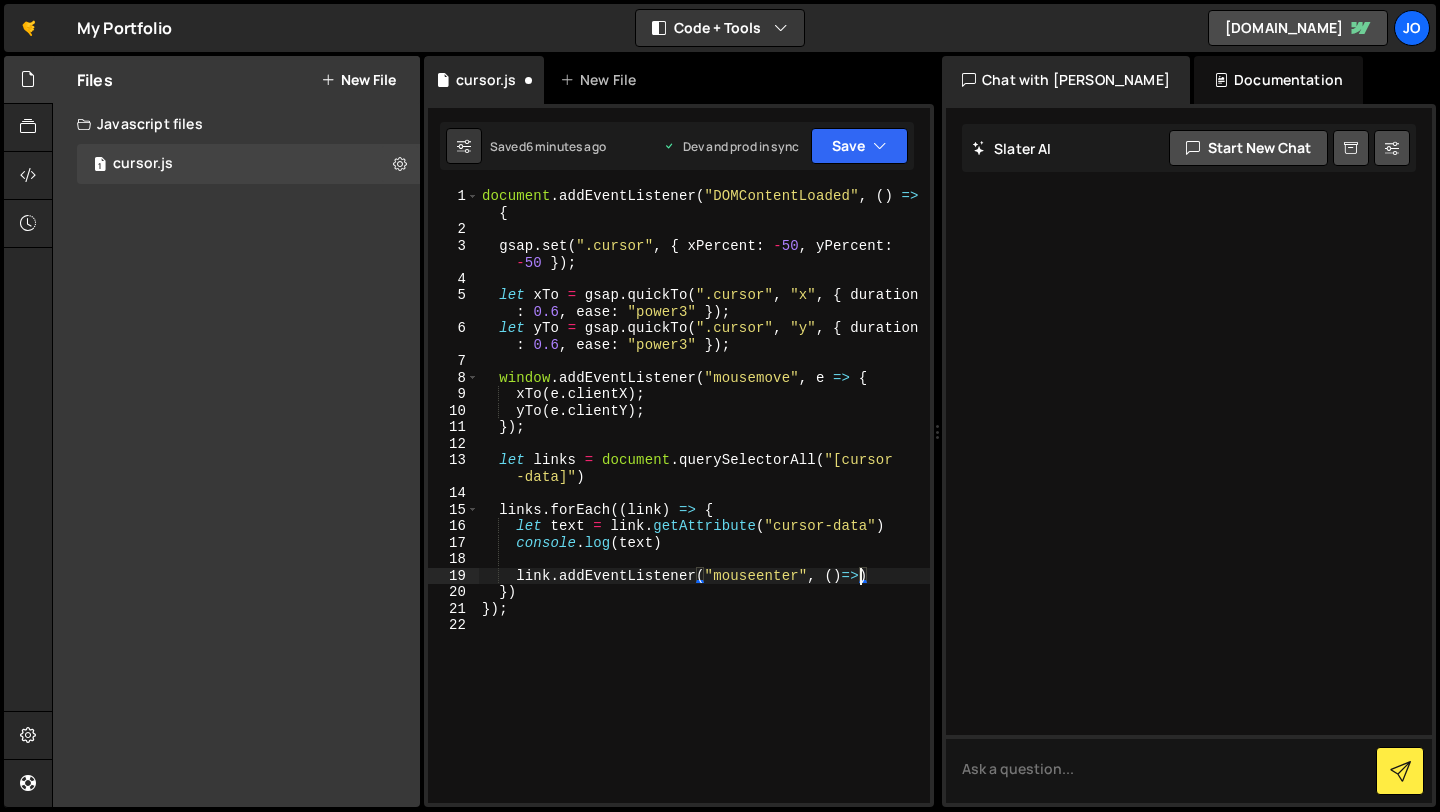 type on "link.addEventListener("mouseenter", ()=>{})" 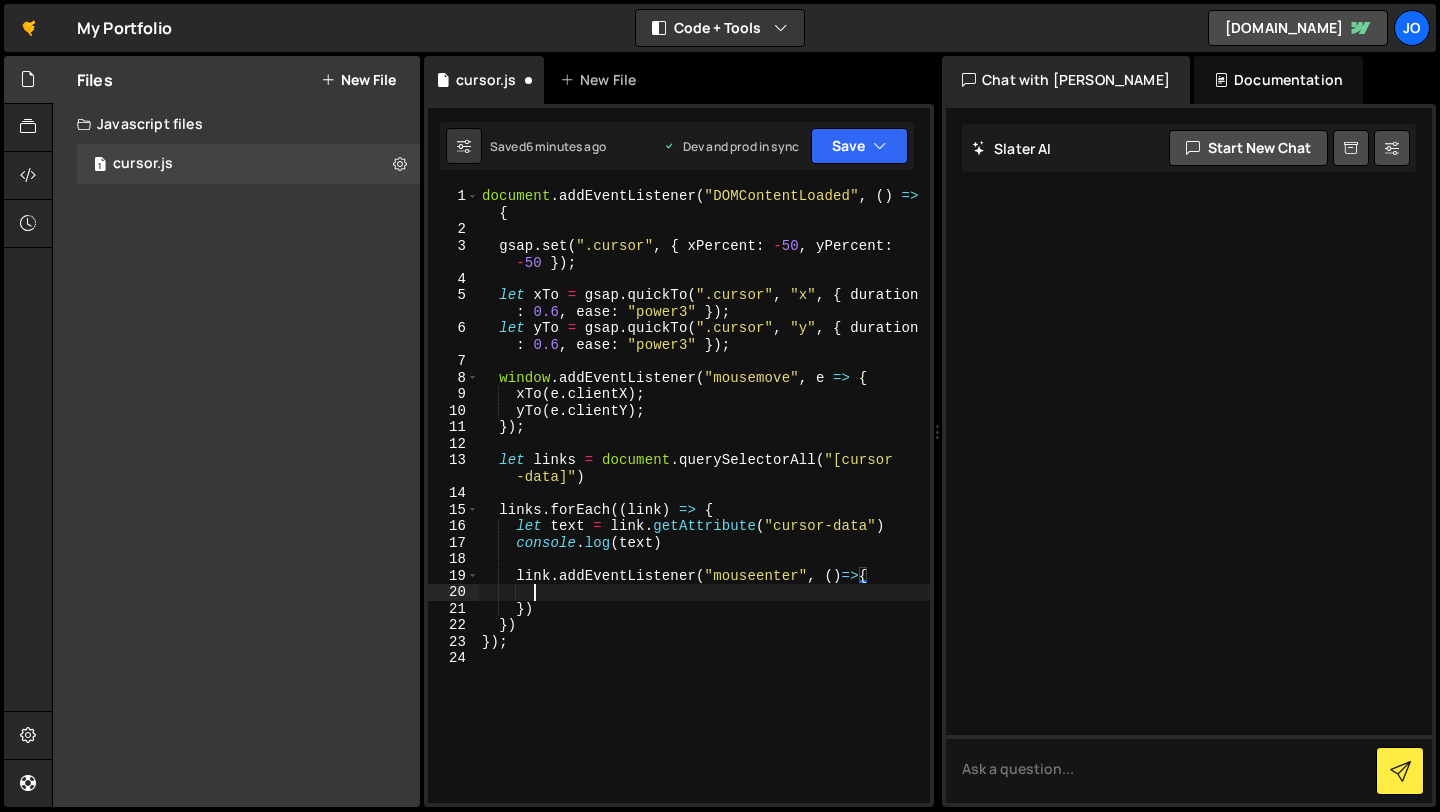 scroll, scrollTop: 0, scrollLeft: 2, axis: horizontal 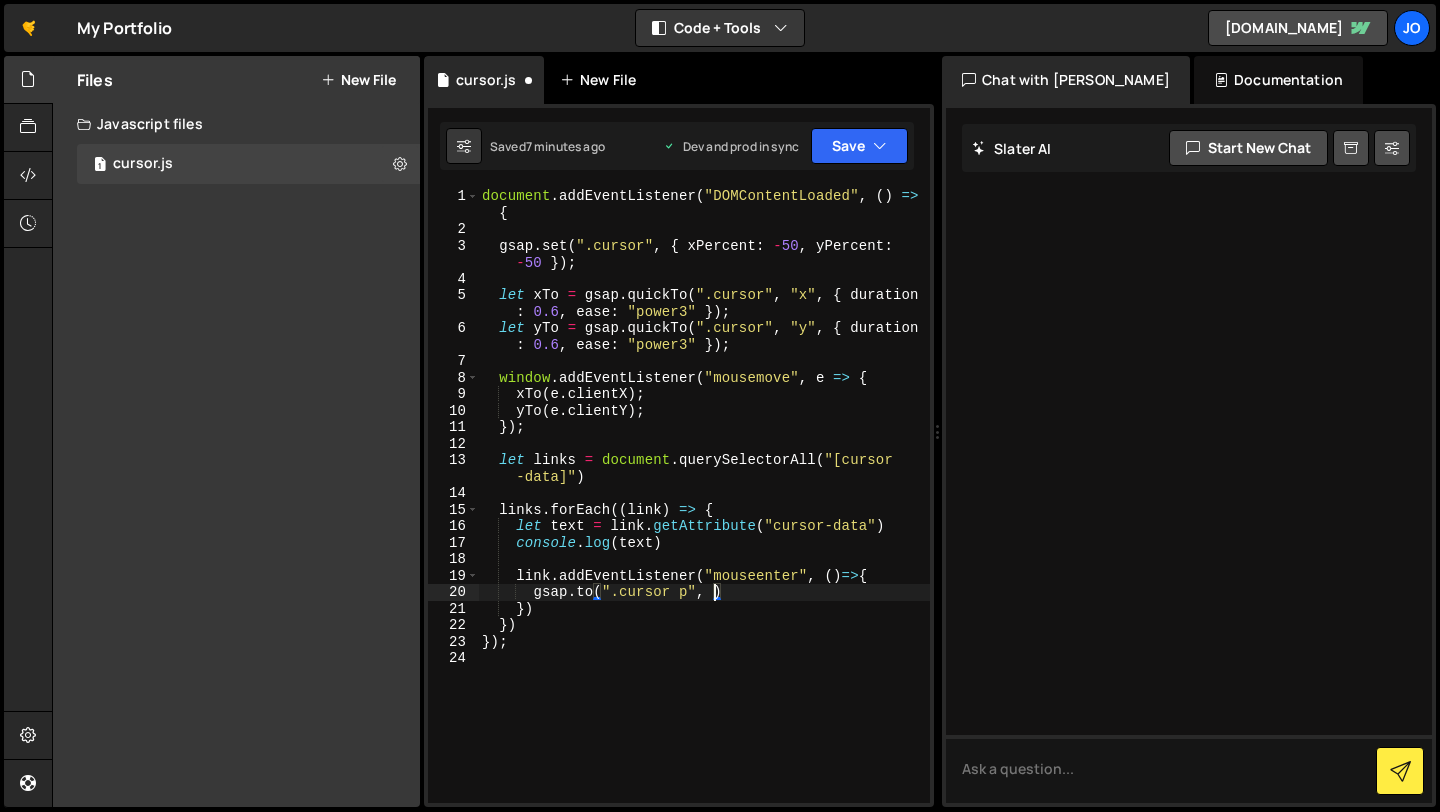 type on "[DOMAIN_NAME](".cursor p", {)" 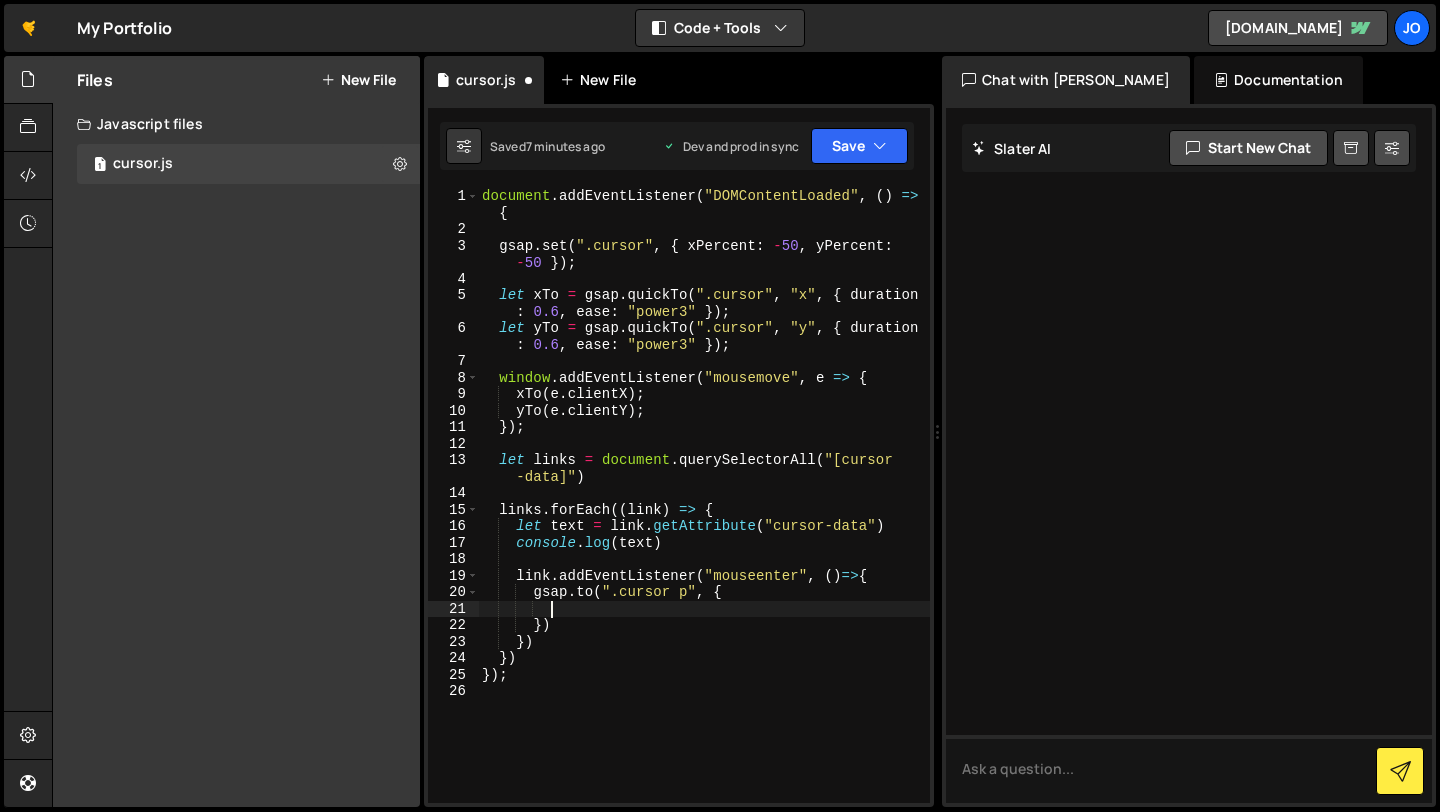 scroll, scrollTop: 0, scrollLeft: 4, axis: horizontal 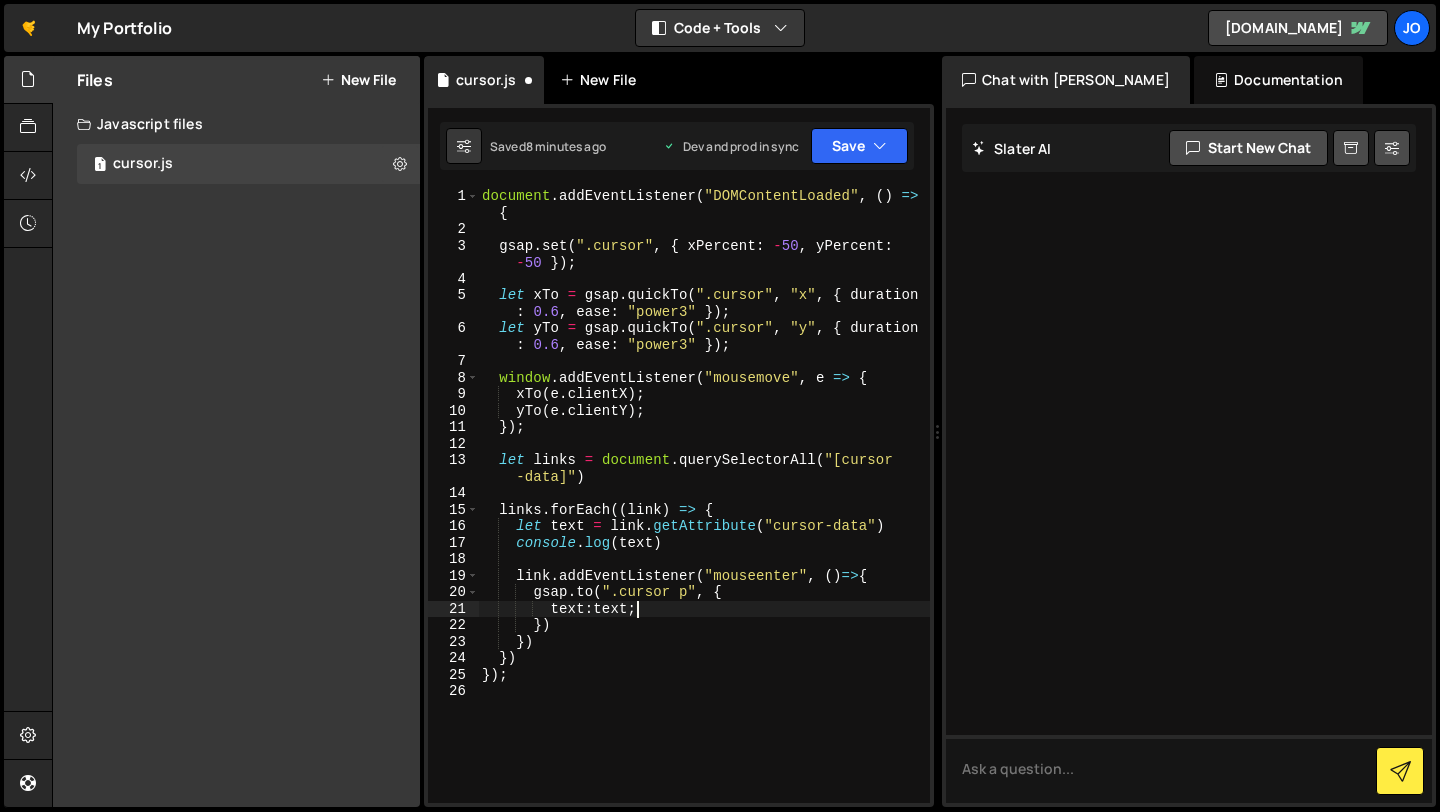 type on "text:text" 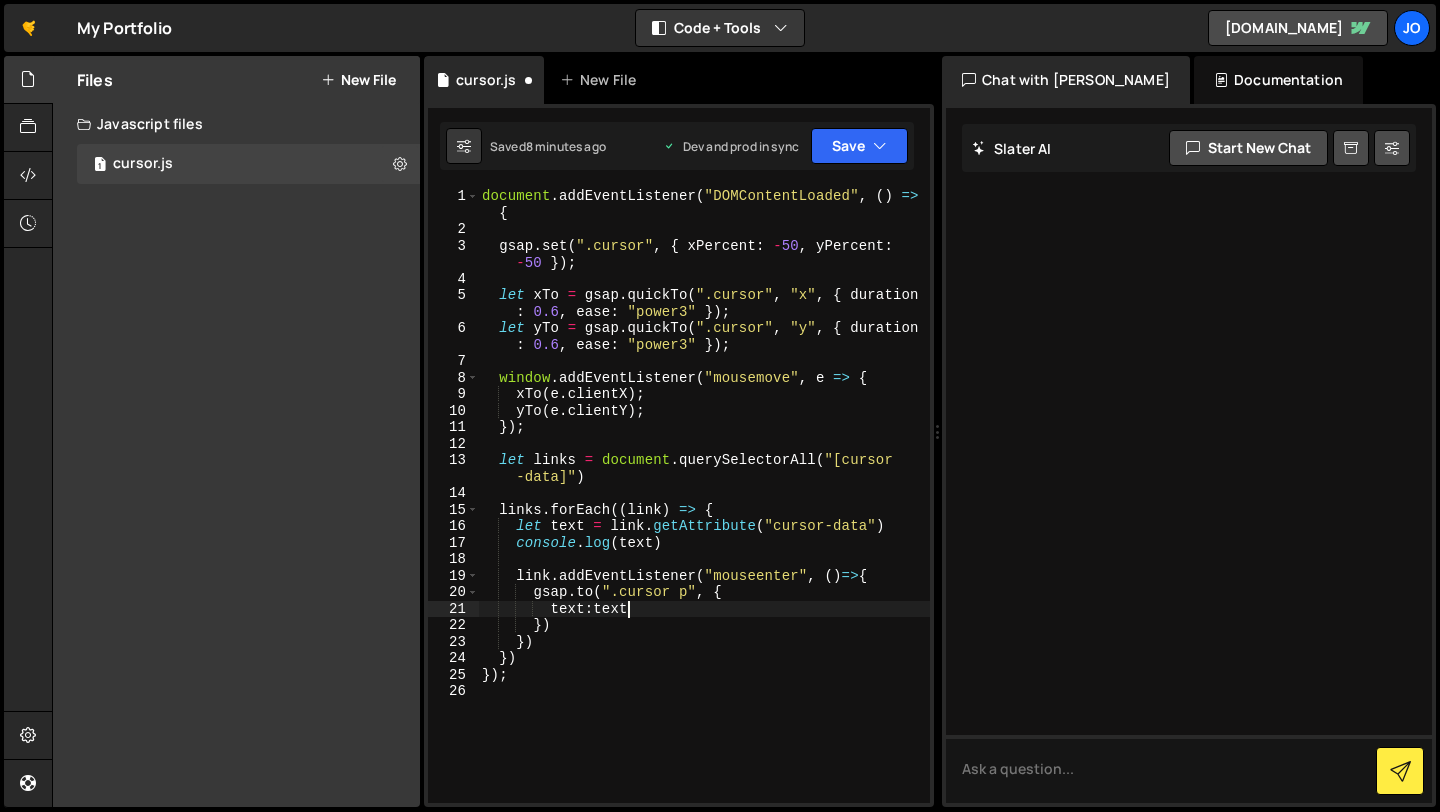 click on "document . addEventListener ( "DOMContentLoaded" ,   ( )   =>      {    gsap . set ( ".cursor" ,   {   xPercent :   - 50 ,   yPercent :        - 50   }) ;    let   xTo   =   gsap . quickTo ( ".cursor" ,   "x" ,   {   duration      :   0.6 ,   ease :   "power3"   }) ;    let   yTo   =   gsap . quickTo ( ".cursor" ,   "y" ,   {   duration      :   0.6 ,   ease :   "power3"   }) ;    window . addEventListener ( "mousemove" ,   e   =>   {       xTo ( e . clientX ) ;       yTo ( e . clientY ) ;    }) ;    let   links   =   document . querySelectorAll ( "[cursor      -data]" )    links . forEach (( link )   =>   {       let   text   =   link . getAttribute ( "cursor-data" )       console . log ( text )             link . addEventListener ( "mouseenter" ,   ( ) => {          gsap . to ( ".cursor p" ,   {             text : text          })       })    }) }) ;" at bounding box center [704, 520] 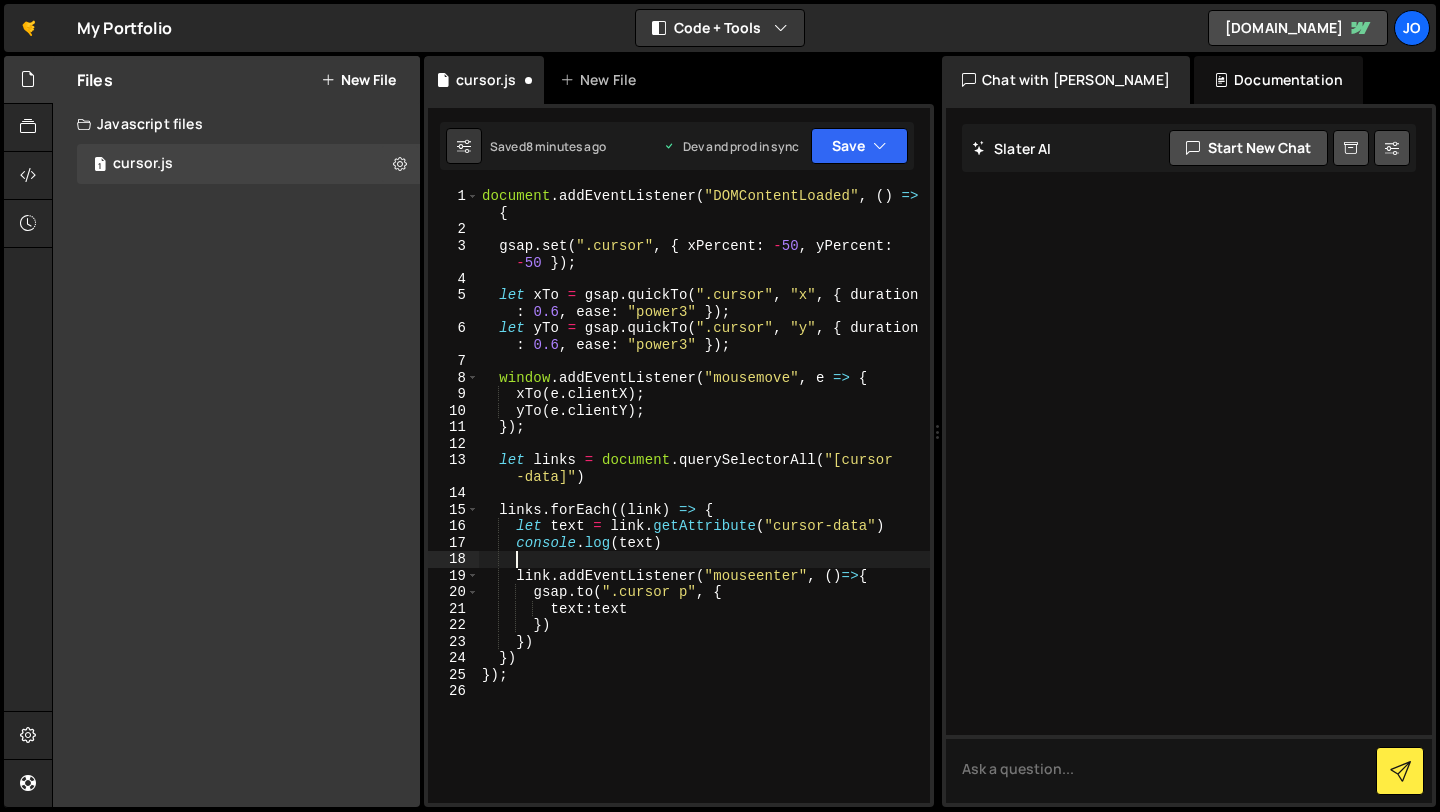 scroll, scrollTop: 0, scrollLeft: 1, axis: horizontal 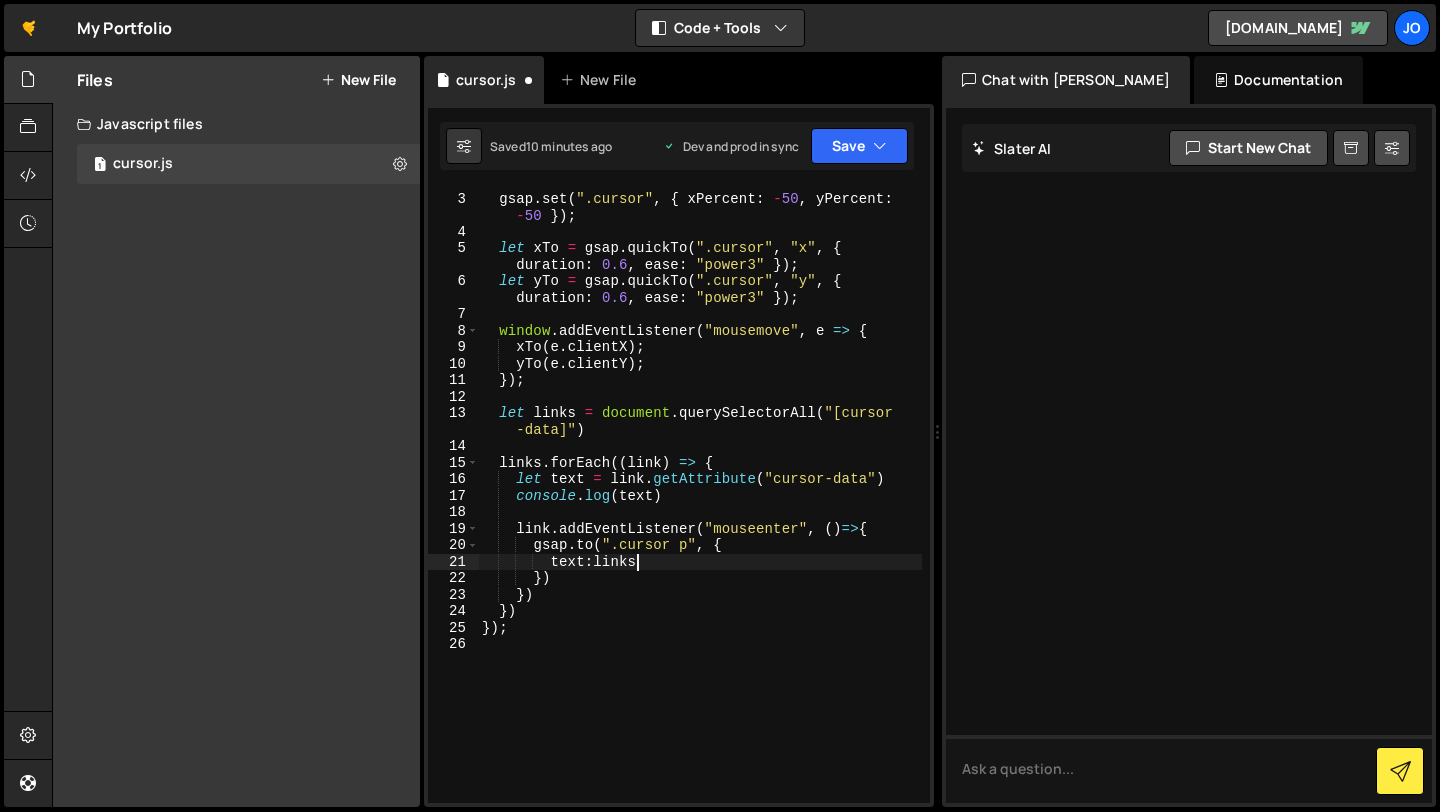 click on "gsap . set ( ".cursor" ,   {   xPercent :   - 50 ,   yPercent :        - 50   }) ;    let   xTo   =   gsap . quickTo ( ".cursor" ,   "x" ,   {        duration :   0.6 ,   ease :   "power3"   }) ;    let   yTo   =   gsap . quickTo ( ".cursor" ,   "y" ,   {        duration :   0.6 ,   ease :   "power3"   }) ;    window . addEventListener ( "mousemove" ,   e   =>   {       xTo ( e . clientX ) ;       yTo ( e . clientY ) ;    }) ;    let   links   =   document . querySelectorAll ( "[cursor      -data]" )    links . forEach (( link )   =>   {       let   text   =   link . getAttribute ( "cursor-data" )       console . log ( text )             link . addEventListener ( "mouseenter" ,   ( ) => {          gsap . to ( ".cursor p" ,   {             text : links          })       })    }) }) ;" at bounding box center [700, 498] 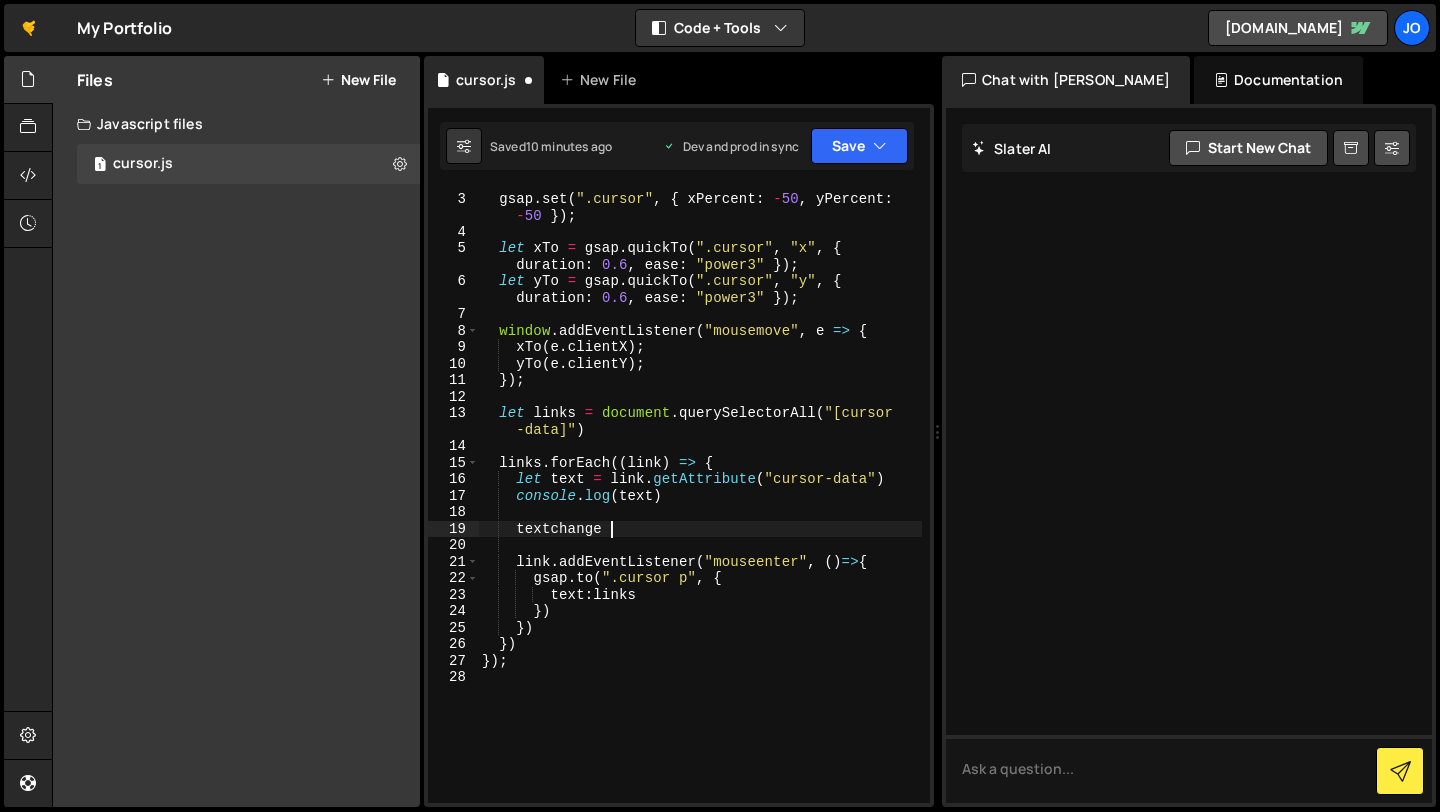 scroll, scrollTop: 0, scrollLeft: 8, axis: horizontal 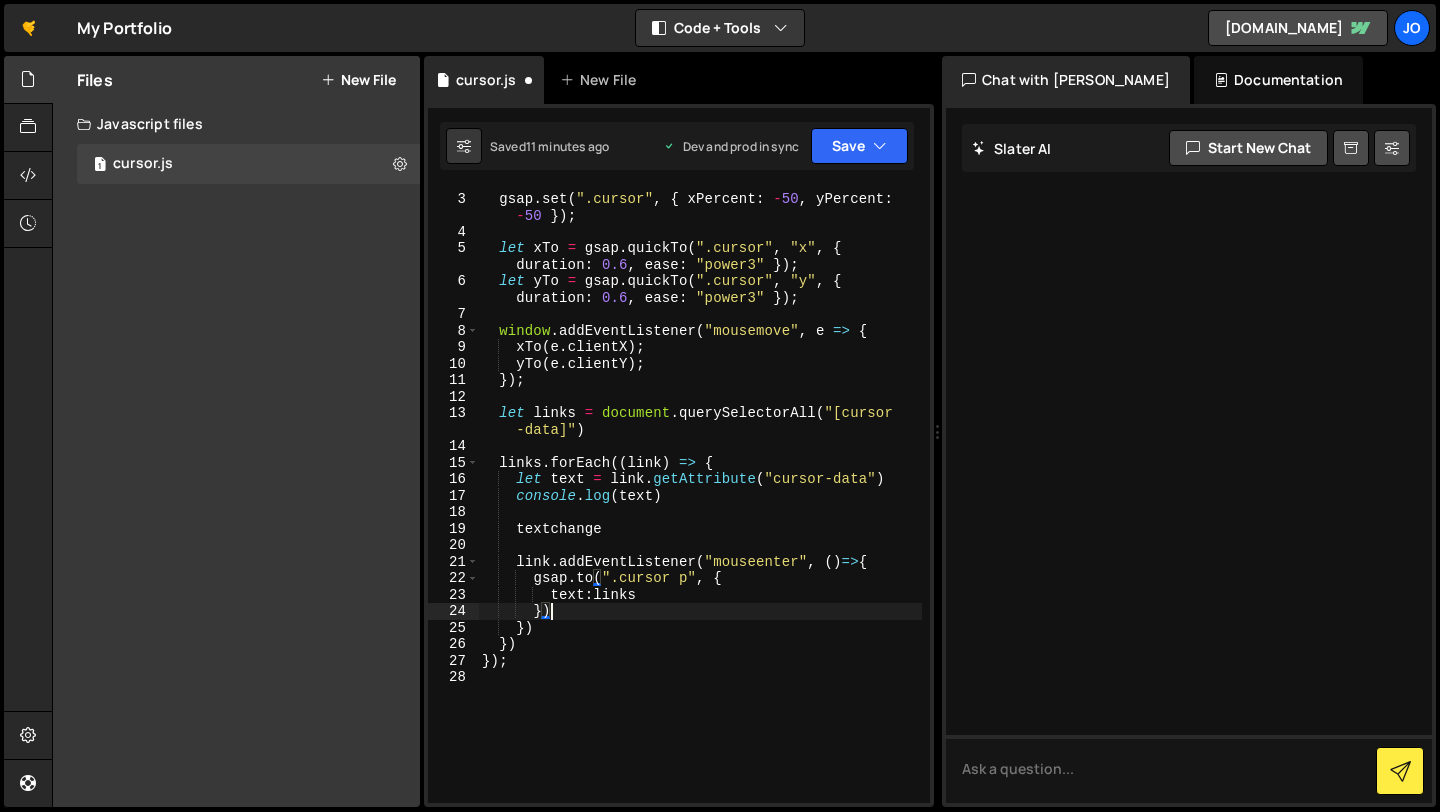 click on "gsap . set ( ".cursor" ,   {   xPercent :   - 50 ,   yPercent :        - 50   }) ;    let   xTo   =   gsap . quickTo ( ".cursor" ,   "x" ,   {        duration :   0.6 ,   ease :   "power3"   }) ;    let   yTo   =   gsap . quickTo ( ".cursor" ,   "y" ,   {        duration :   0.6 ,   ease :   "power3"   }) ;    window . addEventListener ( "mousemove" ,   e   =>   {       xTo ( e . clientX ) ;       yTo ( e . clientY ) ;    }) ;    let   links   =   document . querySelectorAll ( "[cursor      -data]" )    links . forEach (( link )   =>   {       let   text   =   link . getAttribute ( "cursor-data" )       console . log ( text )             textchange               link . addEventListener ( "mouseenter" ,   ( ) => {          gsap . to ( ".cursor p" ,   {             text : links          })       })    }) }) ;" at bounding box center (700, 498) 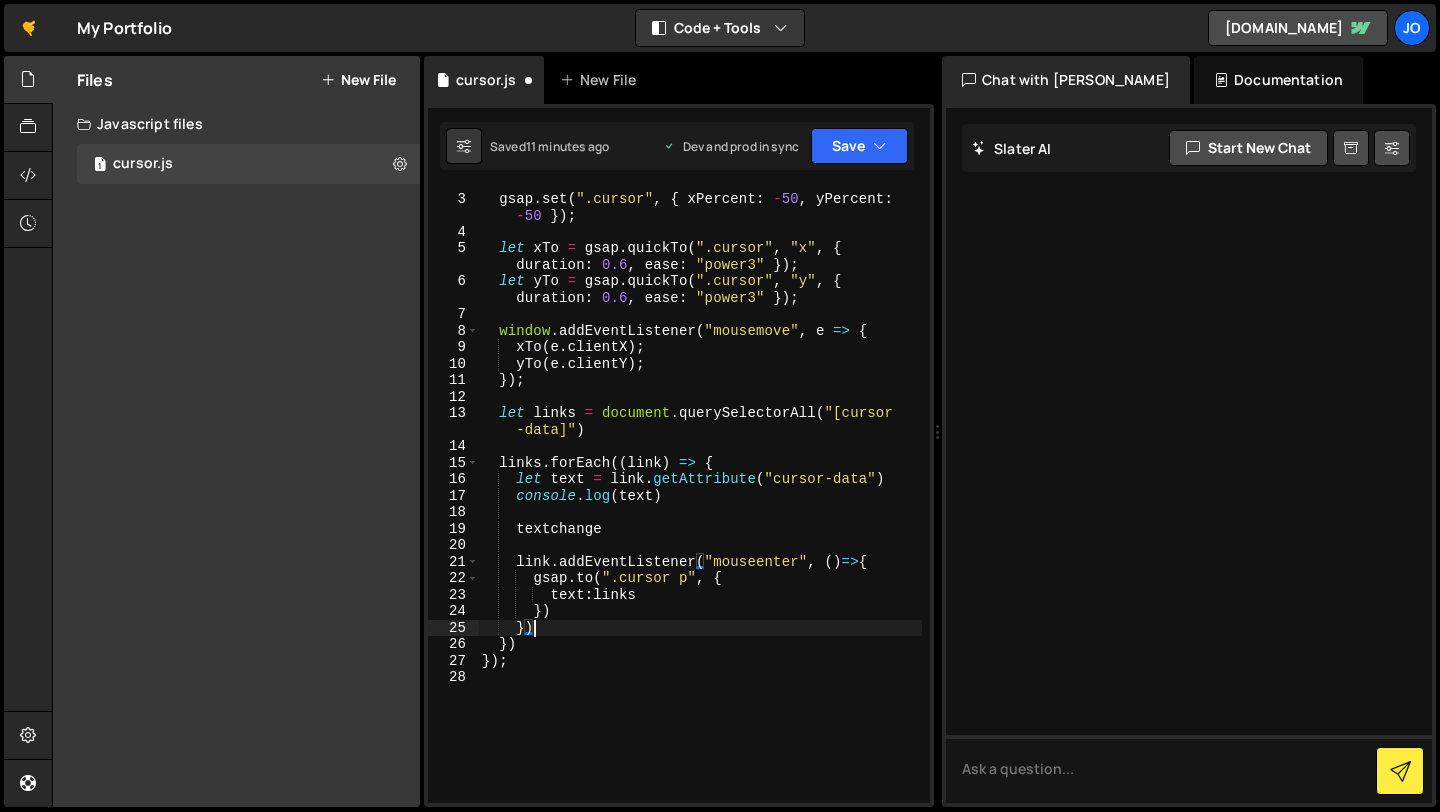 scroll, scrollTop: 0, scrollLeft: 2, axis: horizontal 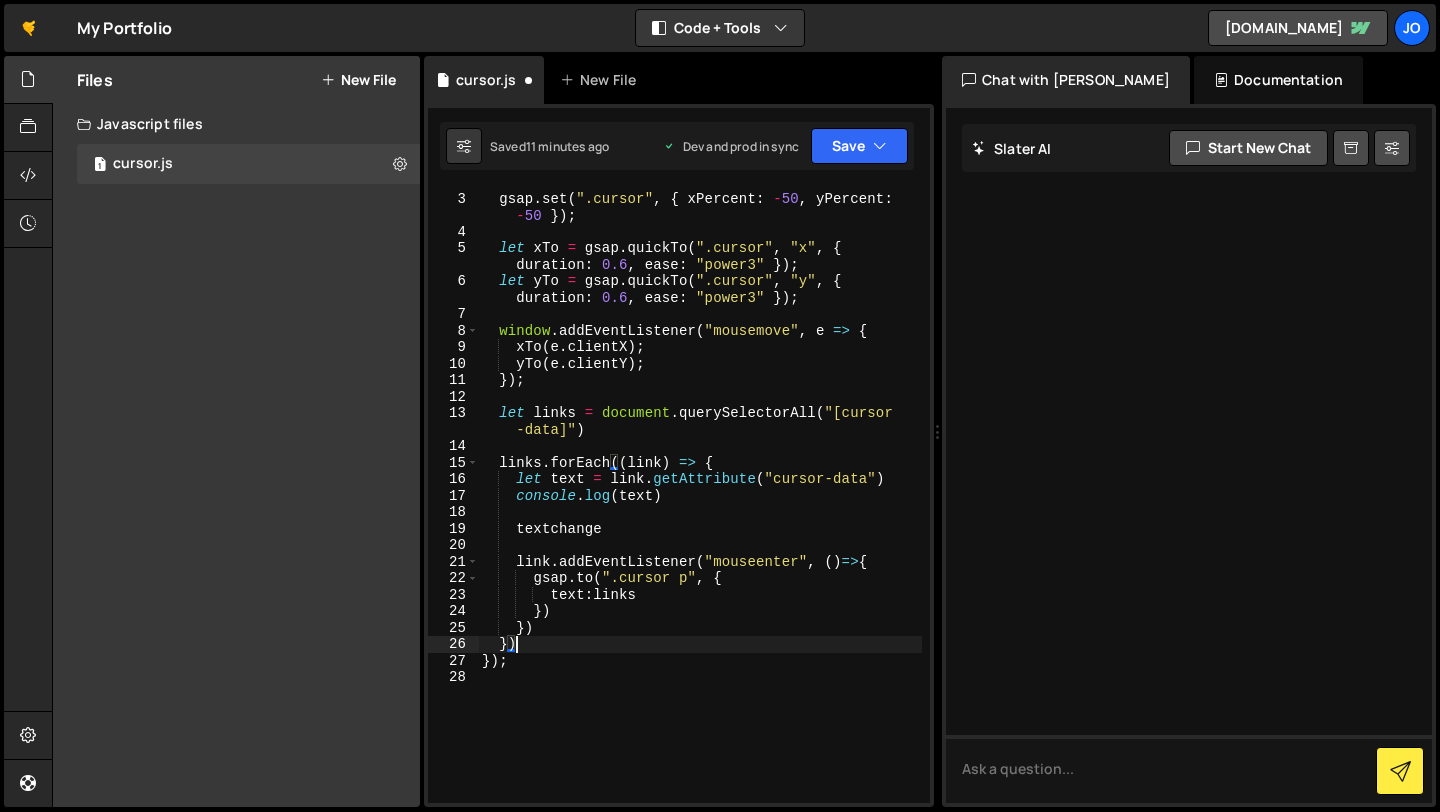 click on "gsap . set ( ".cursor" ,   {   xPercent :   - 50 ,   yPercent :        - 50   }) ;    let   xTo   =   gsap . quickTo ( ".cursor" ,   "x" ,   {        duration :   0.6 ,   ease :   "power3"   }) ;    let   yTo   =   gsap . quickTo ( ".cursor" ,   "y" ,   {        duration :   0.6 ,   ease :   "power3"   }) ;    window . addEventListener ( "mousemove" ,   e   =>   {       xTo ( e . clientX ) ;       yTo ( e . clientY ) ;    }) ;    let   links   =   document . querySelectorAll ( "[cursor      -data]" )    links . forEach (( link )   =>   {       let   text   =   link . getAttribute ( "cursor-data" )       console . log ( text )             textchange               link . addEventListener ( "mouseenter" ,   ( ) => {          gsap . to ( ".cursor p" ,   {             text : links          })       })    }) }) ;" at bounding box center (700, 498) 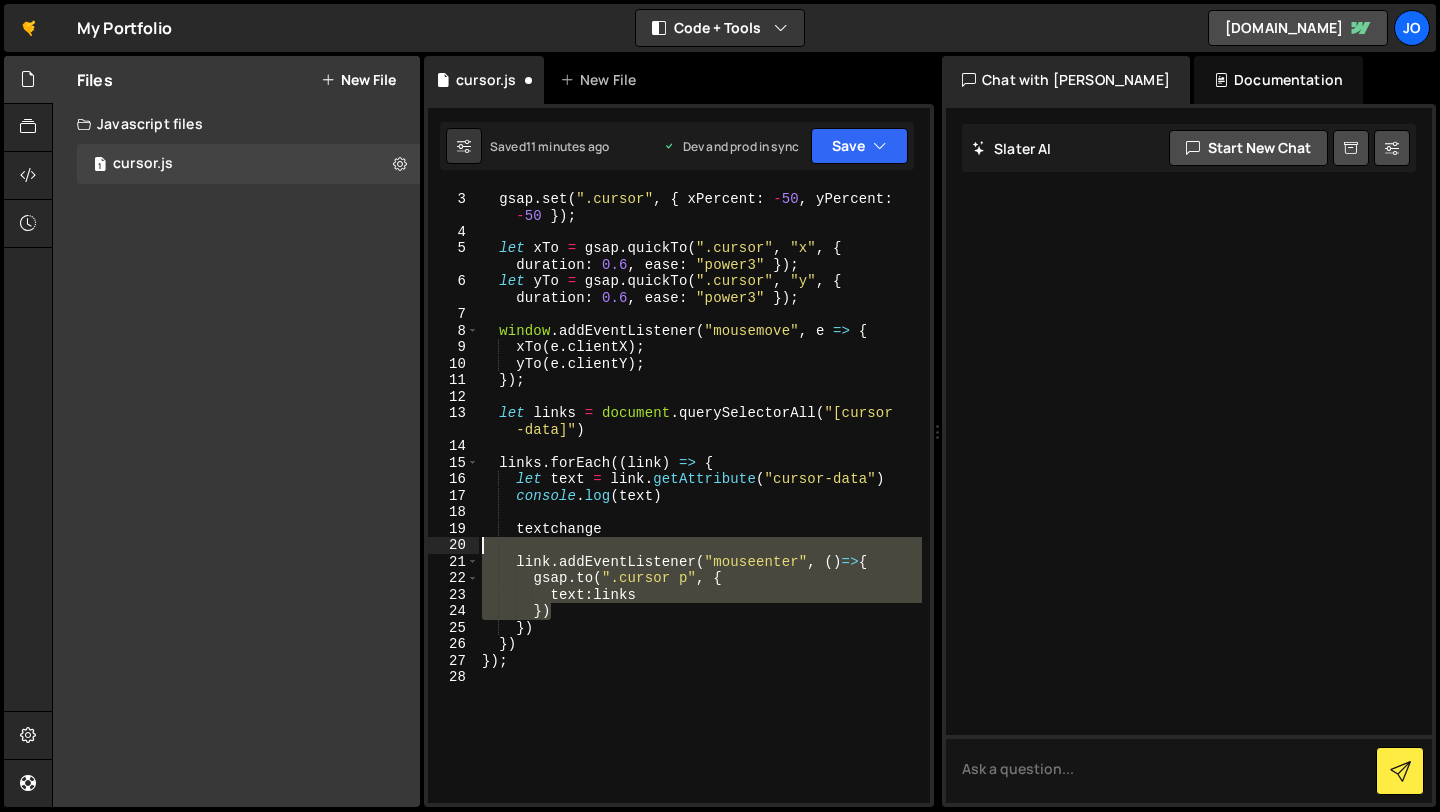 drag, startPoint x: 584, startPoint y: 612, endPoint x: 416, endPoint y: 548, distance: 179.77763 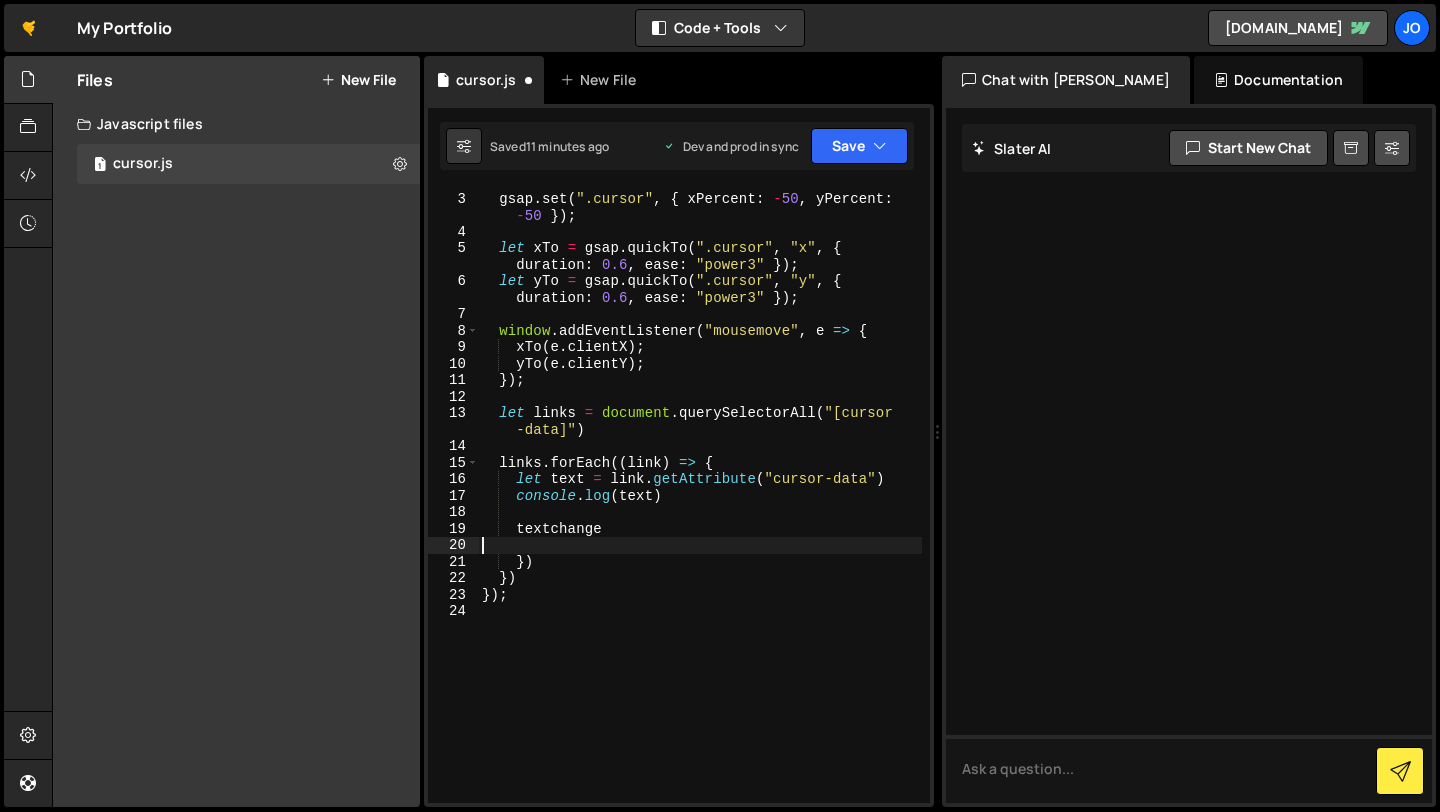 scroll, scrollTop: 0, scrollLeft: 0, axis: both 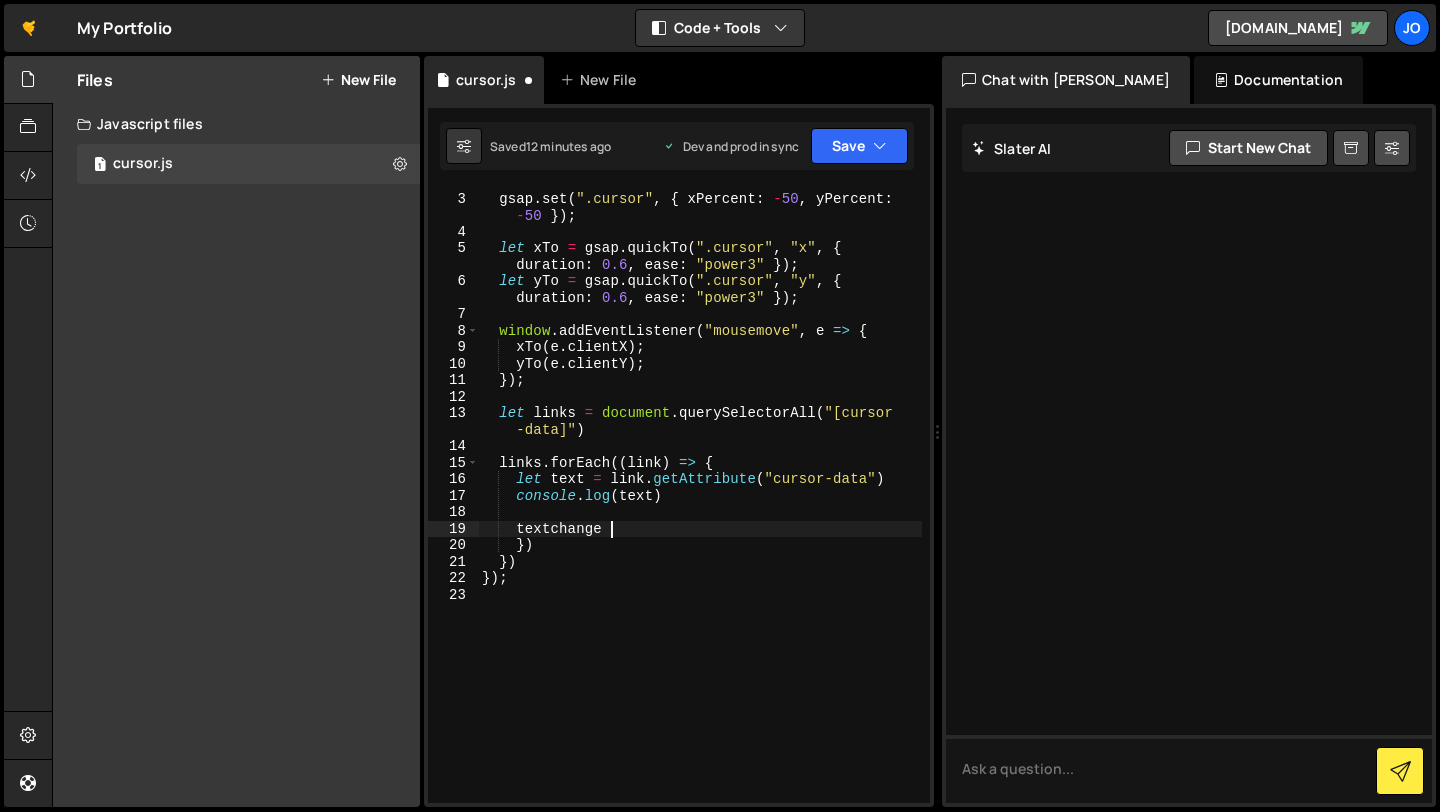 click on "gsap . set ( ".cursor" ,   {   xPercent :   - 50 ,   yPercent :        - 50   }) ;    let   xTo   =   gsap . quickTo ( ".cursor" ,   "x" ,   {        duration :   0.6 ,   ease :   "power3"   }) ;    let   yTo   =   gsap . quickTo ( ".cursor" ,   "y" ,   {        duration :   0.6 ,   ease :   "power3"   }) ;    window . addEventListener ( "mousemove" ,   e   =>   {       xTo ( e . clientX ) ;       yTo ( e . clientY ) ;    }) ;    let   links   =   document . querySelectorAll ( "[cursor      -data]" )    links . forEach (( link )   =>   {       let   text   =   link . getAttribute ( "cursor-data" )       console . log ( text )             textchange         })    }) }) ;" at bounding box center (700, 498) 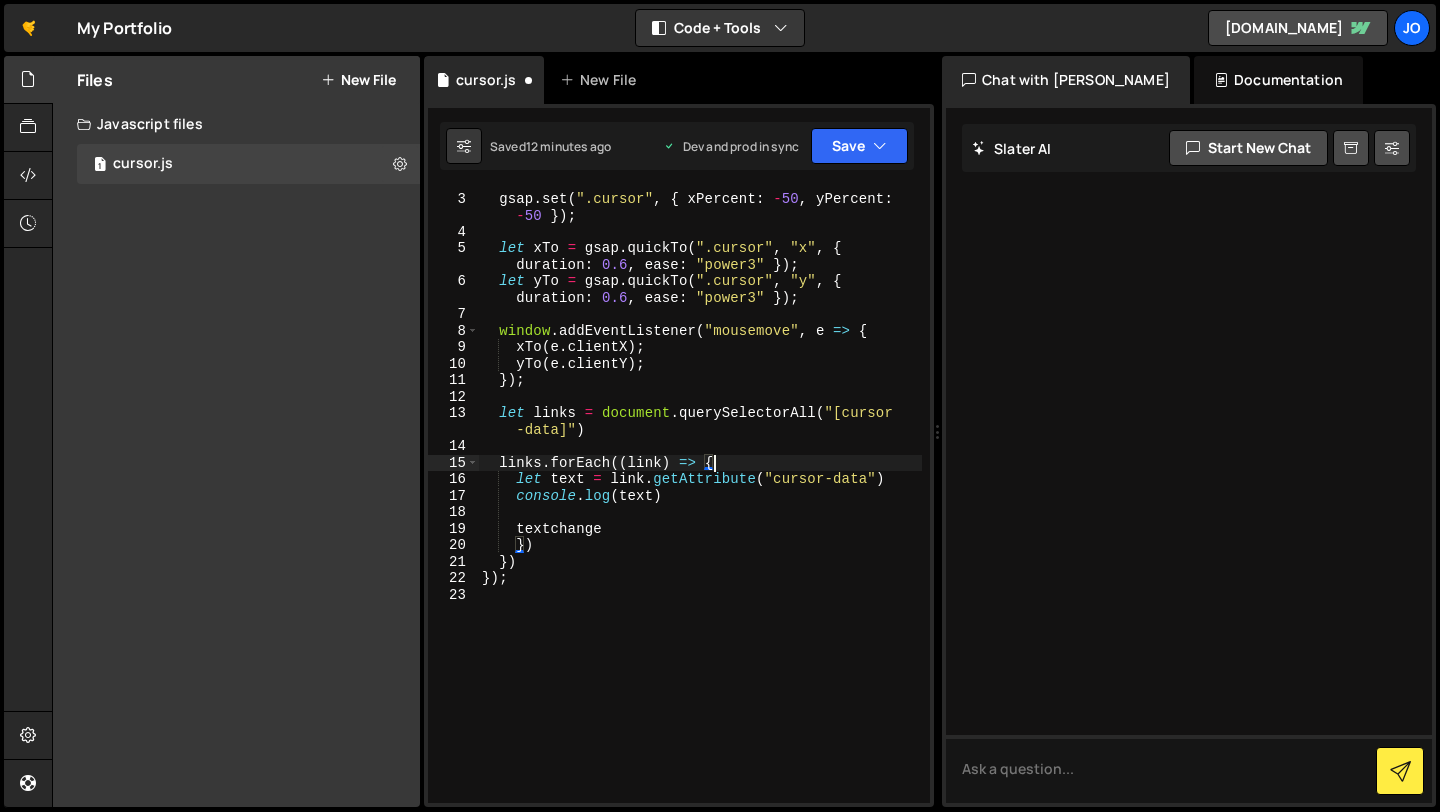 scroll, scrollTop: 0, scrollLeft: 1, axis: horizontal 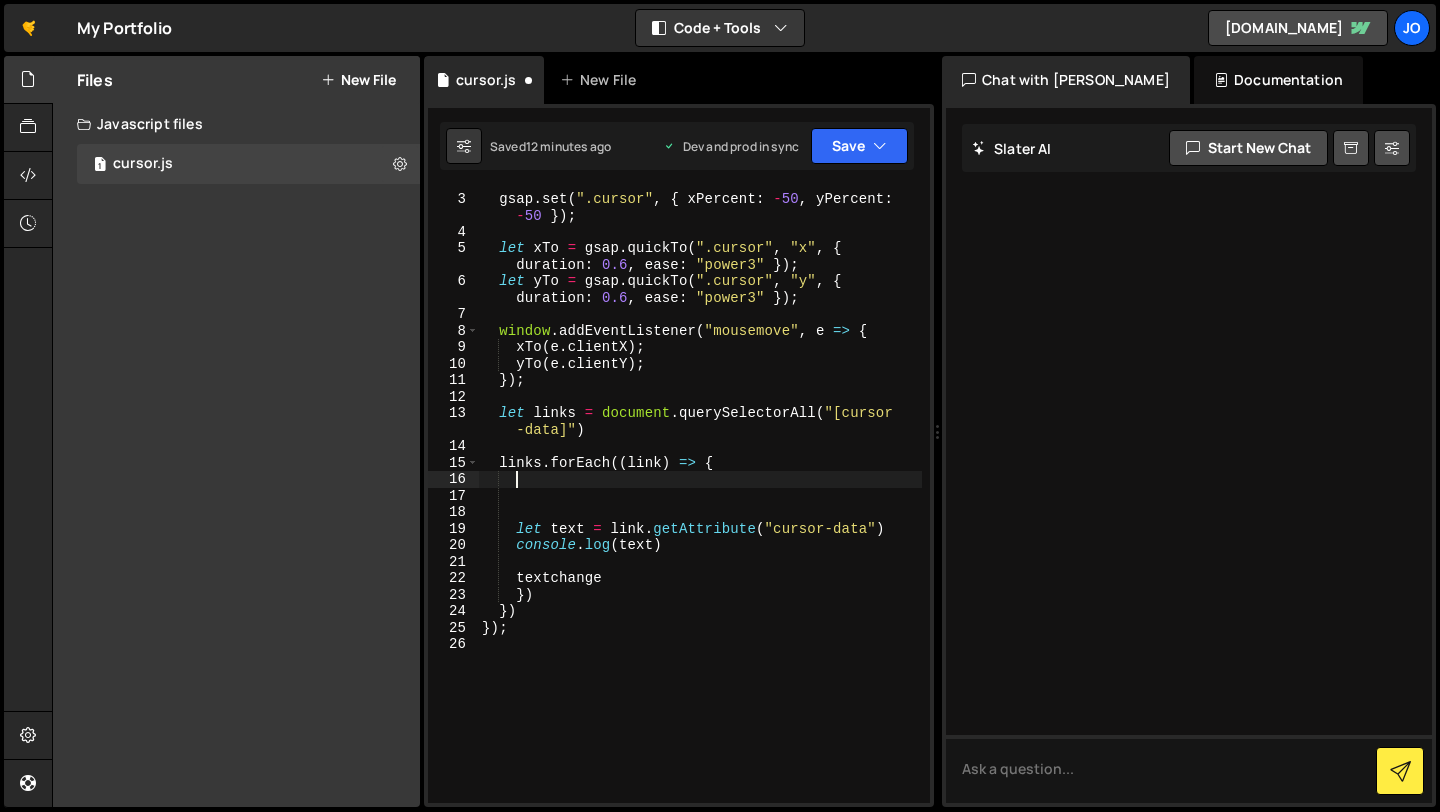 paste on "// The div will now display: "New text content."" 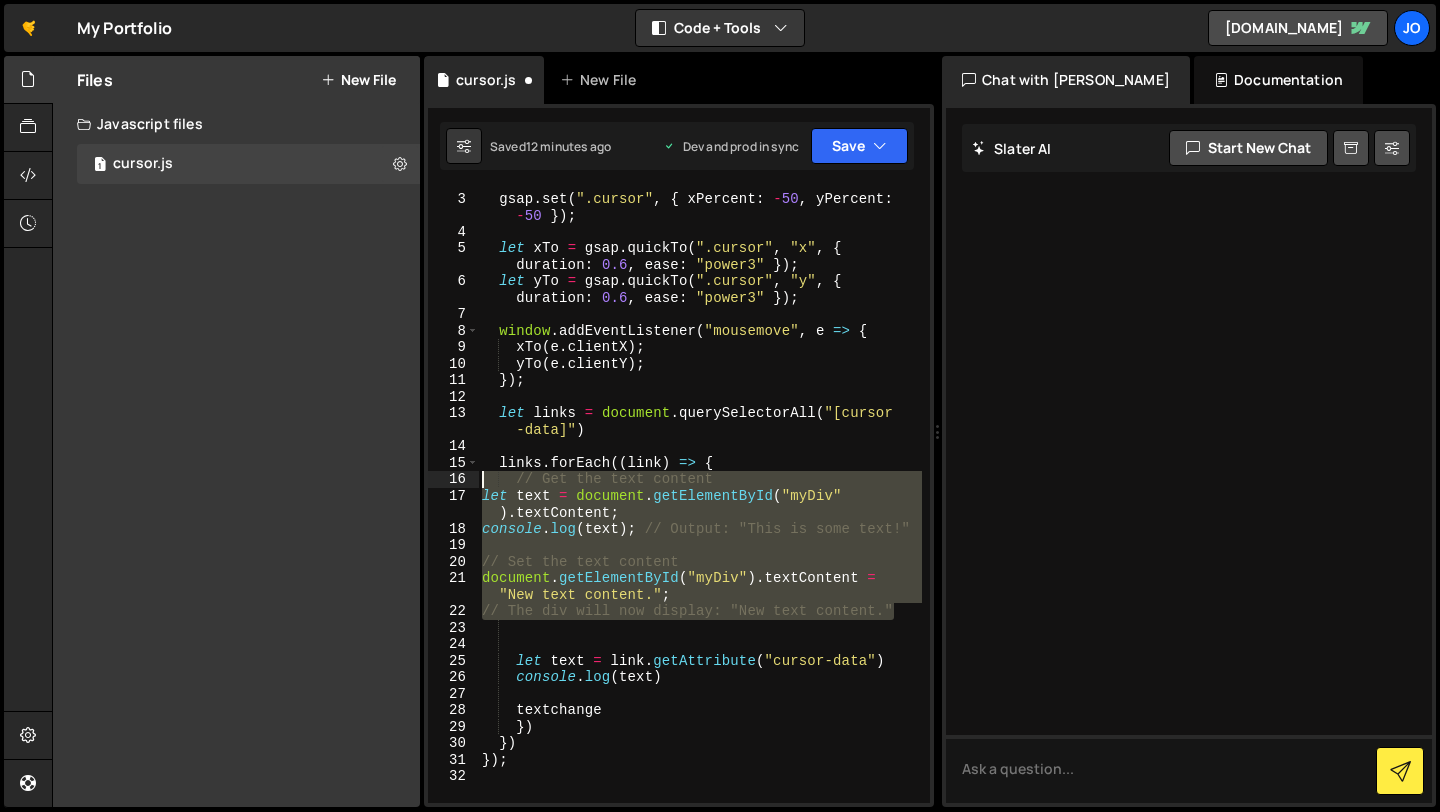 drag, startPoint x: 898, startPoint y: 614, endPoint x: 412, endPoint y: 481, distance: 503.87003 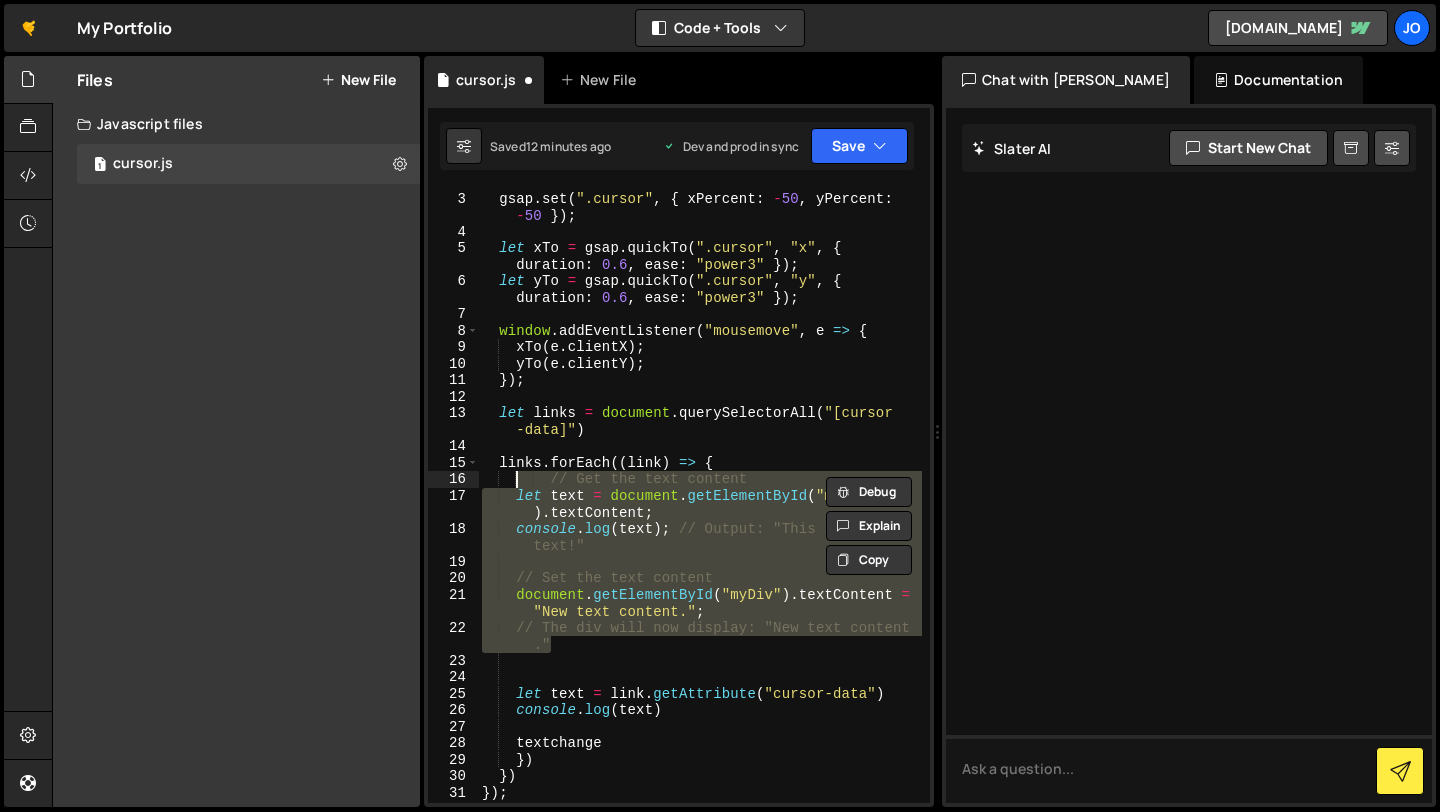 click on "gsap . set ( ".cursor" ,   {   xPercent :   - 50 ,   yPercent :        - 50   }) ;    let   xTo   =   gsap . quickTo ( ".cursor" ,   "x" ,   {        duration :   0.6 ,   ease :   "power3"   }) ;    let   yTo   =   gsap . quickTo ( ".cursor" ,   "y" ,   {        duration :   0.6 ,   ease :   "power3"   }) ;    window . addEventListener ( "mousemove" ,   e   =>   {       xTo ( e . clientX ) ;       yTo ( e . clientY ) ;    }) ;    let   links   =   document . querySelectorAll ( "[cursor      -data]" )    links . forEach (( link )   =>   {             // Get the text content       let   text   =   document . getElementById ( "myDiv"        ) . textContent ;       console . log ( text ) ;   // Output: "This is some         text!"             // Set the text content       document . getElementById ( "myDiv" ) . textContent   =          "New text content." ;       // The div will now display: "New text content        ."                   let   text   =   link . ( )" at bounding box center (700, 495) 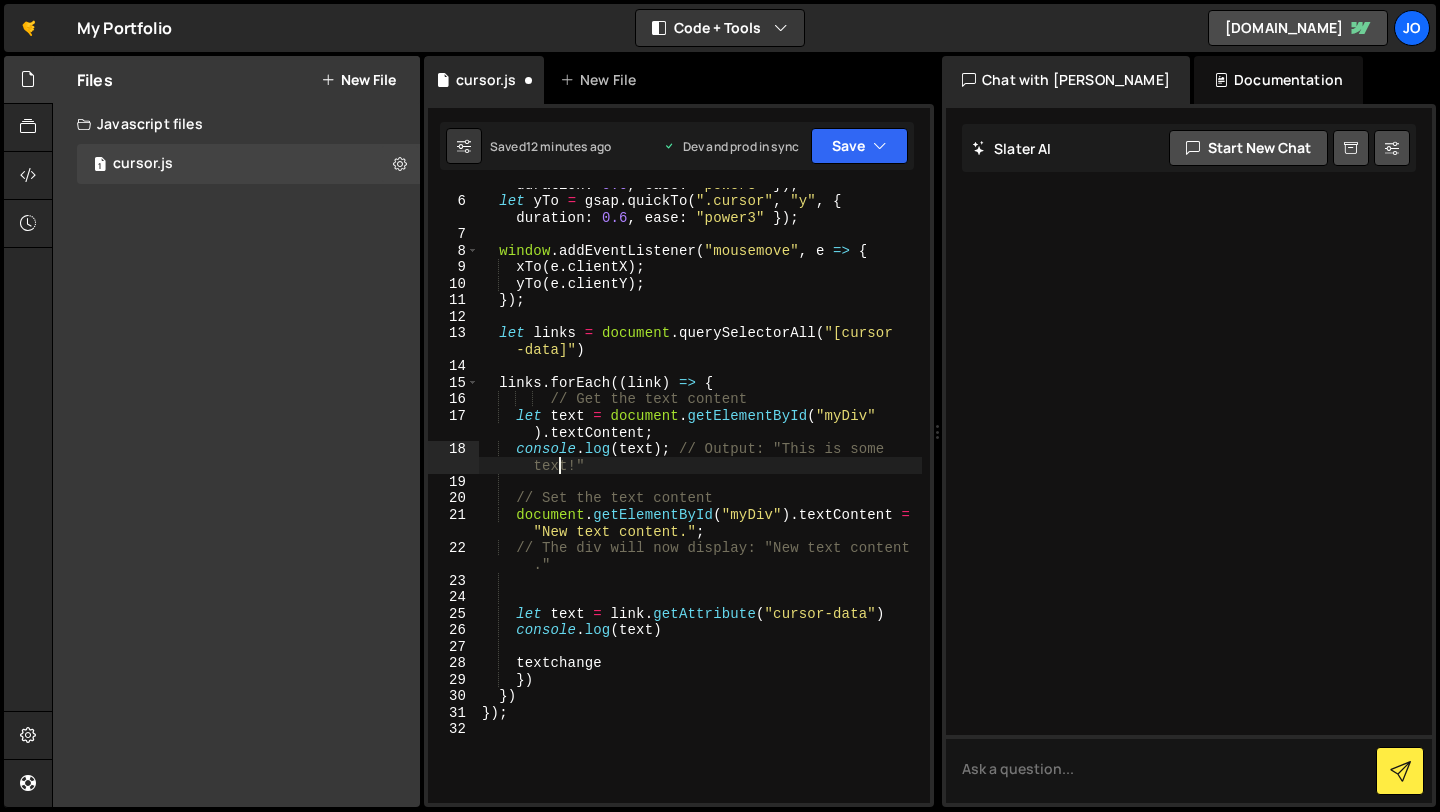 scroll, scrollTop: 129, scrollLeft: 0, axis: vertical 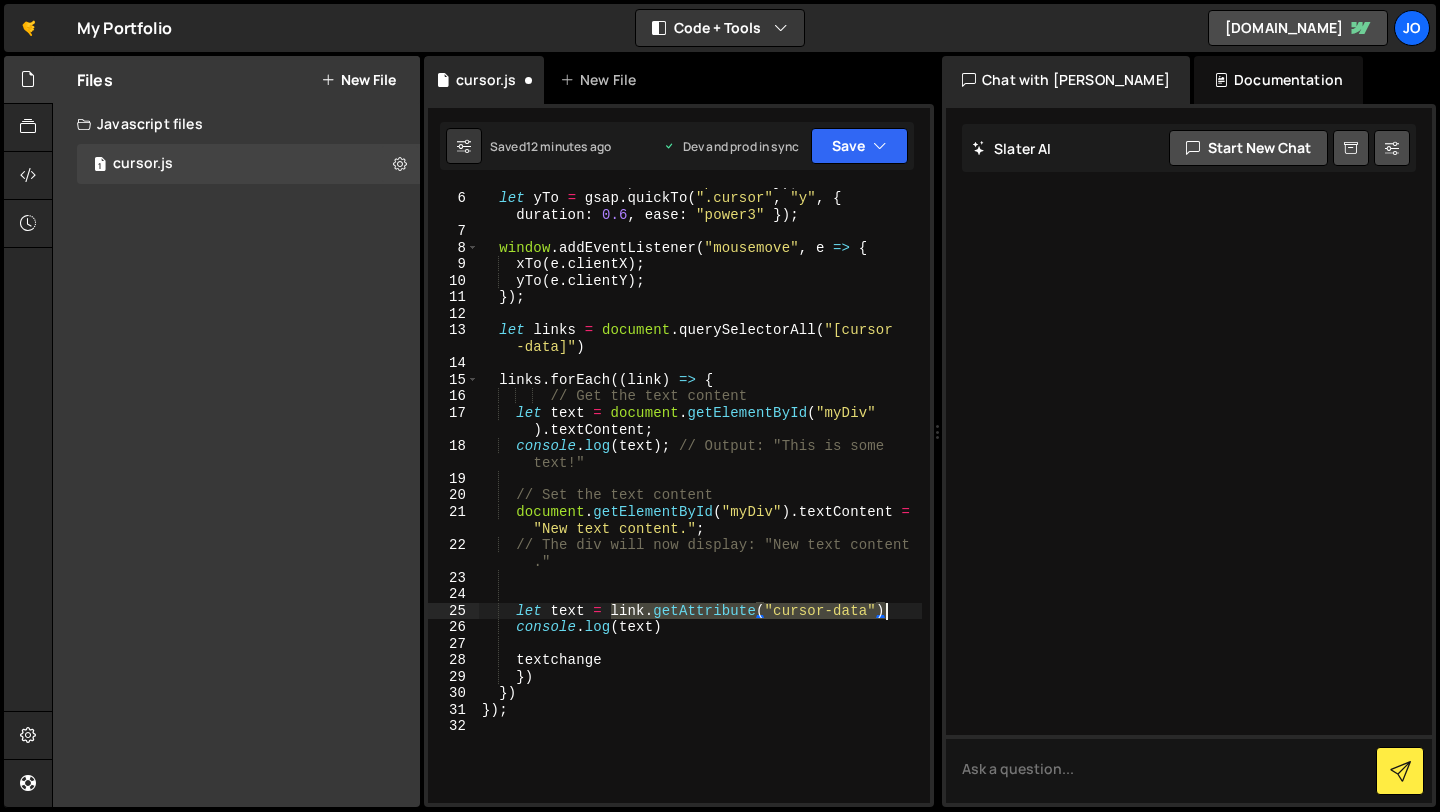 drag, startPoint x: 612, startPoint y: 613, endPoint x: 905, endPoint y: 616, distance: 293.01535 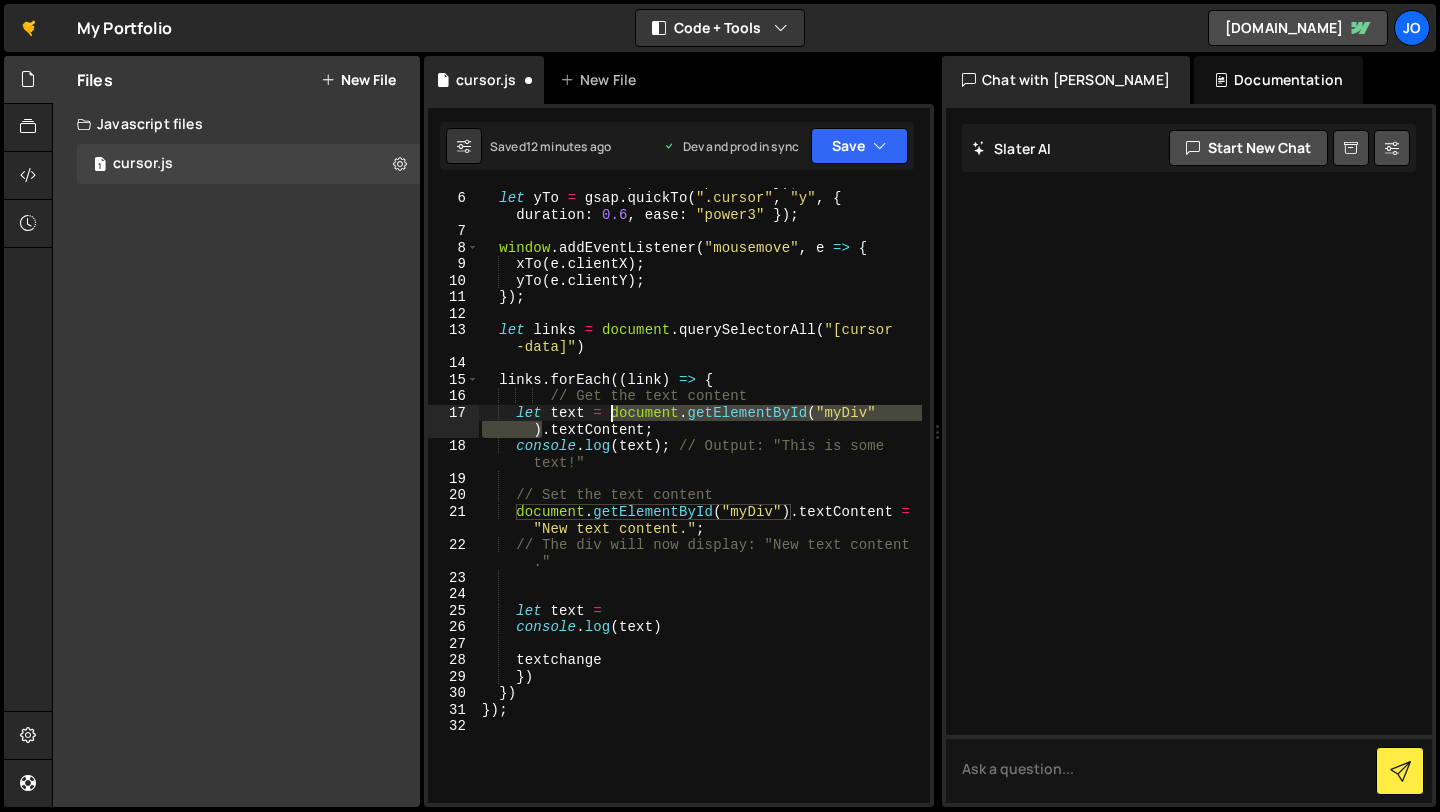 drag, startPoint x: 539, startPoint y: 430, endPoint x: 613, endPoint y: 413, distance: 75.9276 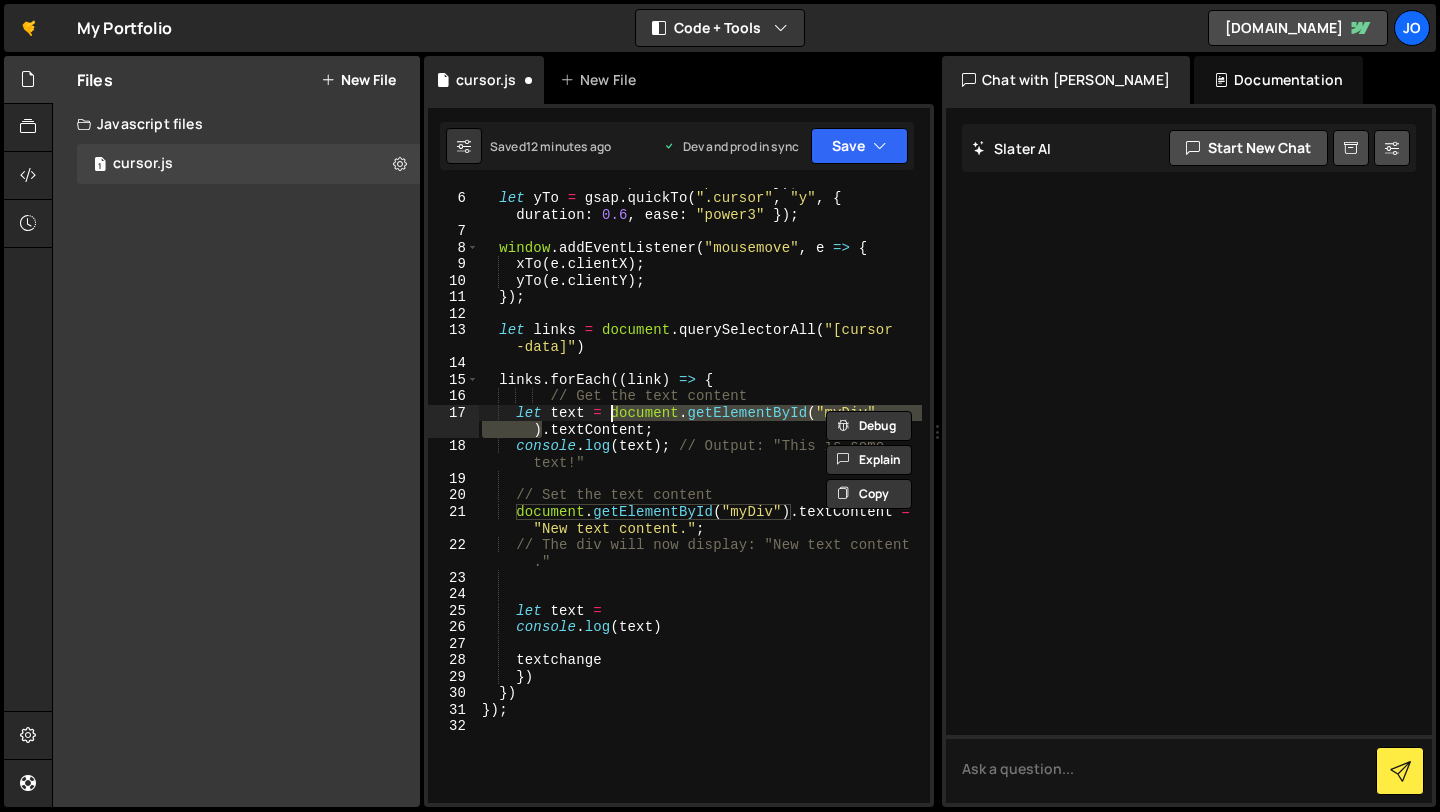 paste on "link.getAttribute("cursor-data" 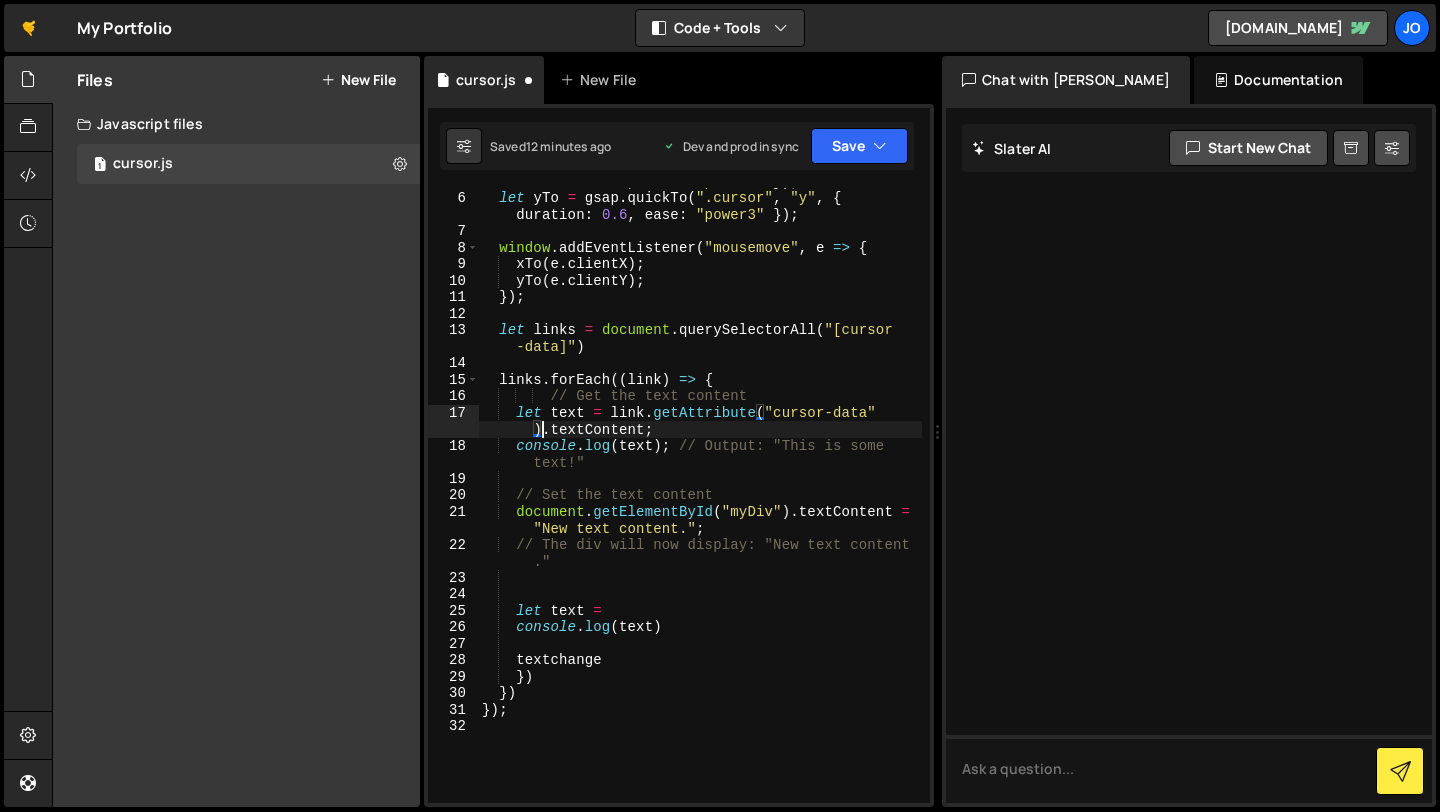 click on "let   xTo   =   gsap . quickTo ( ".cursor" ,   "x" ,   {        duration :   0.6 ,   ease :   "power3"   }) ;    let   yTo   =   gsap . quickTo ( ".cursor" ,   "y" ,   {        duration :   0.6 ,   ease :   "power3"   }) ;    window . addEventListener ( "mousemove" ,   e   =>   {       xTo ( e . clientX ) ;       yTo ( e . clientY ) ;    }) ;    let   links   =   document . querySelectorAll ( "[cursor      -data]" )    links . forEach (( link )   =>   {             // Get the text content       let   text   =   link . getAttribute ( "cursor-data"        ) . textContent ;       console . log ( text ) ;   // Output: "This is some         text!"             // Set the text content       document . getElementById ( "myDiv" ) . textContent   =          "New text content." ;       // The div will now display: "New text content        ."                   let   text   =         console . log ( text )             textchange         })    }) }) ;" at bounding box center [700, 489] 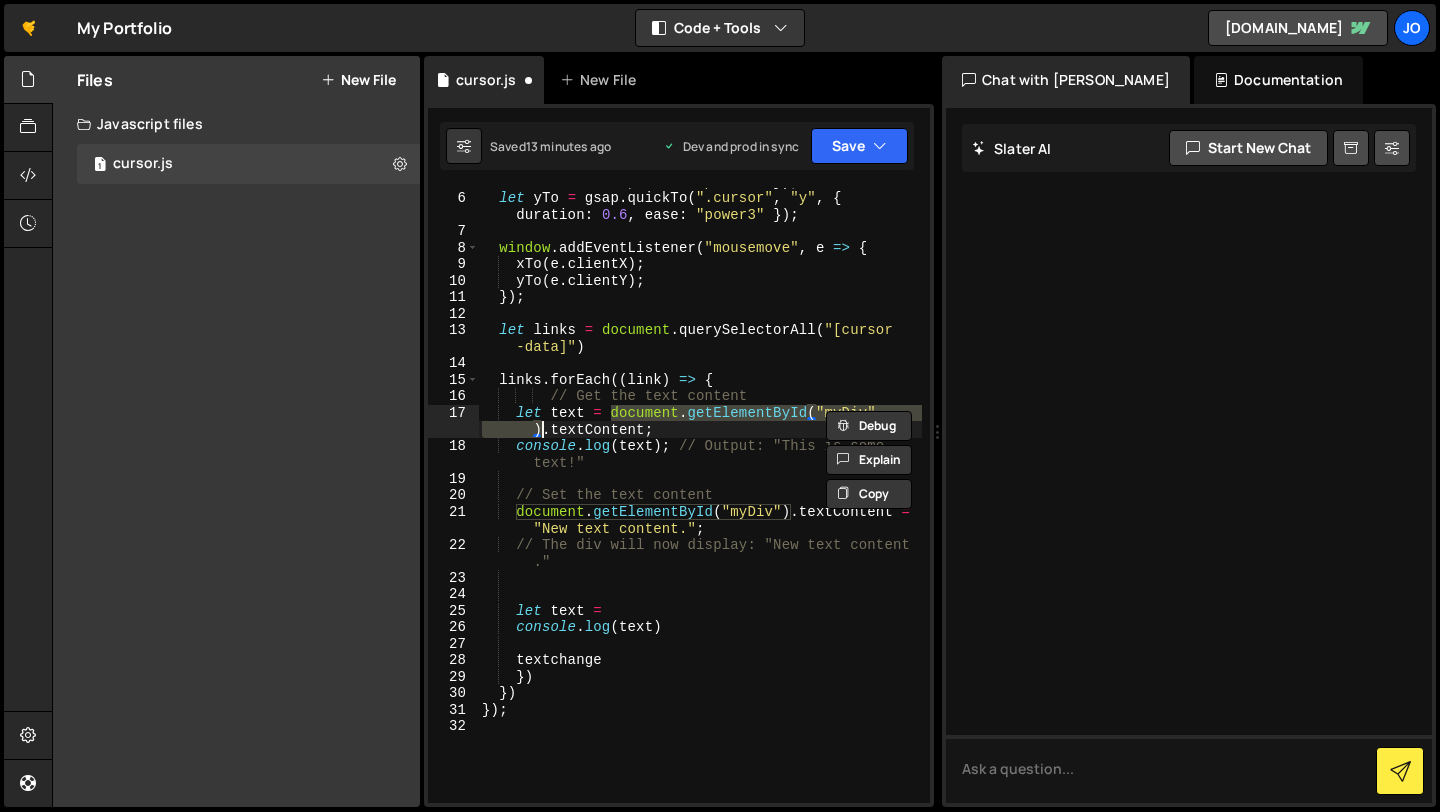type on "let text = link.getAttribute("cursor-data")" 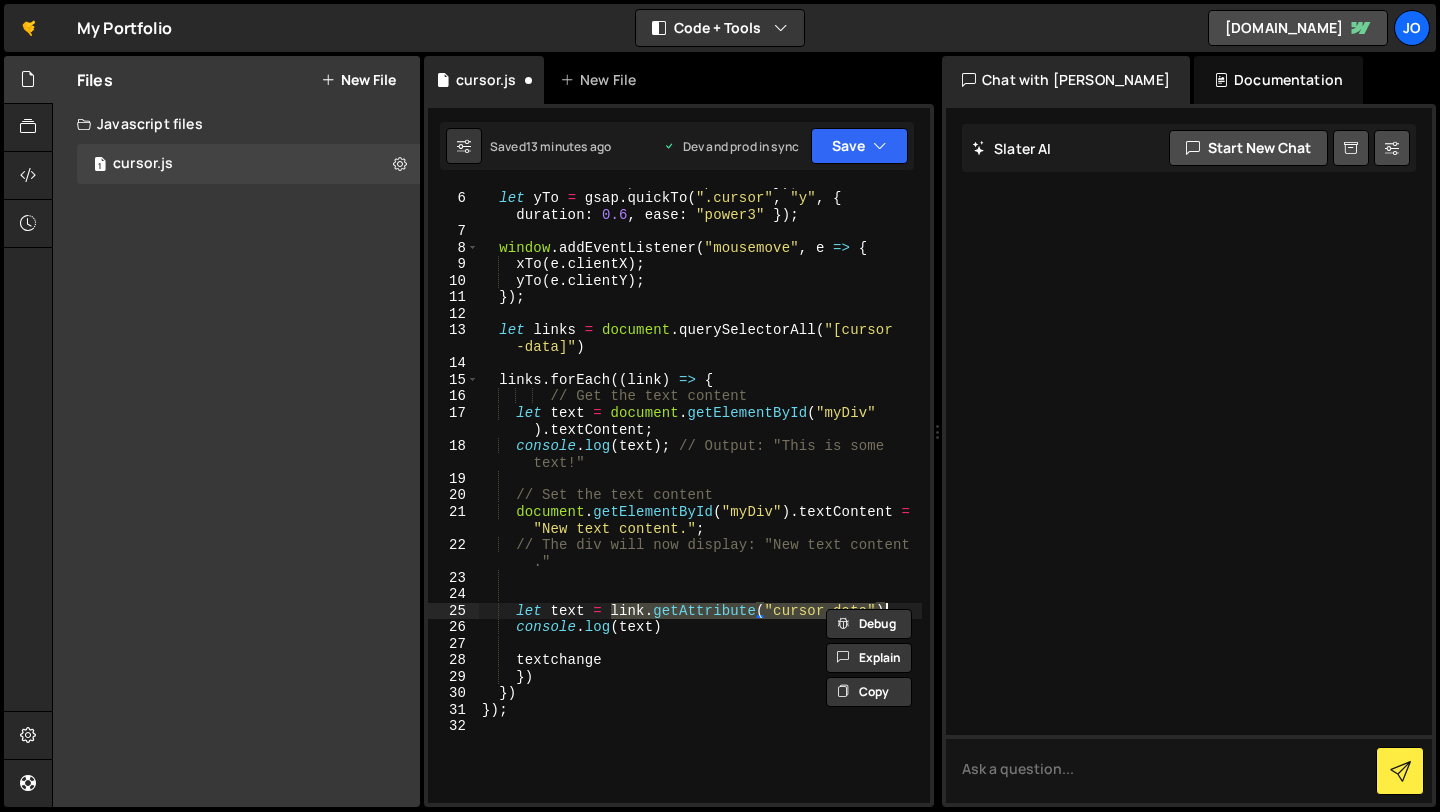 click on "let   xTo   =   gsap . quickTo ( ".cursor" ,   "x" ,   {        duration :   0.6 ,   ease :   "power3"   }) ;    let   yTo   =   gsap . quickTo ( ".cursor" ,   "y" ,   {        duration :   0.6 ,   ease :   "power3"   }) ;    window . addEventListener ( "mousemove" ,   e   =>   {       xTo ( e . clientX ) ;       yTo ( e . clientY ) ;    }) ;    let   links   =   document . querySelectorAll ( "[cursor      -data]" )    links . forEach (( link )   =>   {             // Get the text content       let   text   =   document . getElementById ( "myDiv"        ) . textContent ;       console . log ( text ) ;   // Output: "This is some         text!"             // Set the text content       document . getElementById ( "myDiv" ) . textContent   =          "New text content." ;       // The div will now display: "New text content        ."                   let   text   =   link . getAttribute ( "cursor-data" )       console . log ( text )             textchange         })    })" at bounding box center (700, 489) 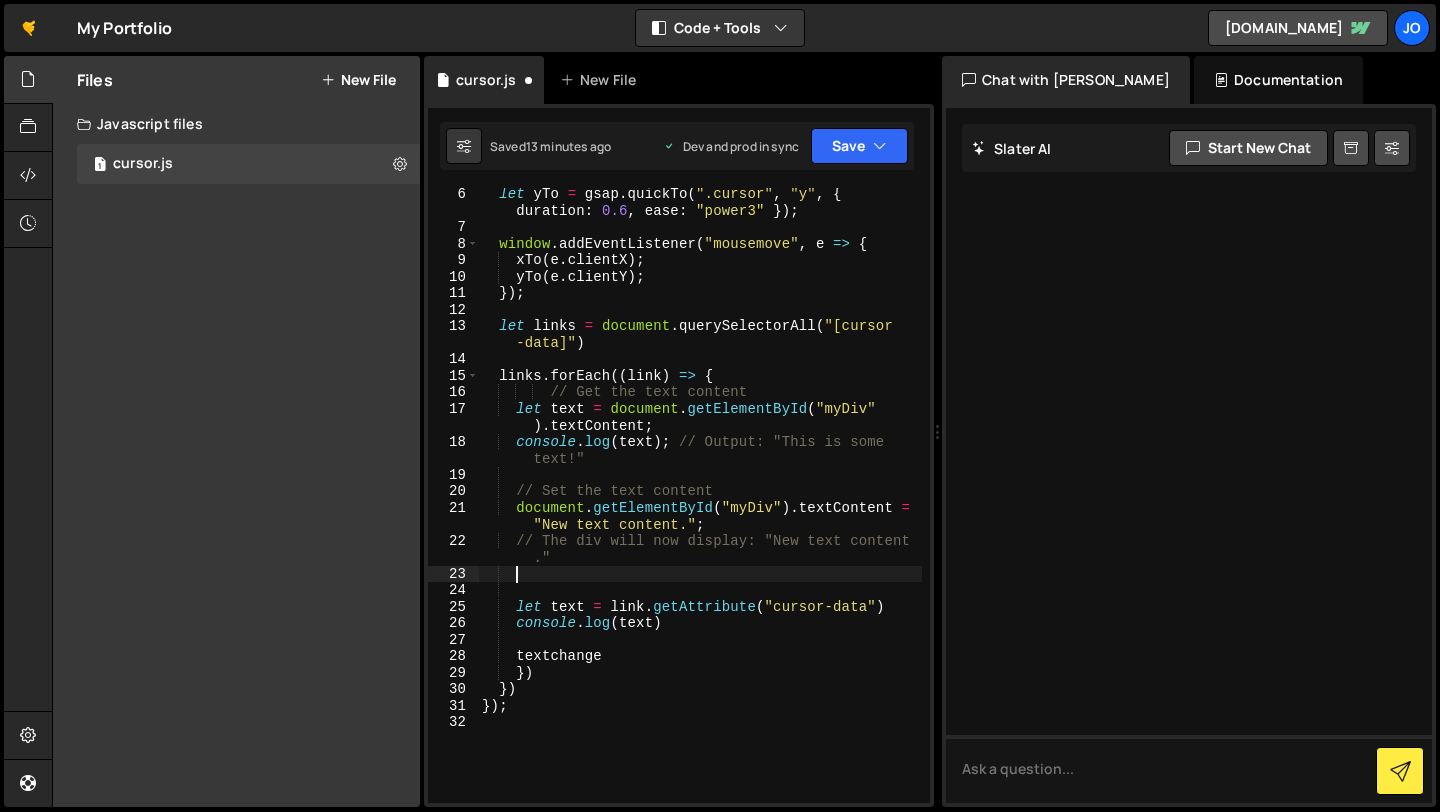 scroll, scrollTop: 167, scrollLeft: 0, axis: vertical 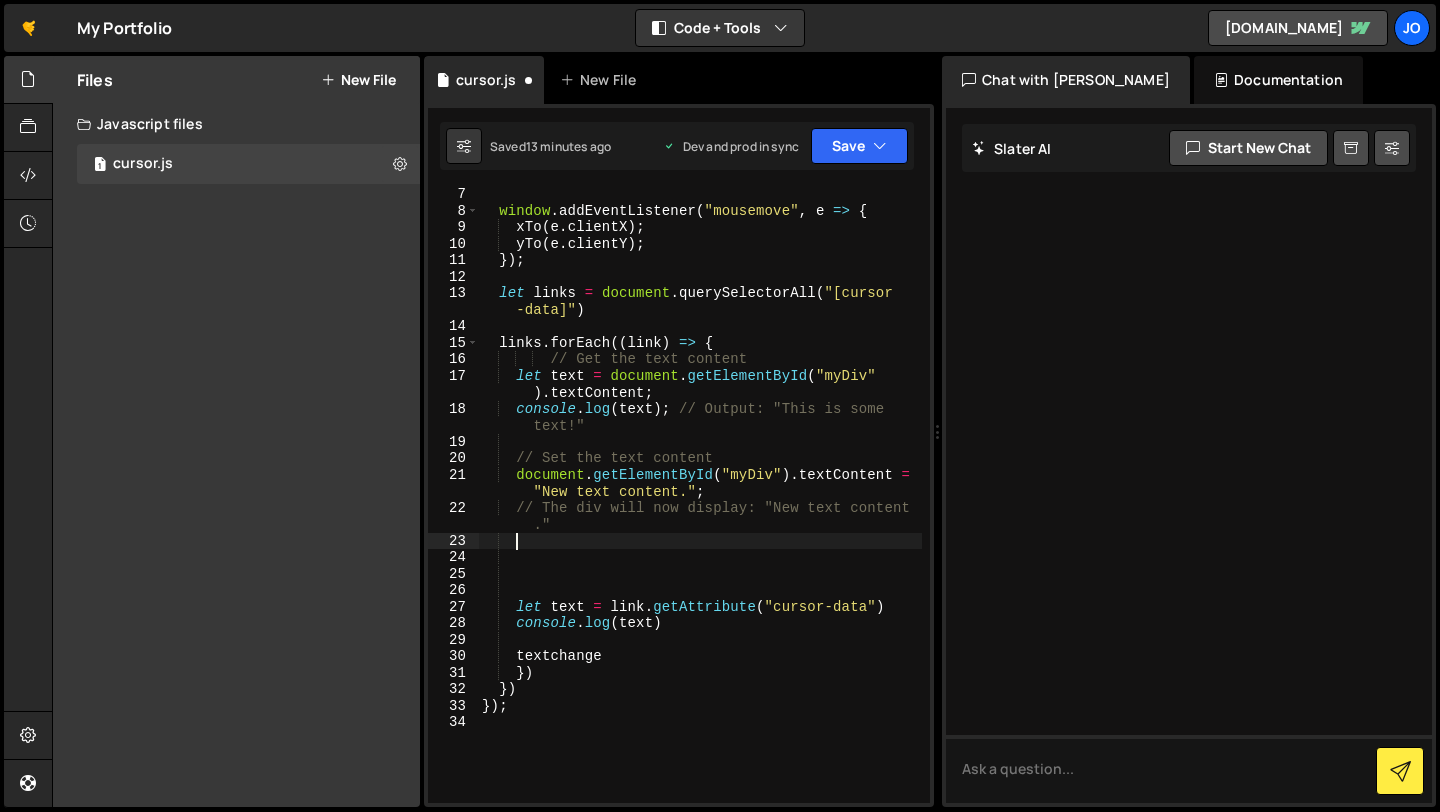 type on "L" 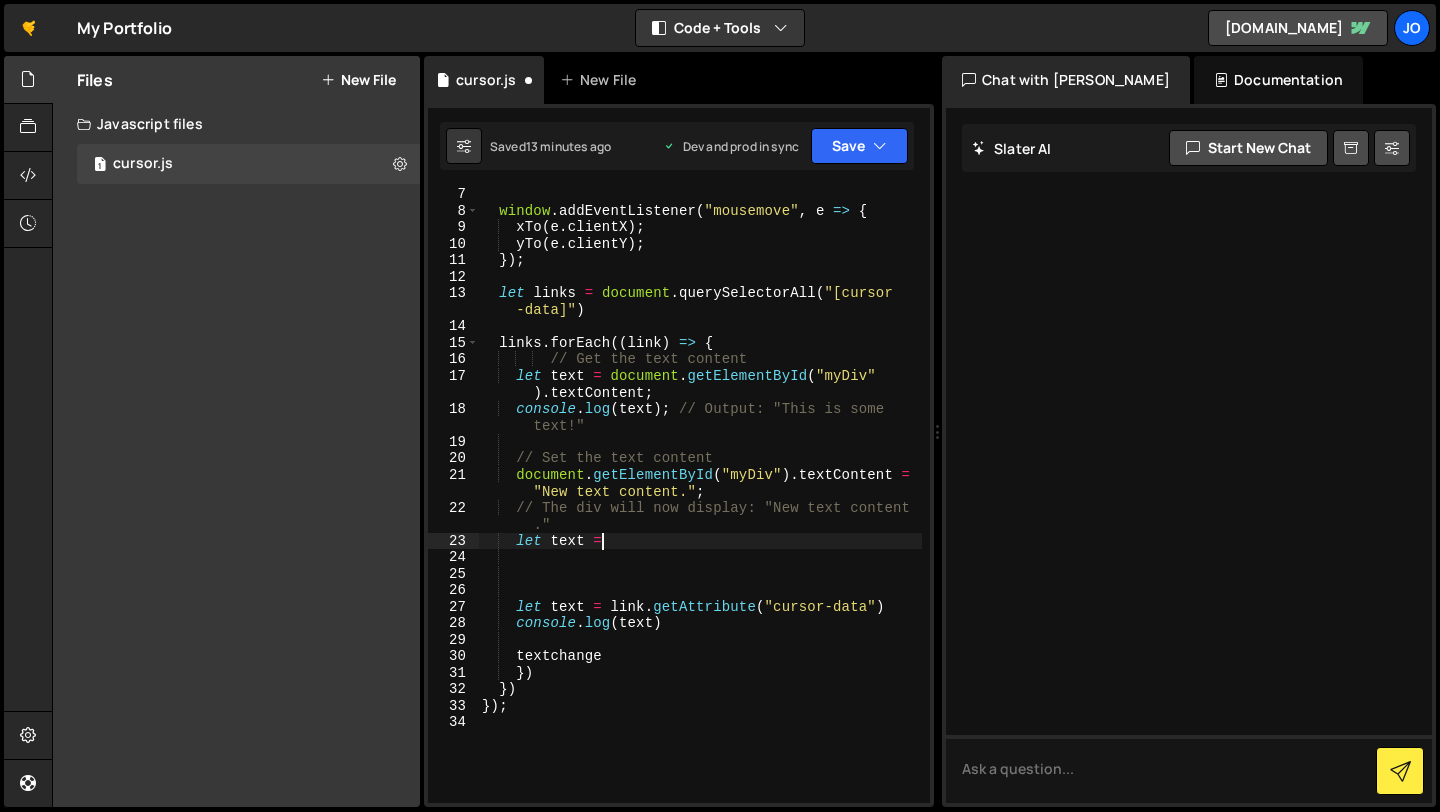 scroll, scrollTop: 0, scrollLeft: 8, axis: horizontal 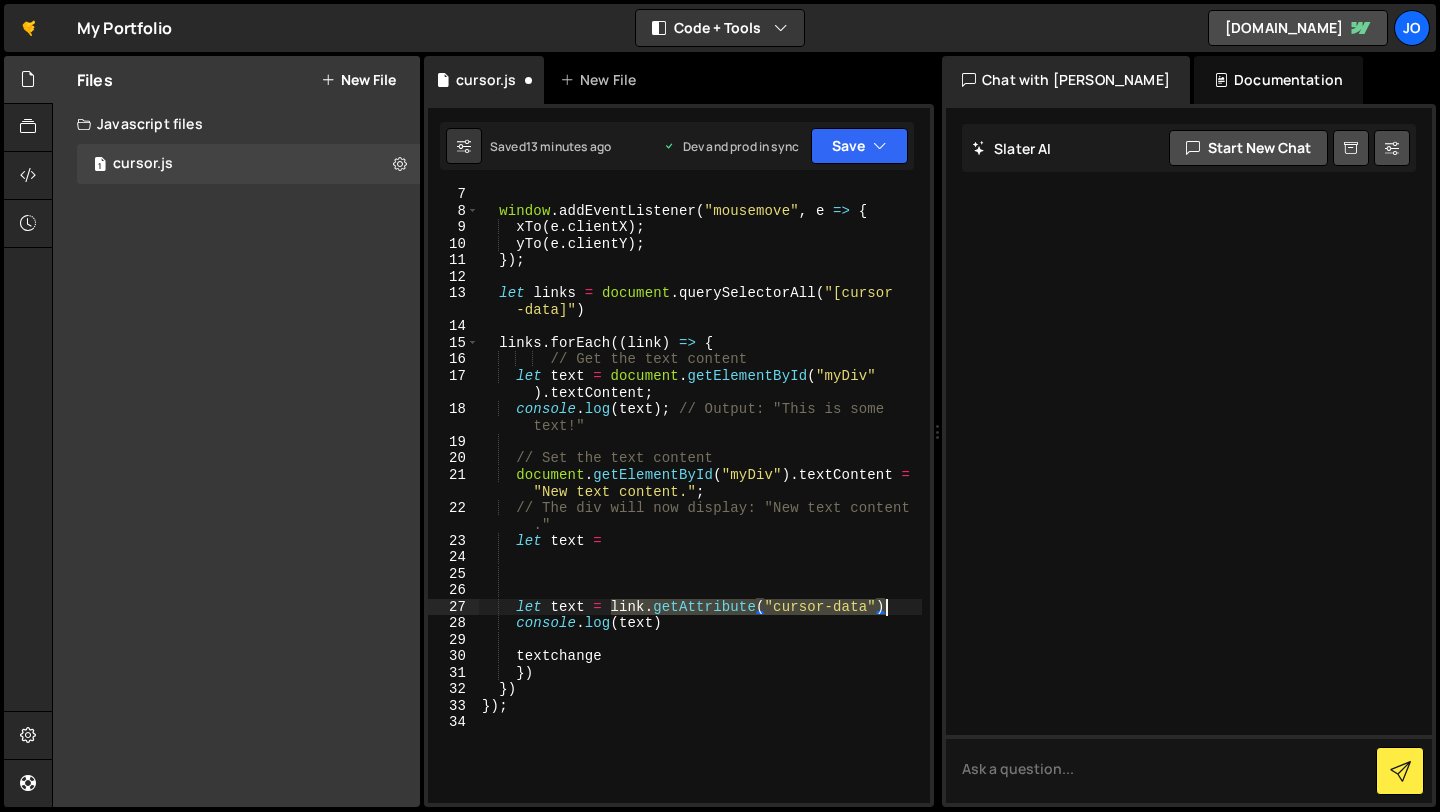 drag, startPoint x: 612, startPoint y: 602, endPoint x: 894, endPoint y: 605, distance: 282.01596 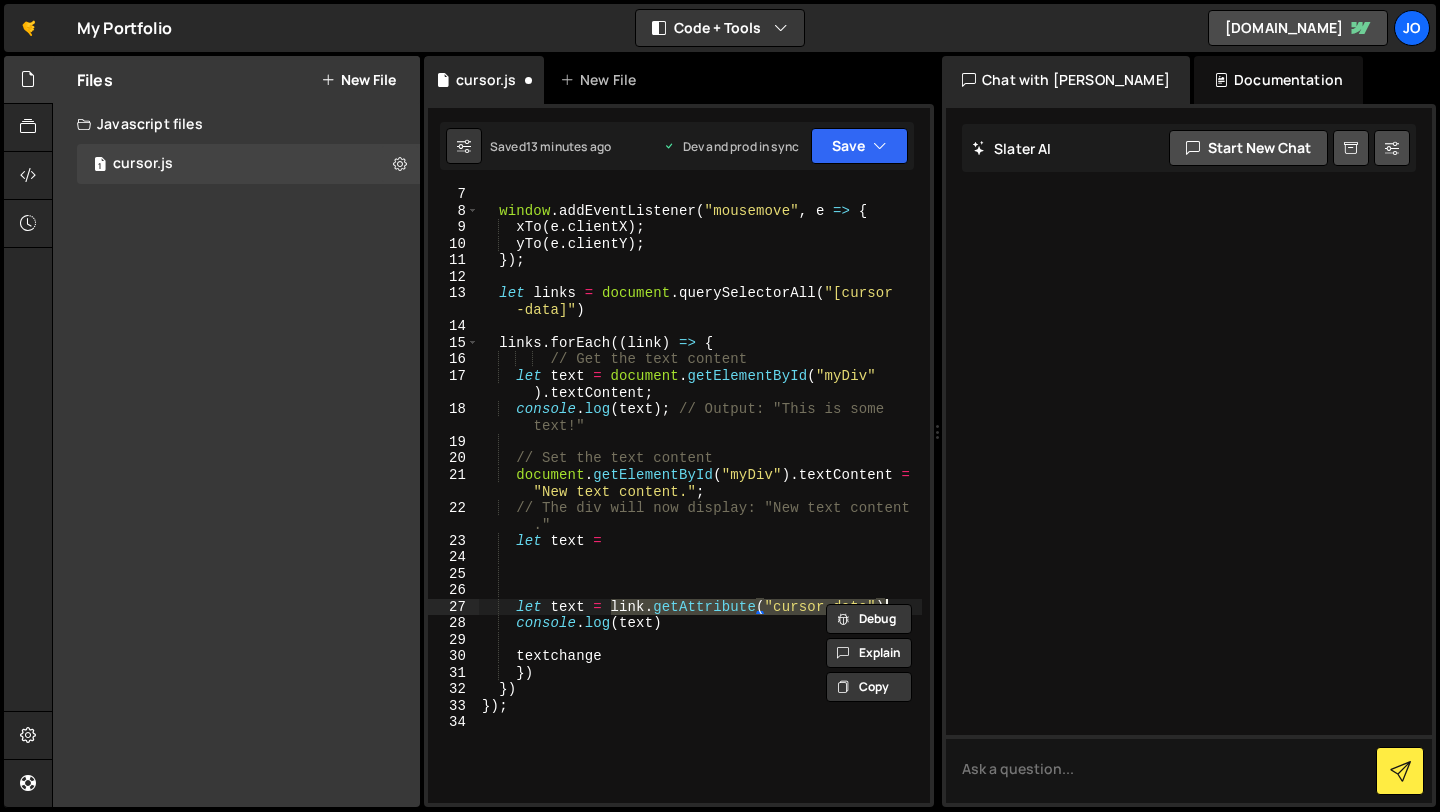click on "window . addEventListener ( "mousemove" ,   e   =>   {       xTo ( e . clientX ) ;       yTo ( e . clientY ) ;    }) ;    let   links   =   document . querySelectorAll ( "[cursor      -data]" )    links . forEach (( link )   =>   {             // Get the text content       let   text   =   document . getElementById ( "myDiv"        ) . textContent ;       console . log ( text ) ;   // Output: "This is some         text!"             // Set the text content       document . getElementById ( "myDiv" ) . textContent   =          "New text content." ;       // The div will now display: "New text content        ."       let   text   =                           let   text   =   link . getAttribute ( "cursor-data" )       console . log ( text )             textchange         })    }) }) ;" at bounding box center [700, 510] 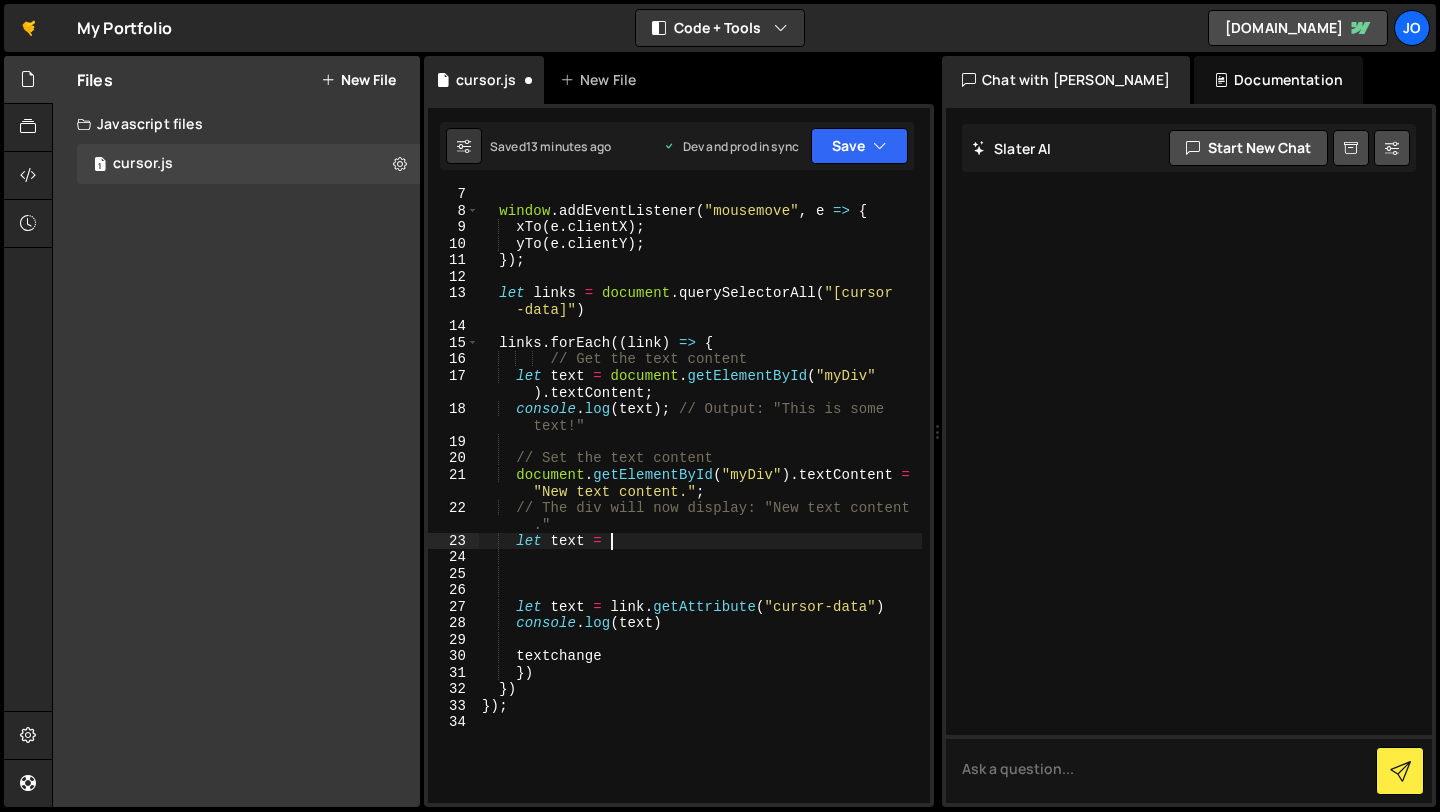 paste on "link.getAttribute("cursor-data")" 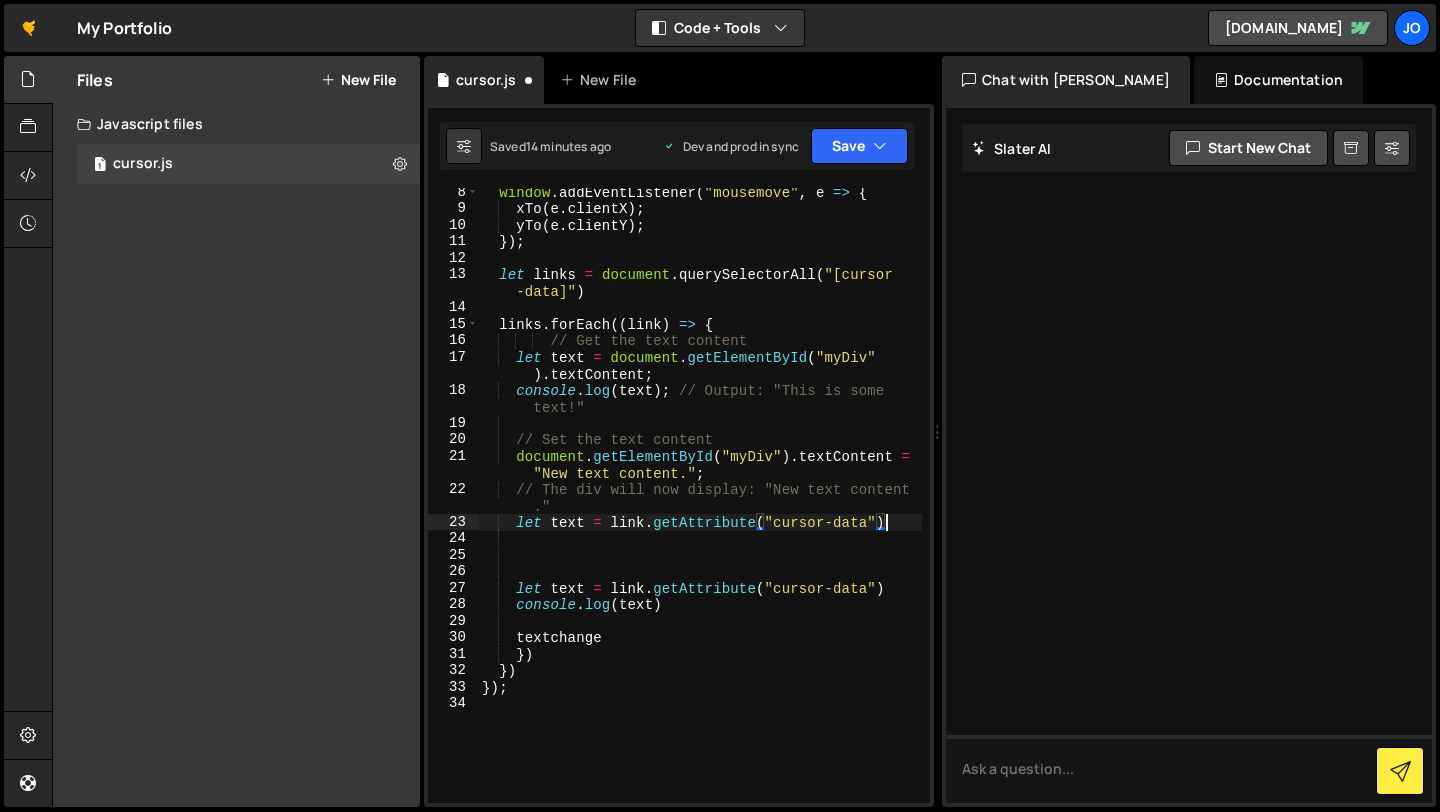scroll, scrollTop: 186, scrollLeft: 0, axis: vertical 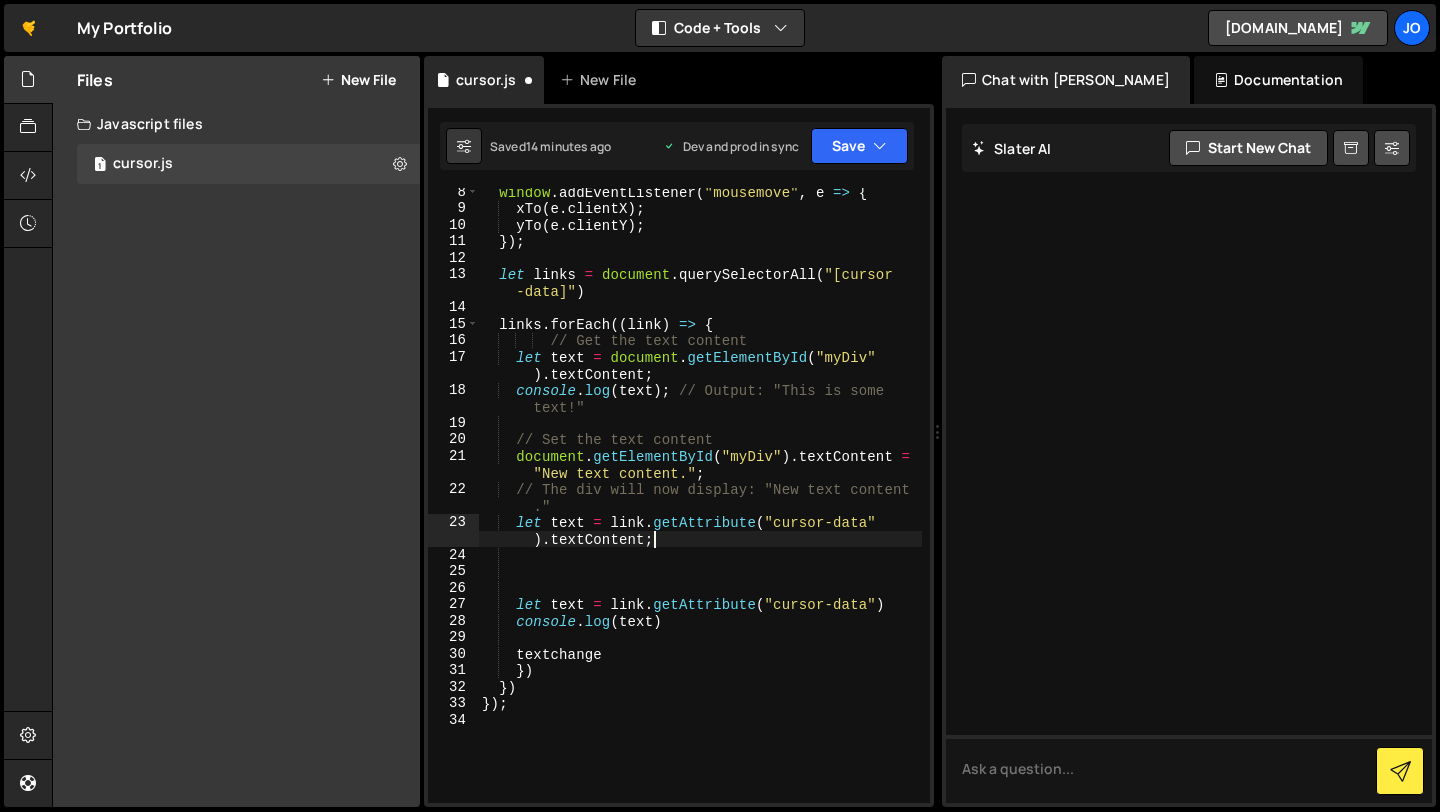 type on "let text = link.getAttribute("cursor-data").textContent;" 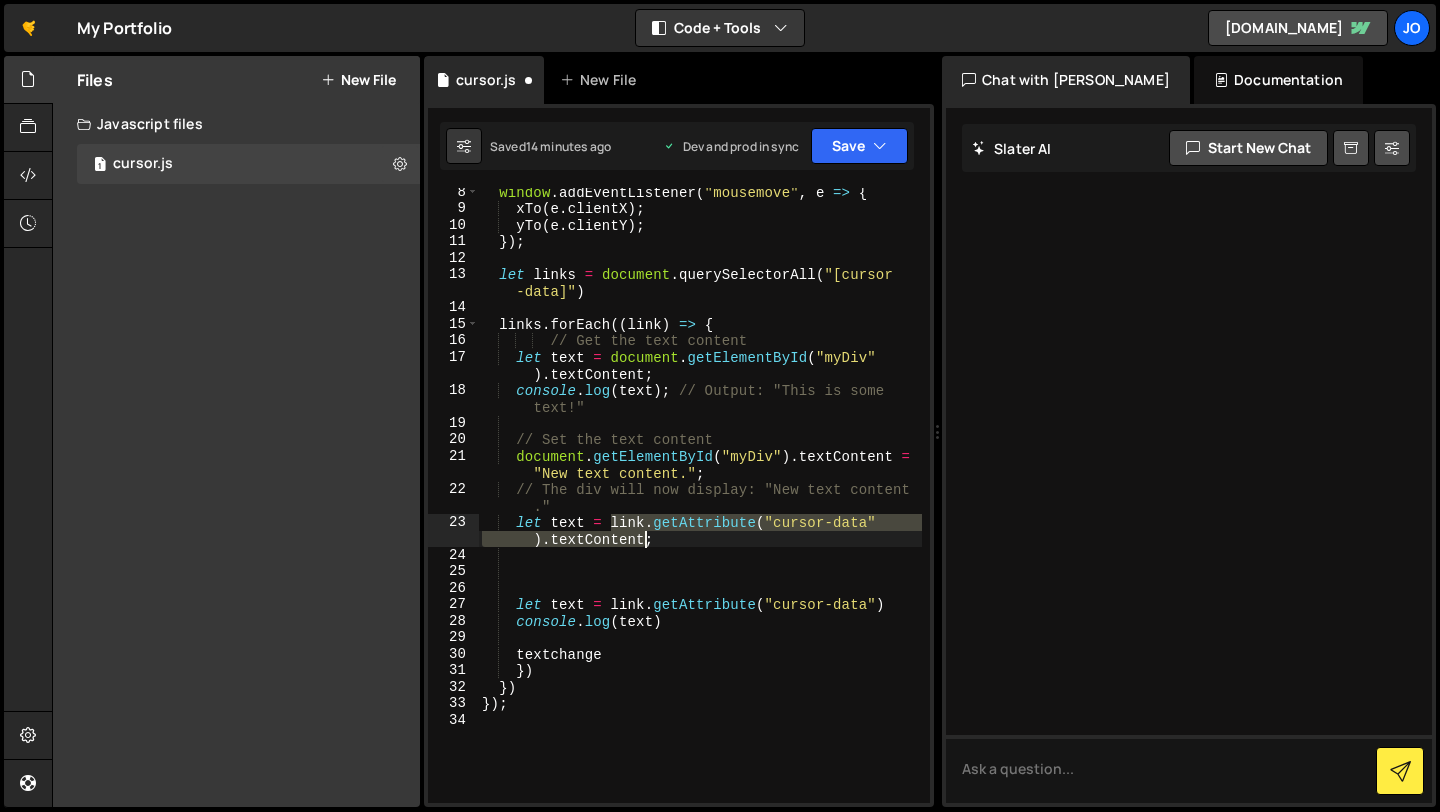 drag, startPoint x: 612, startPoint y: 519, endPoint x: 648, endPoint y: 543, distance: 43.266617 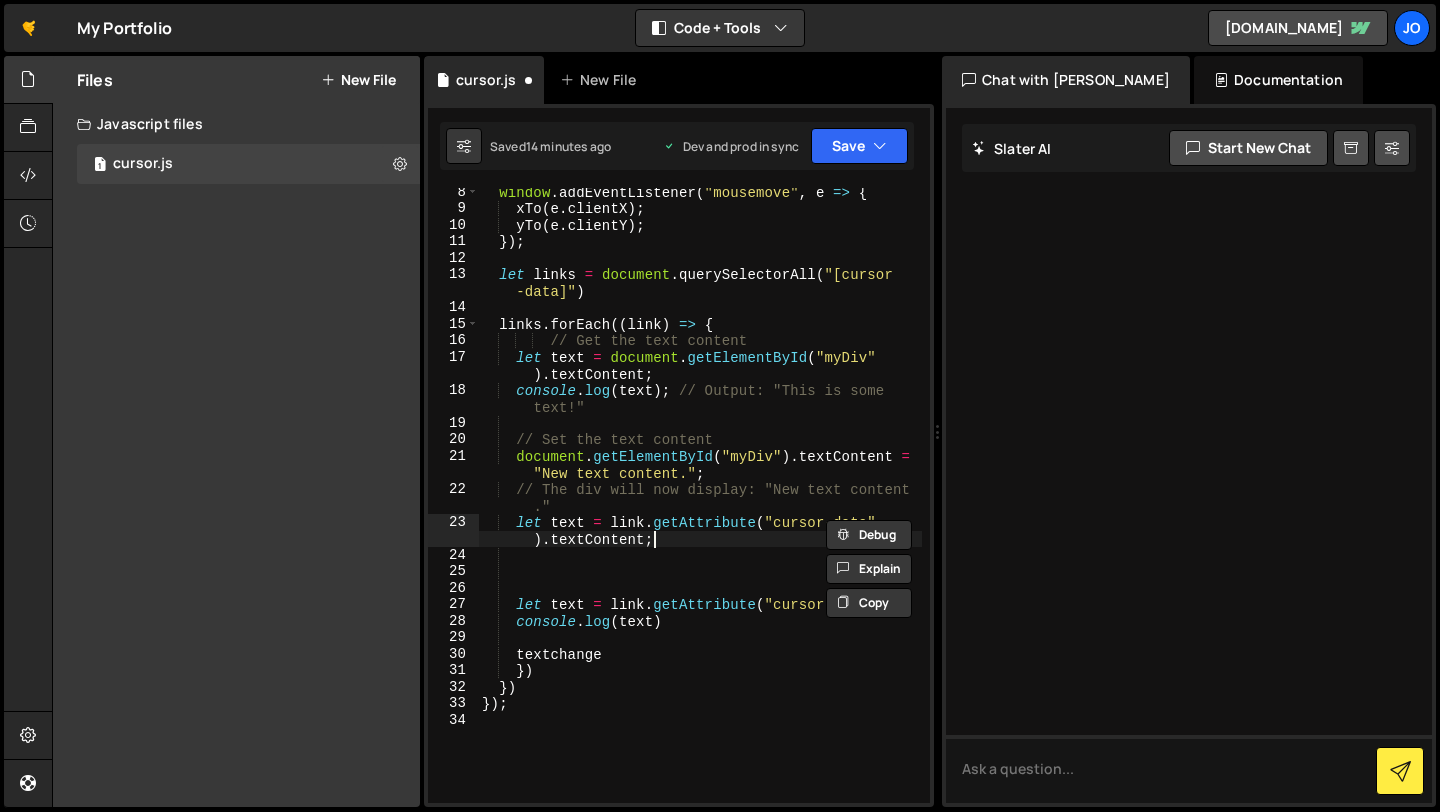 click on "window . addEventListener ( "mousemove" ,   e   =>   {       xTo ( e . clientX ) ;       yTo ( e . clientY ) ;    }) ;    let   links   =   document . querySelectorAll ( "[cursor      -data]" )    links . forEach (( link )   =>   {             // Get the text content       let   text   =   document . getElementById ( "myDiv"        ) . textContent ;       console . log ( text ) ;   // Output: "This is some         text!"             // Set the text content       document . getElementById ( "myDiv" ) . textContent   =          "New text content." ;       // The div will now display: "New text content        ."       let   text   =   link . getAttribute ( "cursor-data"        ) . textContent ;                         let   text   =   link . getAttribute ( "cursor-data" )       console . log ( text )             textchange         })    }) }) ;" at bounding box center [700, 508] 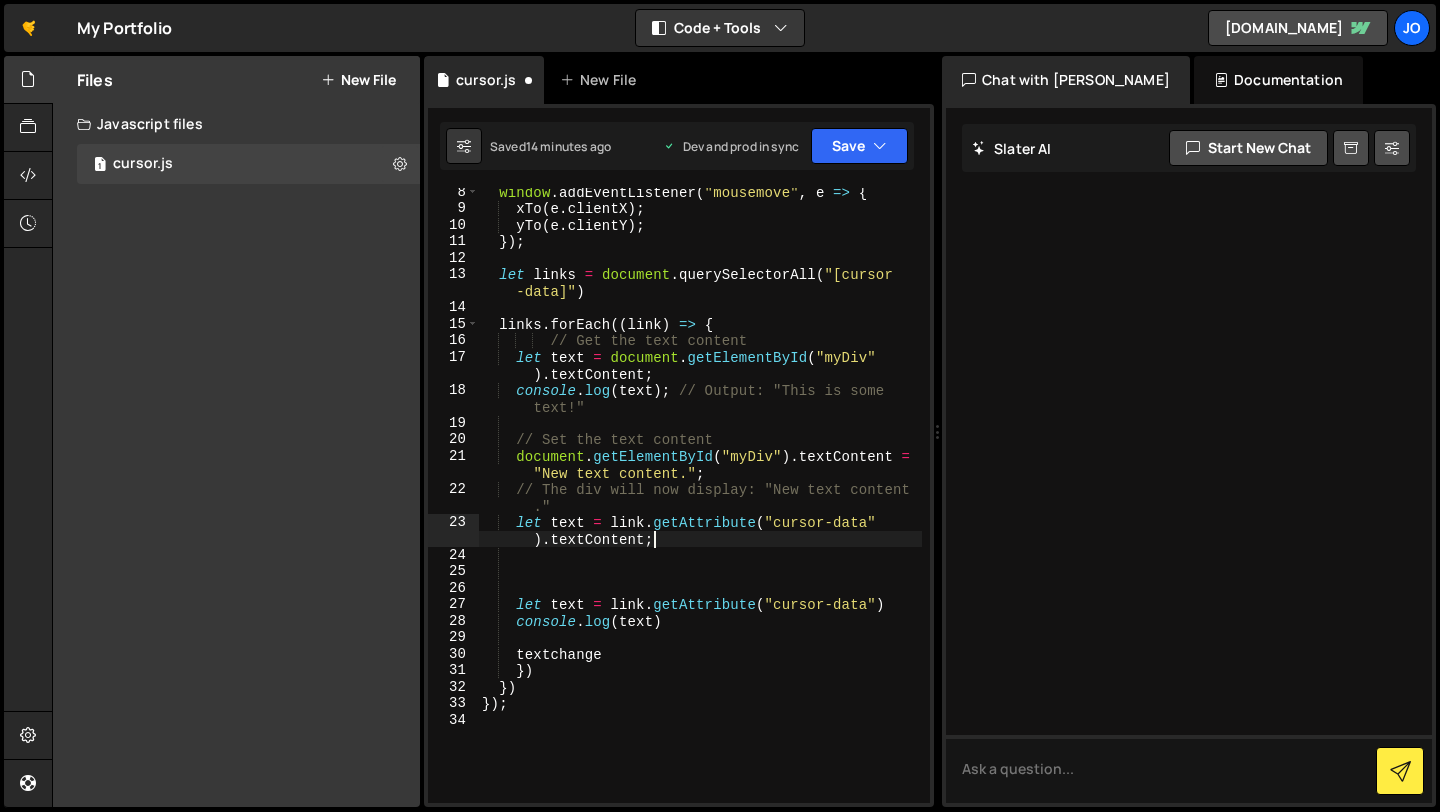 scroll, scrollTop: 0, scrollLeft: 1, axis: horizontal 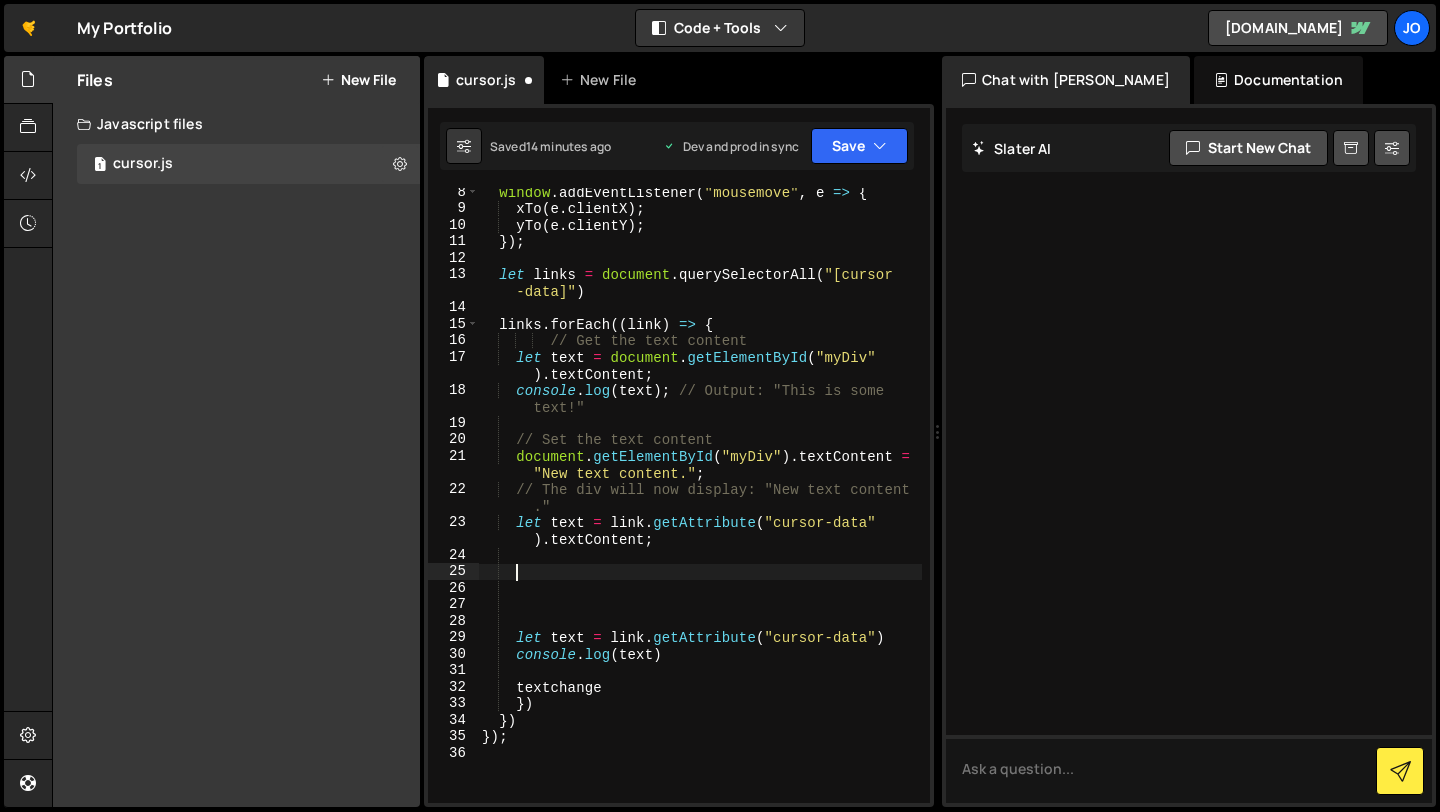 paste on "link.getAttribute("cursor-data").textContent" 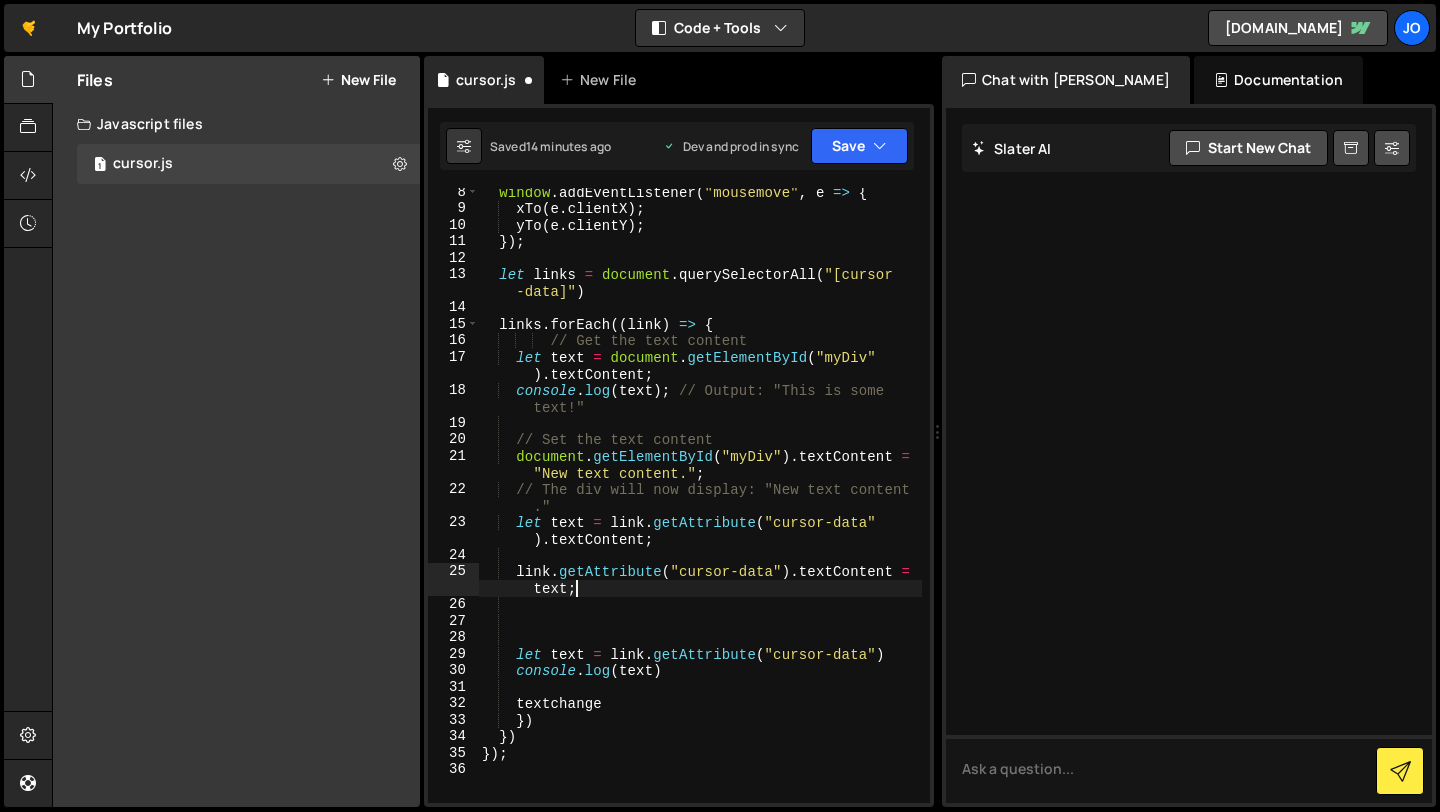 scroll, scrollTop: 0, scrollLeft: 32, axis: horizontal 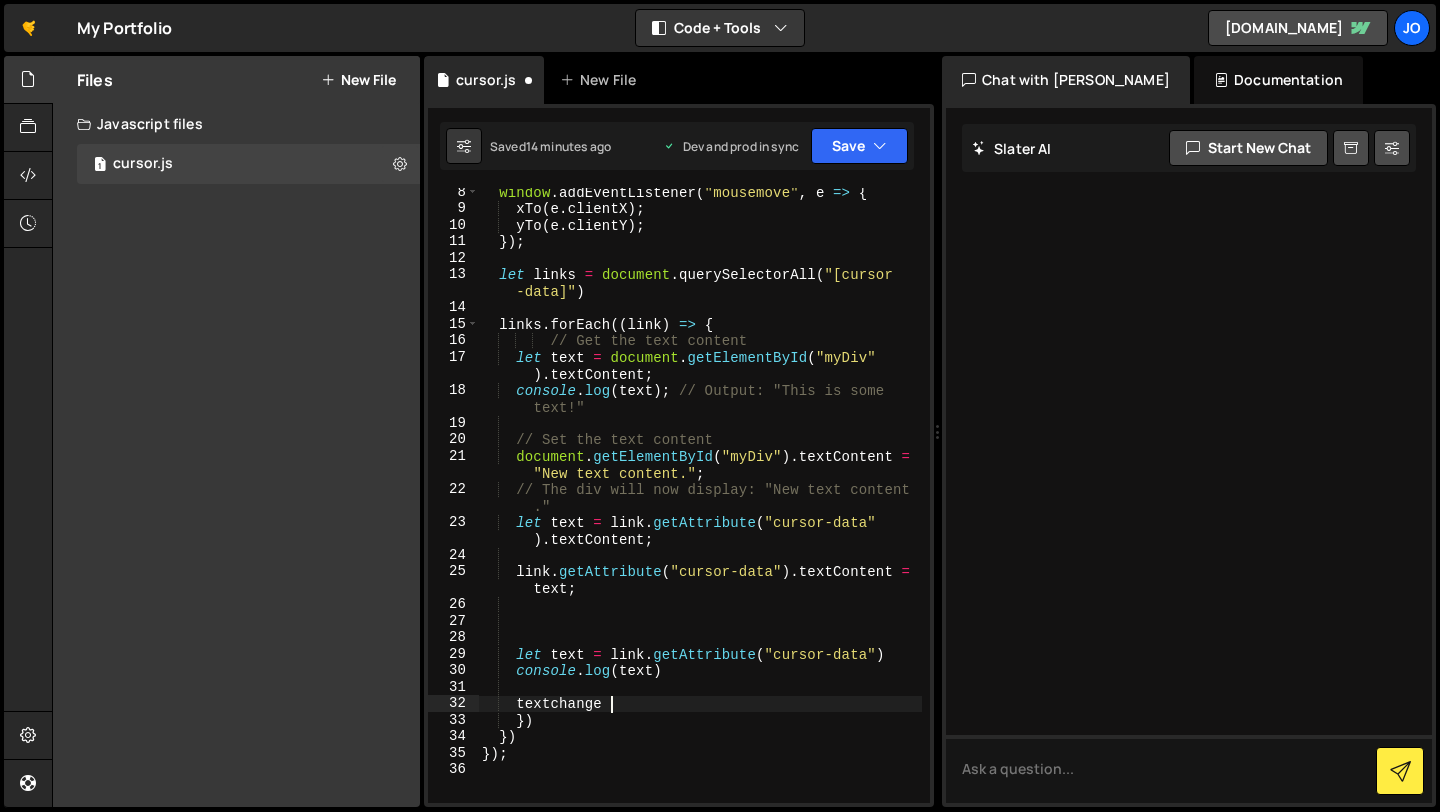 click on "window . addEventListener ( "mousemove" ,   e   =>   {       xTo ( e . clientX ) ;       yTo ( e . clientY ) ;    }) ;    let   links   =   document . querySelectorAll ( "[cursor      -data]" )    links . forEach (( link )   =>   {             // Get the text content       let   text   =   document . getElementById ( "myDiv"        ) . textContent ;       console . log ( text ) ;   // Output: "This is some         text!"             // Set the text content       document . getElementById ( "myDiv" ) . textContent   =          "New text content." ;       // The div will now display: "New text content        ."       let   text   =   link . getAttribute ( "cursor-data"        ) . textContent ;             link . getAttribute ( "cursor-data" ) . textContent   =          text ;                         let   text   =   link . getAttribute ( "cursor-data" )       console . log ( text )             textchange         })    }) }) ;" at bounding box center (700, 508) 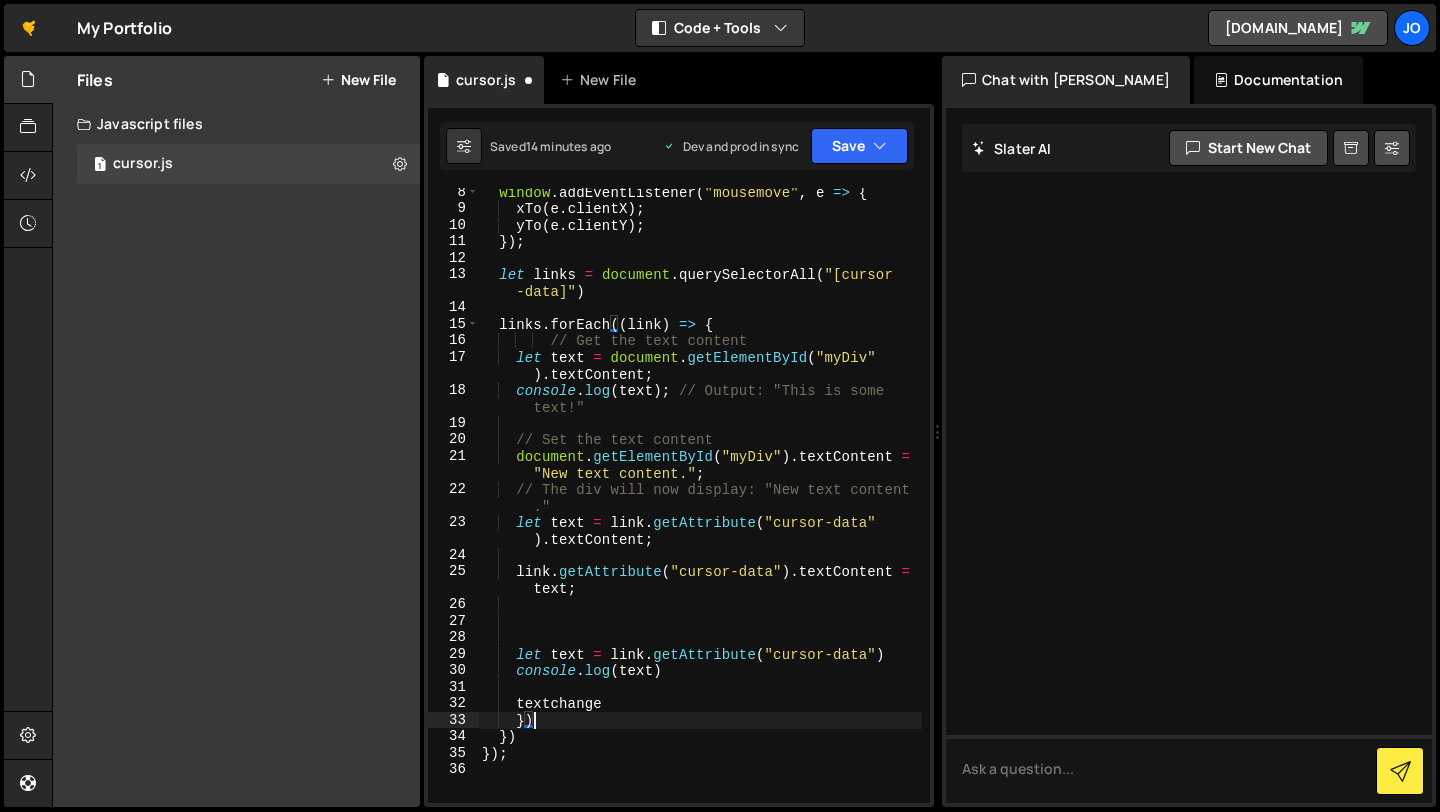 click on "window . addEventListener ( "mousemove" ,   e   =>   {       xTo ( e . clientX ) ;       yTo ( e . clientY ) ;    }) ;    let   links   =   document . querySelectorAll ( "[cursor      -data]" )    links . forEach (( link )   =>   {             // Get the text content       let   text   =   document . getElementById ( "myDiv"        ) . textContent ;       console . log ( text ) ;   // Output: "This is some         text!"             // Set the text content       document . getElementById ( "myDiv" ) . textContent   =          "New text content." ;       // The div will now display: "New text content        ."       let   text   =   link . getAttribute ( "cursor-data"        ) . textContent ;             link . getAttribute ( "cursor-data" ) . textContent   =          text ;                         let   text   =   link . getAttribute ( "cursor-data" )       console . log ( text )             textchange         })    }) }) ;" at bounding box center (700, 508) 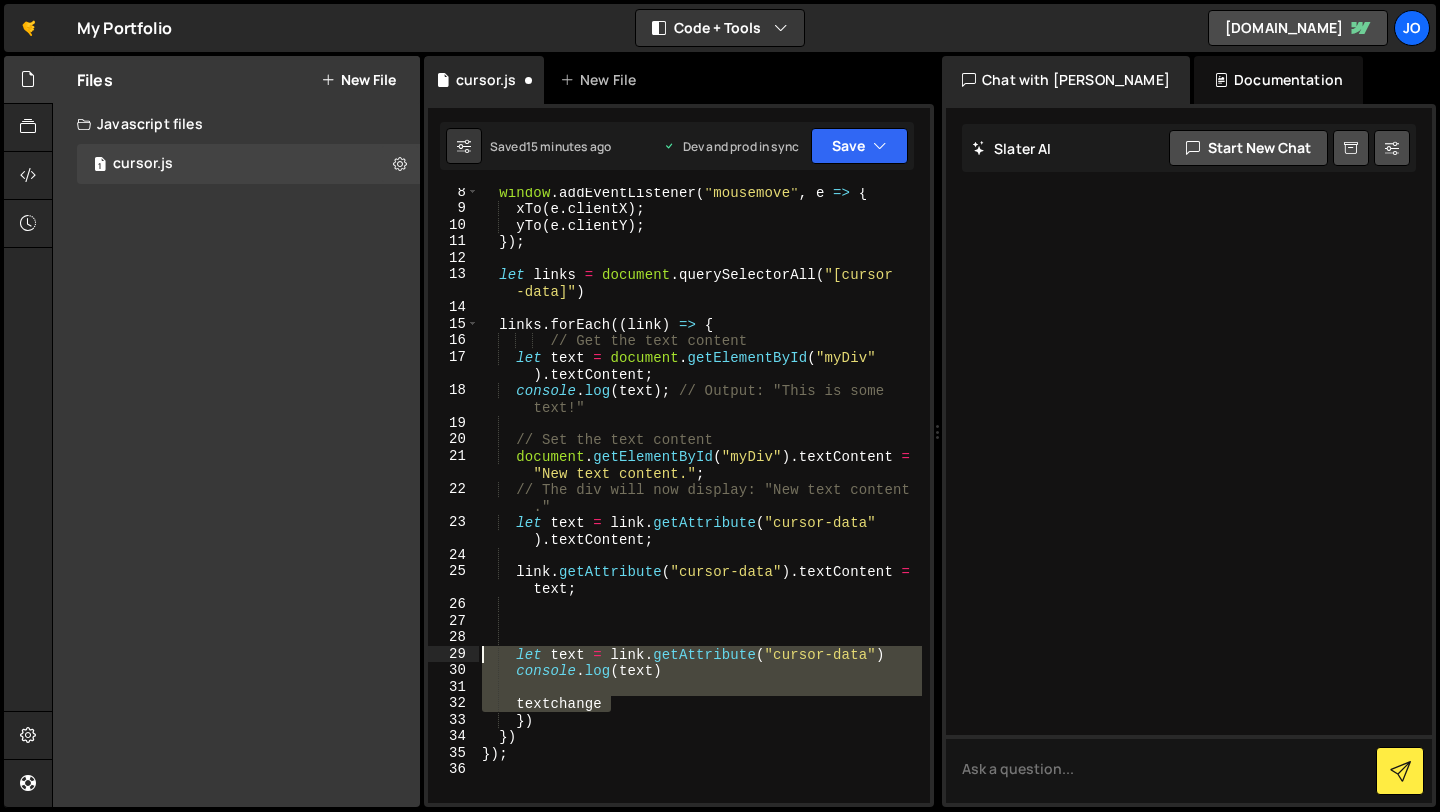 drag, startPoint x: 657, startPoint y: 703, endPoint x: 365, endPoint y: 656, distance: 295.75836 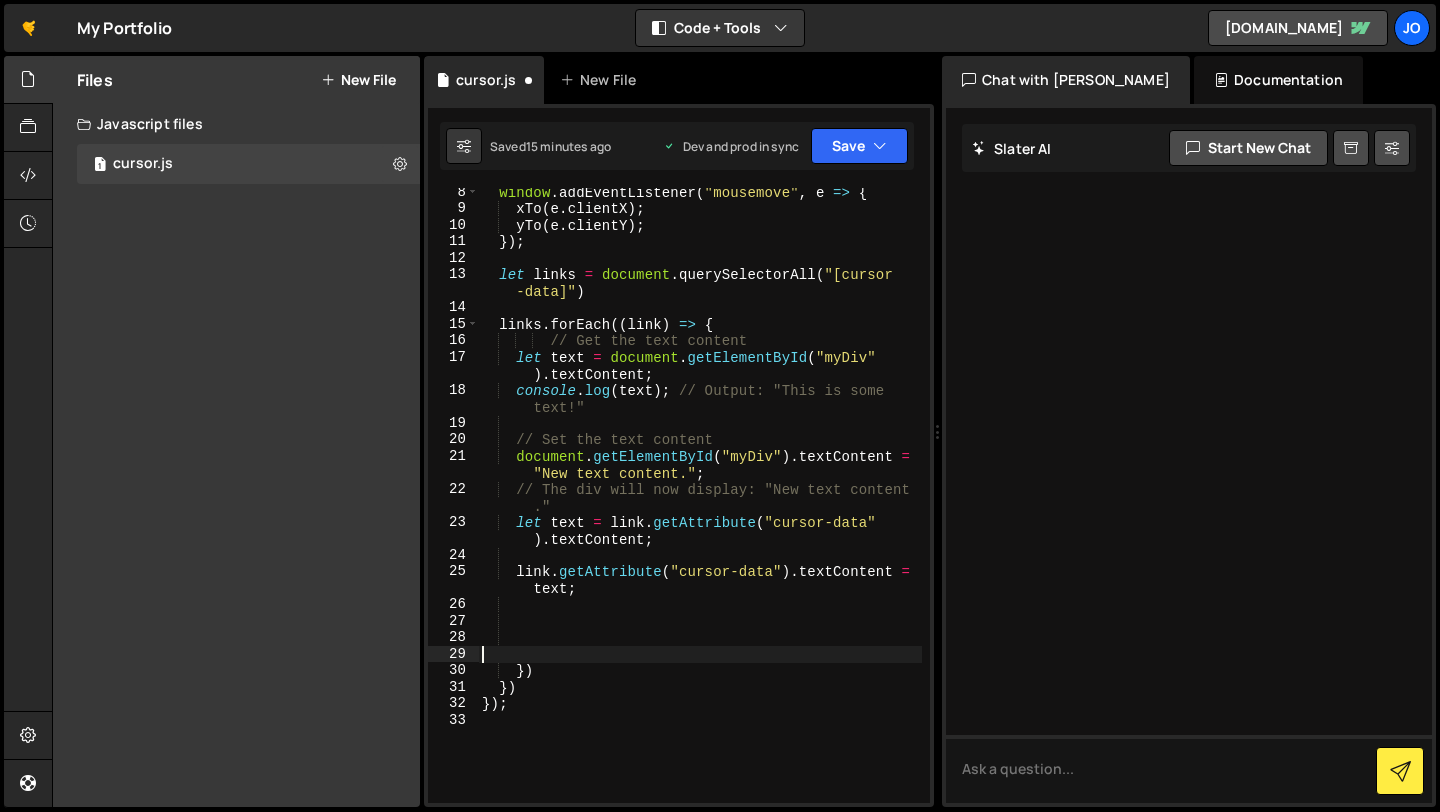 scroll, scrollTop: 0, scrollLeft: 0, axis: both 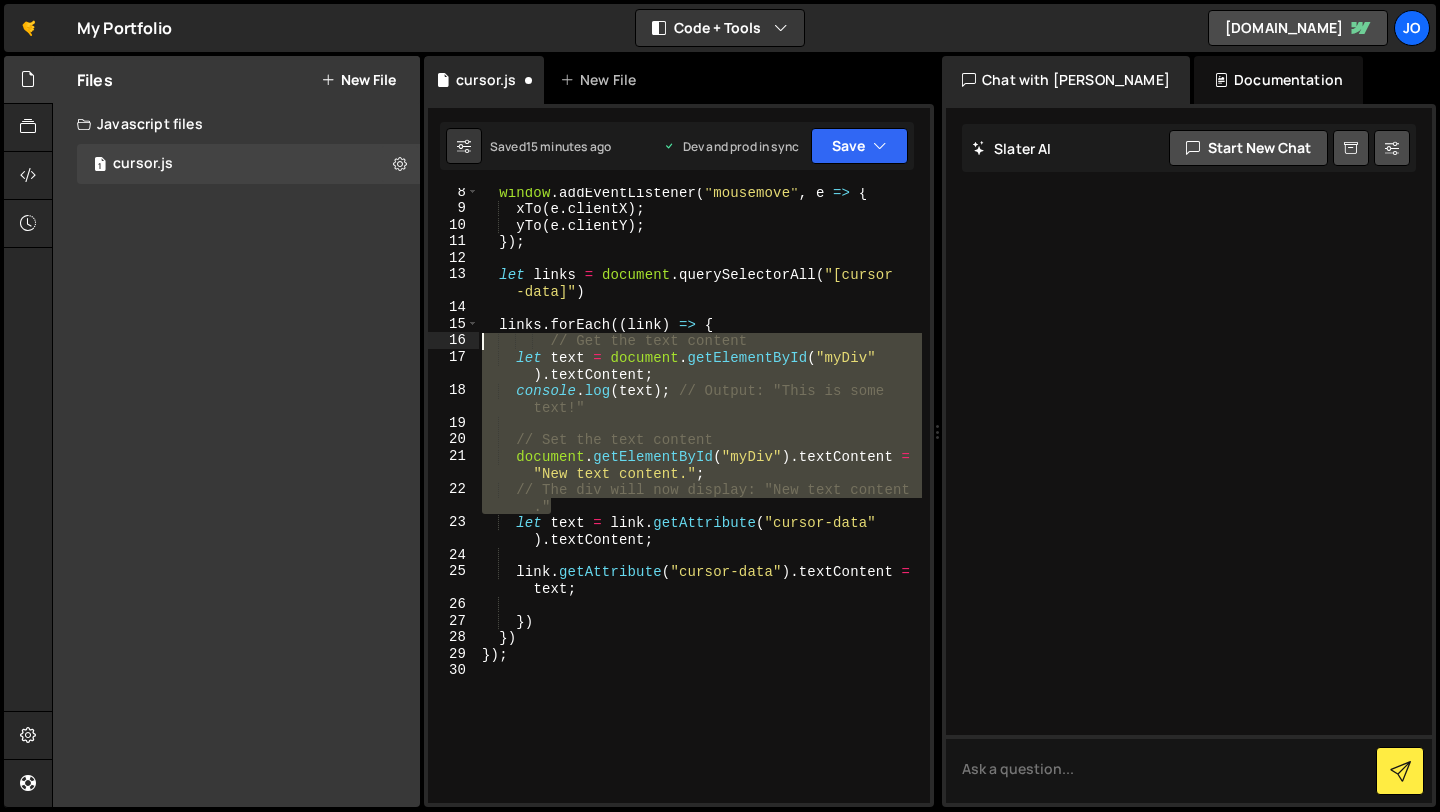 drag, startPoint x: 580, startPoint y: 503, endPoint x: 413, endPoint y: 338, distance: 234.76372 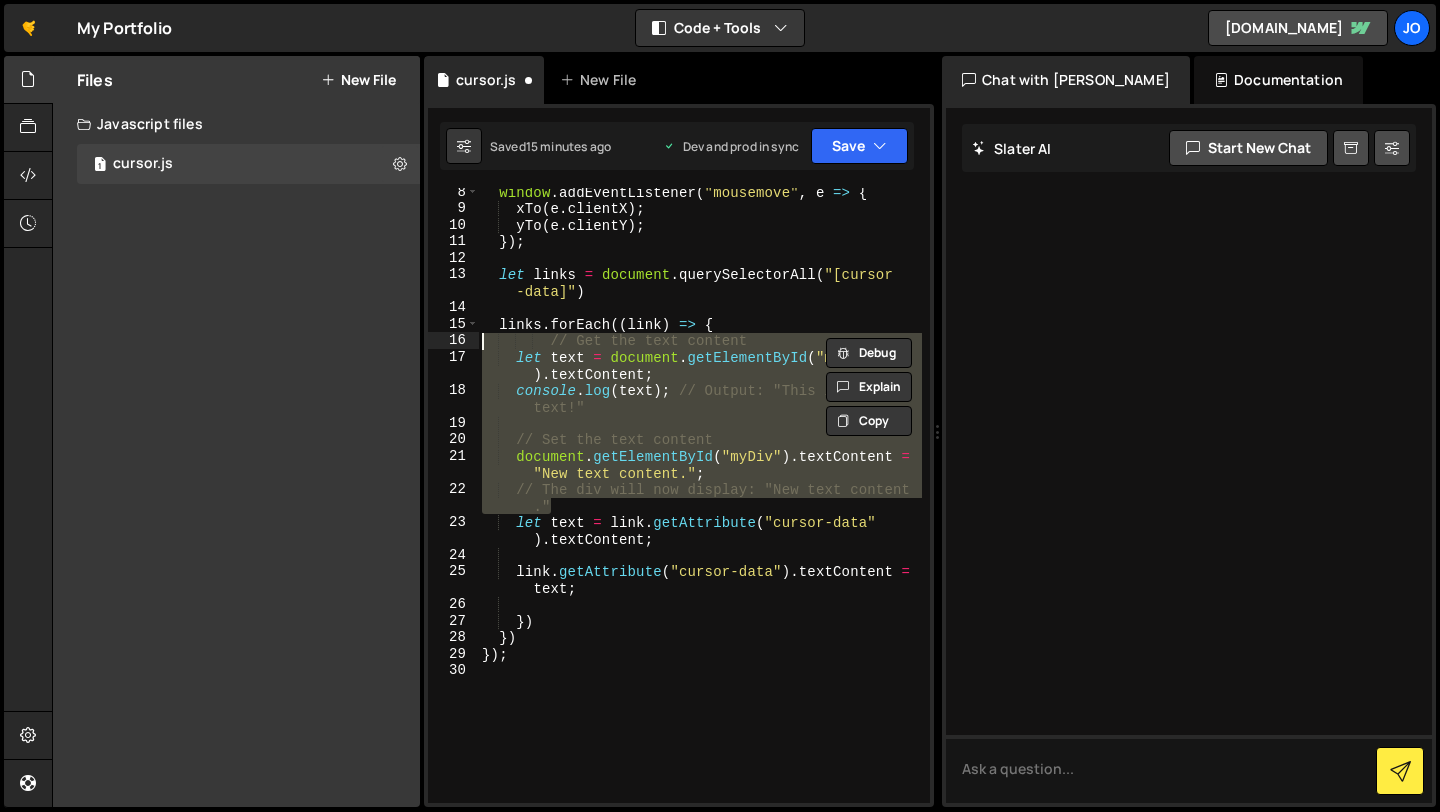 type on "// Get the text content
let text = document.getElementById("myDiv").textContent;" 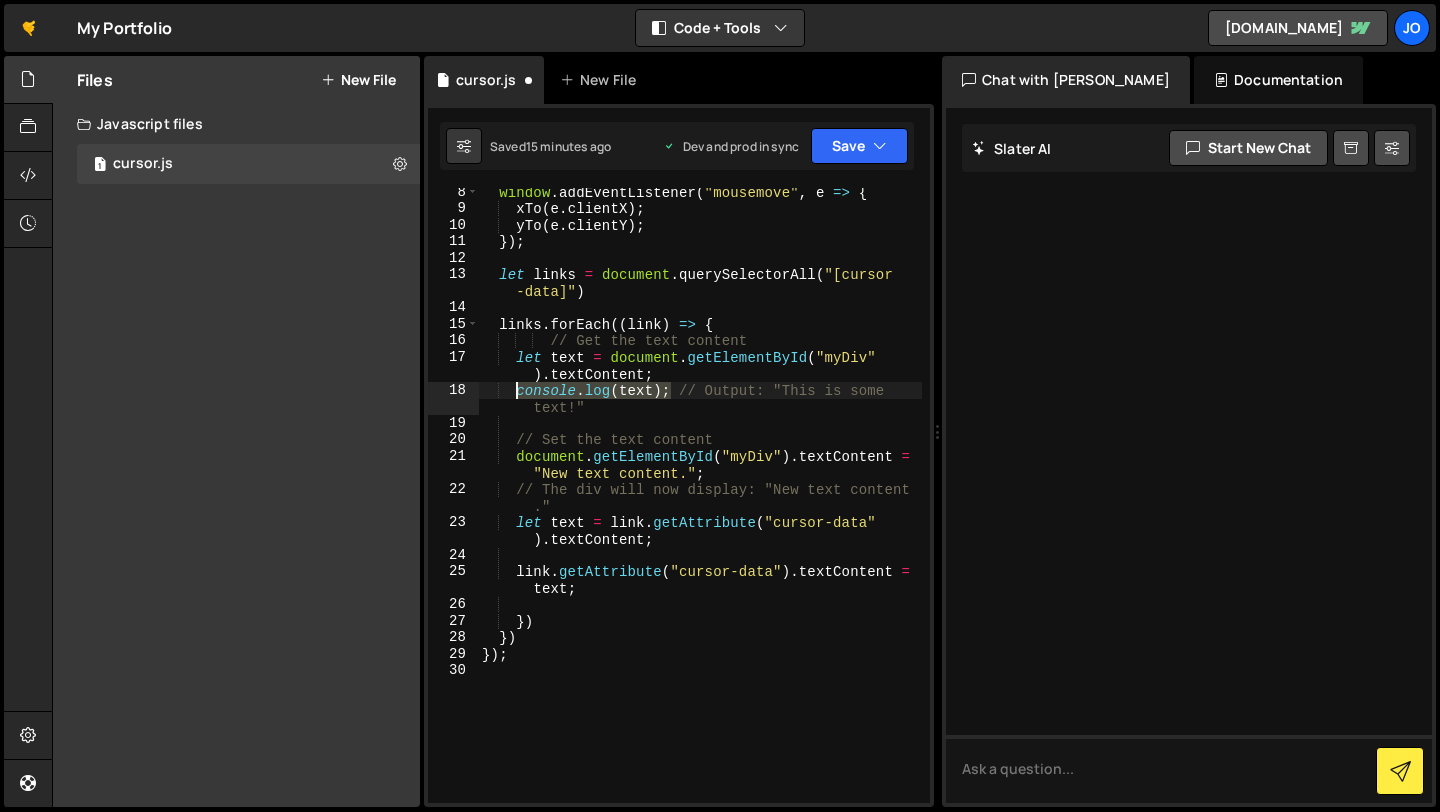 drag, startPoint x: 674, startPoint y: 394, endPoint x: 519, endPoint y: 390, distance: 155.0516 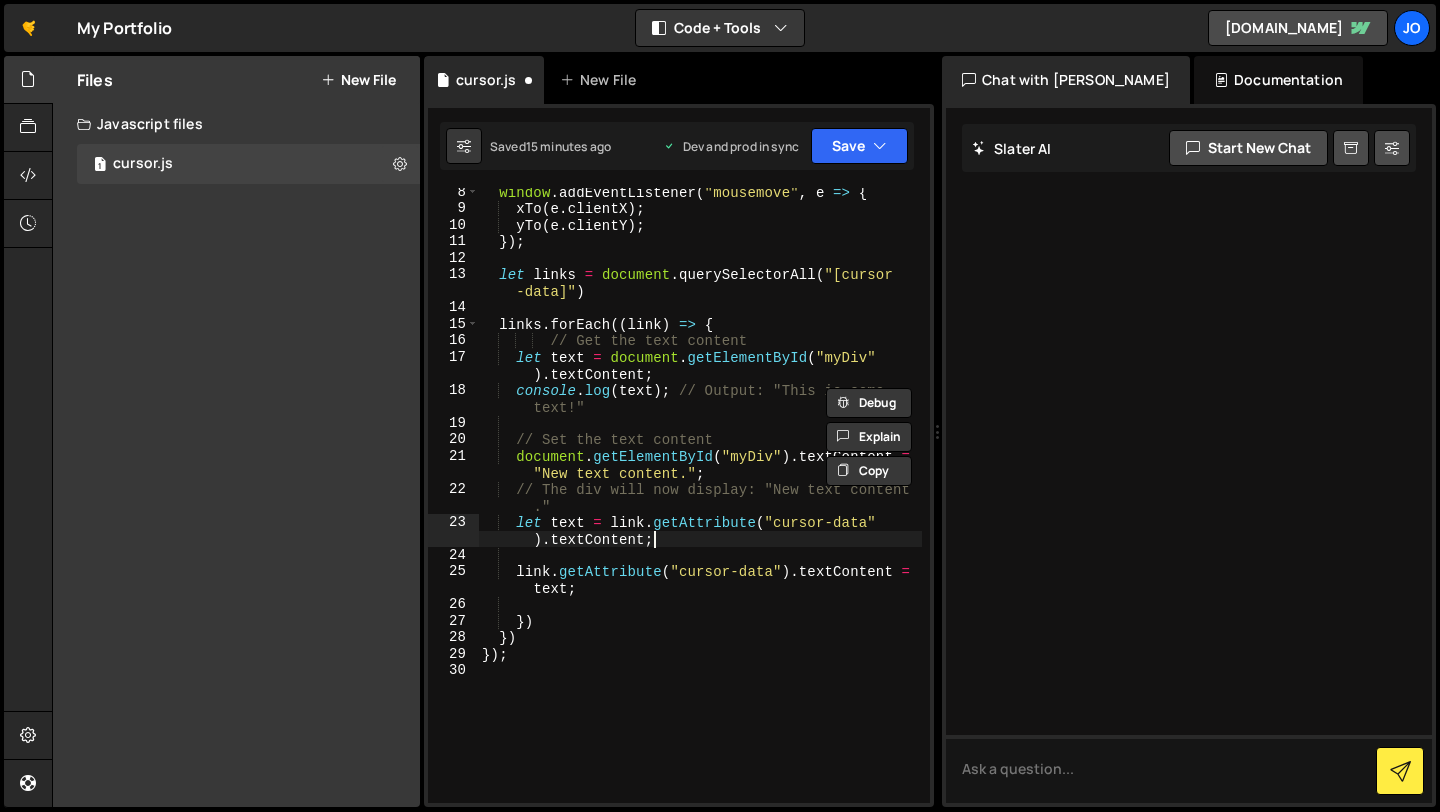 click on "window . addEventListener ( "mousemove" ,   e   =>   {       xTo ( e . clientX ) ;       yTo ( e . clientY ) ;    }) ;    let   links   =   document . querySelectorAll ( "[cursor      -data]" )    links . forEach (( link )   =>   {             // Get the text content       let   text   =   document . getElementById ( "myDiv"        ) . textContent ;       console . log ( text ) ;   // Output: "This is some         text!"             // Set the text content       document . getElementById ( "myDiv" ) . textContent   =          "New text content." ;       // The div will now display: "New text content        ."       let   text   =   link . getAttribute ( "cursor-data"        ) . textContent ;             link . getAttribute ( "cursor-data" ) . textContent   =          text ;             })    }) }) ;" at bounding box center [700, 508] 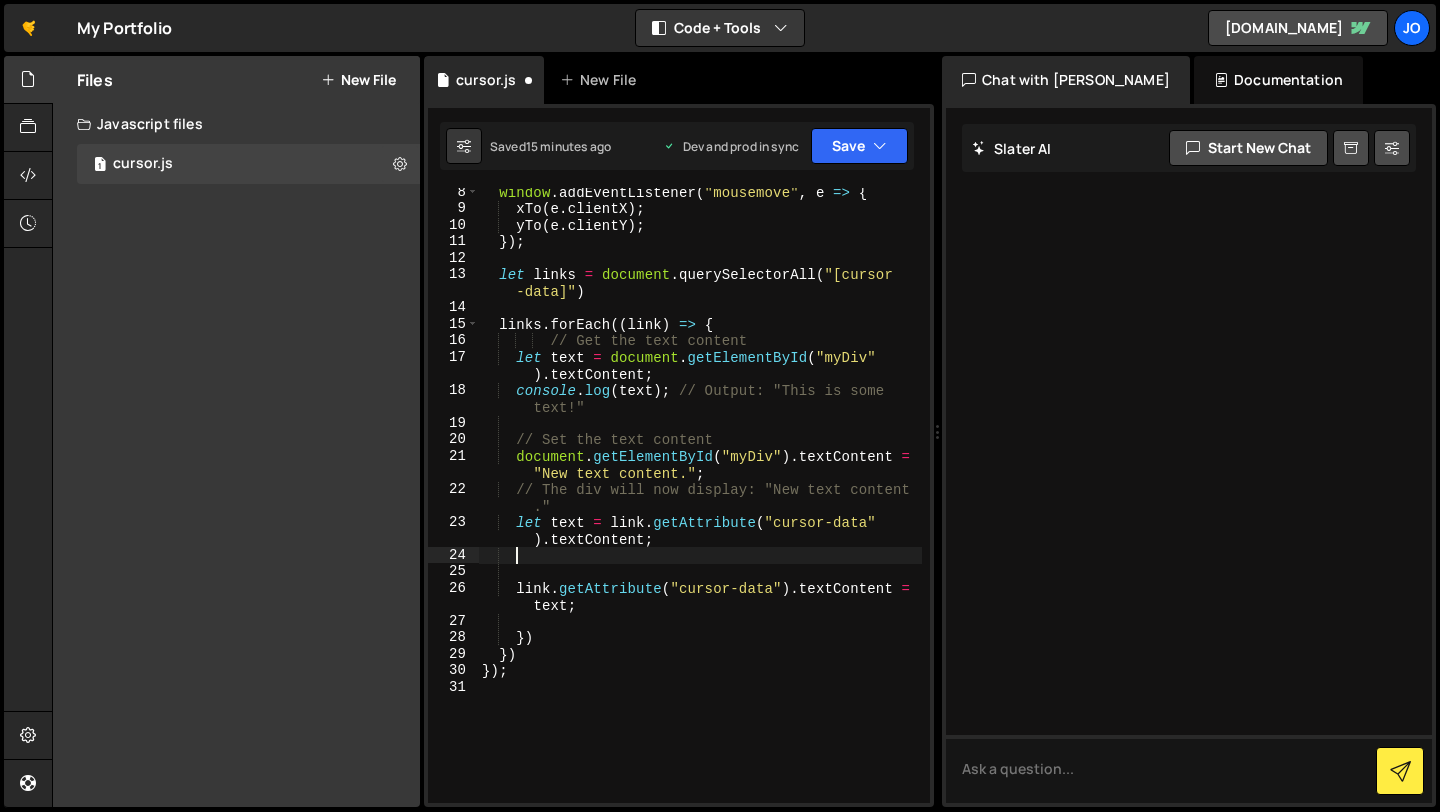 scroll, scrollTop: 0, scrollLeft: 1, axis: horizontal 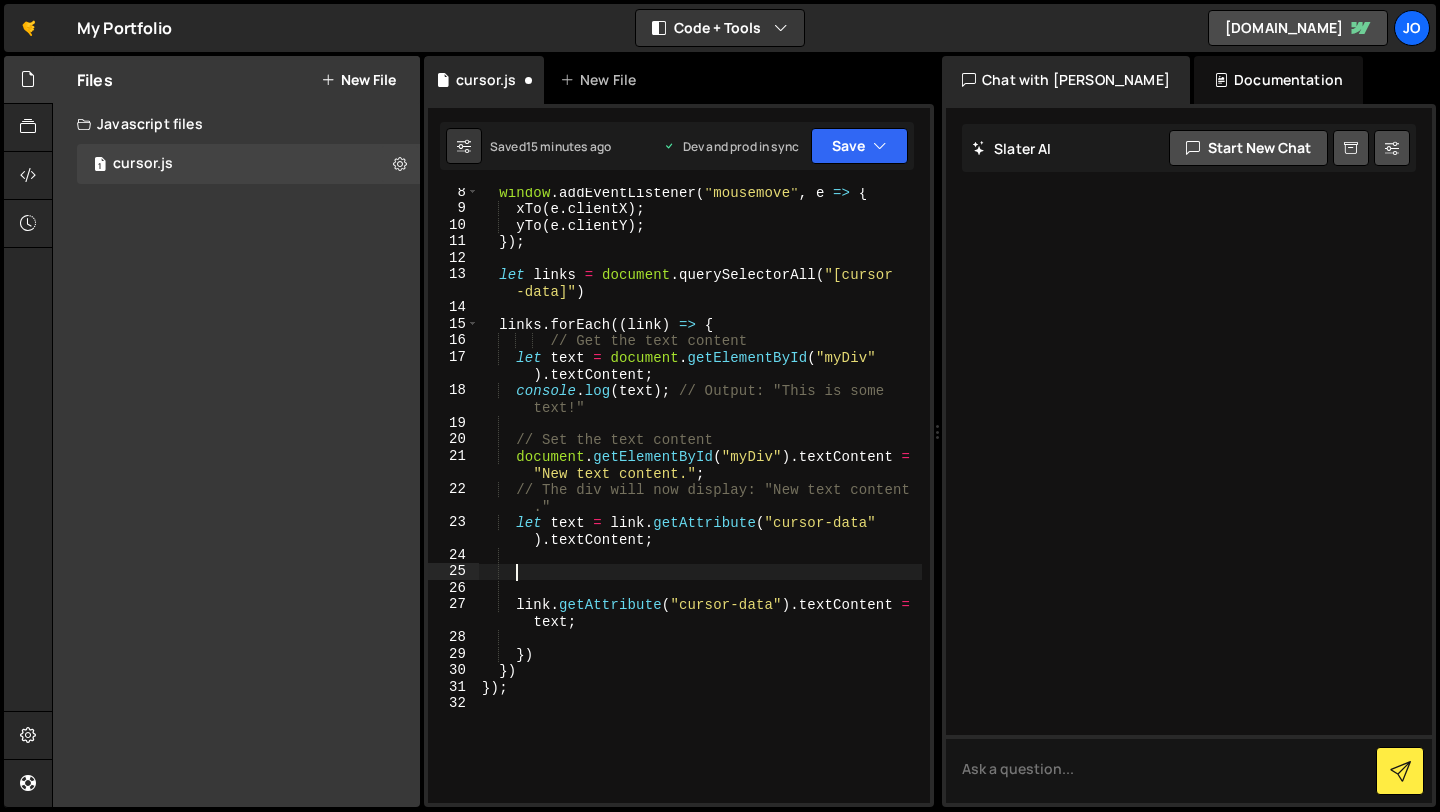 paste on "console.log(text);" 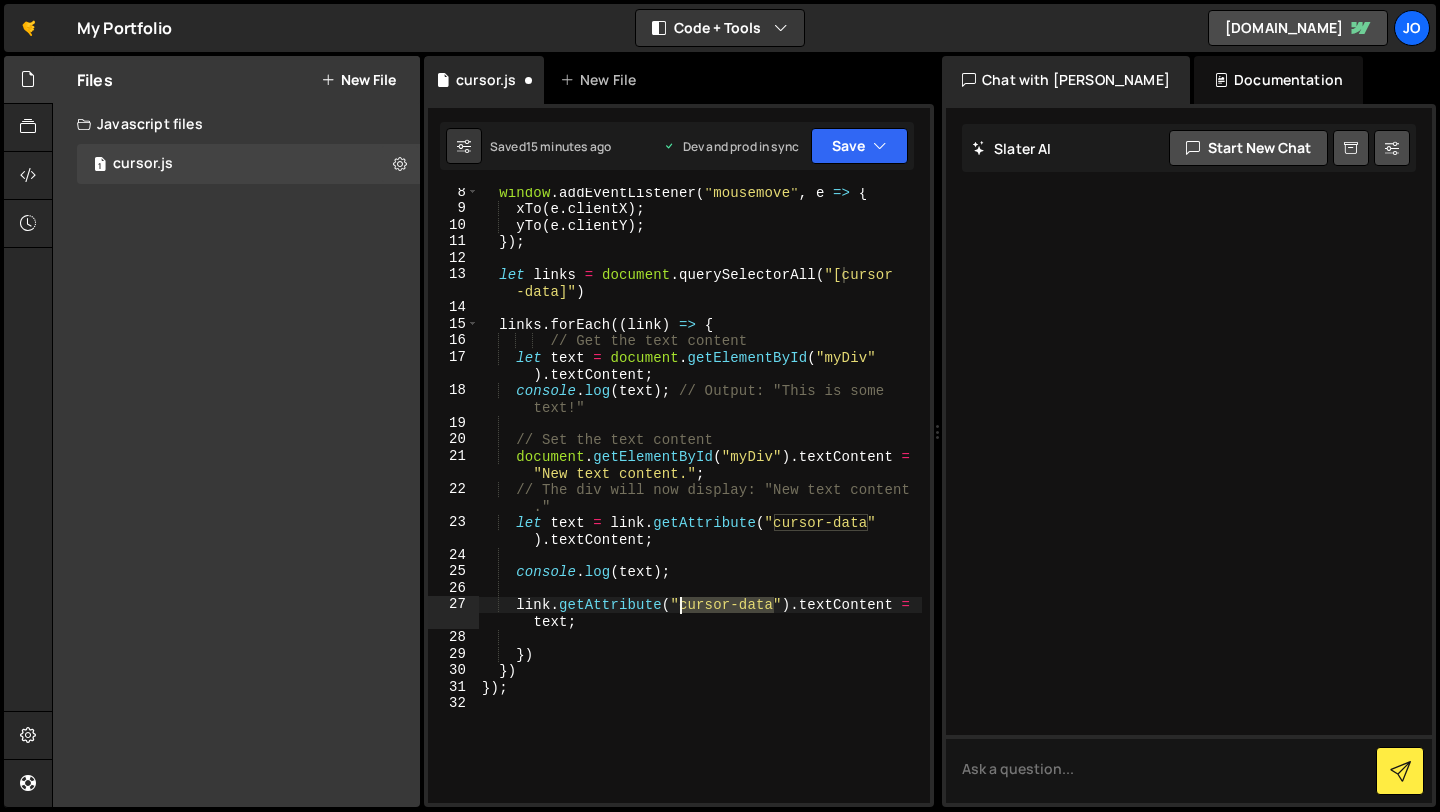 drag, startPoint x: 772, startPoint y: 606, endPoint x: 679, endPoint y: 601, distance: 93.13431 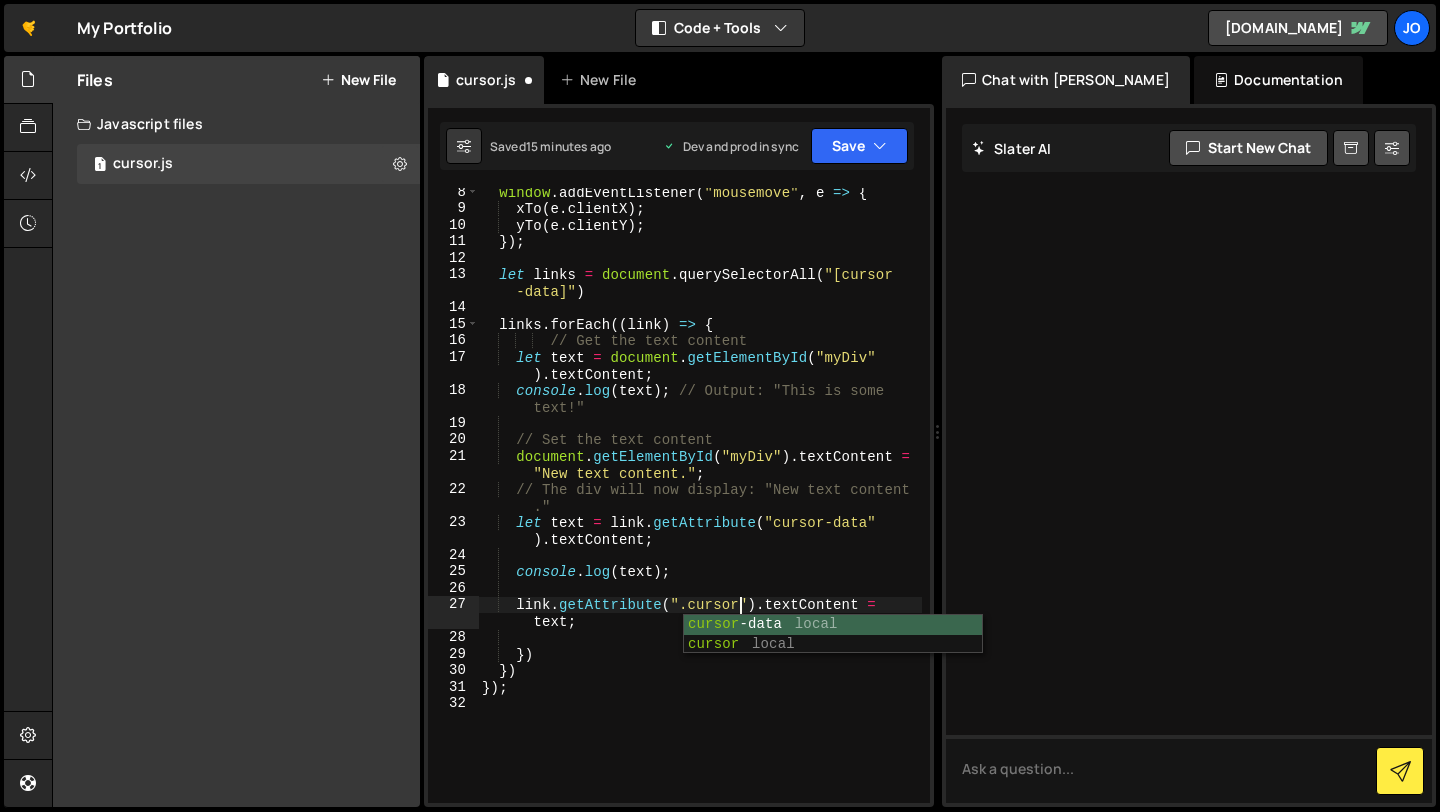 scroll, scrollTop: 0, scrollLeft: 19, axis: horizontal 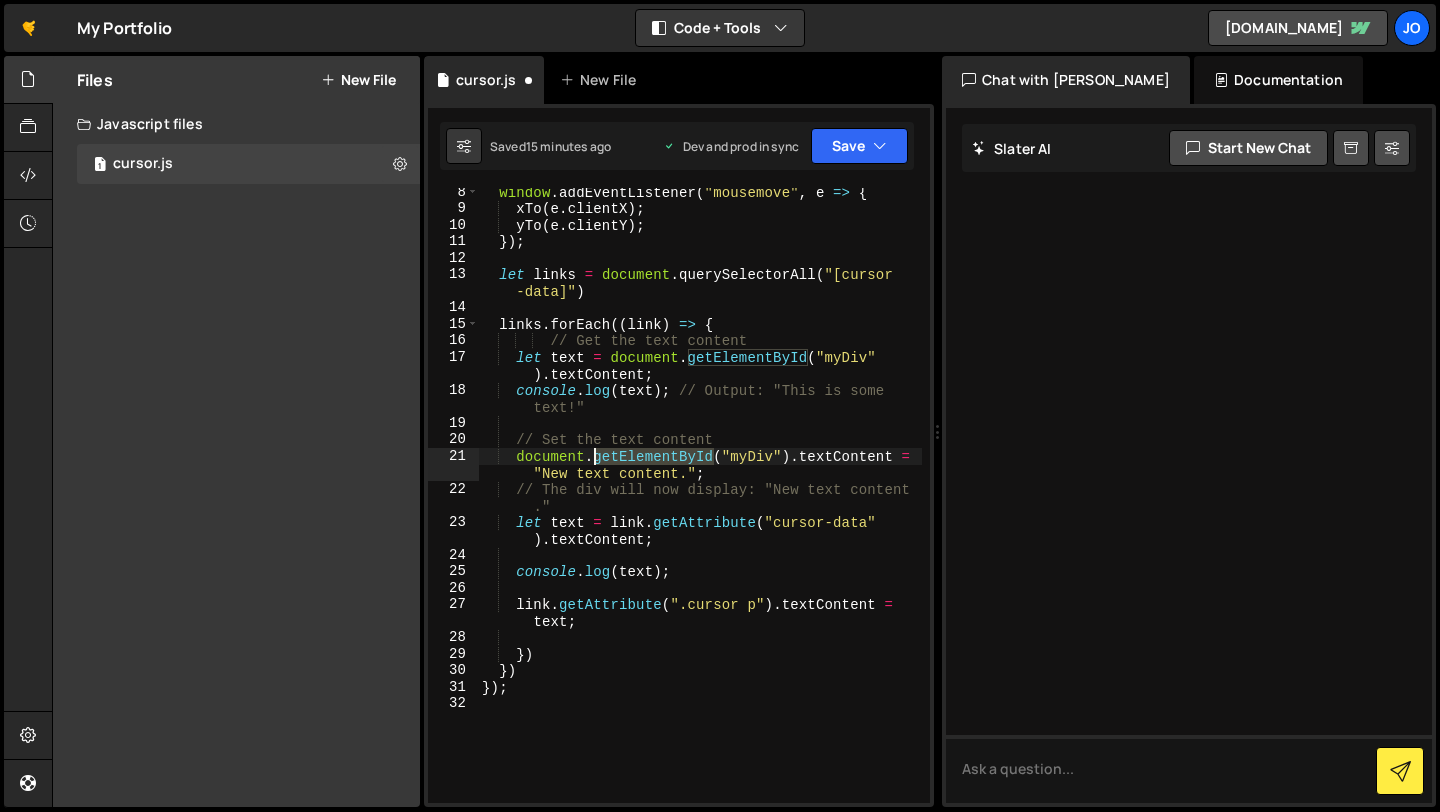 drag, startPoint x: 715, startPoint y: 457, endPoint x: 595, endPoint y: 457, distance: 120 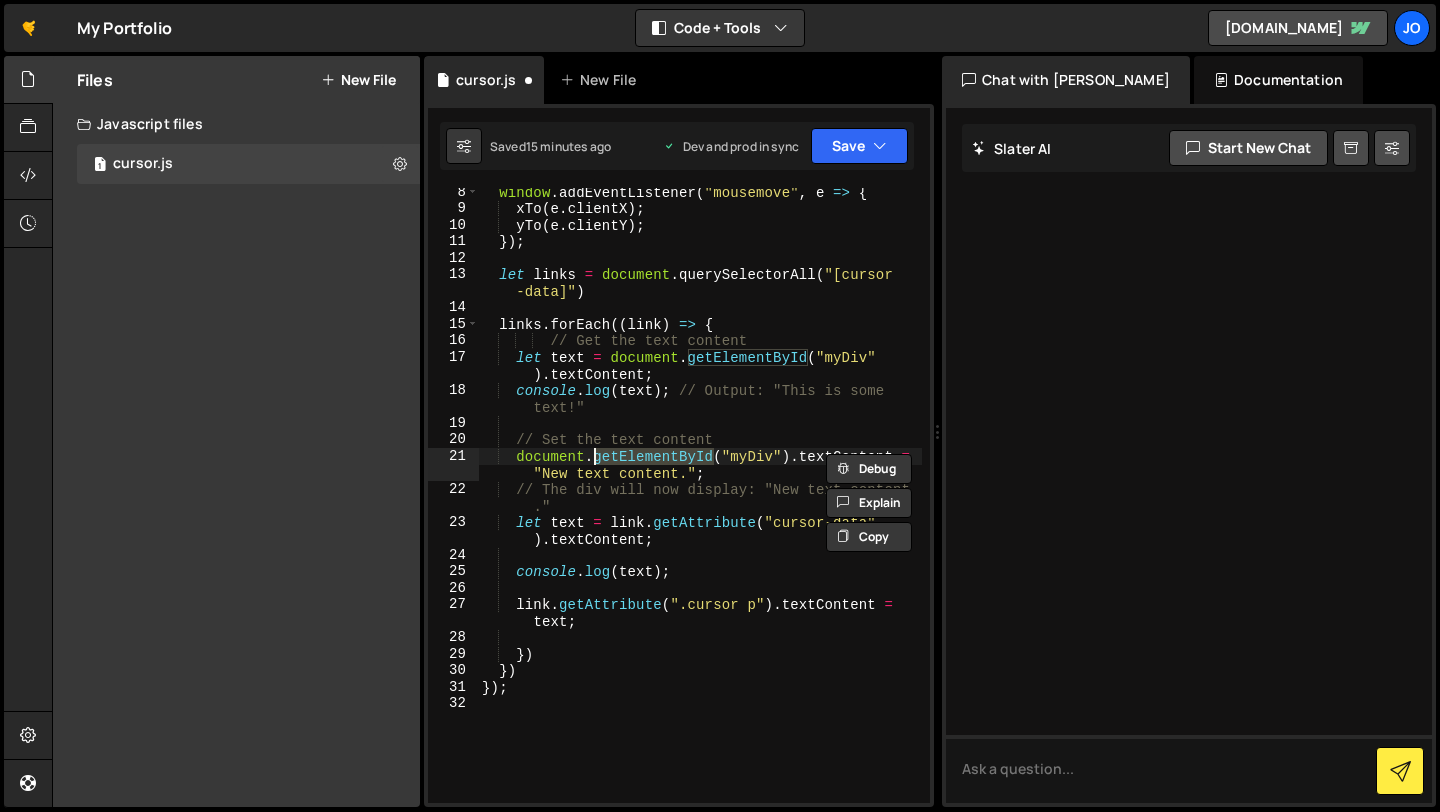 type on "document.getElementById("myDiv").textContent = "New text content.";" 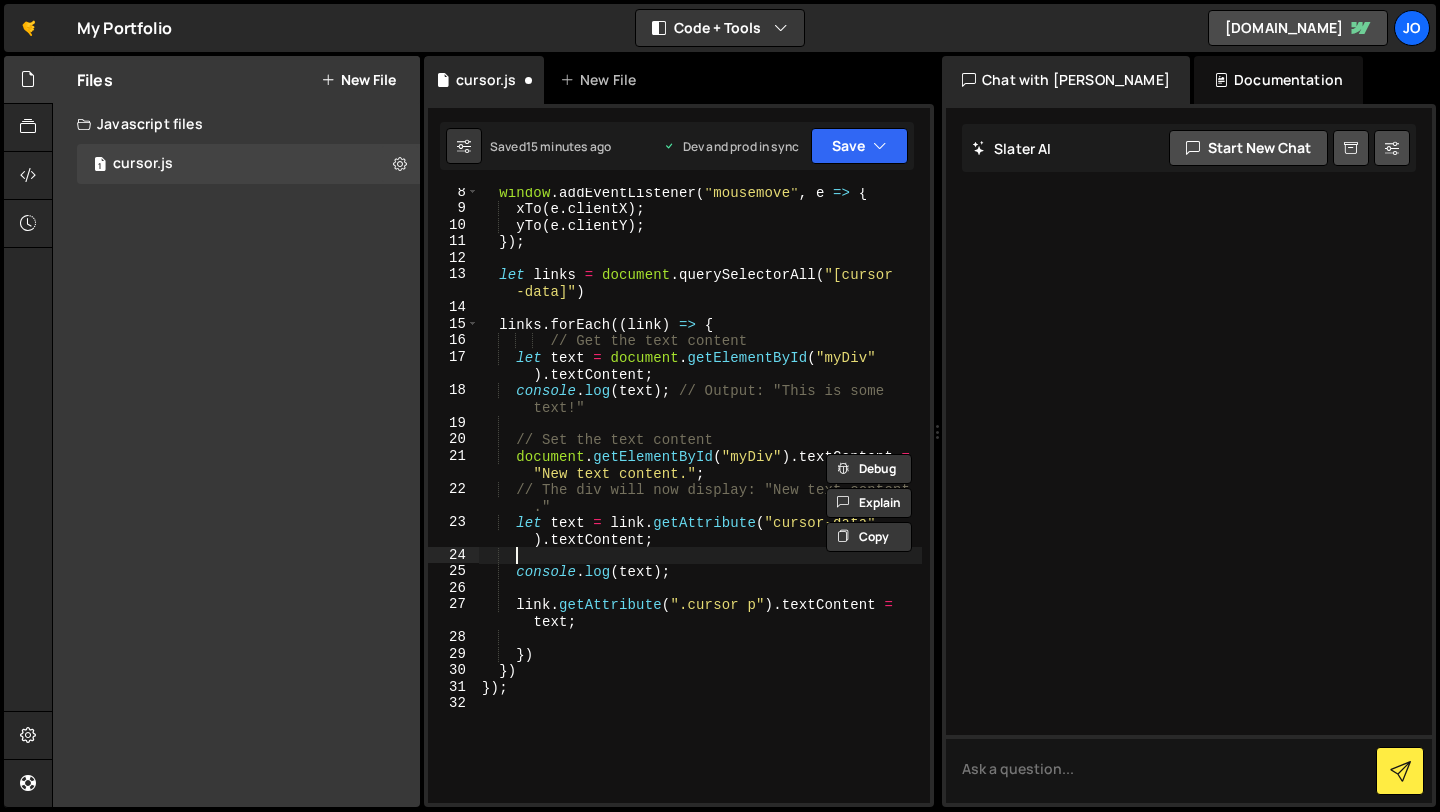 click on "window . addEventListener ( "mousemove" ,   e   =>   {       xTo ( e . clientX ) ;       yTo ( e . clientY ) ;    }) ;    let   links   =   document . querySelectorAll ( "[cursor      -data]" )    links . forEach (( link )   =>   {             // Get the text content       let   text   =   document . getElementById ( "myDiv"        ) . textContent ;       console . log ( text ) ;   // Output: "This is some         text!"             // Set the text content       document . getElementById ( "myDiv" ) . textContent   =          "New text content." ;       // The div will now display: "New text content        ."       let   text   =   link . getAttribute ( "cursor-data"        ) . textContent ;             console . log ( text ) ;             link . getAttribute ( ".cursor p" ) . textContent   =          text ;             })    }) }) ;" at bounding box center [700, 508] 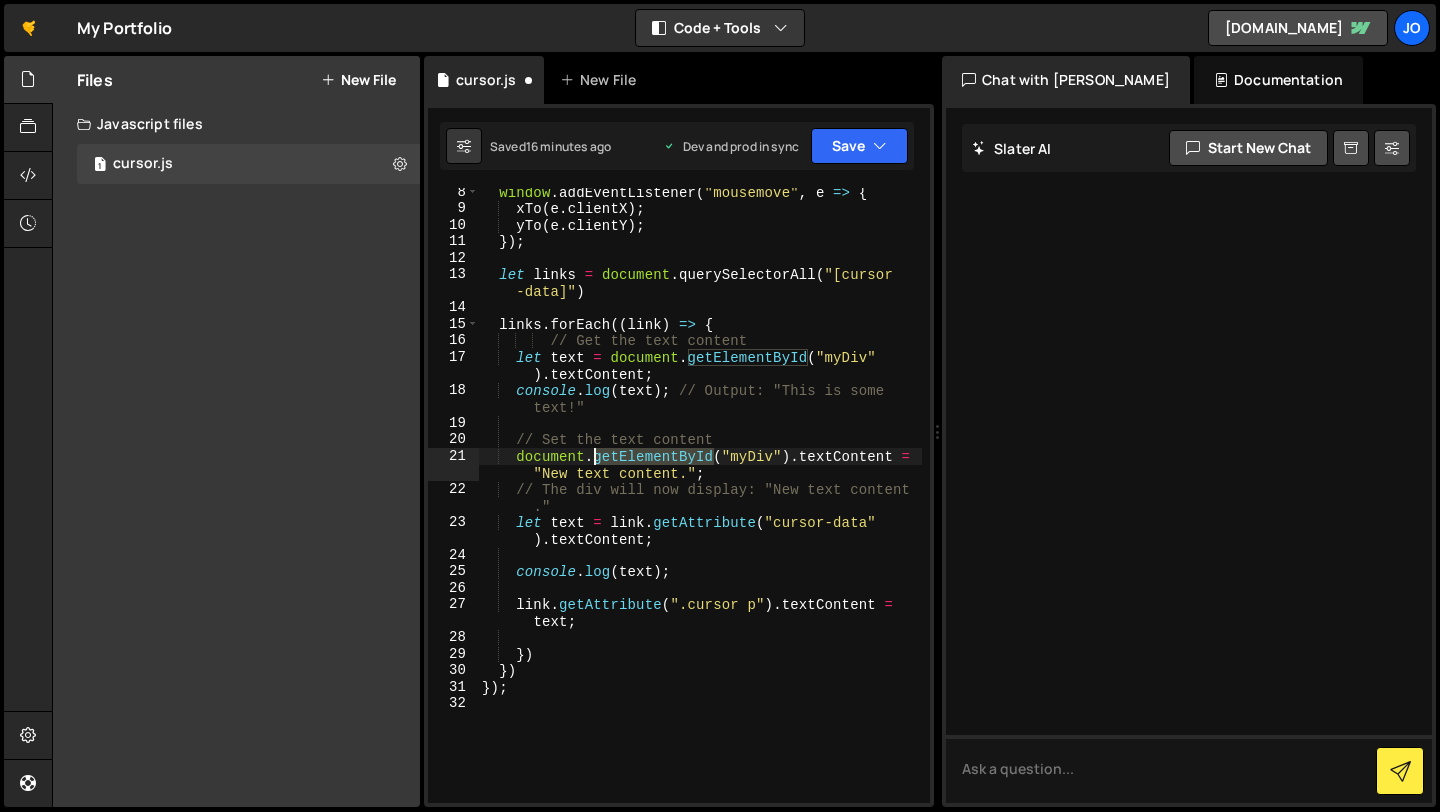 drag, startPoint x: 714, startPoint y: 459, endPoint x: 596, endPoint y: 461, distance: 118.016945 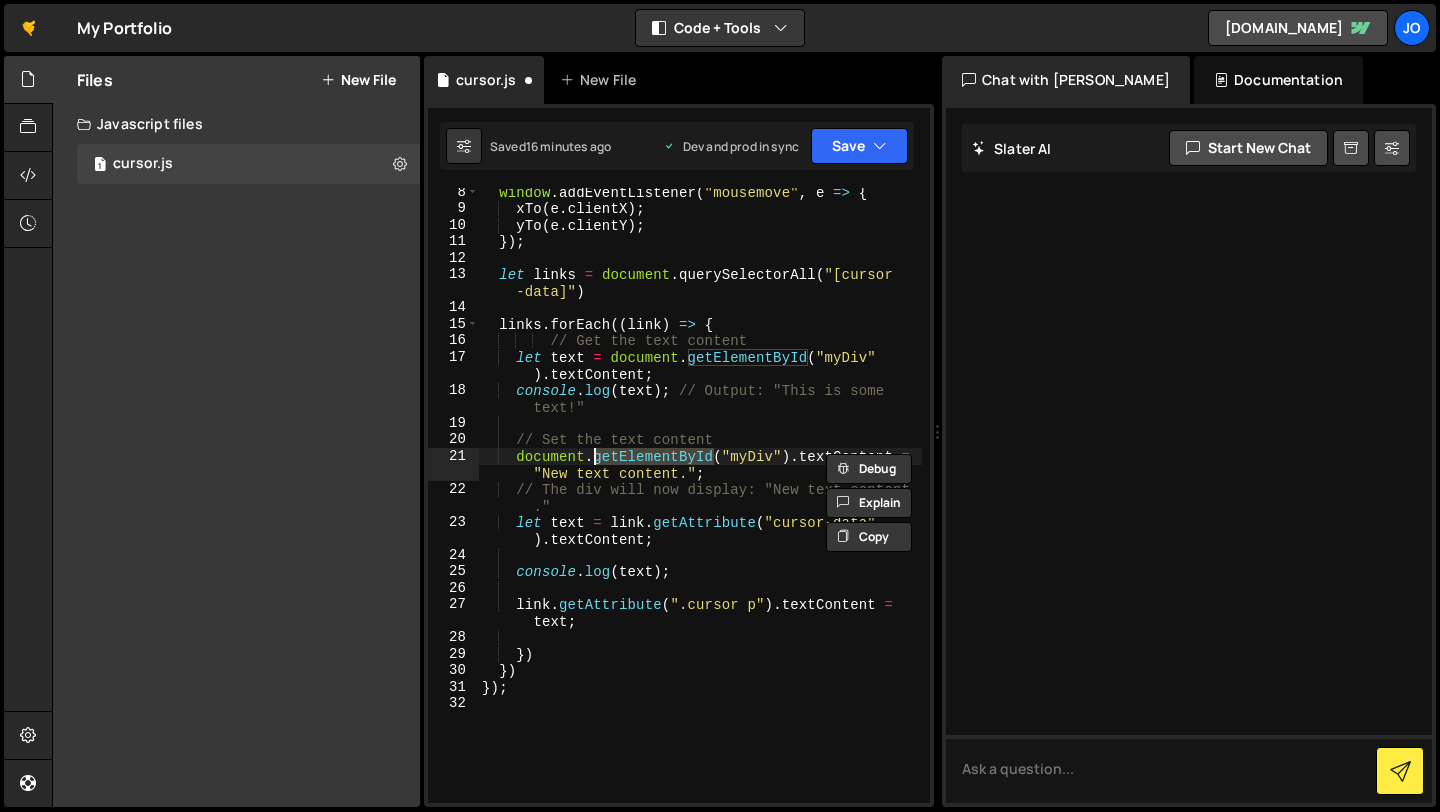 click on "window . addEventListener ( "mousemove" ,   e   =>   {       xTo ( e . clientX ) ;       yTo ( e . clientY ) ;    }) ;    let   links   =   document . querySelectorAll ( "[cursor      -data]" )    links . forEach (( link )   =>   {             // Get the text content       let   text   =   document . getElementById ( "myDiv"        ) . textContent ;       console . log ( text ) ;   // Output: "This is some         text!"             // Set the text content       document . getElementById ( "myDiv" ) . textContent   =          "New text content." ;       // The div will now display: "New text content        ."       let   text   =   link . getAttribute ( "cursor-data"        ) . textContent ;             console . log ( text ) ;             link . getAttribute ( ".cursor p" ) . textContent   =          text ;             })    }) }) ;" at bounding box center [700, 508] 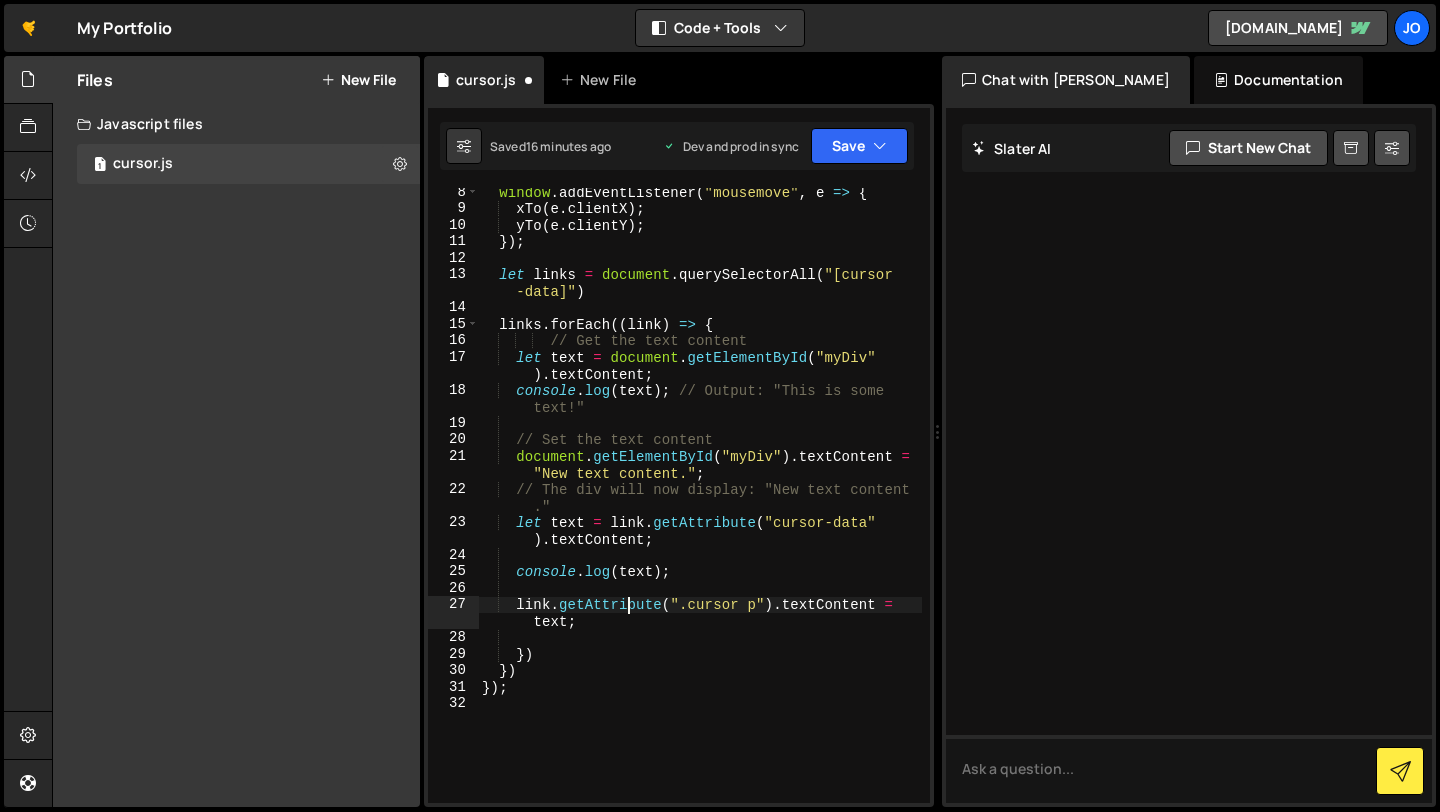 click on "window . addEventListener ( "mousemove" ,   e   =>   {       xTo ( e . clientX ) ;       yTo ( e . clientY ) ;    }) ;    let   links   =   document . querySelectorAll ( "[cursor      -data]" )    links . forEach (( link )   =>   {             // Get the text content       let   text   =   document . getElementById ( "myDiv"        ) . textContent ;       console . log ( text ) ;   // Output: "This is some         text!"             // Set the text content       document . getElementById ( "myDiv" ) . textContent   =          "New text content." ;       // The div will now display: "New text content        ."       let   text   =   link . getAttribute ( "cursor-data"        ) . textContent ;             console . log ( text ) ;             link . getAttribute ( ".cursor p" ) . textContent   =          text ;             })    }) }) ;" at bounding box center [700, 508] 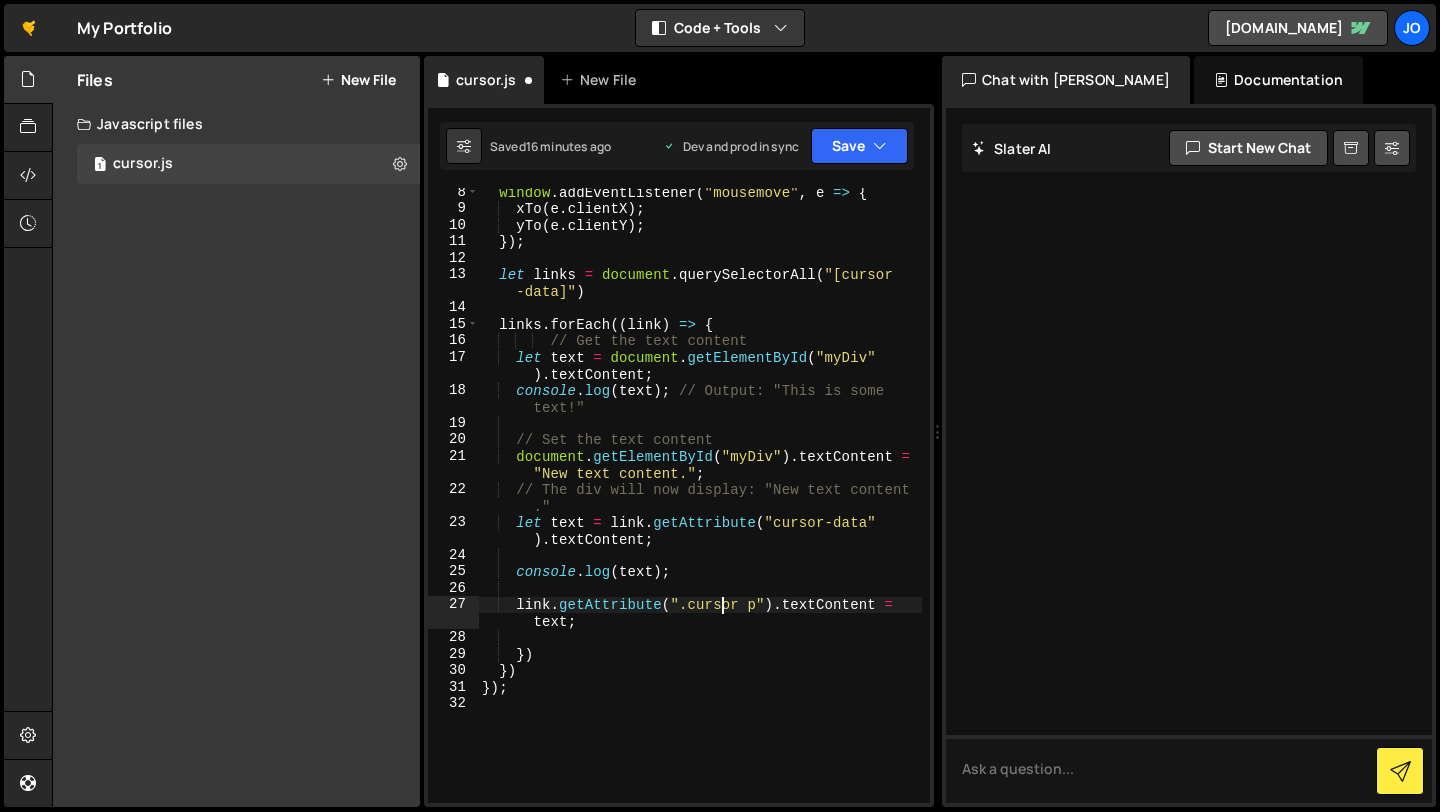 click on "window . addEventListener ( "mousemove" ,   e   =>   {       xTo ( e . clientX ) ;       yTo ( e . clientY ) ;    }) ;    let   links   =   document . querySelectorAll ( "[cursor      -data]" )    links . forEach (( link )   =>   {             // Get the text content       let   text   =   document . getElementById ( "myDiv"        ) . textContent ;       console . log ( text ) ;   // Output: "This is some         text!"             // Set the text content       document . getElementById ( "myDiv" ) . textContent   =          "New text content." ;       // The div will now display: "New text content        ."       let   text   =   link . getAttribute ( "cursor-data"        ) . textContent ;             console . log ( text ) ;             link . getAttribute ( ".cursor p" ) . textContent   =          text ;             })    }) }) ;" at bounding box center [700, 508] 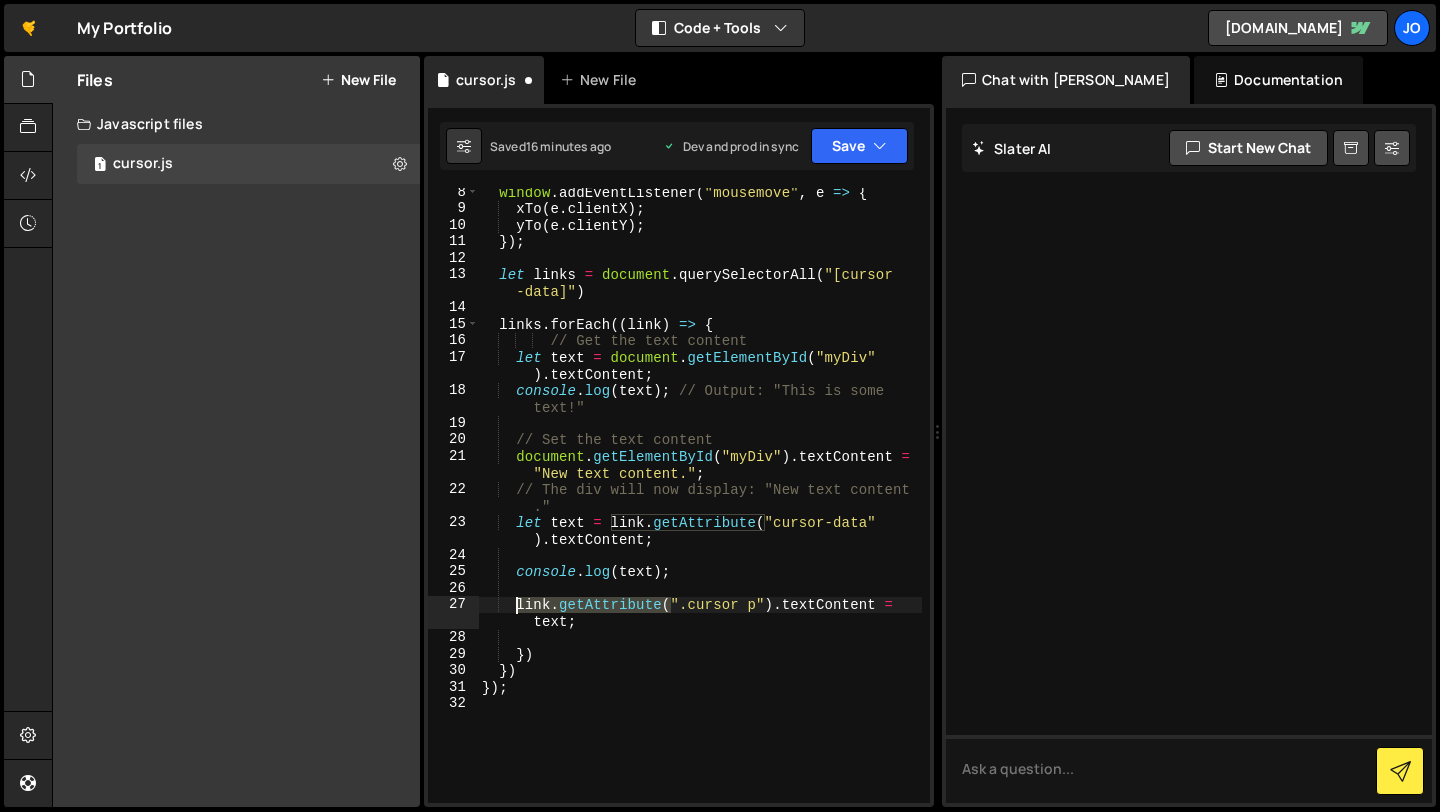 drag, startPoint x: 668, startPoint y: 610, endPoint x: 518, endPoint y: 603, distance: 150.16324 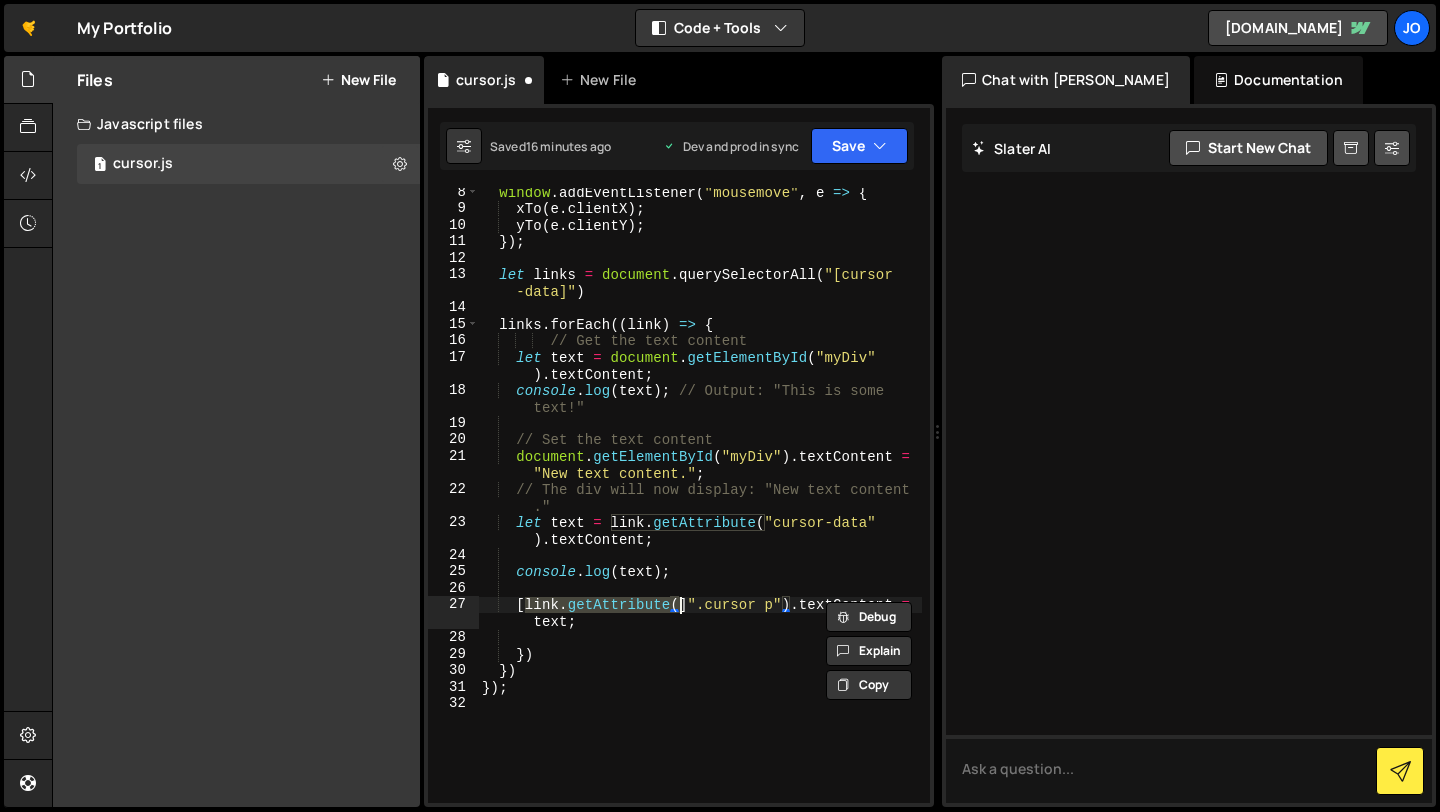 scroll, scrollTop: 0, scrollLeft: 2, axis: horizontal 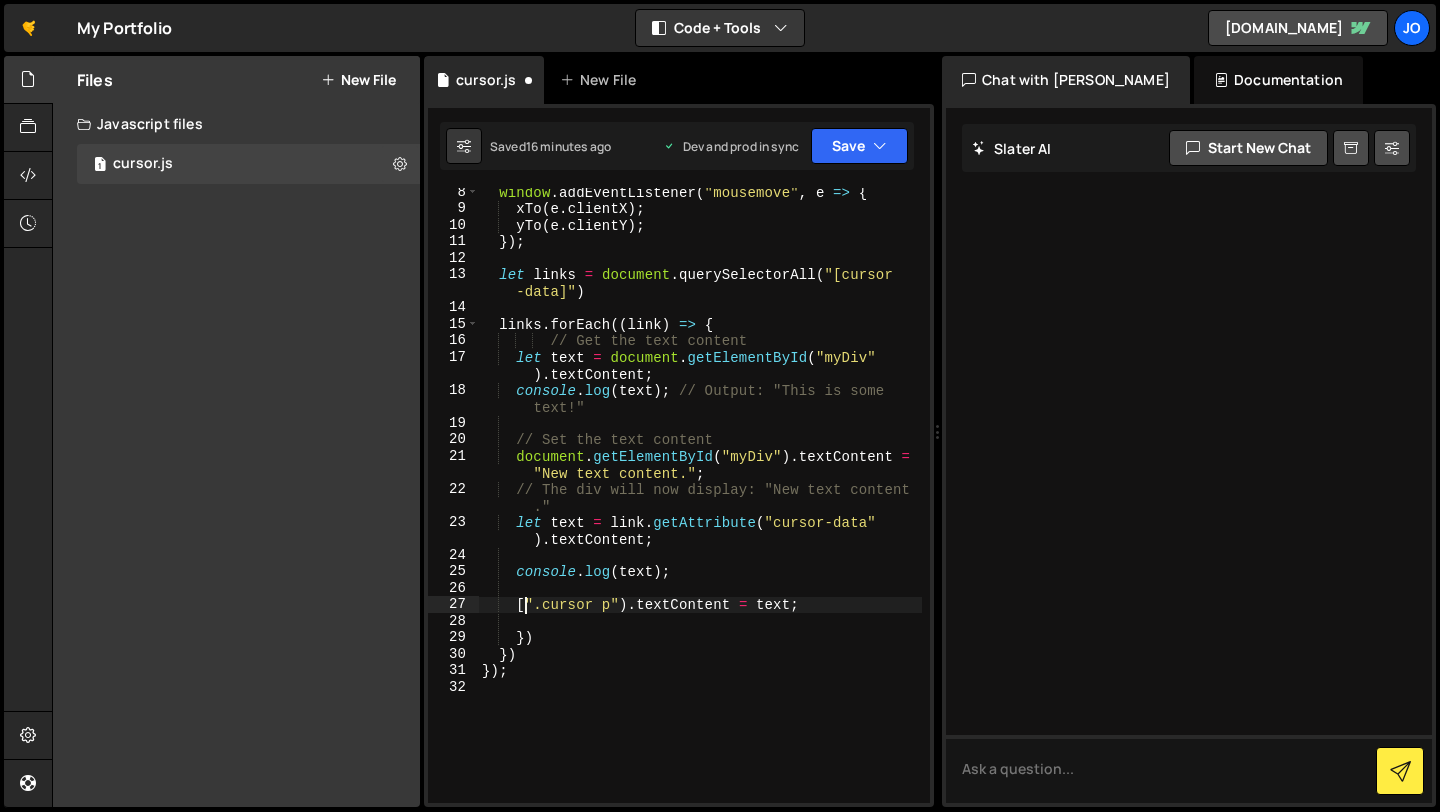 click on "window . addEventListener ( "mousemove" ,   e   =>   {       xTo ( e . clientX ) ;       yTo ( e . clientY ) ;    }) ;    let   links   =   document . querySelectorAll ( "[cursor      -data]" )    links . forEach (( link )   =>   {             // Get the text content       let   text   =   document . getElementById ( "myDiv"        ) . textContent ;       console . log ( text ) ;   // Output: "This is some         text!"             // Set the text content       document . getElementById ( "myDiv" ) . textContent   =          "New text content." ;       // The div will now display: "New text content        ."       let   text   =   link . getAttribute ( "cursor-data"        ) . textContent ;             console . log ( text ) ;             [ ".cursor p" ) . textContent   =   text ;             })    }) }) ;" at bounding box center (700, 508) 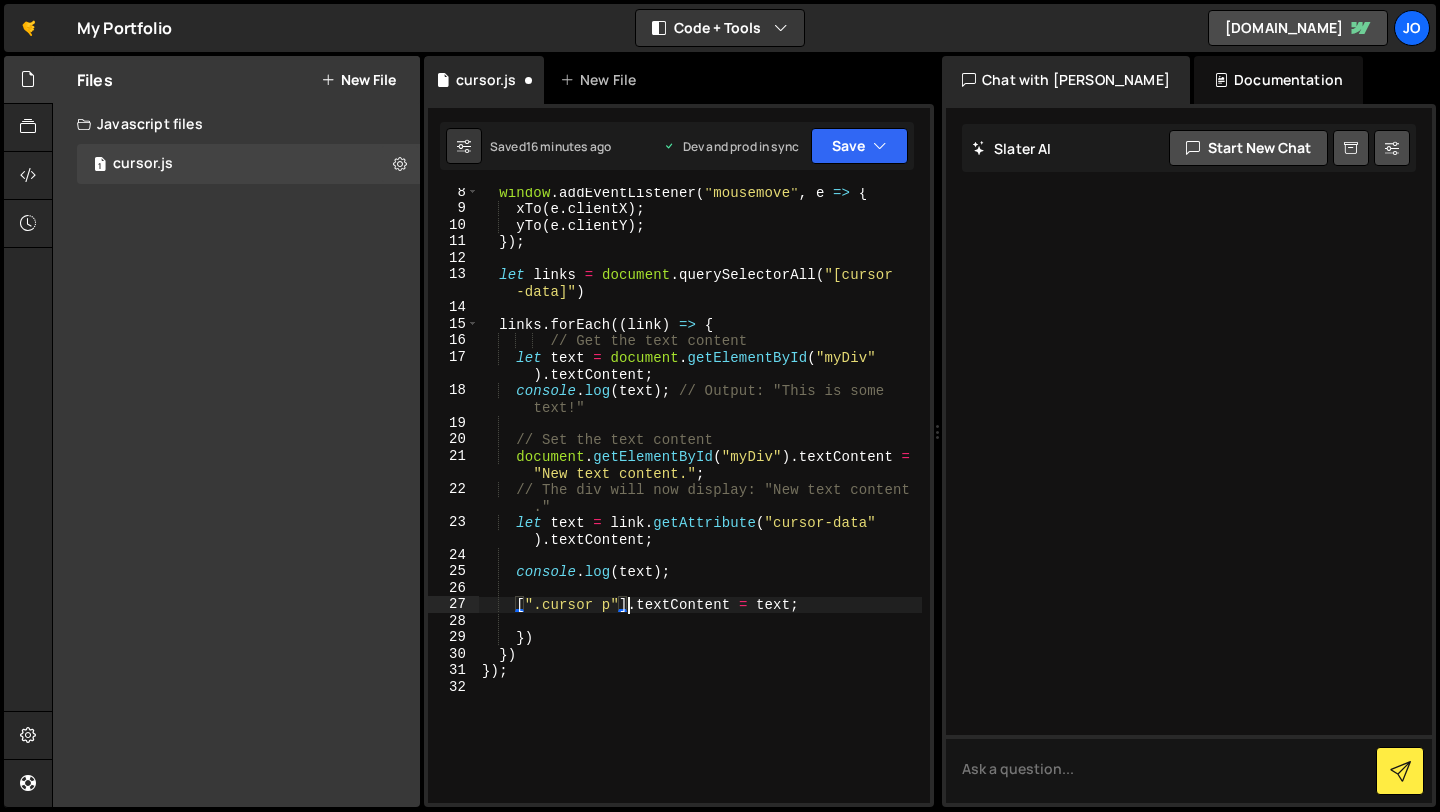click on "window . addEventListener ( "mousemove" ,   e   =>   {       xTo ( e . clientX ) ;       yTo ( e . clientY ) ;    }) ;    let   links   =   document . querySelectorAll ( "[cursor      -data]" )    links . forEach (( link )   =>   {             // Get the text content       let   text   =   document . getElementById ( "myDiv"        ) . textContent ;       console . log ( text ) ;   // Output: "This is some         text!"             // Set the text content       document . getElementById ( "myDiv" ) . textContent   =          "New text content." ;       // The div will now display: "New text content        ."       let   text   =   link . getAttribute ( "cursor-data"        ) . textContent ;             console . log ( text ) ;             [ ".cursor p" ] . textContent   =   text ;             })    }) }) ;" at bounding box center [700, 508] 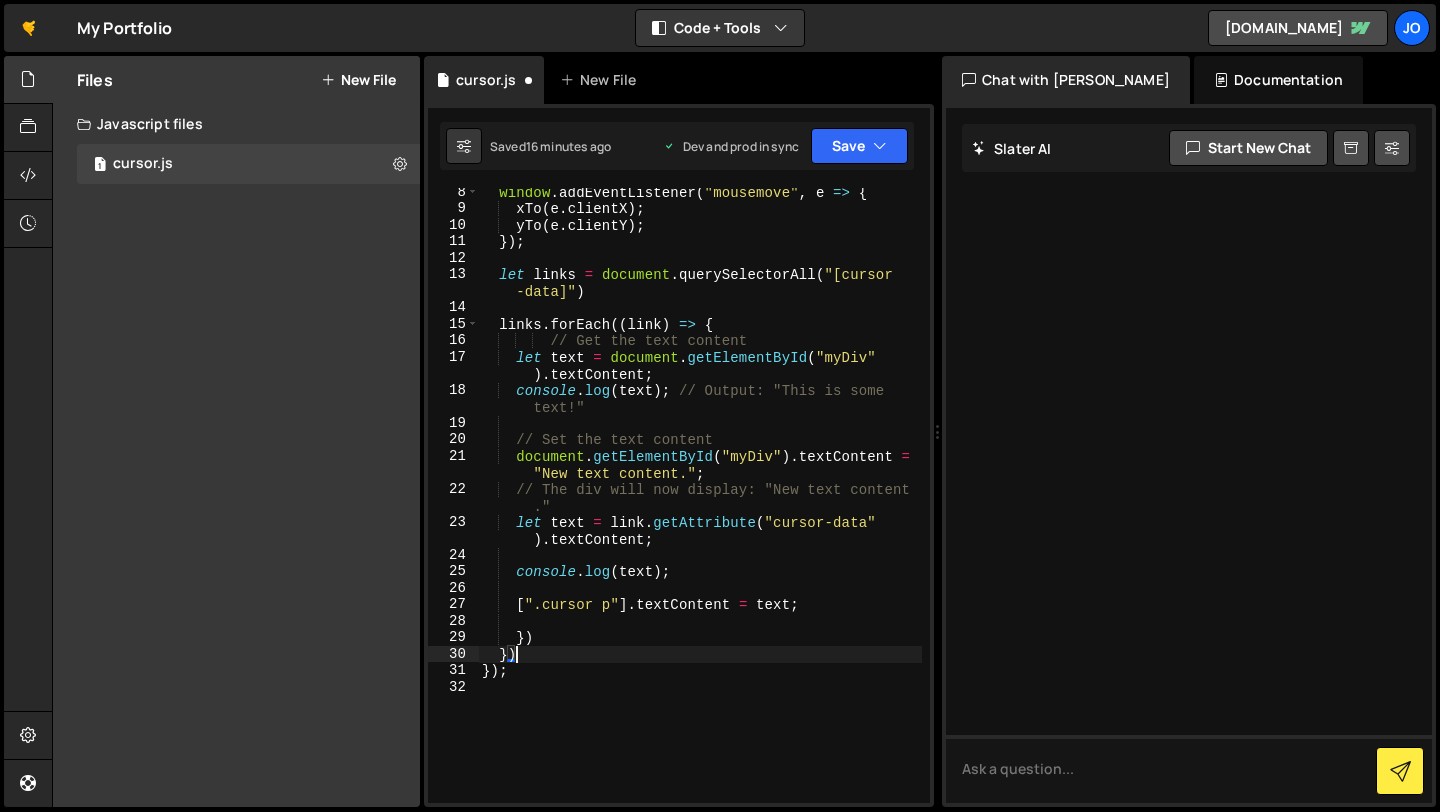 scroll, scrollTop: 0, scrollLeft: 1, axis: horizontal 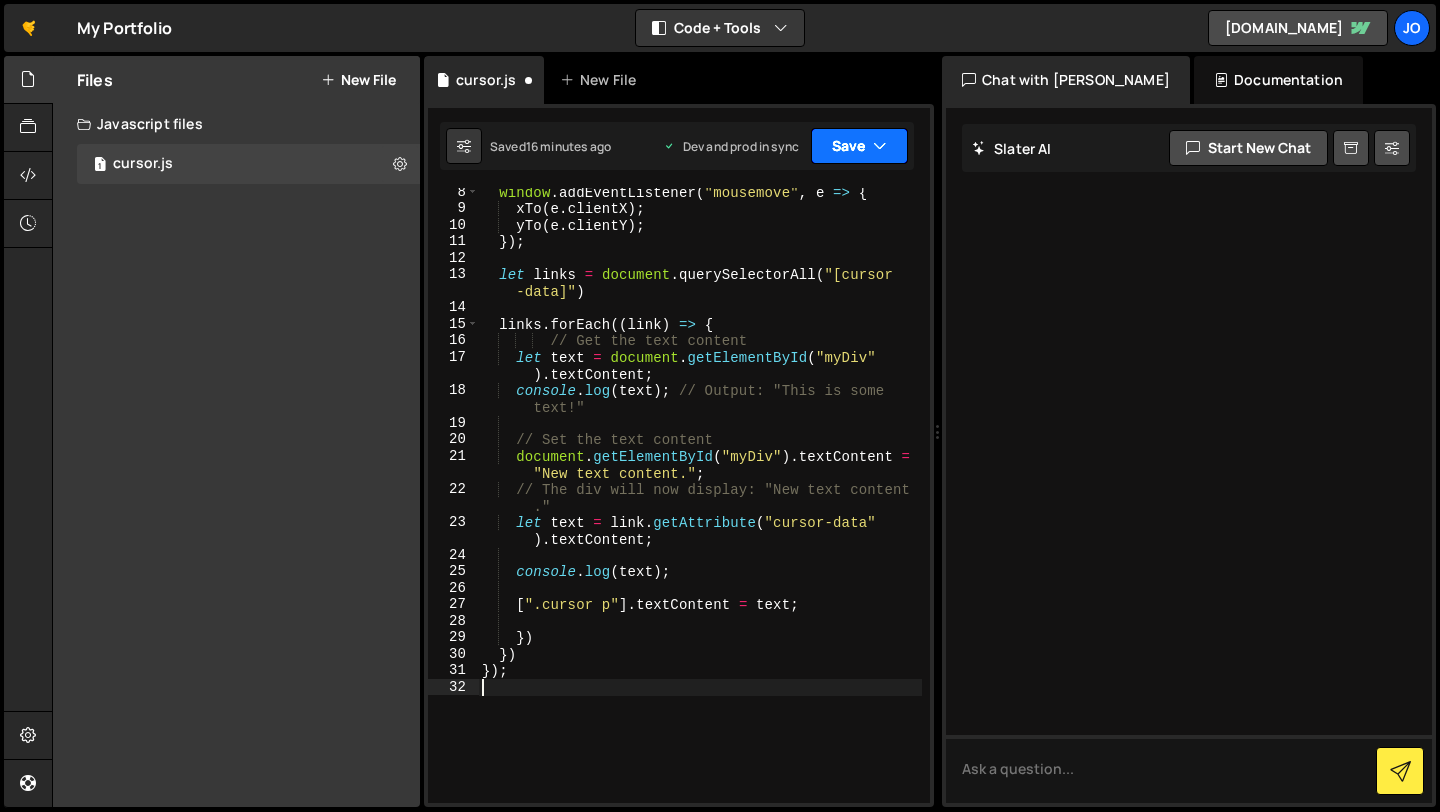 click on "Save" at bounding box center [859, 146] 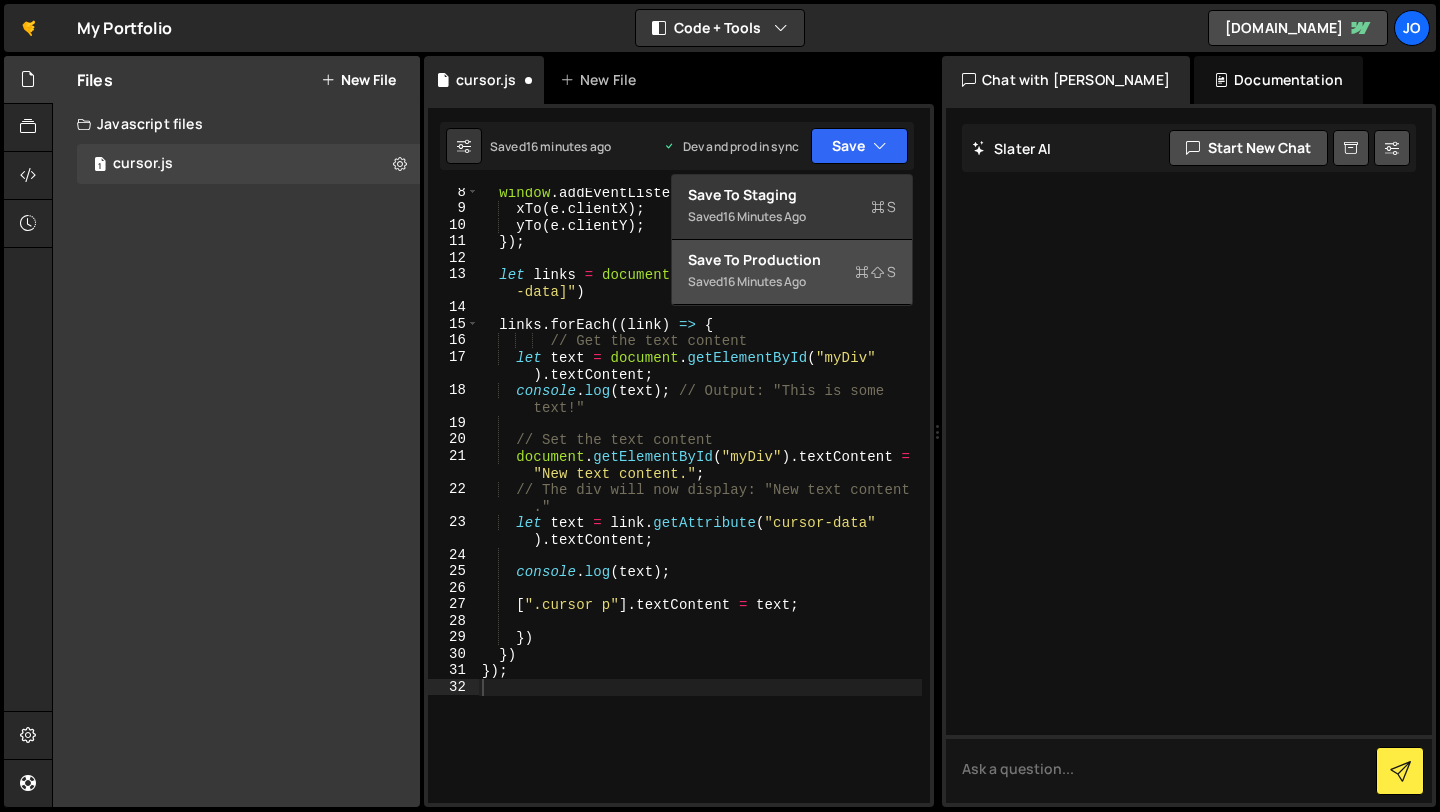 click on "Saved  16 minutes ago" at bounding box center [792, 282] 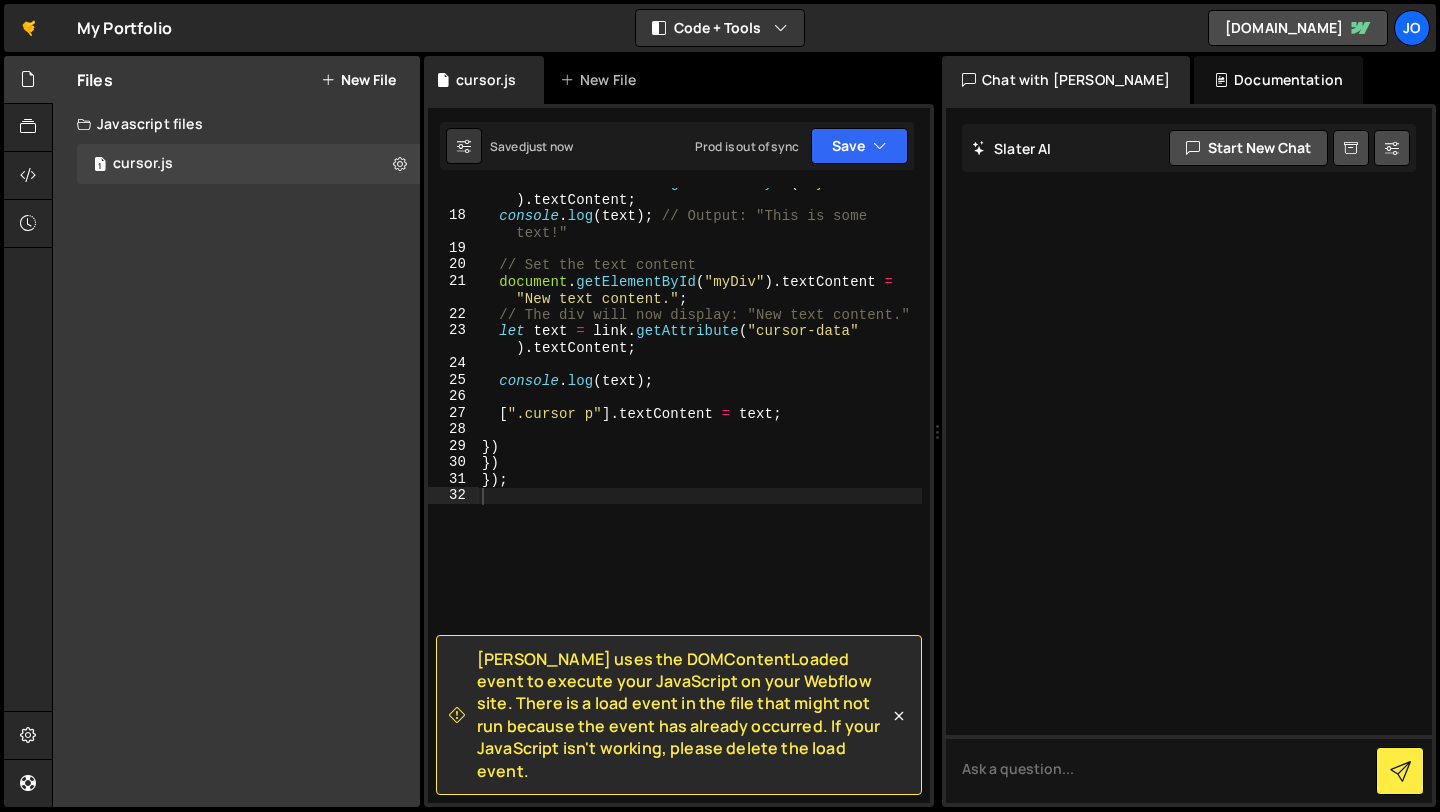scroll, scrollTop: 361, scrollLeft: 0, axis: vertical 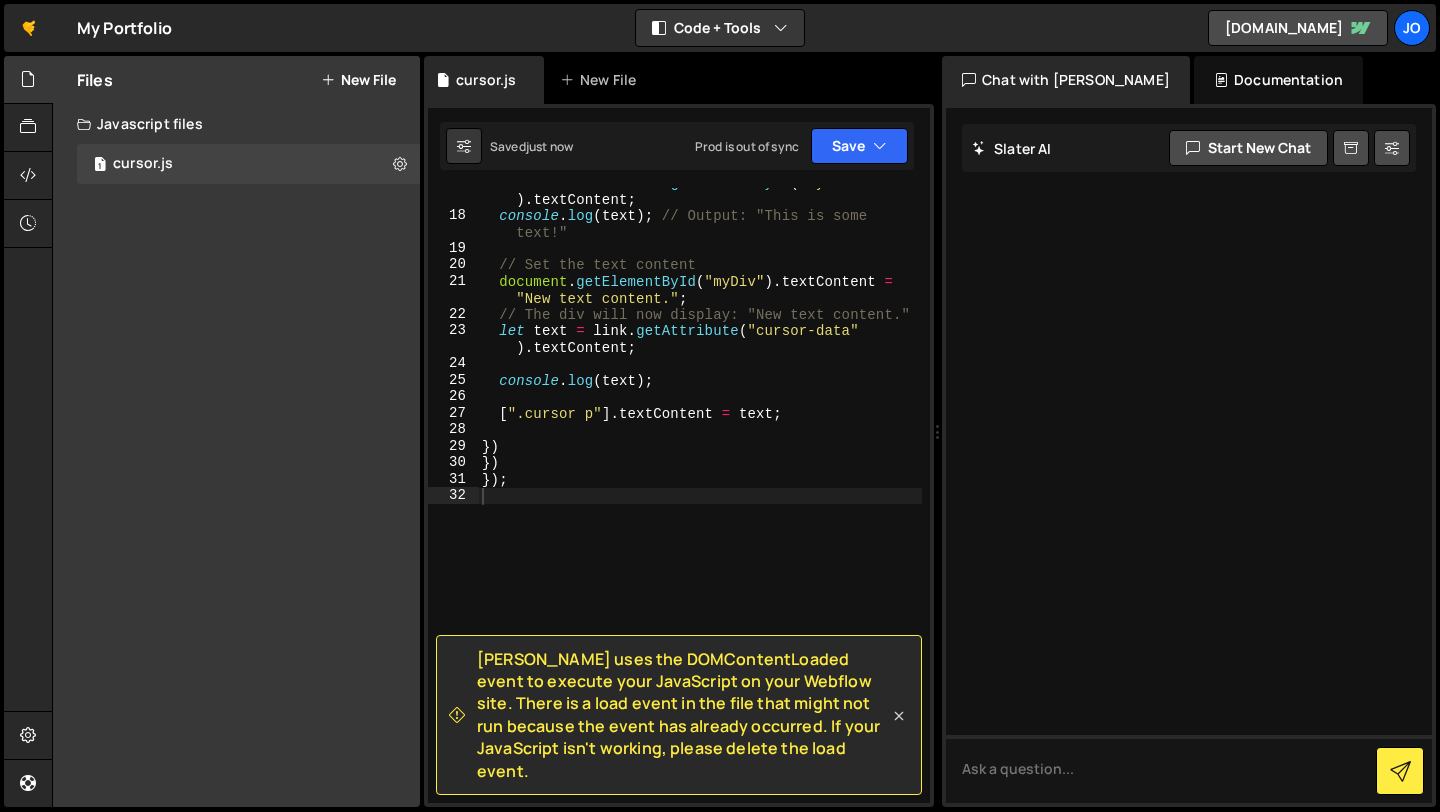 click 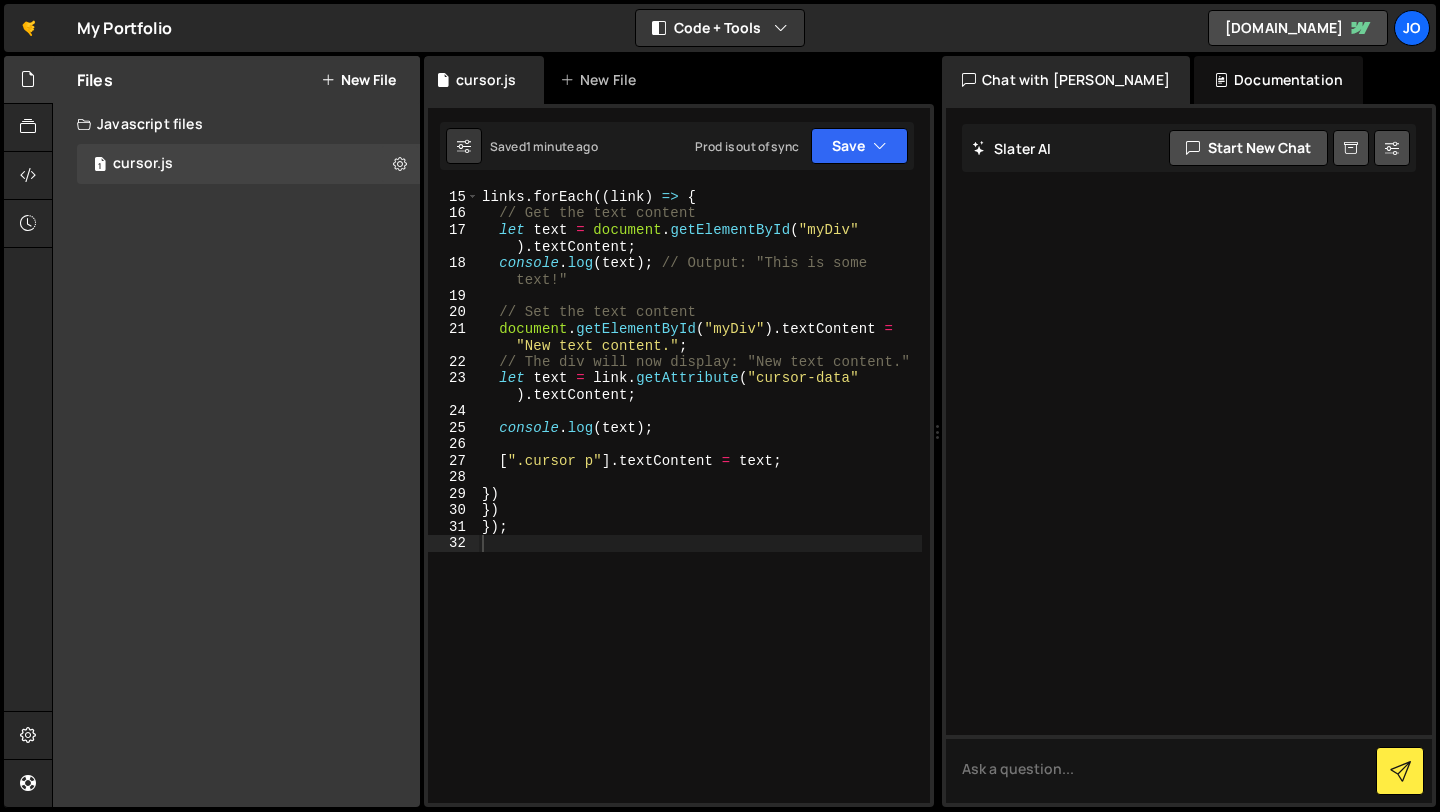 scroll, scrollTop: 263, scrollLeft: 0, axis: vertical 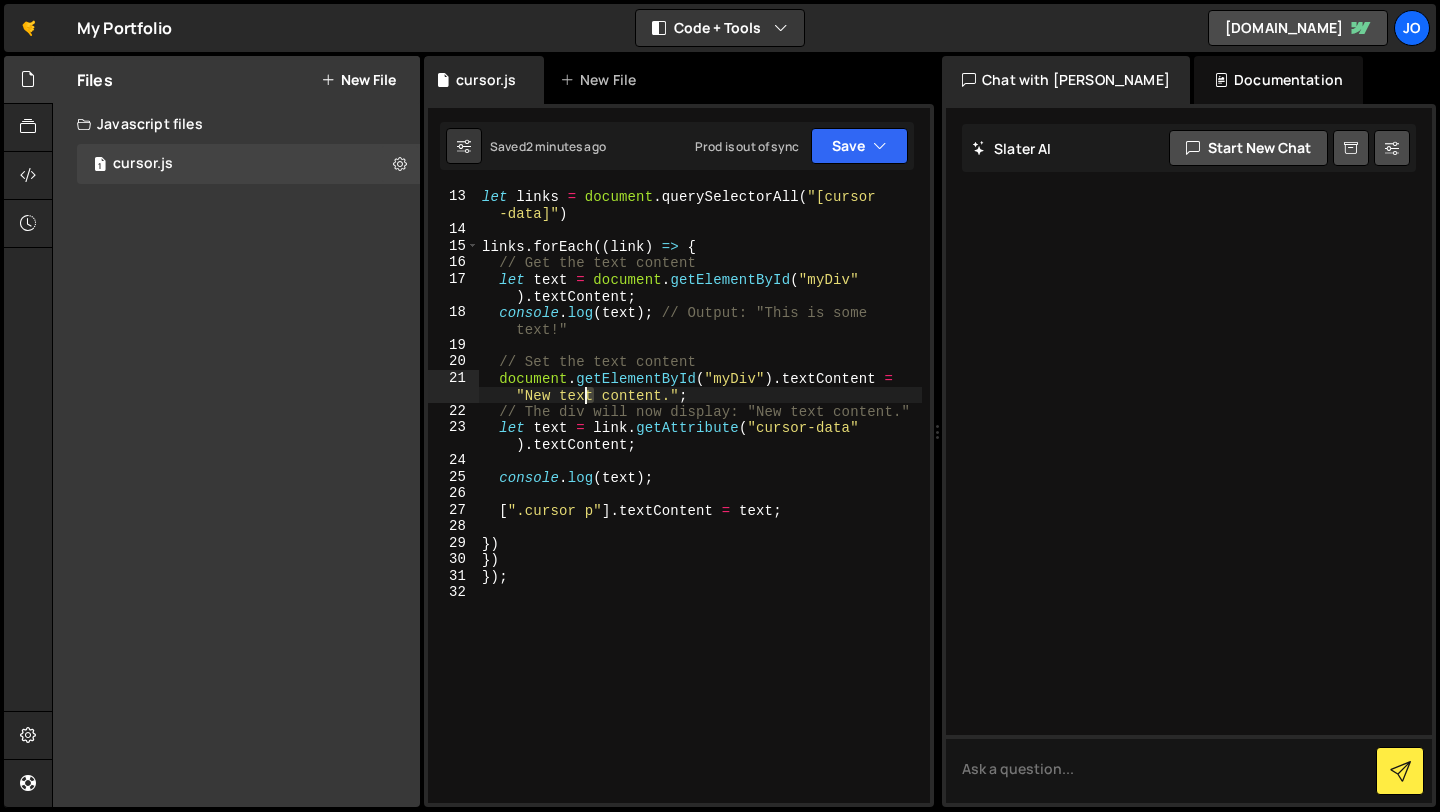 click on "let   links   =   document . querySelectorAll ( "[cursor    -data]" ) links . forEach (( link )   =>   {    // Get the text content    let   text   =   document . getElementById ( "myDiv"      ) . textContent ;    console . log ( text ) ;   // Output: "This is some       text!"    // Set the text content    document . getElementById ( "myDiv" ) . textContent   =        "New text content." ;    // The div will now display: "New text content."    let   text   =   link . getAttribute ( "cursor-data"      ) . textContent ;    console . log ( text ) ;    [ ".cursor p" ] . textContent   =   text ; }) }) }) ;" at bounding box center (700, 496) 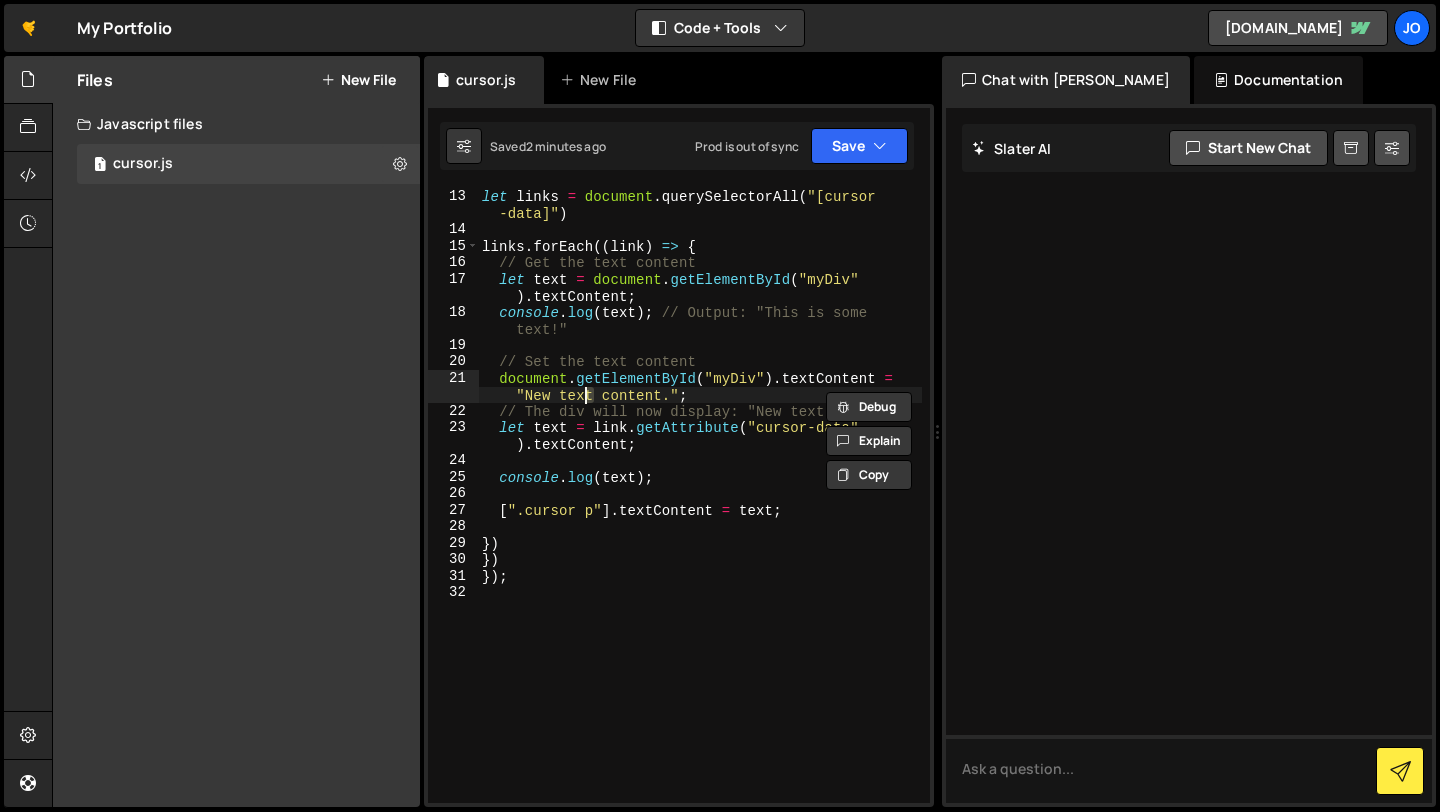 type on "});" 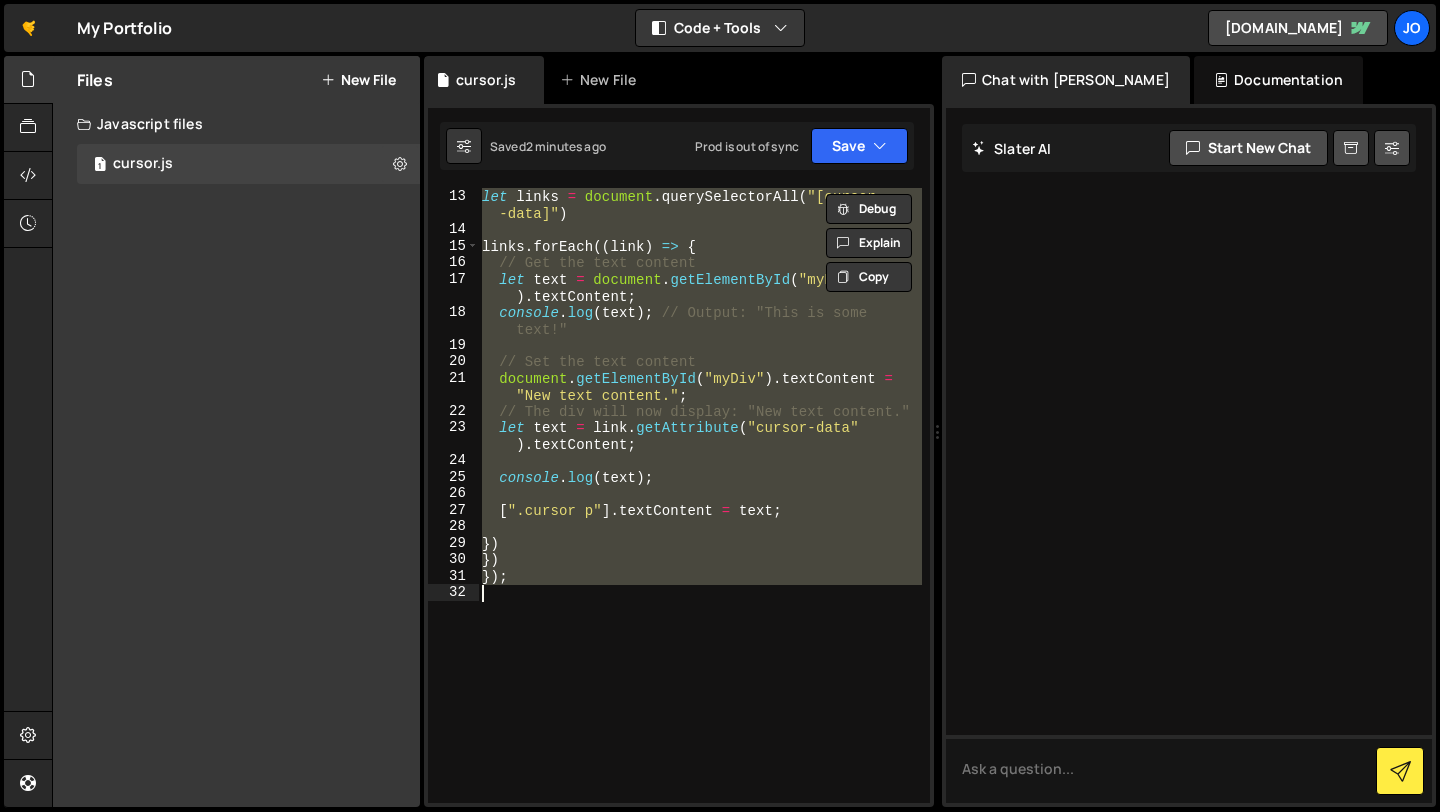 paste 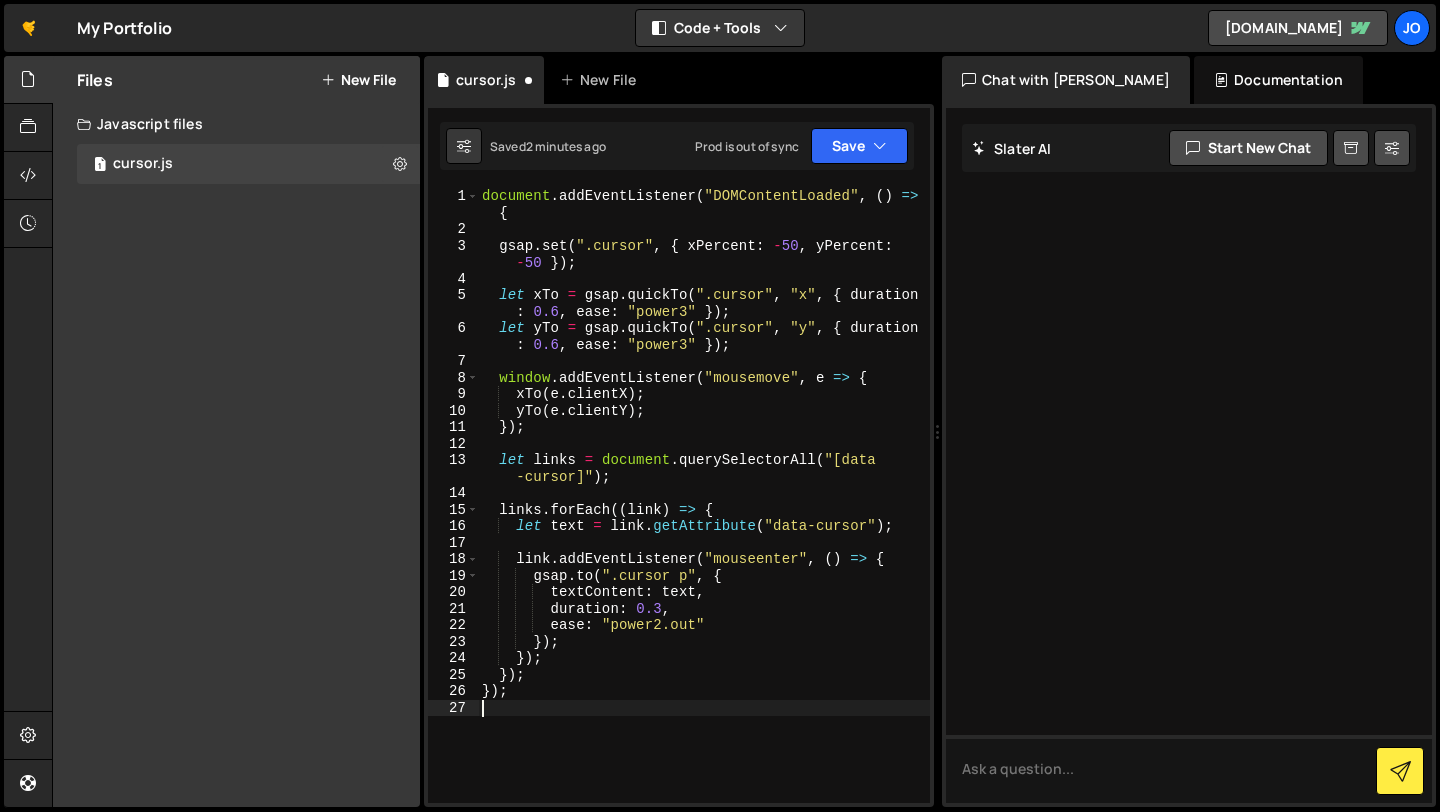 scroll, scrollTop: 0, scrollLeft: 0, axis: both 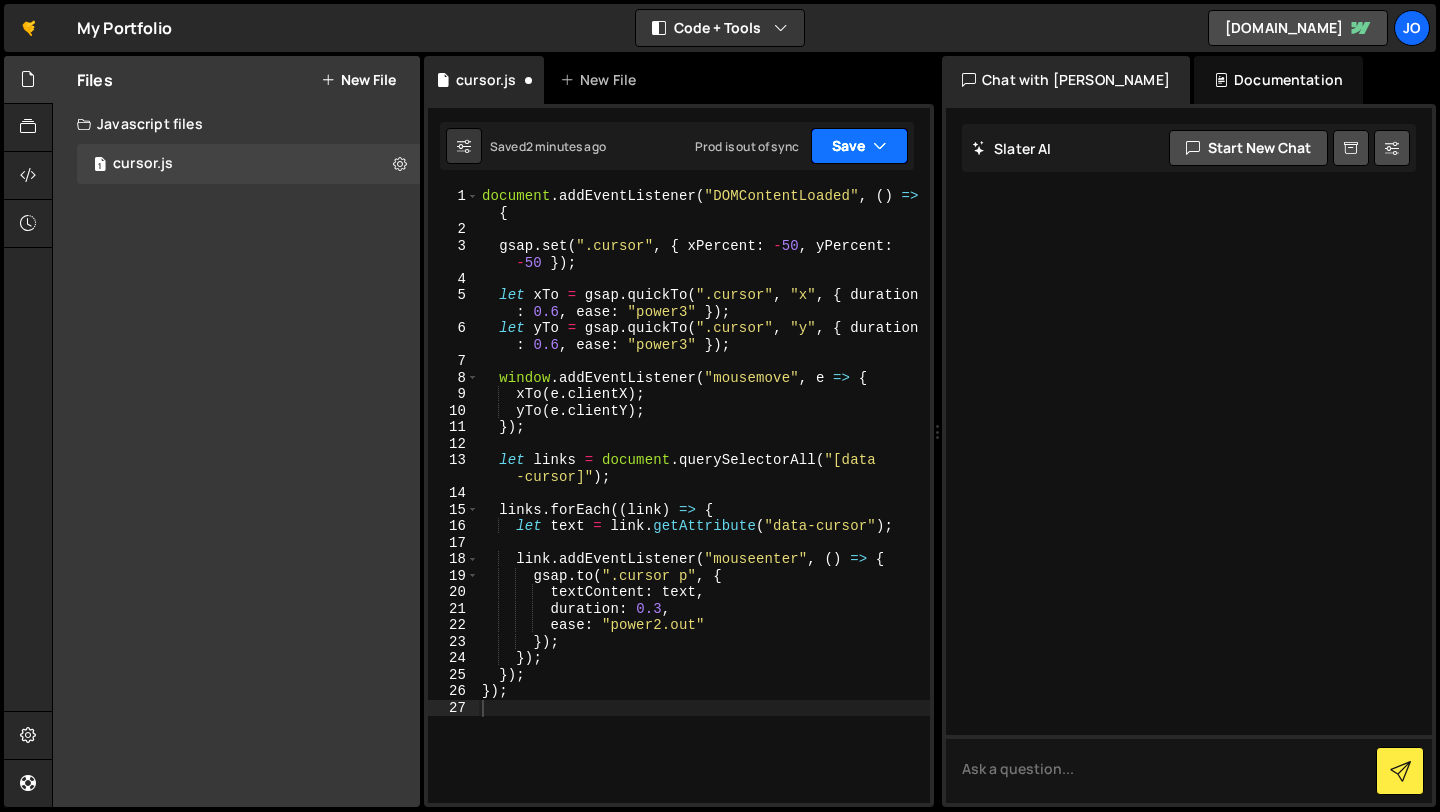 click on "Save" at bounding box center (859, 146) 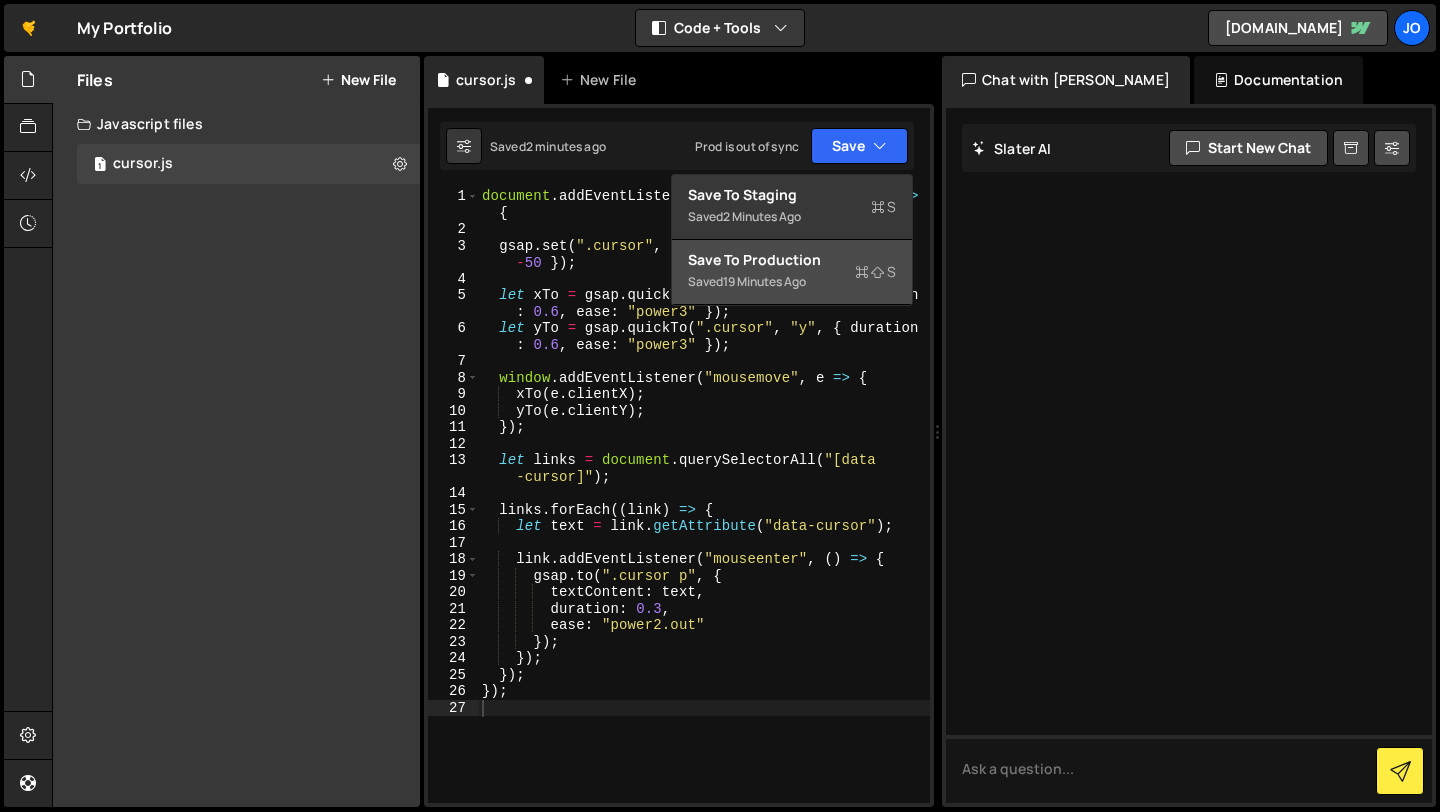 click on "Save to Production
S" at bounding box center [792, 260] 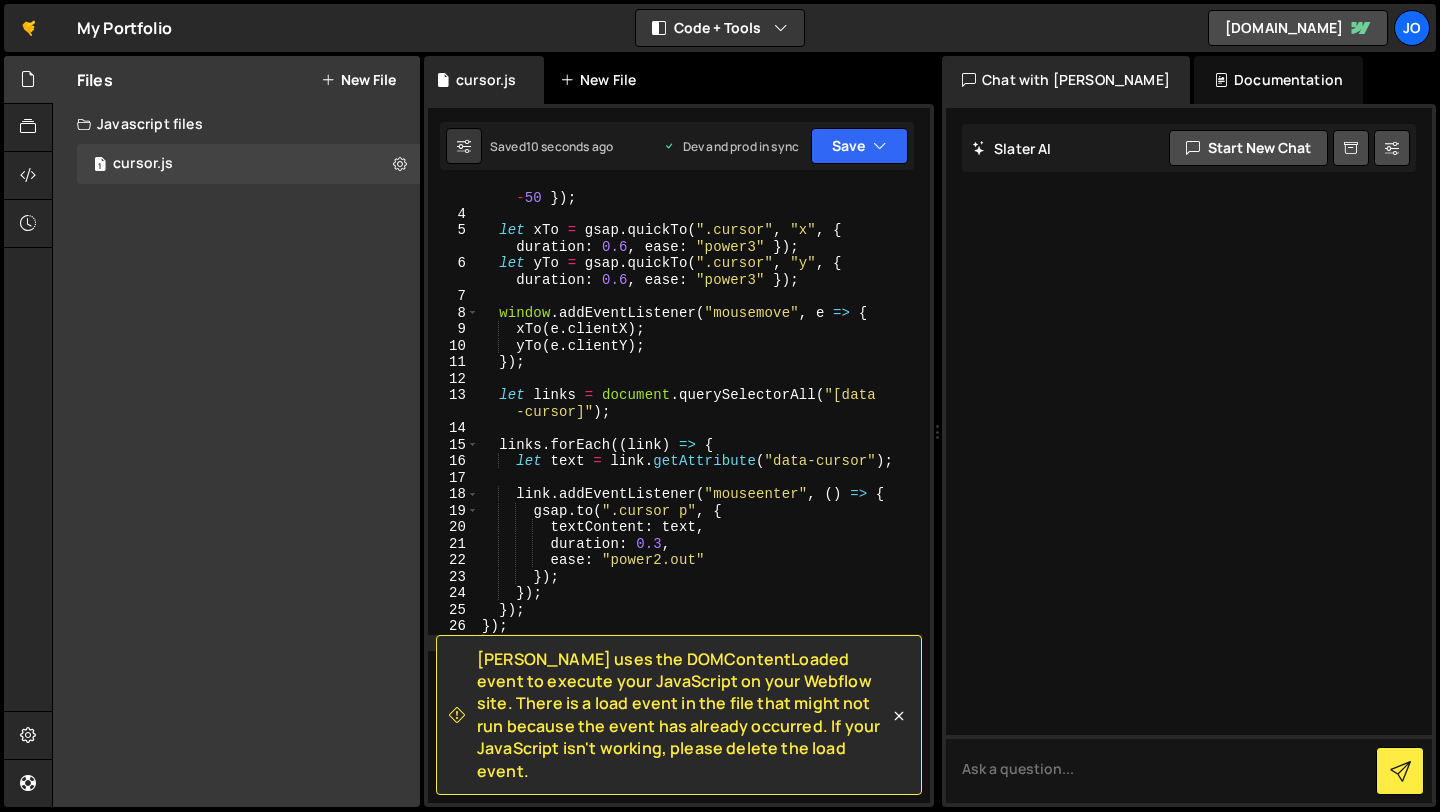 scroll, scrollTop: 65, scrollLeft: 0, axis: vertical 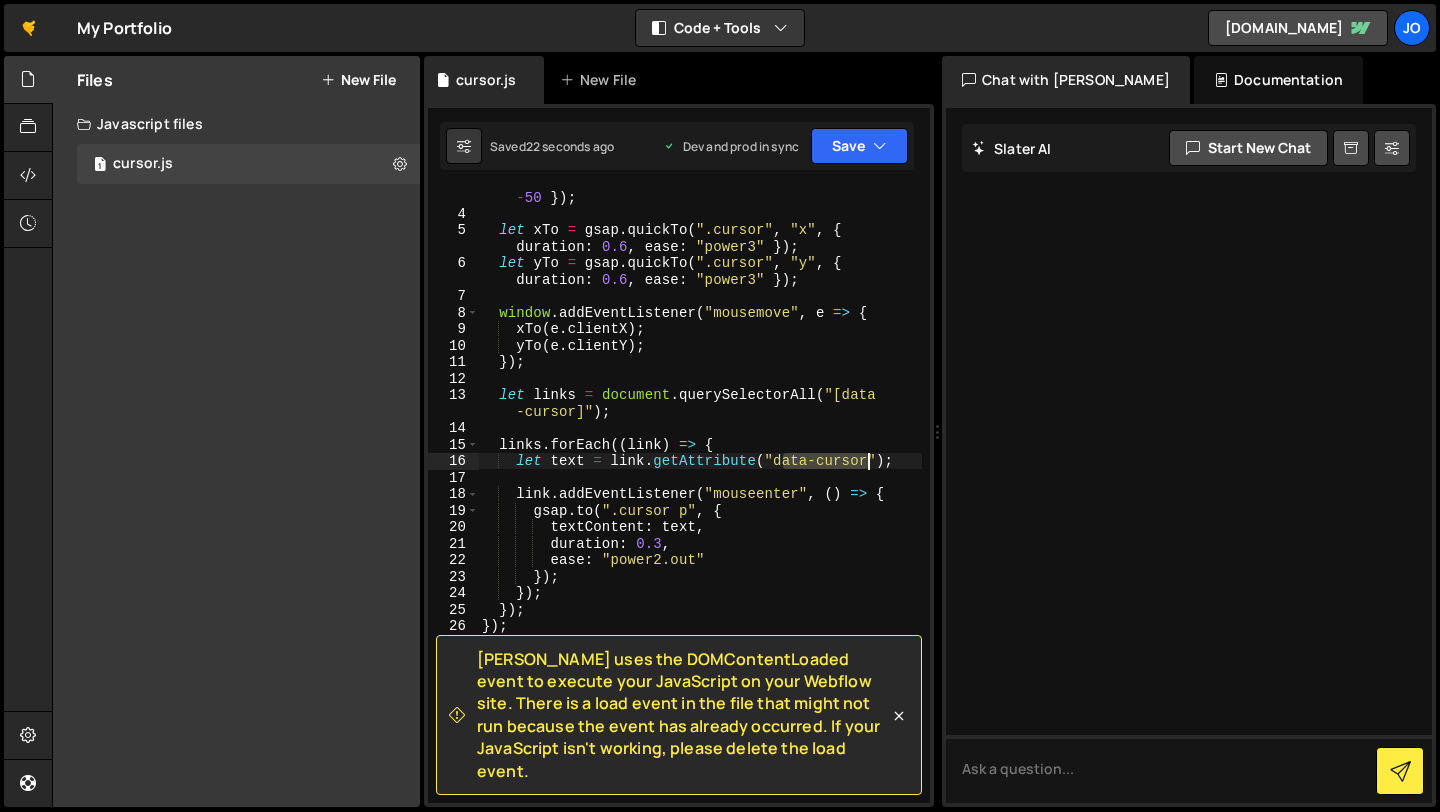 drag, startPoint x: 779, startPoint y: 461, endPoint x: 871, endPoint y: 456, distance: 92.13577 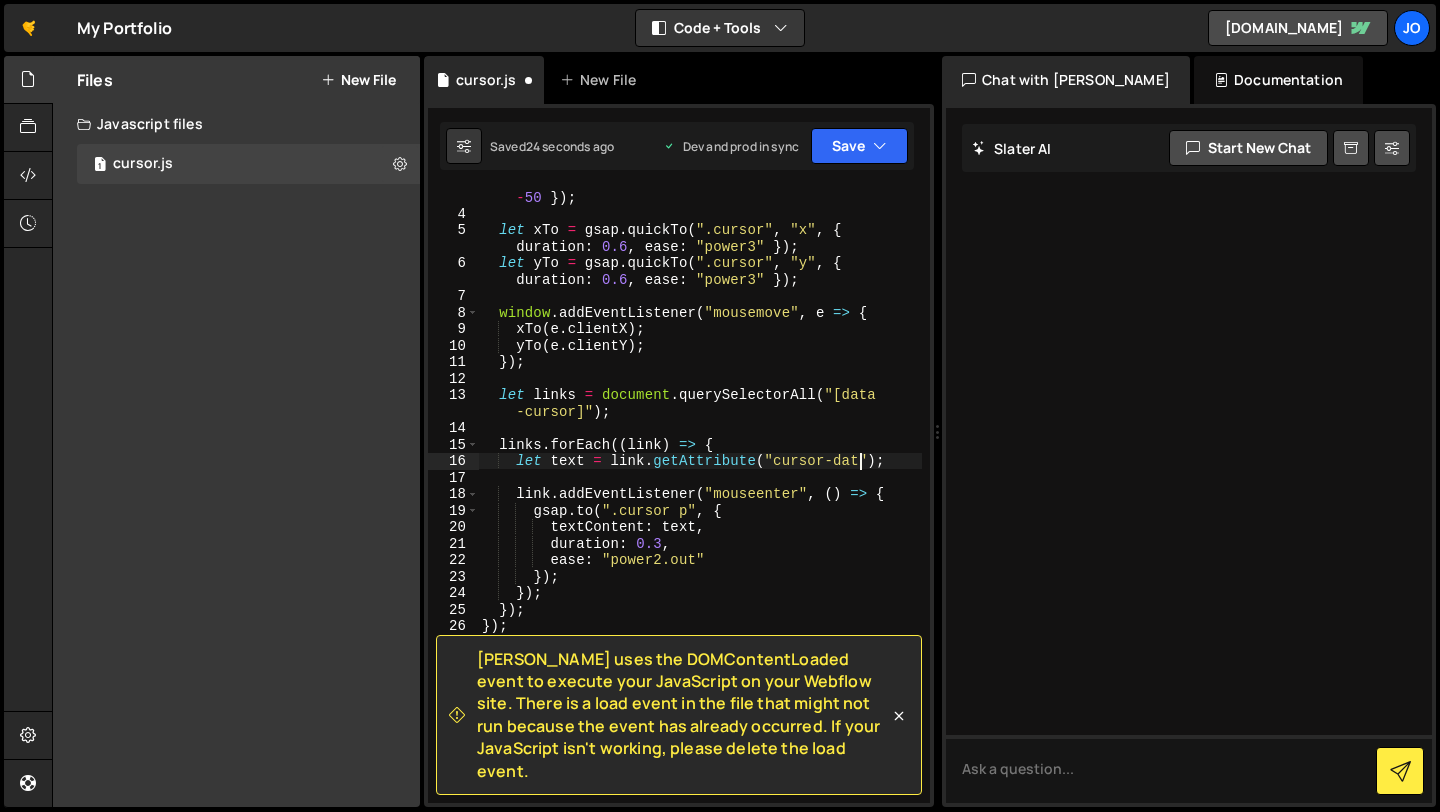 scroll, scrollTop: 0, scrollLeft: 26, axis: horizontal 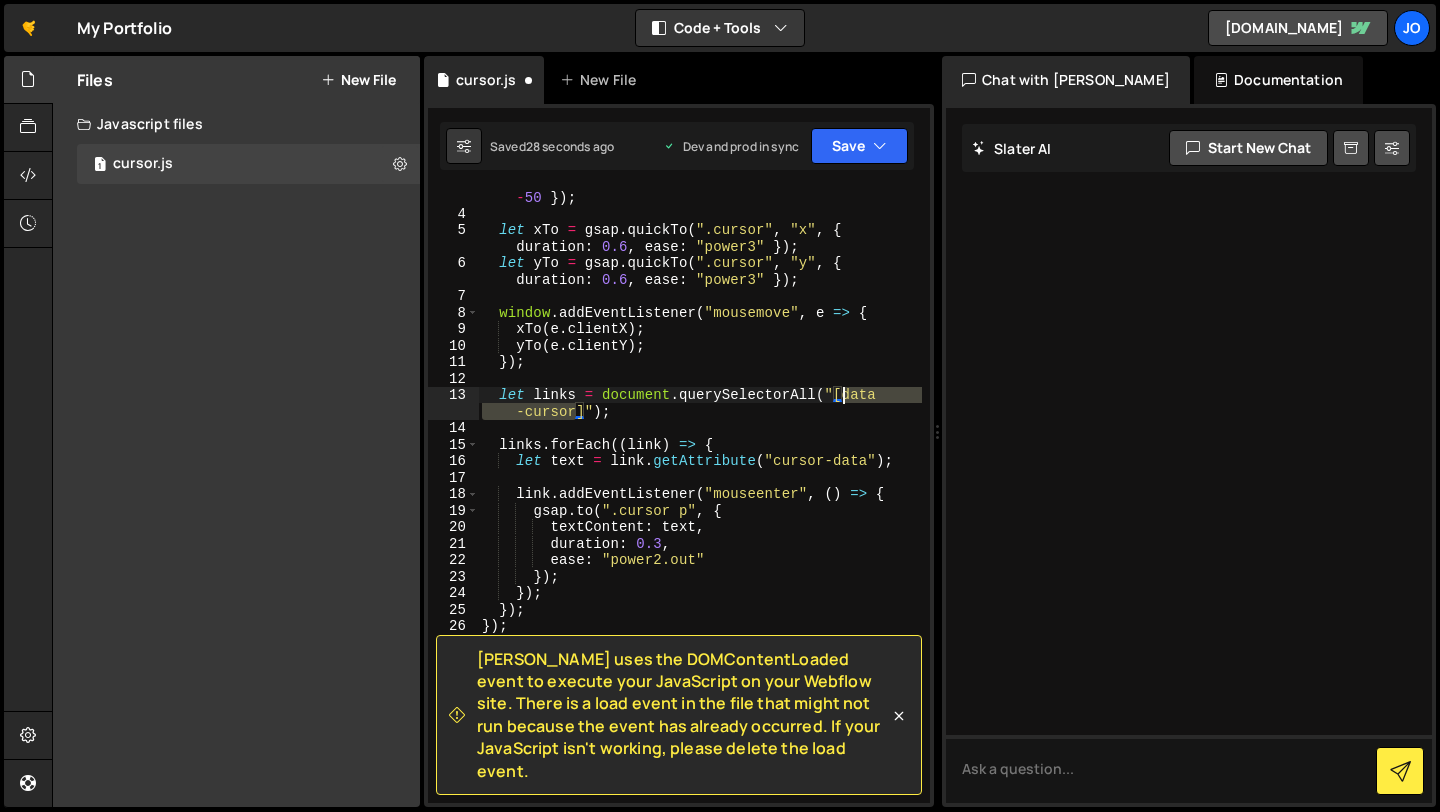 drag, startPoint x: 577, startPoint y: 411, endPoint x: 845, endPoint y: 396, distance: 268.41943 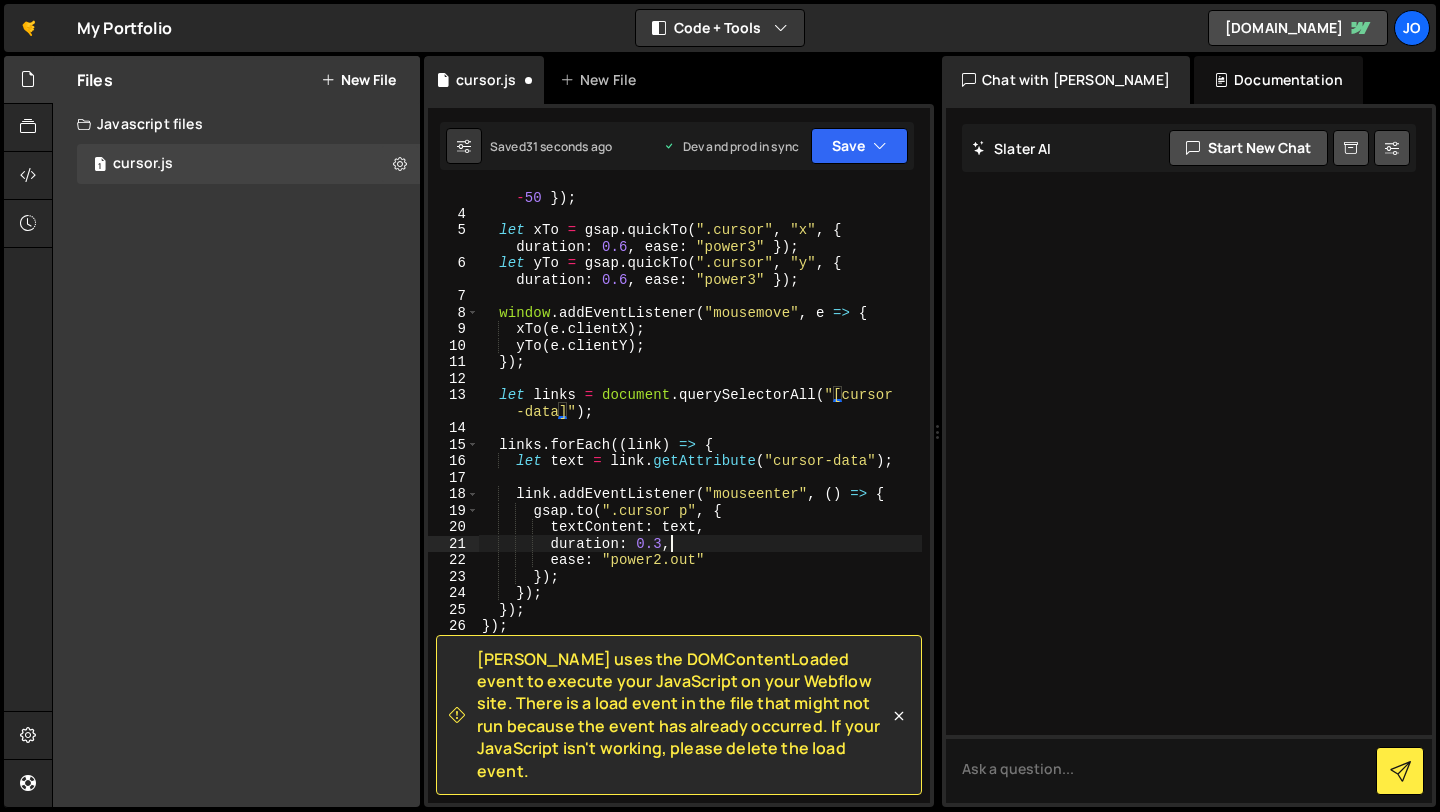click on "gsap . set ( ".cursor" ,   {   xPercent :   - 50 ,   yPercent :        - 50   }) ;    let   xTo   =   gsap . quickTo ( ".cursor" ,   "x" ,   {        duration :   0.6 ,   ease :   "power3"   }) ;    let   yTo   =   gsap . quickTo ( ".cursor" ,   "y" ,   {        duration :   0.6 ,   ease :   "power3"   }) ;    window . addEventListener ( "mousemove" ,   e   =>   {       xTo ( e . clientX ) ;       yTo ( e . clientY ) ;    }) ;    let   links   =   document . querySelectorAll ( "[cursor      -data]" ) ;    links . forEach (( link )   =>   {       let   text   =   link . getAttribute ( "cursor-data" ) ;       link . addEventListener ( "mouseenter" ,   ( )   =>   {          gsap . to ( ".cursor p" ,   {             textContent :   text ,             duration :   0.3 ,             ease :   "power2.out"          }) ;       }) ;    }) ; }) ;" at bounding box center [700, 504] 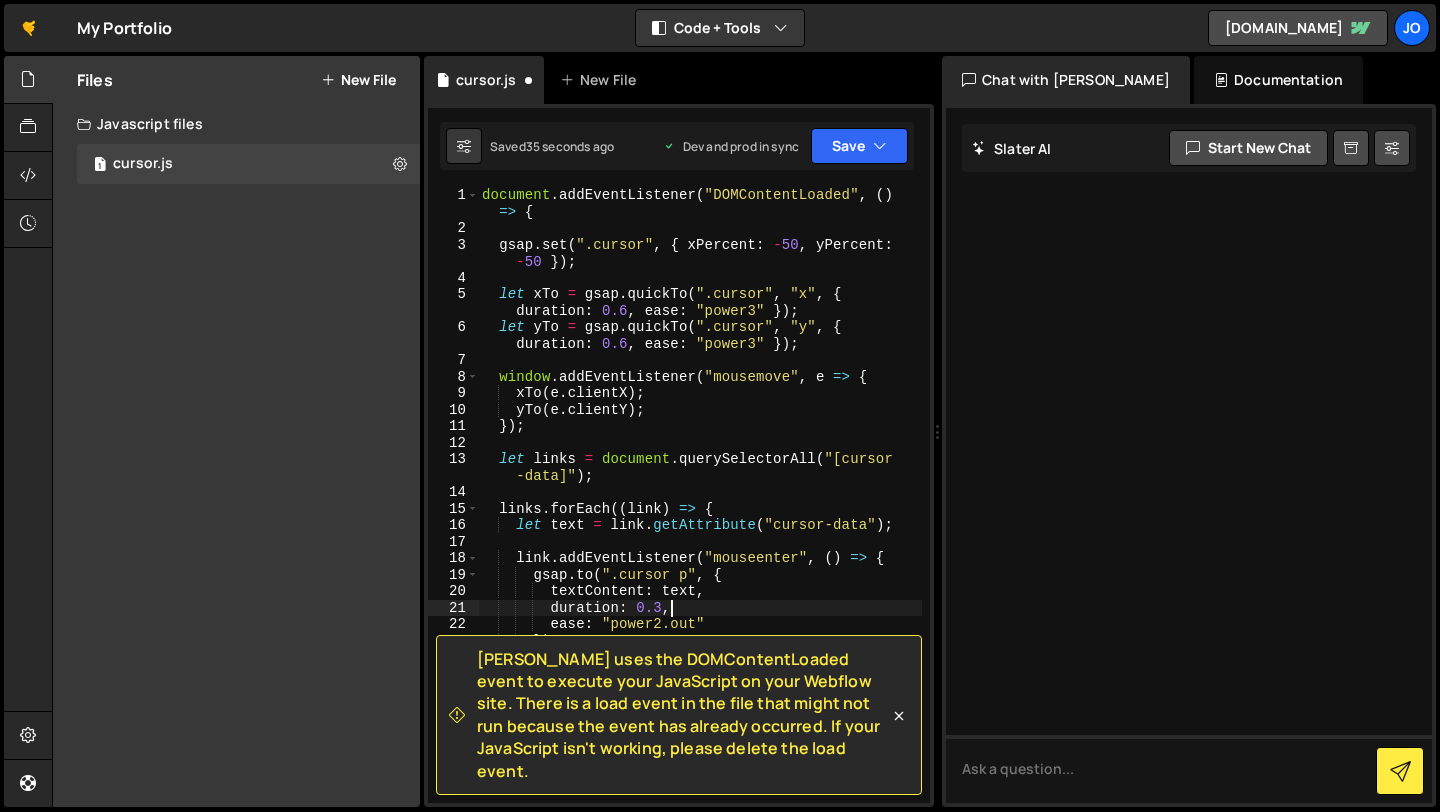 scroll, scrollTop: 0, scrollLeft: 0, axis: both 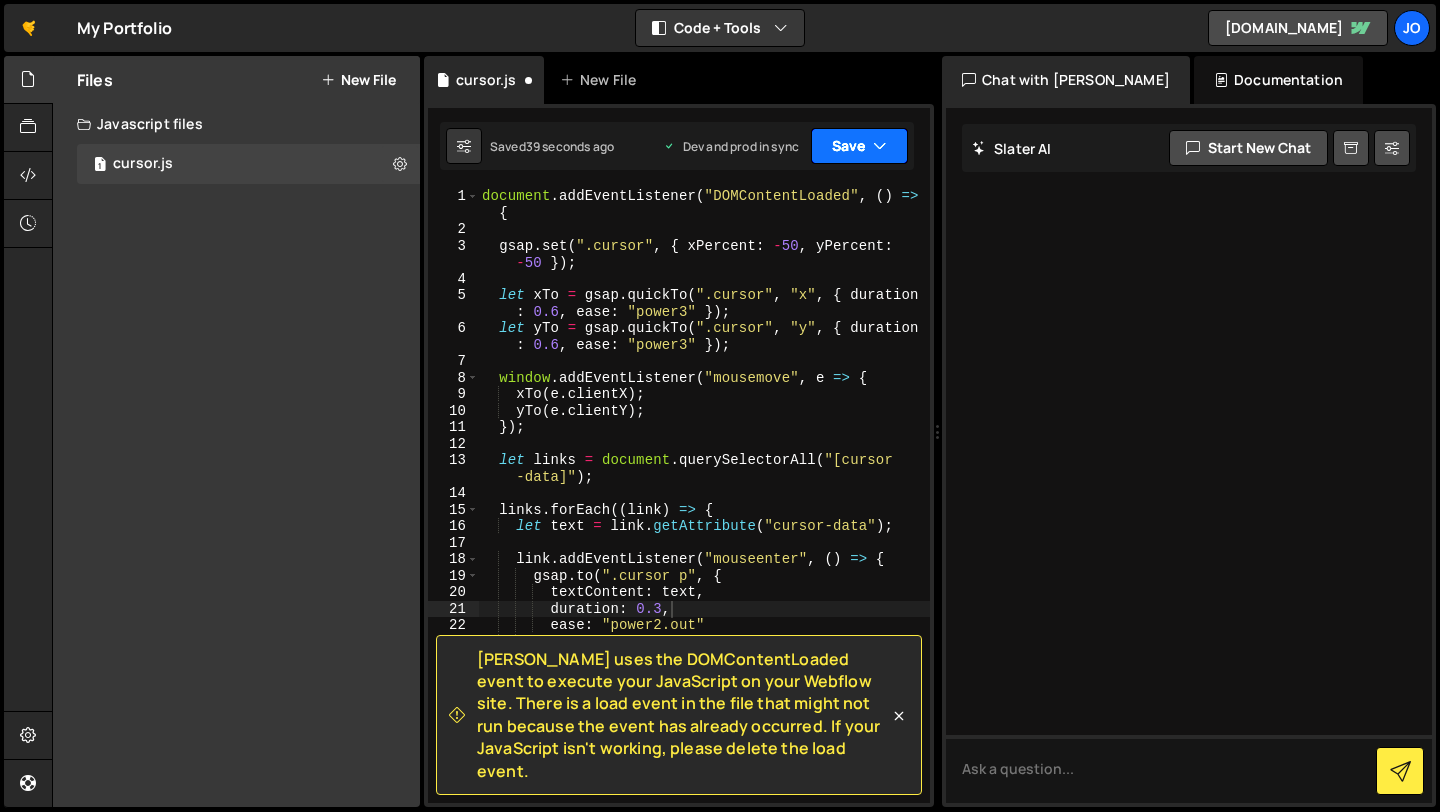 click on "Save" at bounding box center [859, 146] 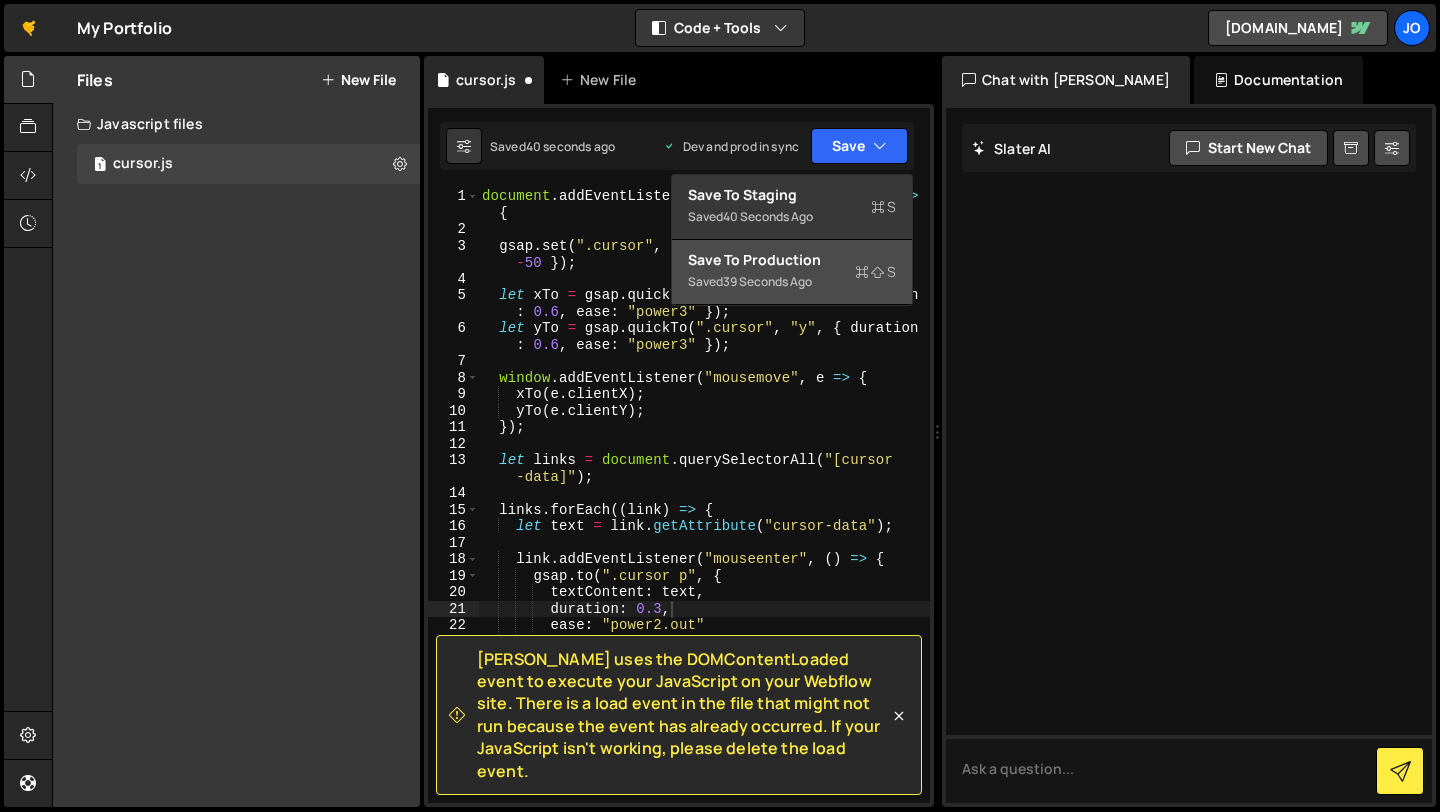 click on "Save to Production
S" at bounding box center (792, 260) 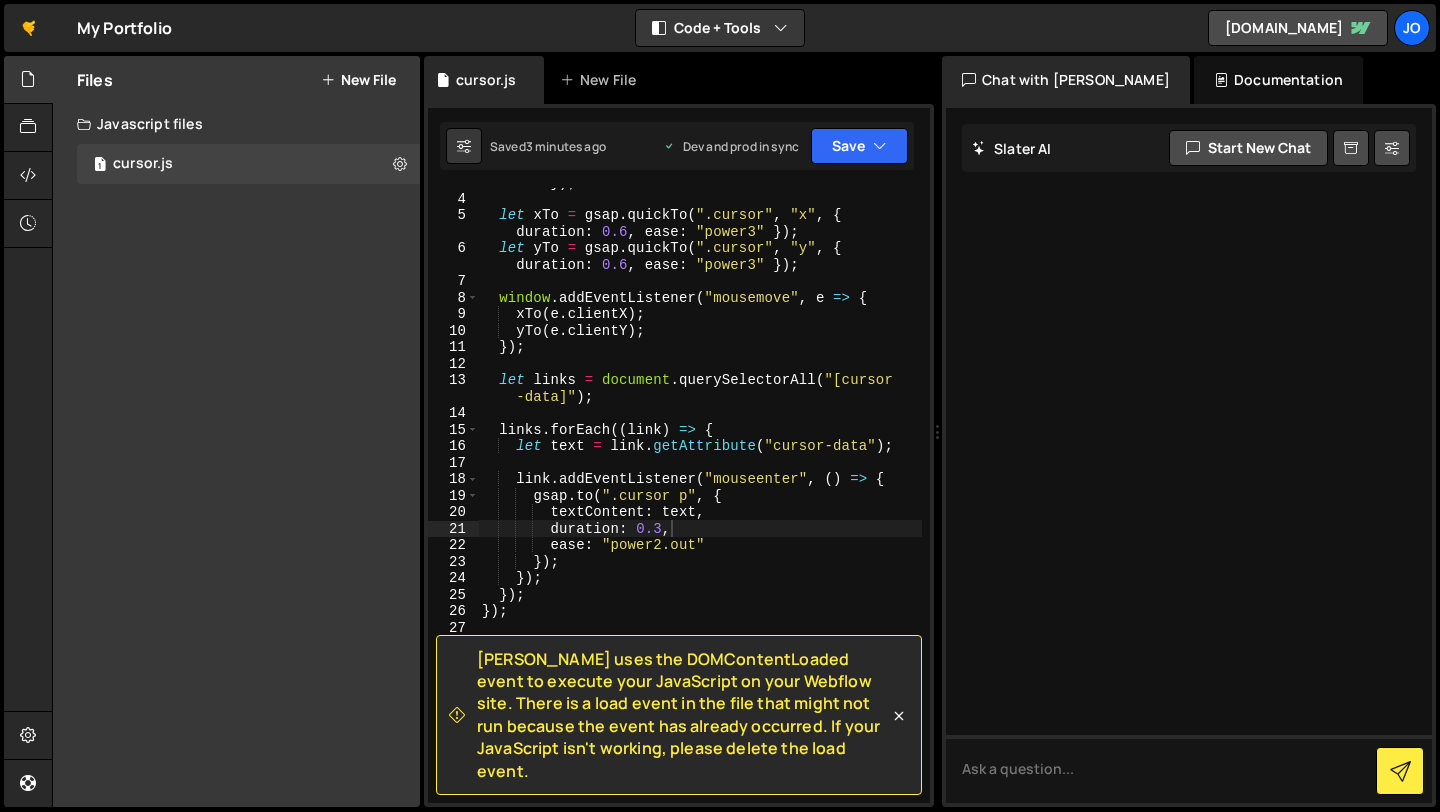 scroll, scrollTop: 80, scrollLeft: 0, axis: vertical 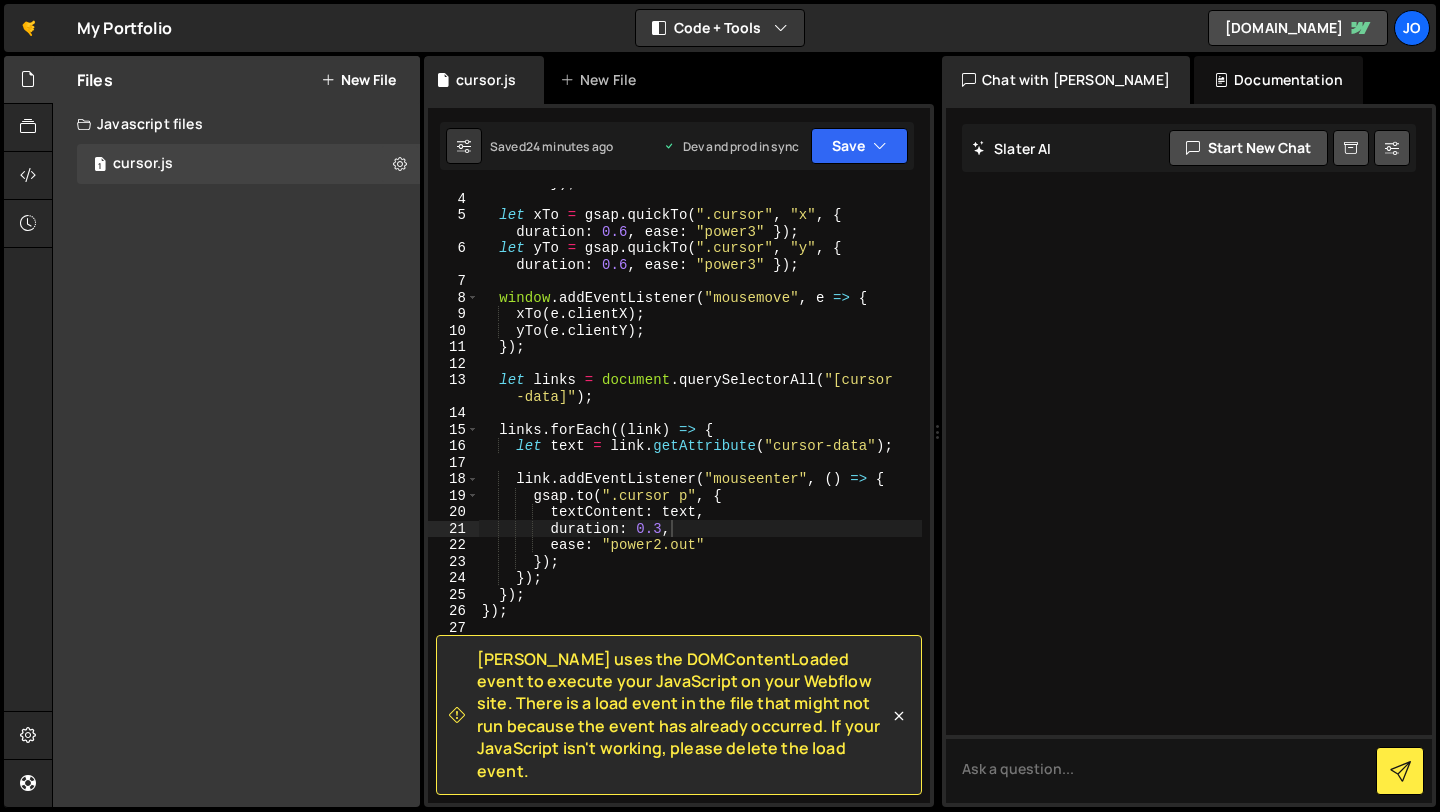 click on "gsap . set ( ".cursor" ,   {   xPercent :   - 50 ,   yPercent :        - 50   }) ;    let   xTo   =   gsap . quickTo ( ".cursor" ,   "x" ,   {        duration :   0.6 ,   ease :   "power3"   }) ;    let   yTo   =   gsap . quickTo ( ".cursor" ,   "y" ,   {        duration :   0.6 ,   ease :   "power3"   }) ;    window . addEventListener ( "mousemove" ,   e   =>   {       xTo ( e . clientX ) ;       yTo ( e . clientY ) ;    }) ;    let   links   =   document . querySelectorAll ( "[cursor      -data]" ) ;    links . forEach (( link )   =>   {       let   text   =   link . getAttribute ( "cursor-data" ) ;       link . addEventListener ( "mouseenter" ,   ( )   =>   {          gsap . to ( ".cursor p" ,   {             textContent :   text ,             duration :   0.3 ,             ease :   "power2.out"          }) ;       }) ;    }) ; }) ;" at bounding box center [700, 489] 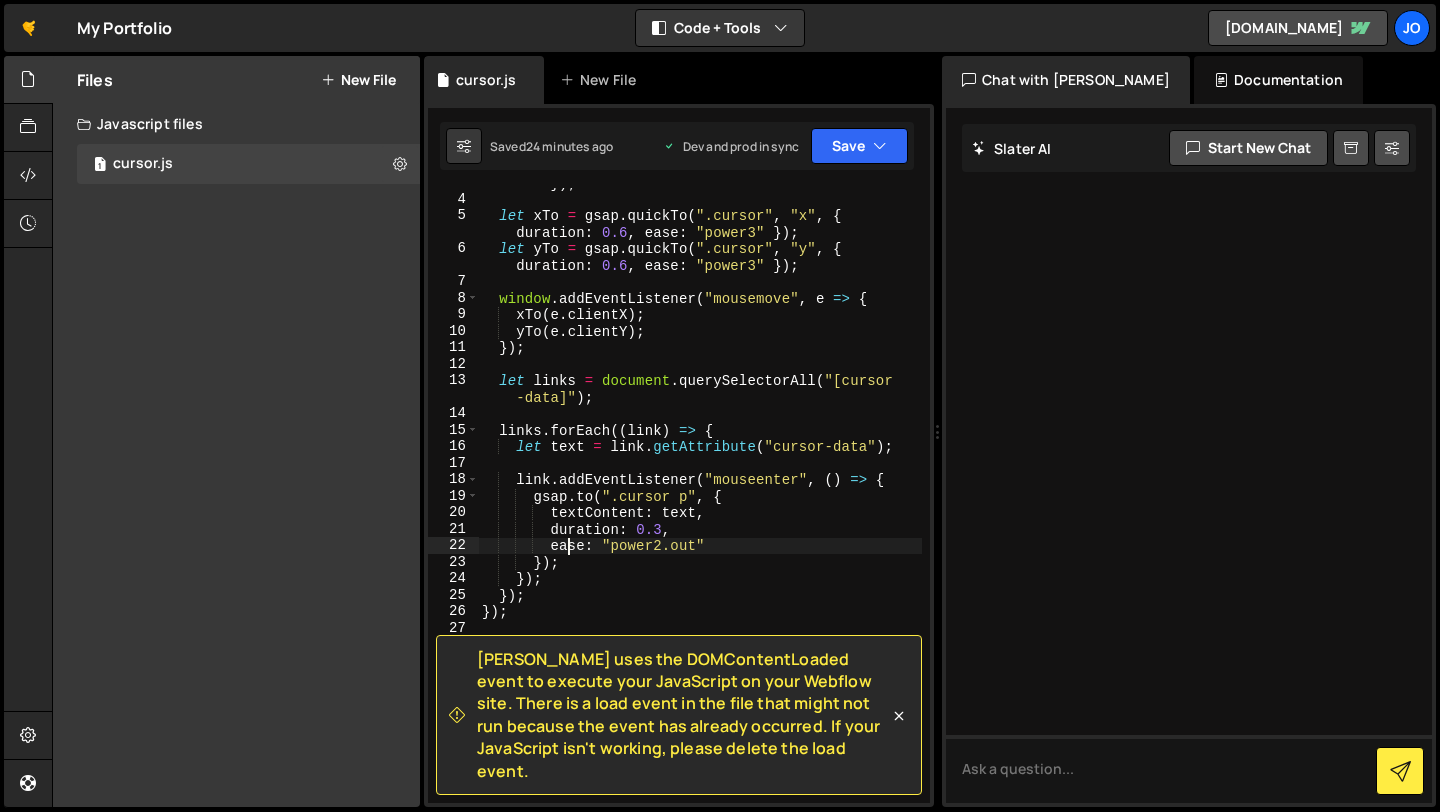 scroll, scrollTop: 0, scrollLeft: 0, axis: both 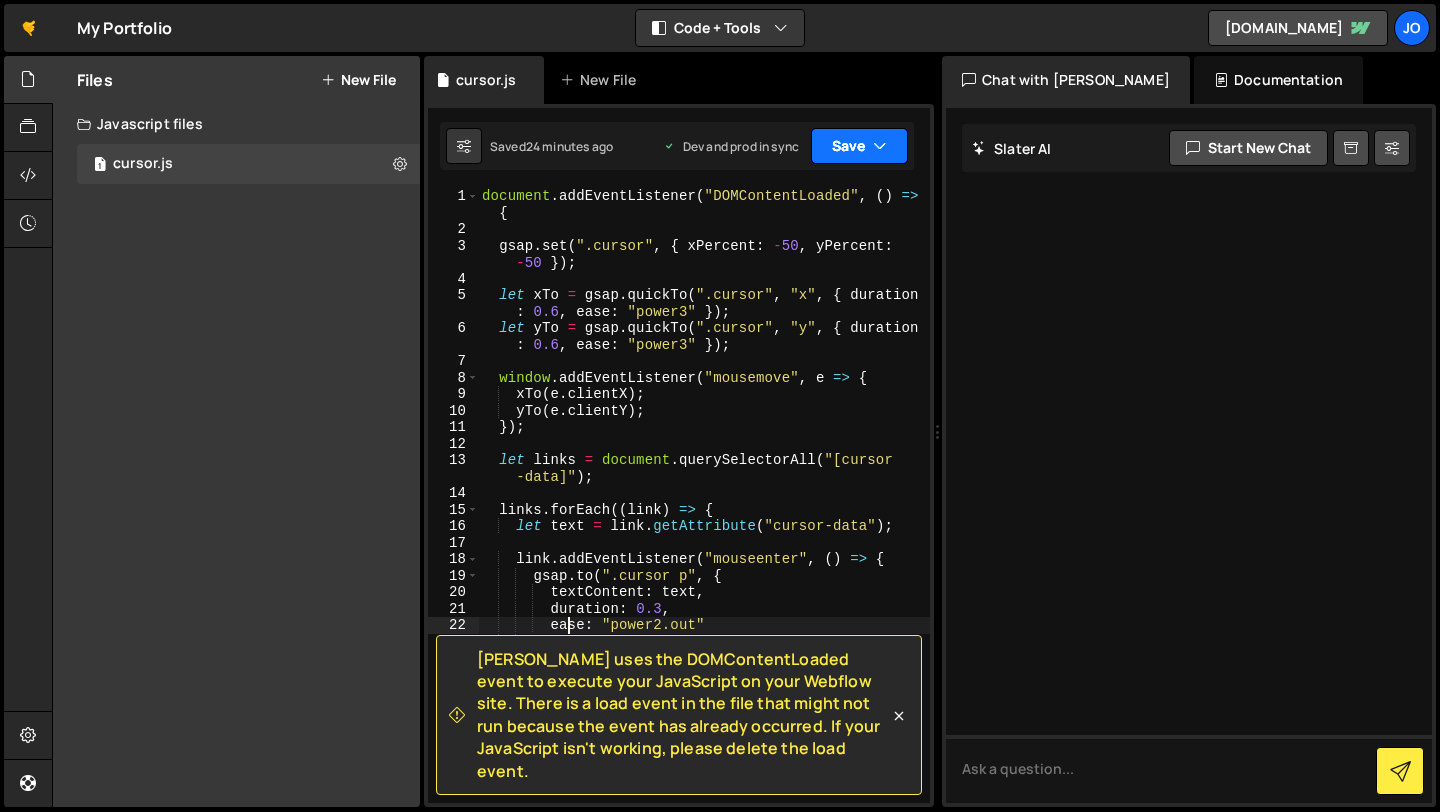 click at bounding box center (880, 146) 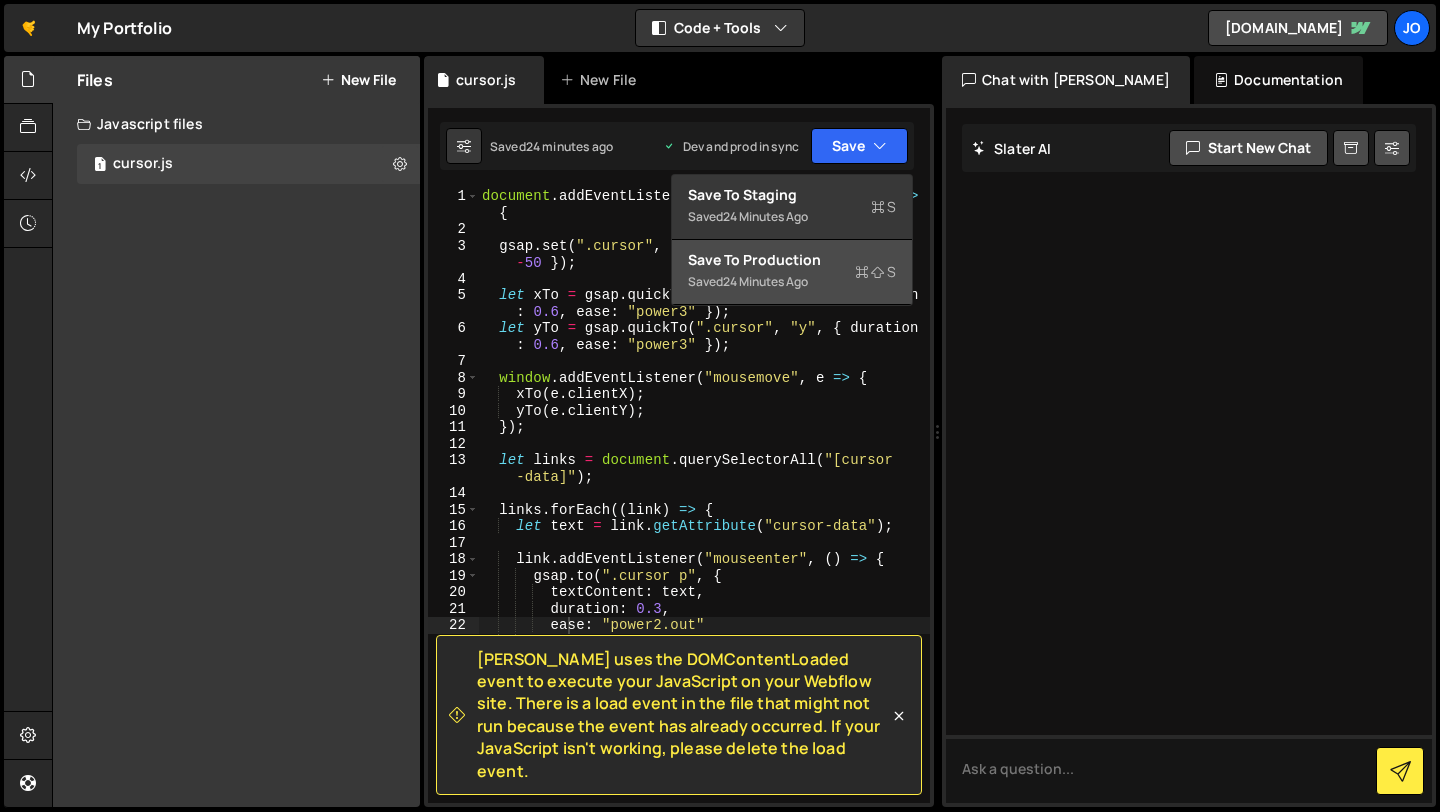 click on "Save to Production
S" at bounding box center (792, 260) 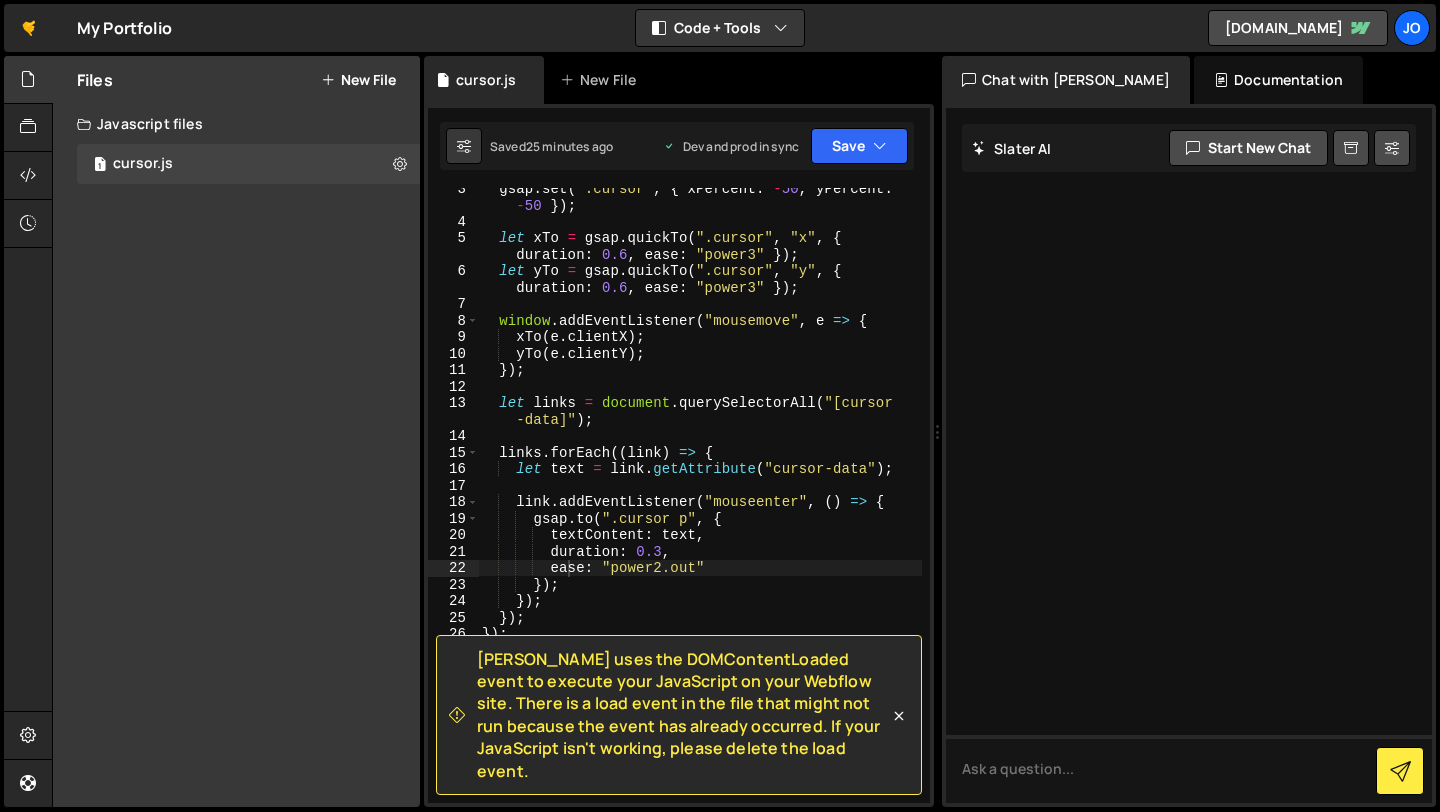 scroll, scrollTop: 76, scrollLeft: 0, axis: vertical 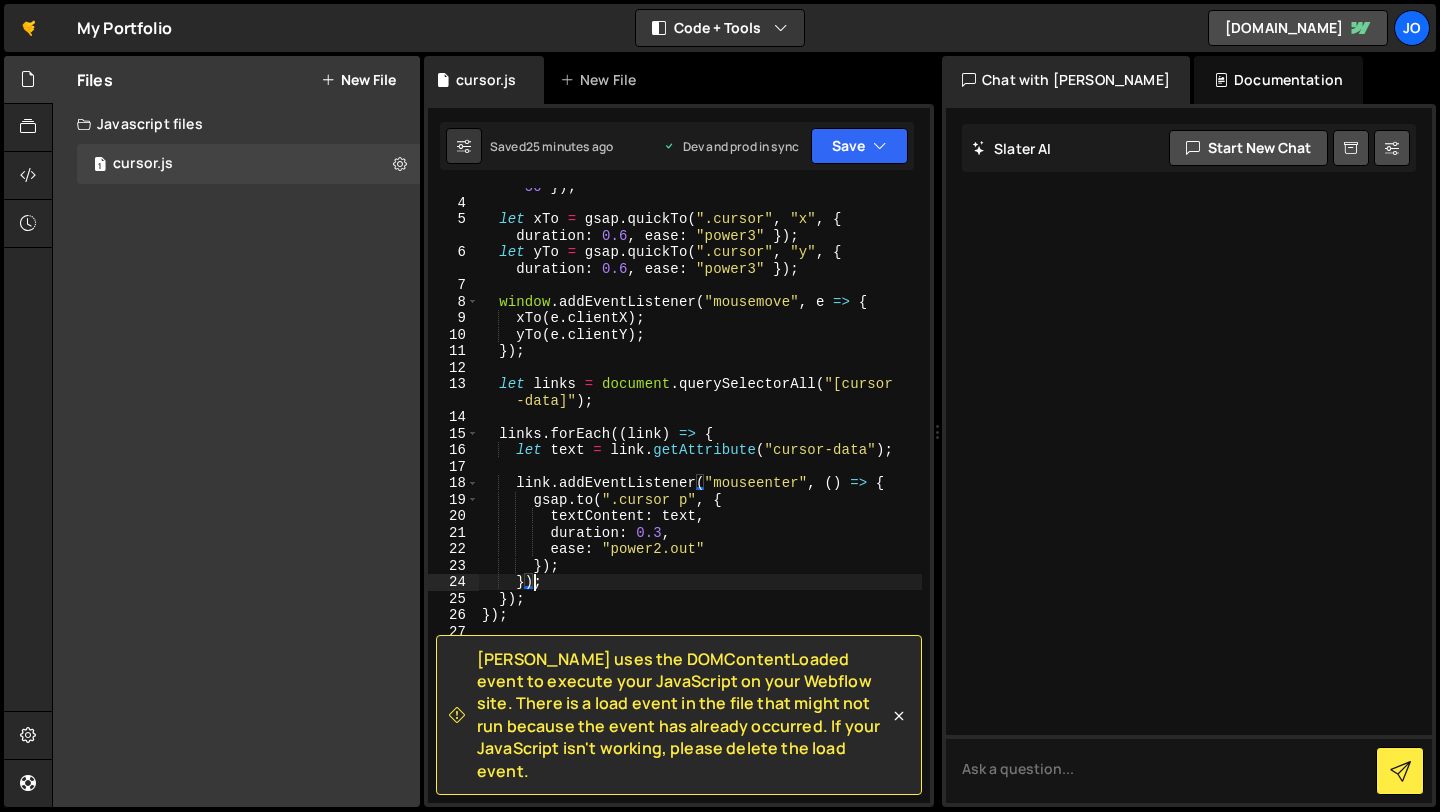 click on "gsap . set ( ".cursor" ,   {   xPercent :   - 50 ,   yPercent :        - 50   }) ;    let   xTo   =   gsap . quickTo ( ".cursor" ,   "x" ,   {        duration :   0.6 ,   ease :   "power3"   }) ;    let   yTo   =   gsap . quickTo ( ".cursor" ,   "y" ,   {        duration :   0.6 ,   ease :   "power3"   }) ;    window . addEventListener ( "mousemove" ,   e   =>   {       xTo ( e . clientX ) ;       yTo ( e . clientY ) ;    }) ;    let   links   =   document . querySelectorAll ( "[cursor      -data]" ) ;    links . forEach (( link )   =>   {       let   text   =   link . getAttribute ( "cursor-data" ) ;       link . addEventListener ( "mouseenter" ,   ( )   =>   {          gsap . to ( ".cursor p" ,   {             textContent :   text ,             duration :   0.3 ,             ease :   "power2.out"          }) ;       }) ;    }) ; }) ;" at bounding box center [700, 493] 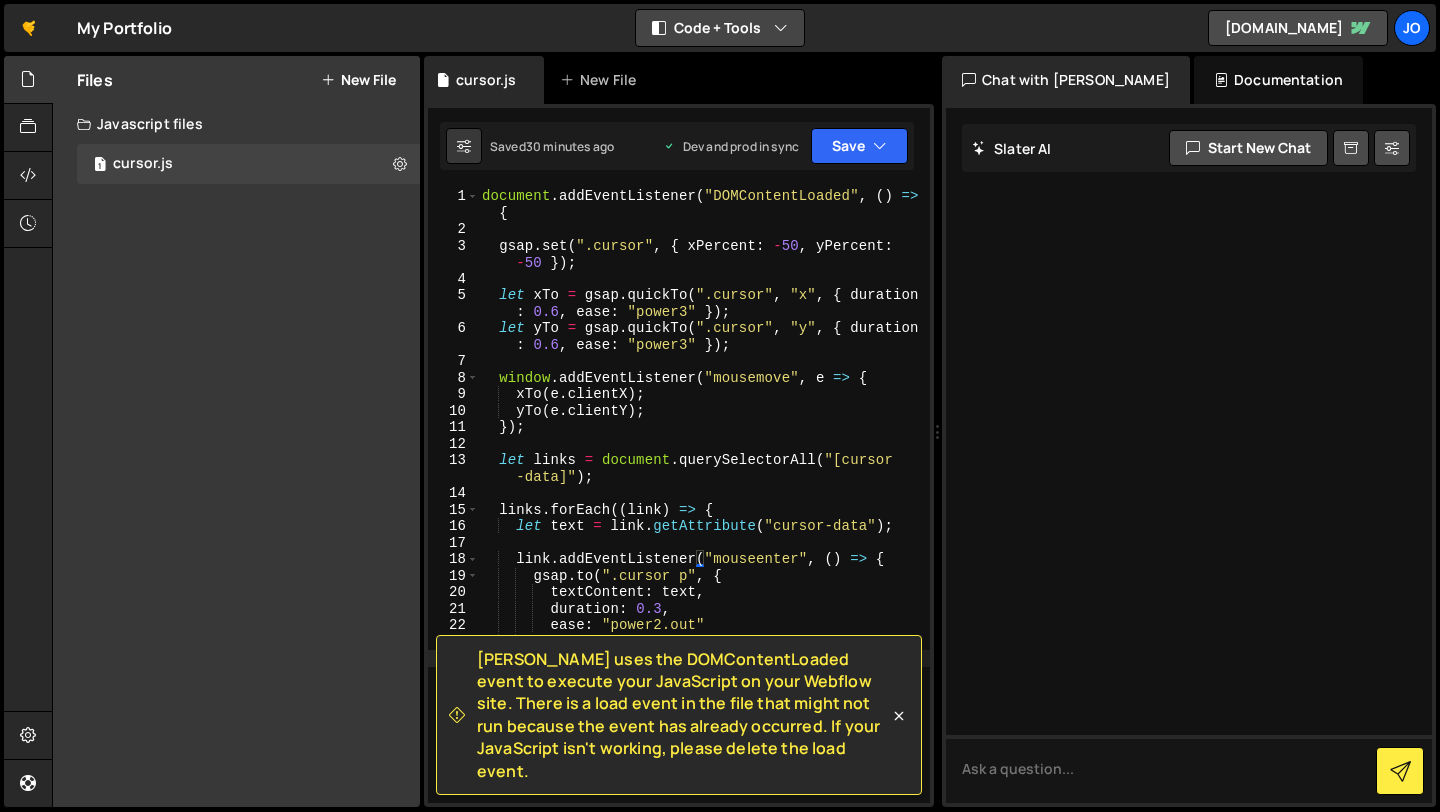 click on "Code + Tools" at bounding box center [720, 28] 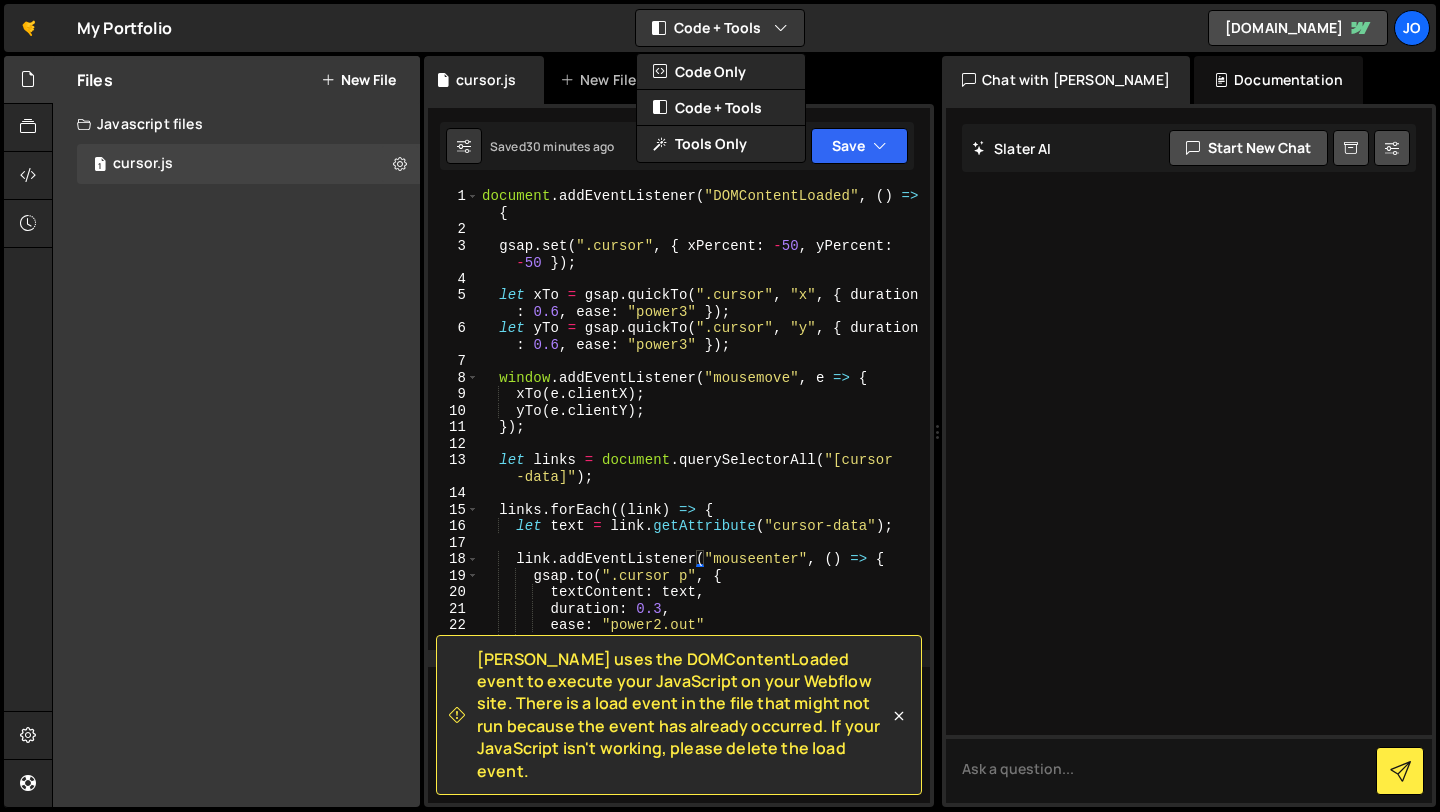 click on "🤙
My Portfolio
⚠️ Code is being edited in another browser
Code + Tools
Code Only
Code + Tools
Tools Only
[DOMAIN_NAME]" at bounding box center [720, 28] 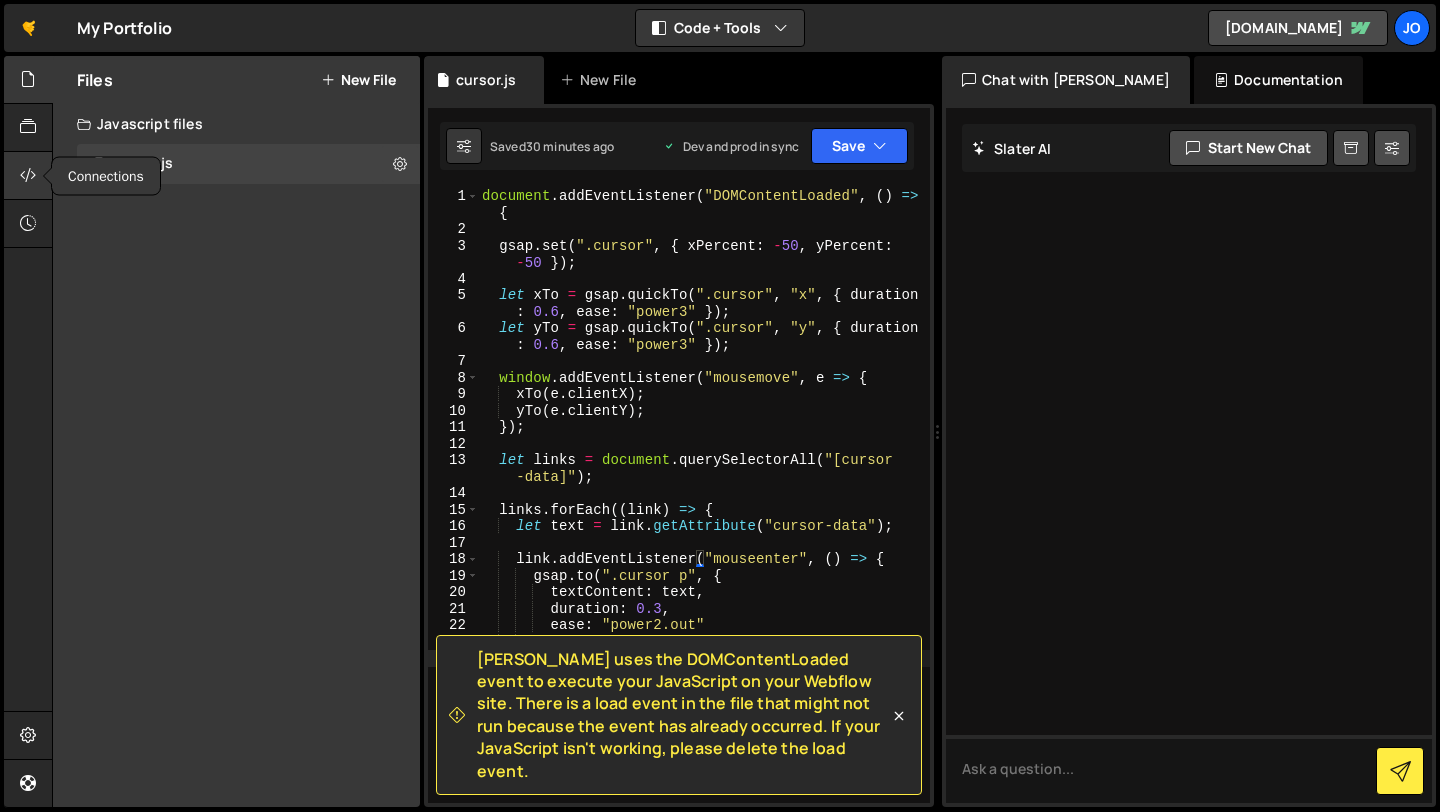 click at bounding box center (28, 175) 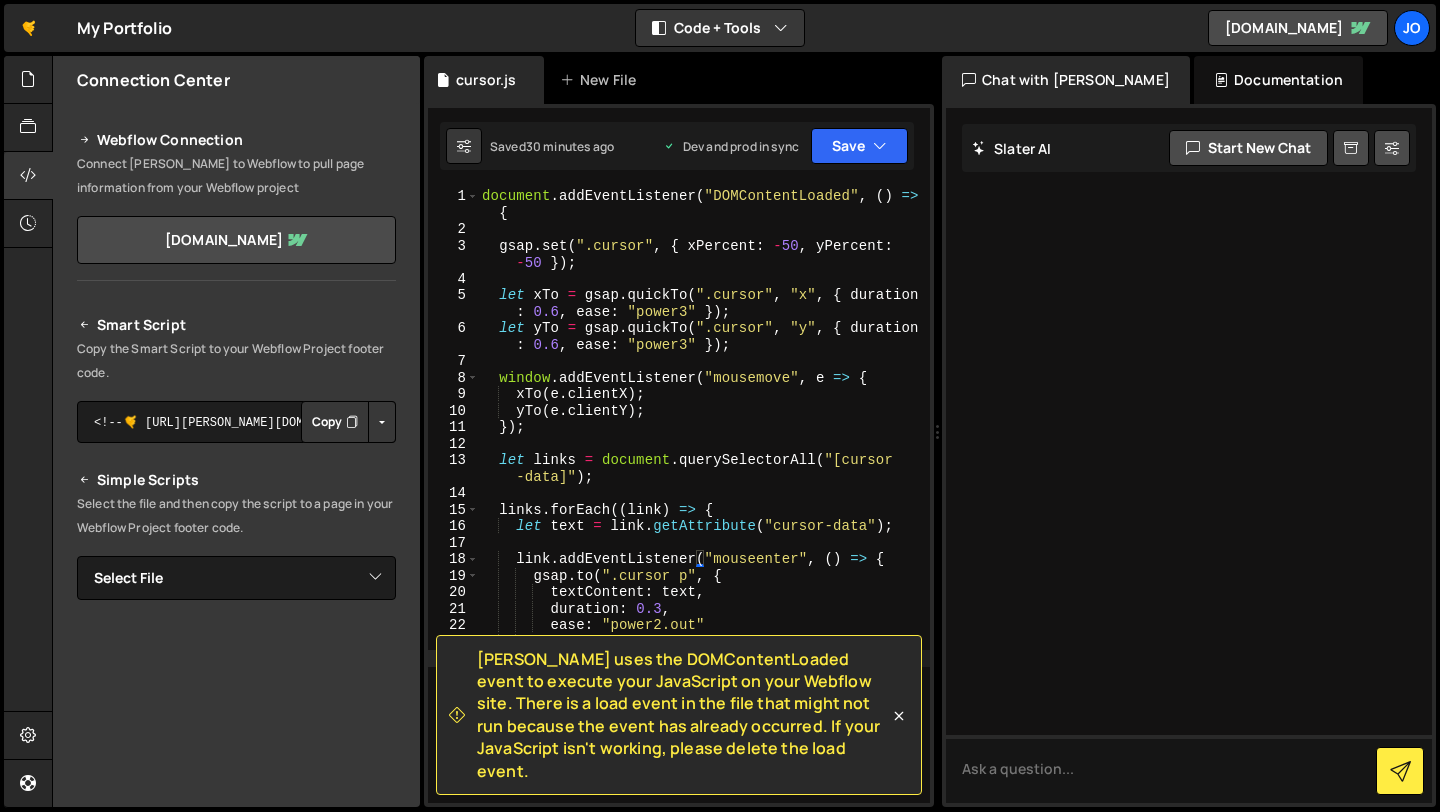 click on "Copy" at bounding box center [335, 422] 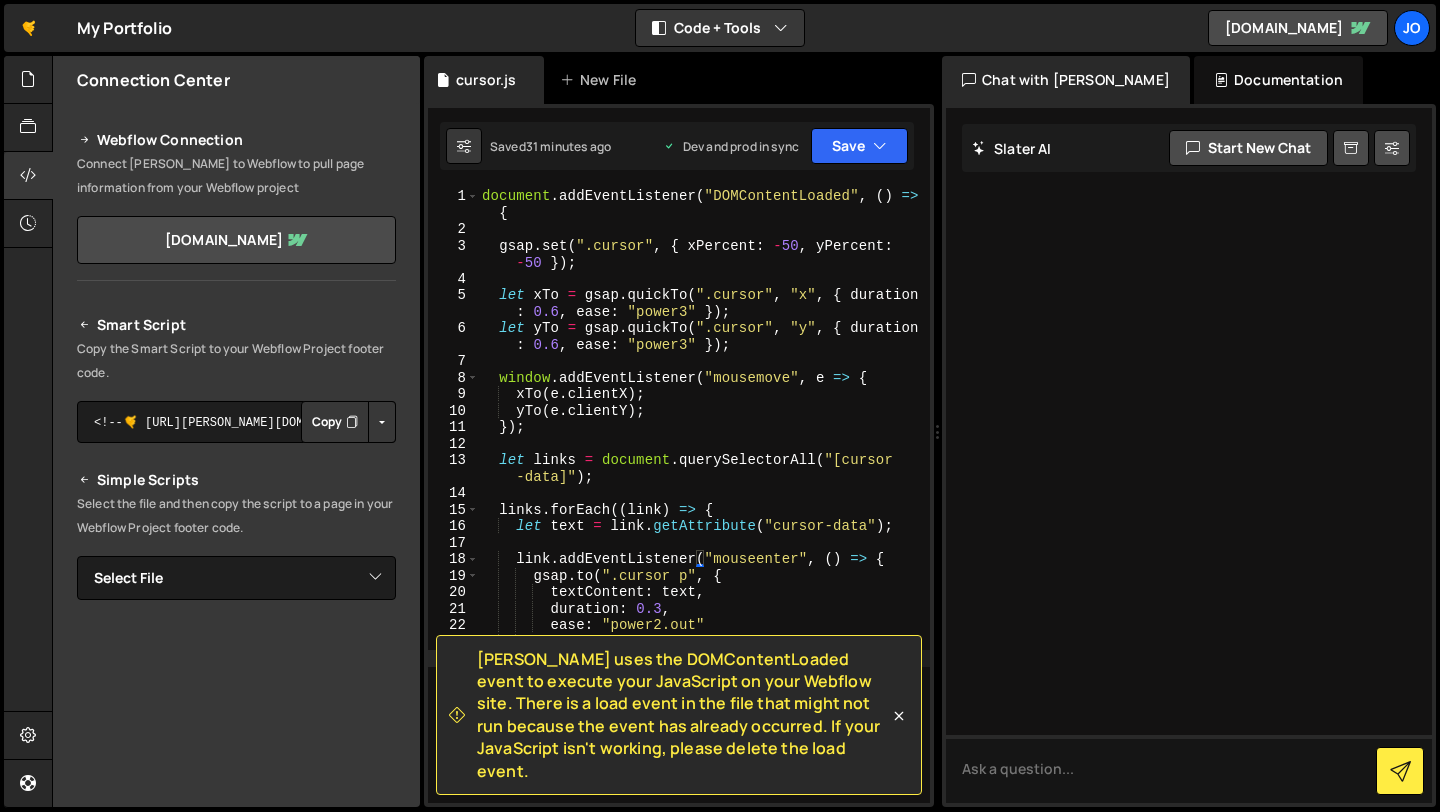 type on "window.addEventListener("mousemove", e => {" 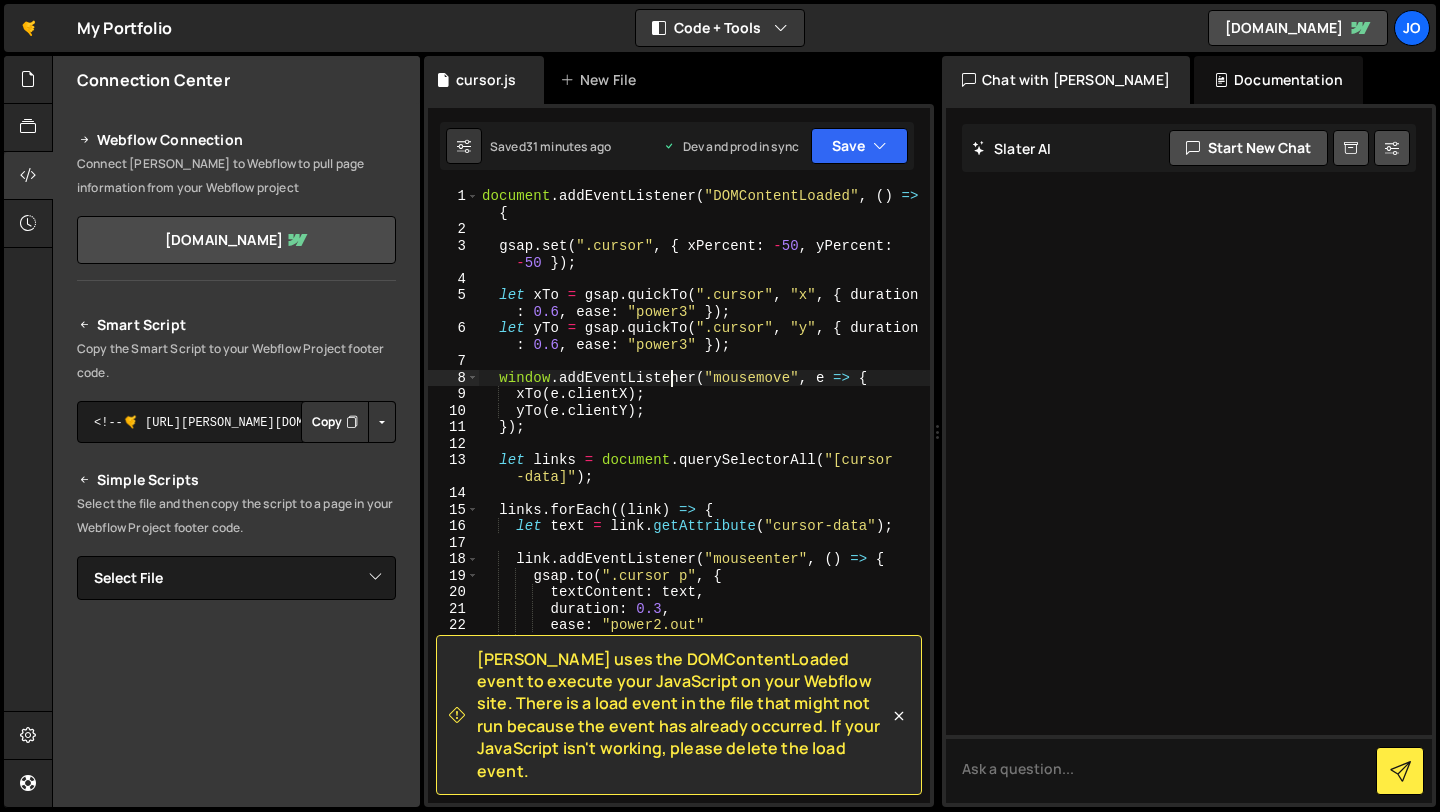 click on "document . addEventListener ( "DOMContentLoaded" ,   ( )   =>      {    gsap . set ( ".cursor" ,   {   xPercent :   - 50 ,   yPercent :        - 50   }) ;    let   xTo   =   gsap . quickTo ( ".cursor" ,   "x" ,   {   duration      :   0.6 ,   ease :   "power3"   }) ;    let   yTo   =   gsap . quickTo ( ".cursor" ,   "y" ,   {   duration      :   0.6 ,   ease :   "power3"   }) ;    window . addEventListener ( "mousemove" ,   e   =>   {       xTo ( e . clientX ) ;       yTo ( e . clientY ) ;    }) ;    let   links   =   document . querySelectorAll ( "[cursor      -data]" ) ;    links . forEach (( link )   =>   {       let   text   =   link . getAttribute ( "cursor-data" ) ;       link . addEventListener ( "mouseenter" ,   ( )   =>   {          gsap . to ( ".cursor p" ,   {             textContent :   text ,             duration :   0.3 ,             ease :   "power2.out"          }) ;       }) ;    }) ; }) ;" at bounding box center [704, 520] 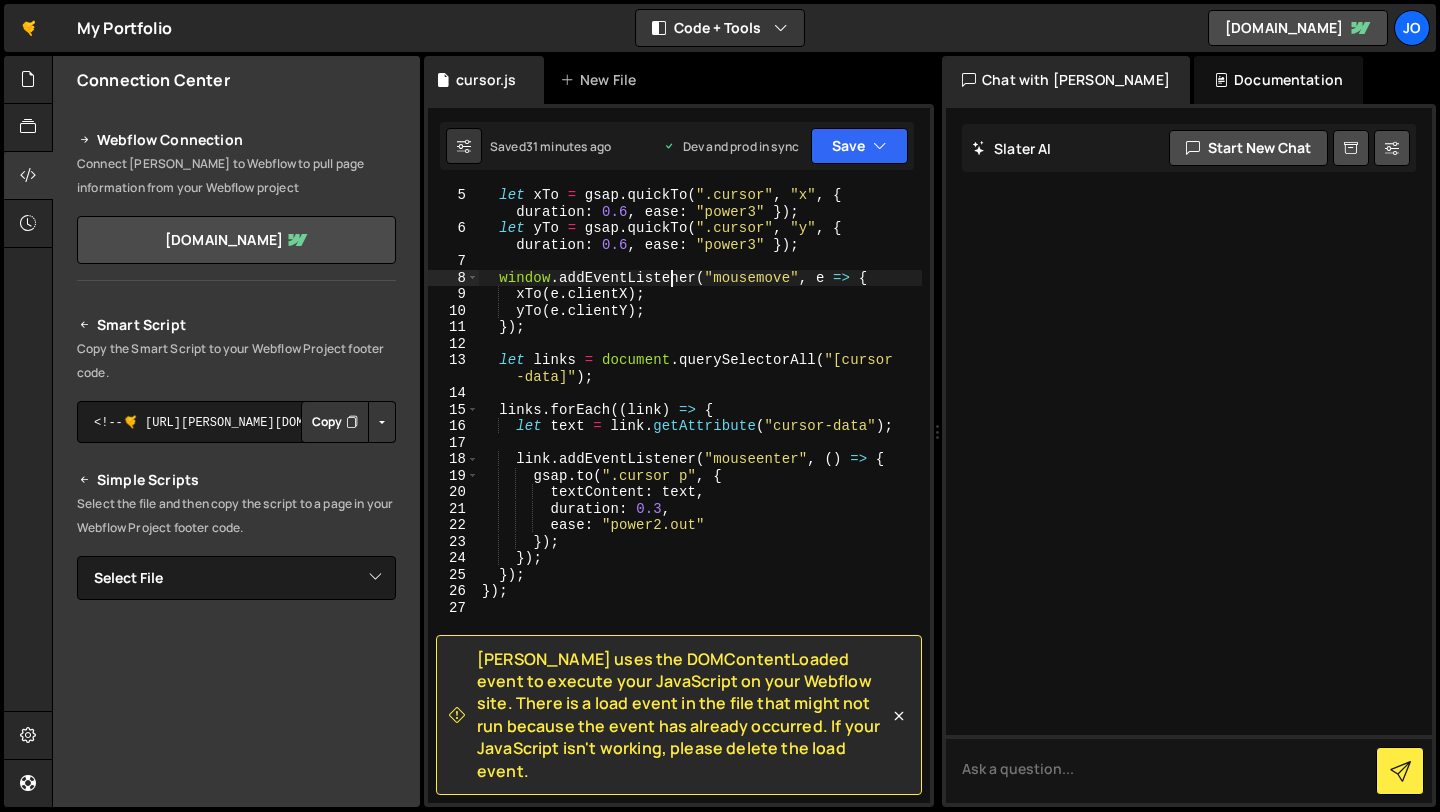 scroll, scrollTop: 212, scrollLeft: 0, axis: vertical 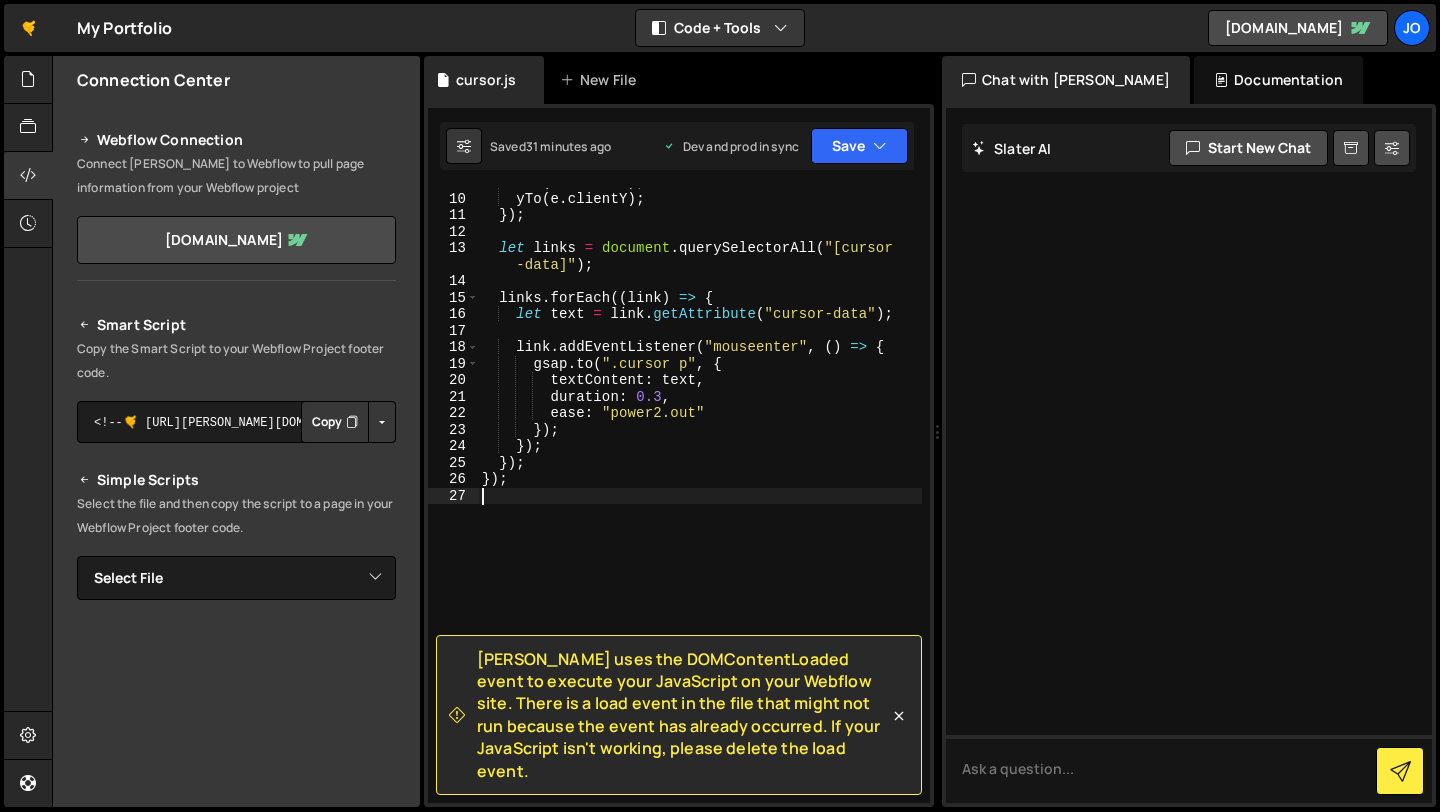 drag, startPoint x: 634, startPoint y: 501, endPoint x: 625, endPoint y: 517, distance: 18.35756 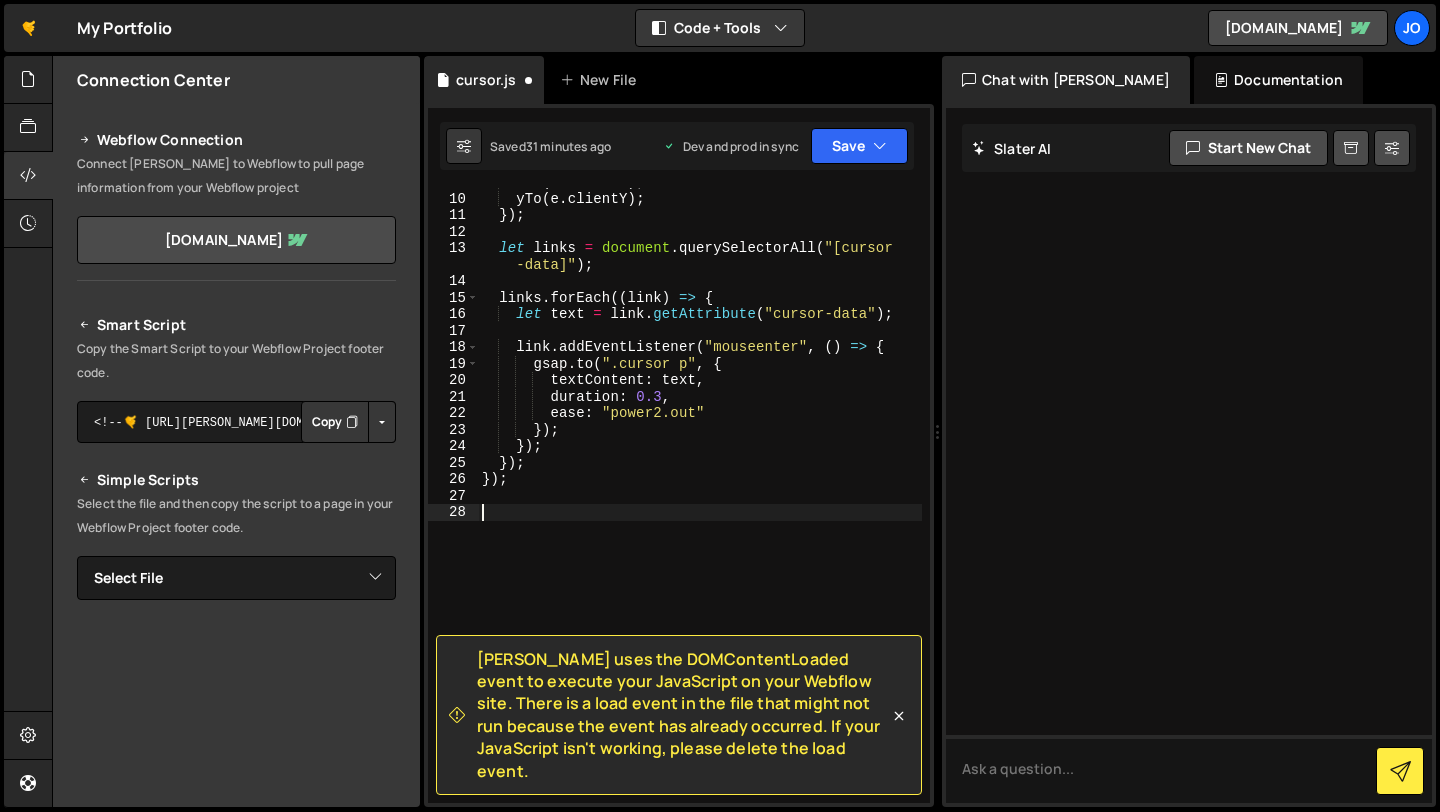paste on "document.addEventListener("DOMContentLoaded", () => {" 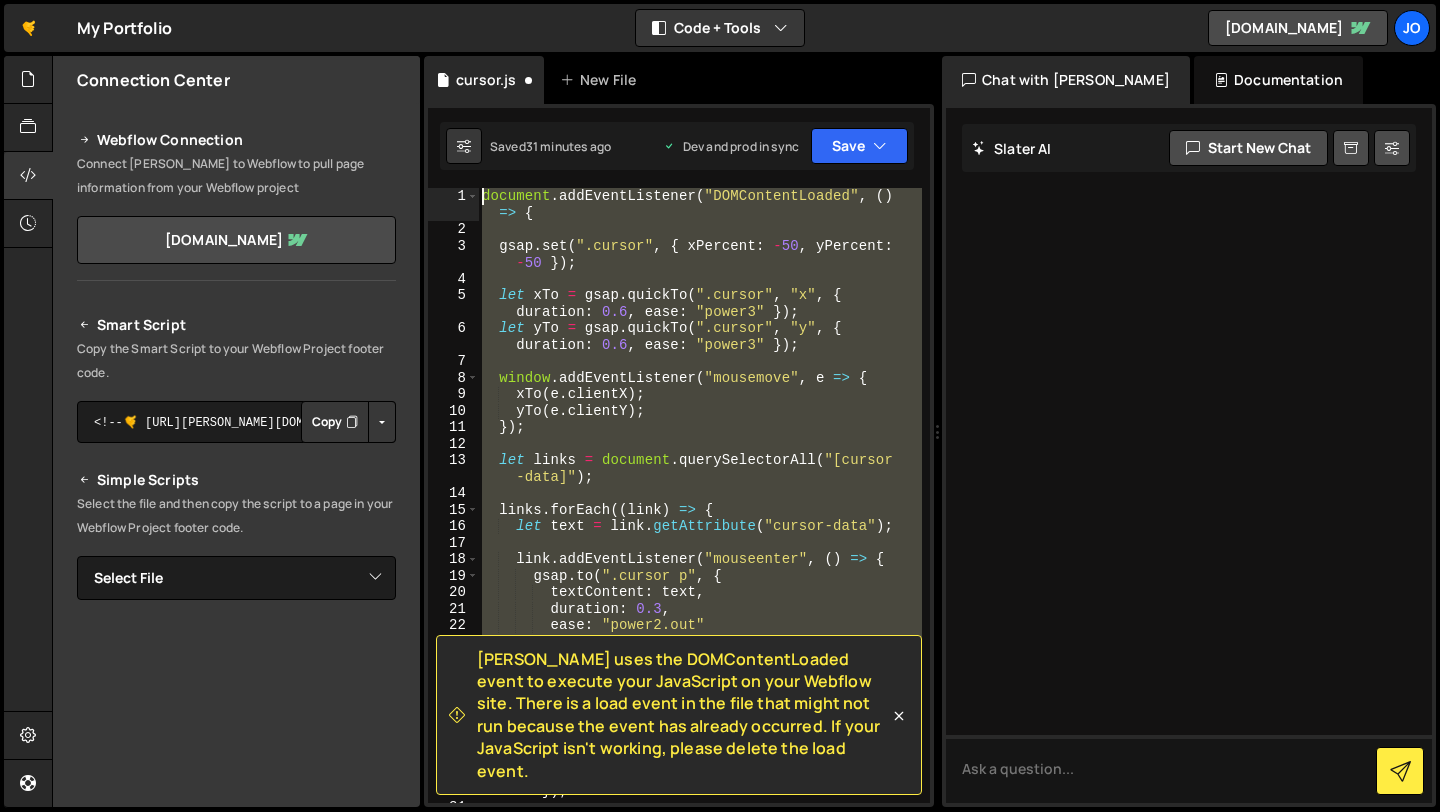 scroll, scrollTop: 0, scrollLeft: 0, axis: both 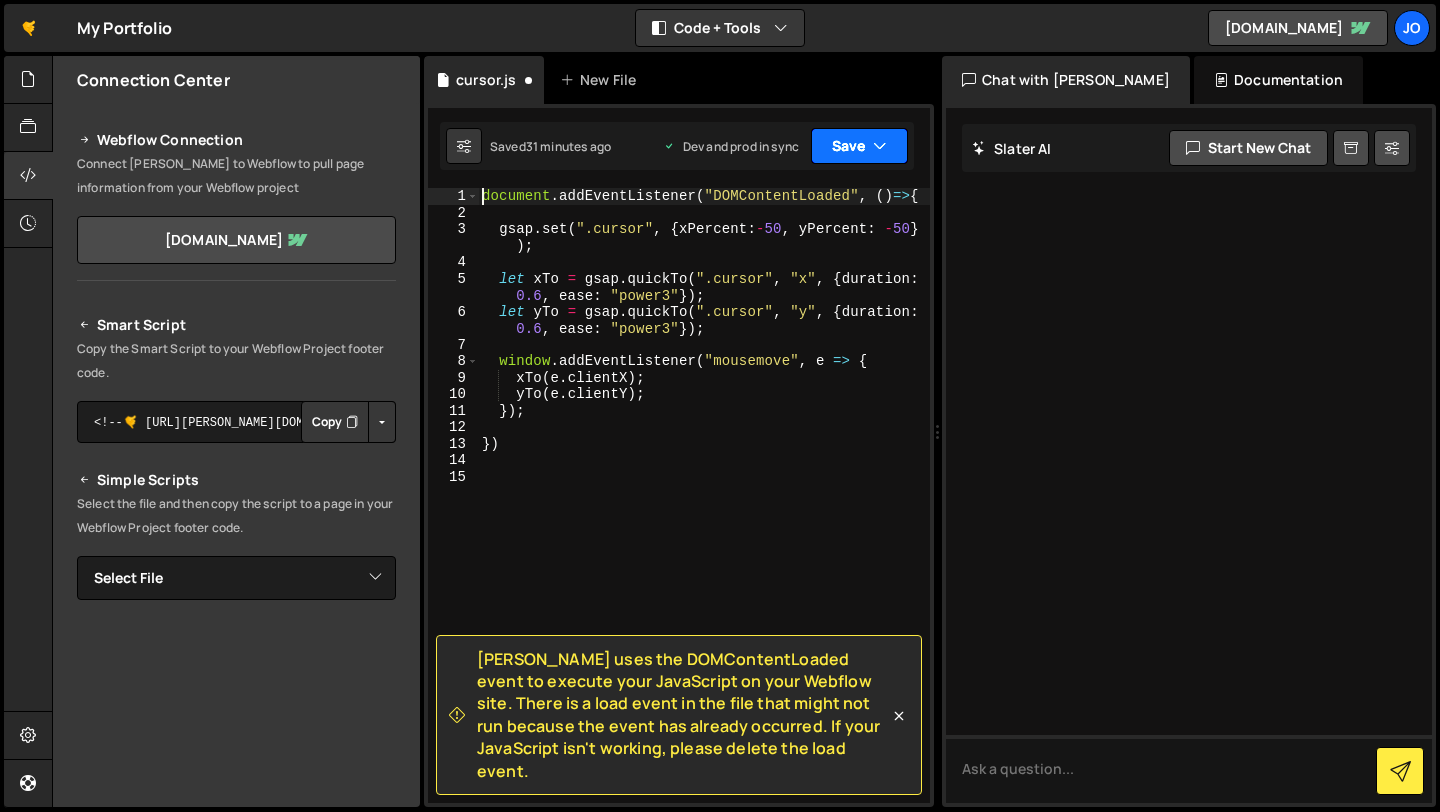 type on "document.addEventListener("DOMContentLoaded", ()=>{" 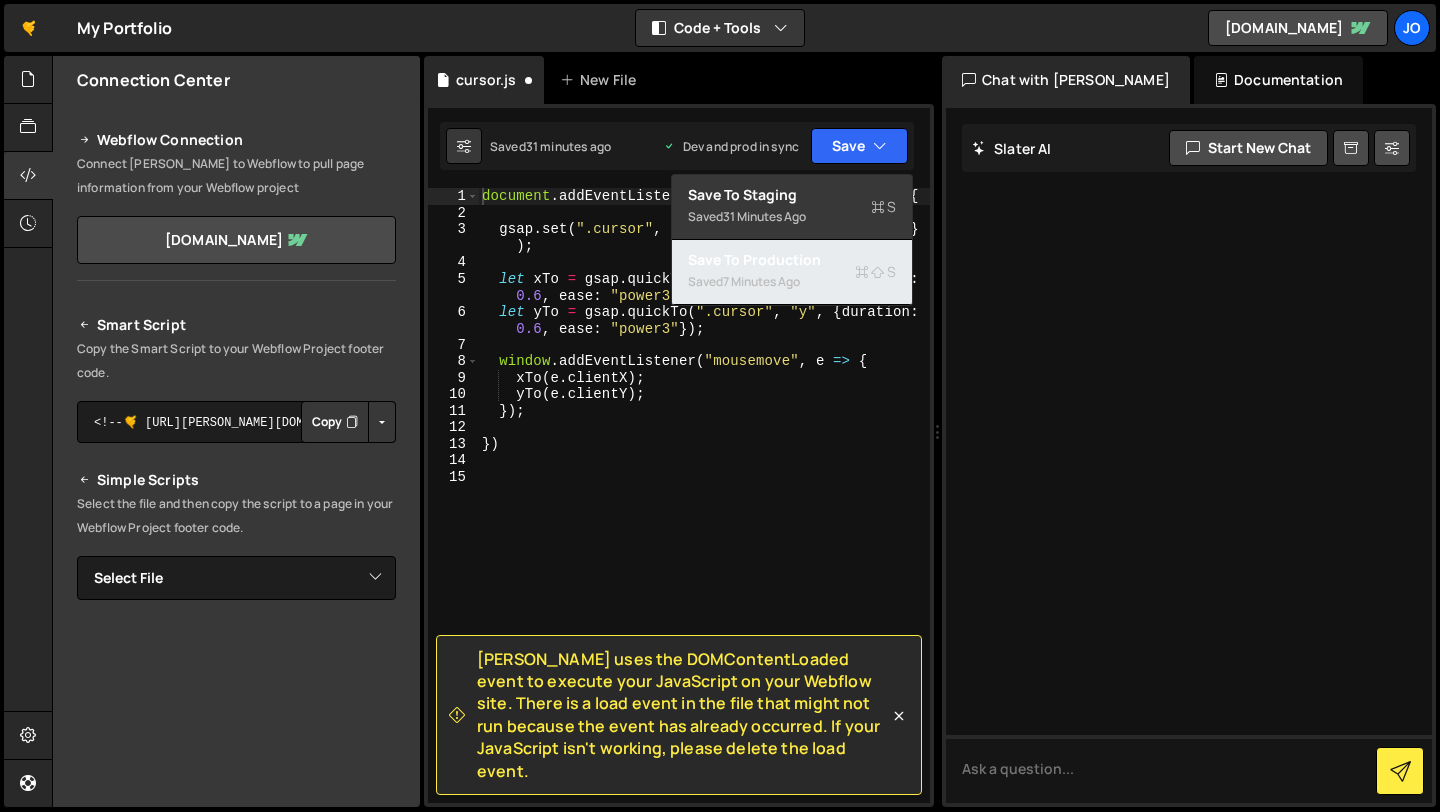 click on "Saved  7 minutes ago" at bounding box center [792, 282] 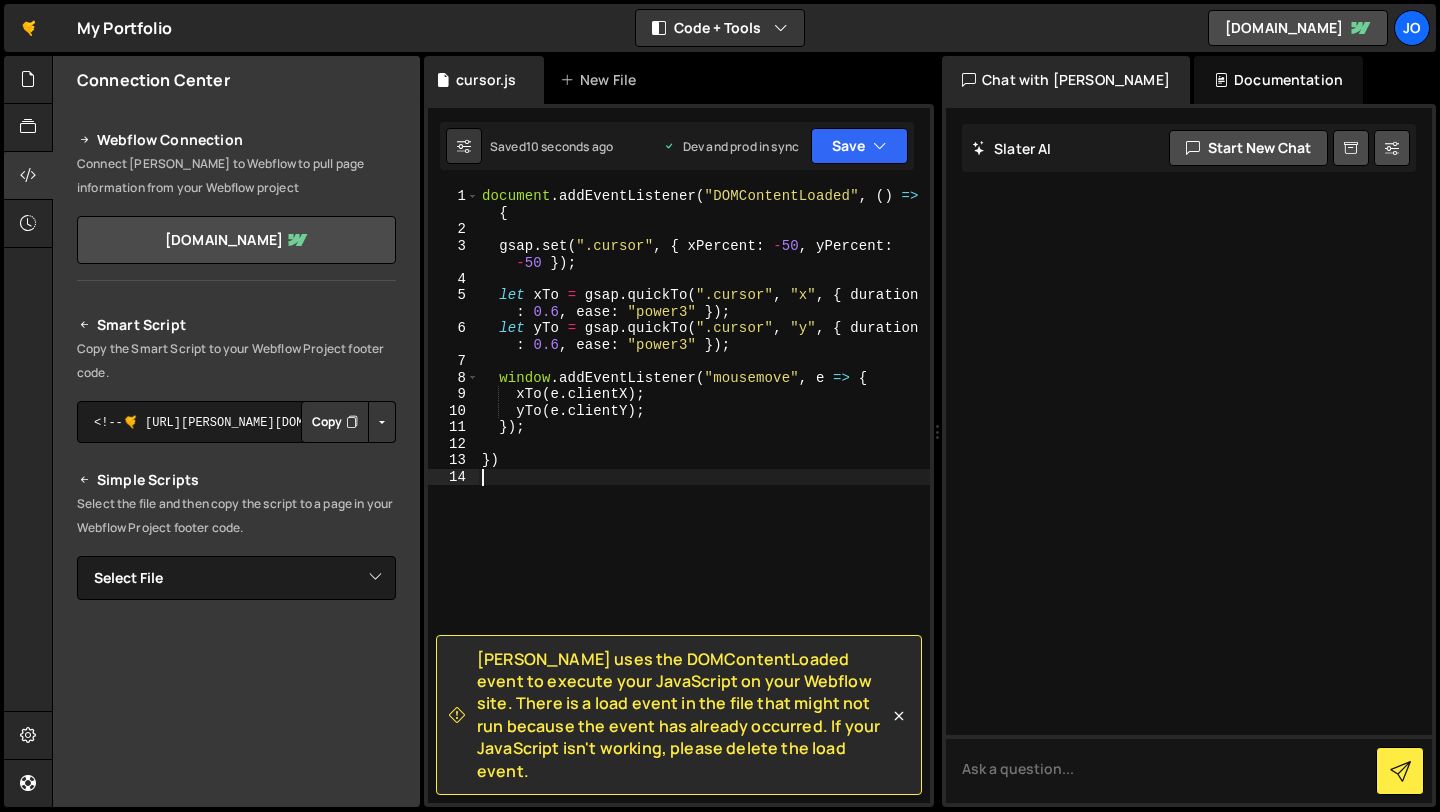 click on "document . addEventListener ( "DOMContentLoaded" ,   ( )   =>      {    gsap . set ( ".cursor" ,   {   xPercent :   - 50 ,   yPercent :        - 50   }) ;    let   xTo   =   gsap . quickTo ( ".cursor" ,   "x" ,   {   duration      :   0.6 ,   ease :   "power3"   }) ;    let   yTo   =   gsap . quickTo ( ".cursor" ,   "y" ,   {   duration      :   0.6 ,   ease :   "power3"   }) ;    window . addEventListener ( "mousemove" ,   e   =>   {       xTo ( e . clientX ) ;       yTo ( e . clientY ) ;    }) ; })" at bounding box center (704, 520) 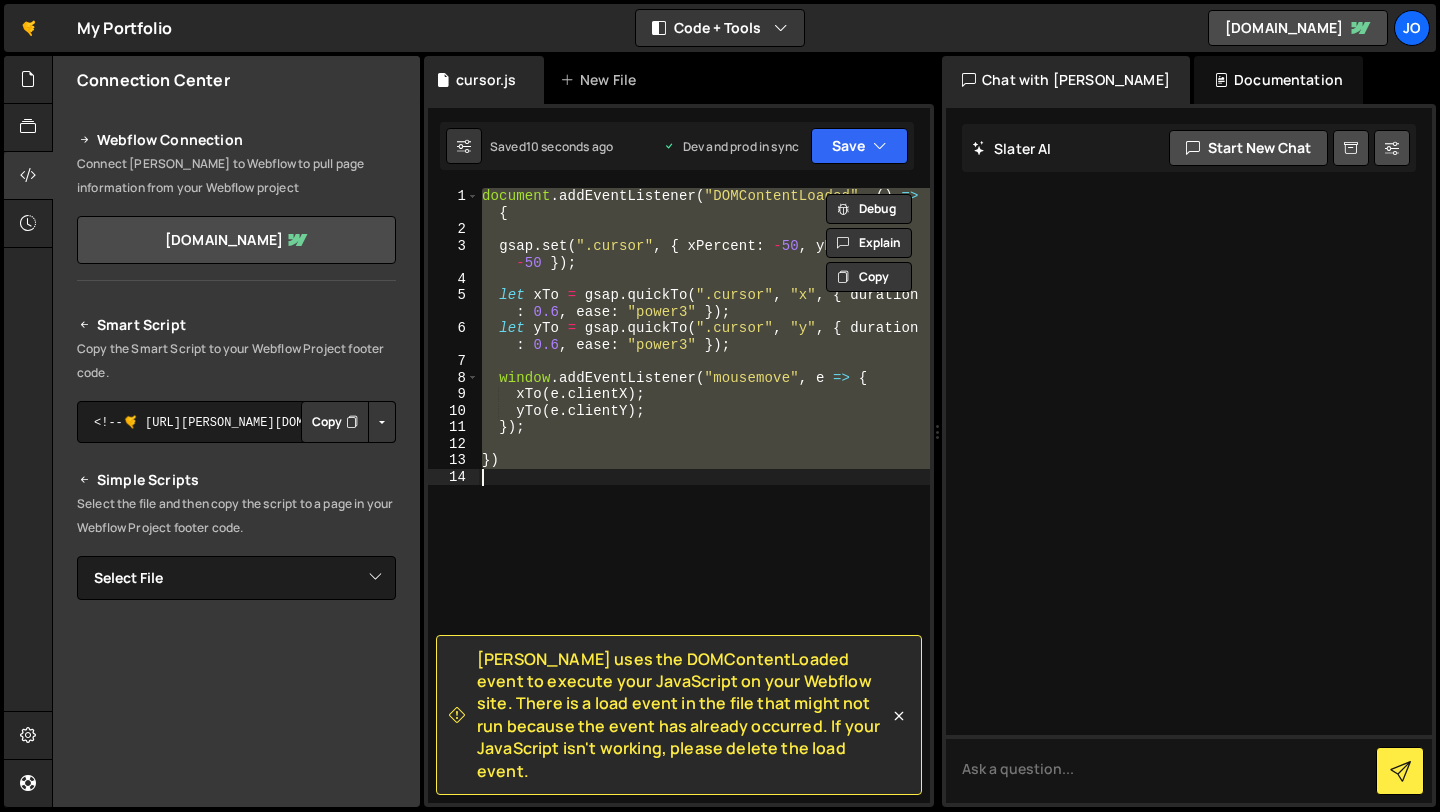 paste 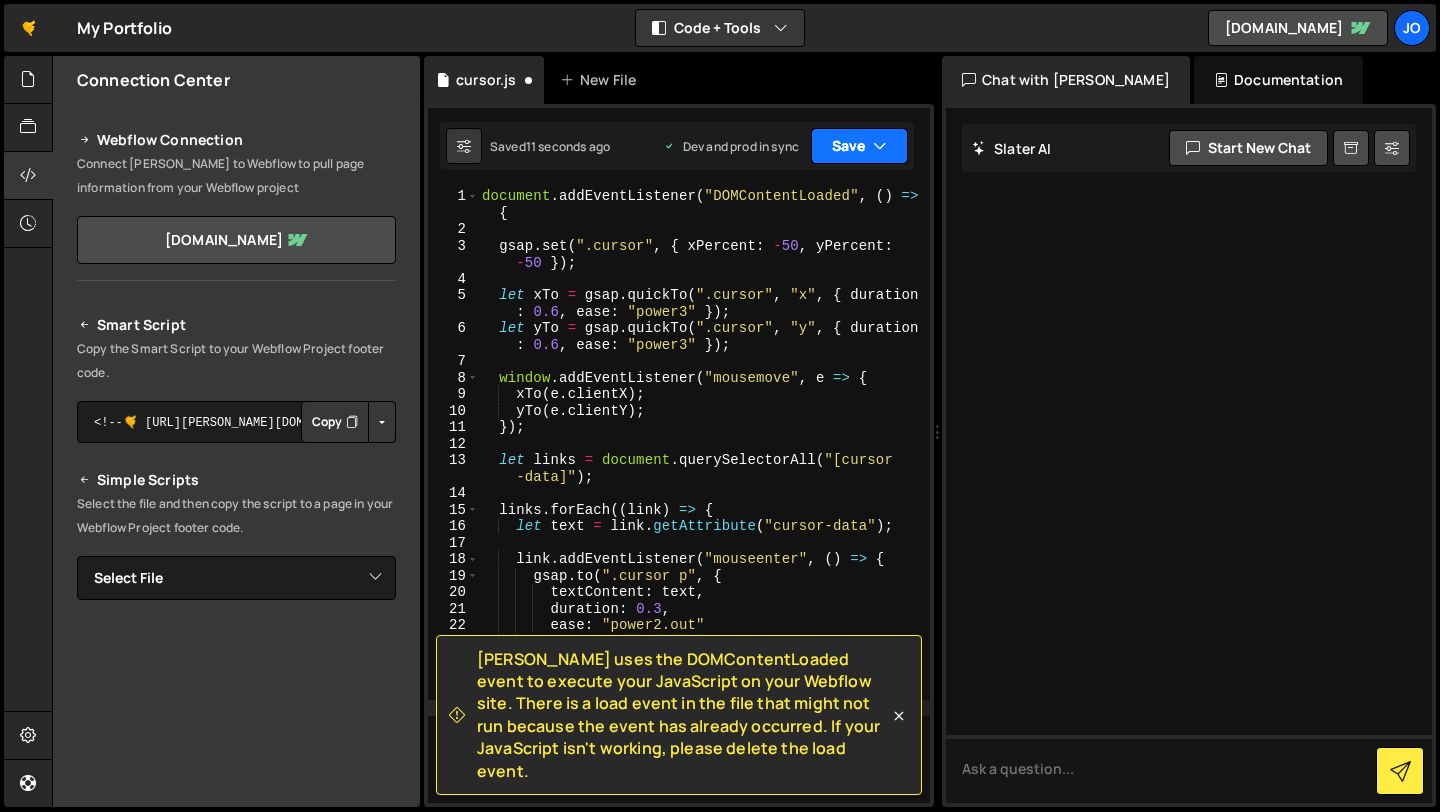 click at bounding box center (880, 146) 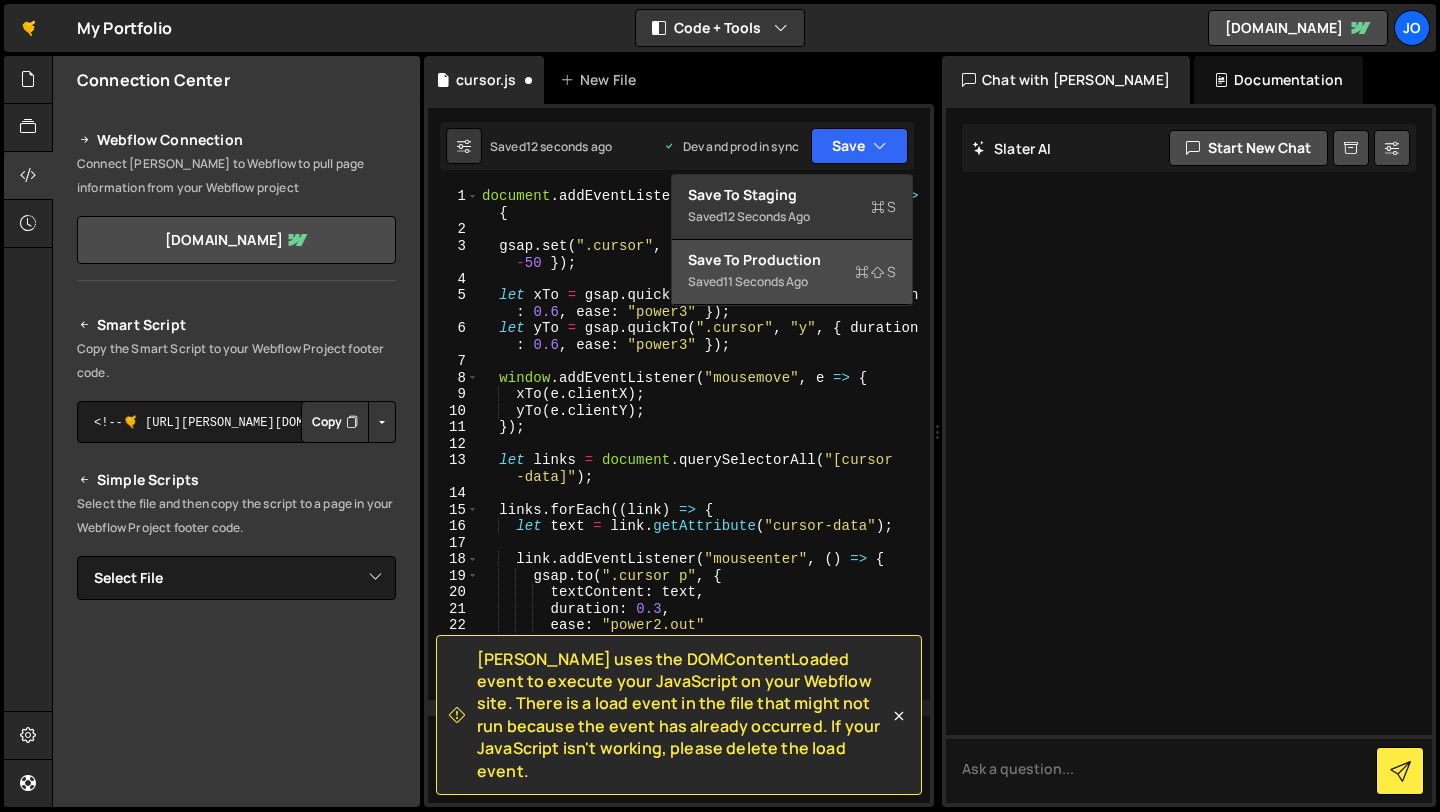 click on "Saved  11 seconds ago" at bounding box center (792, 282) 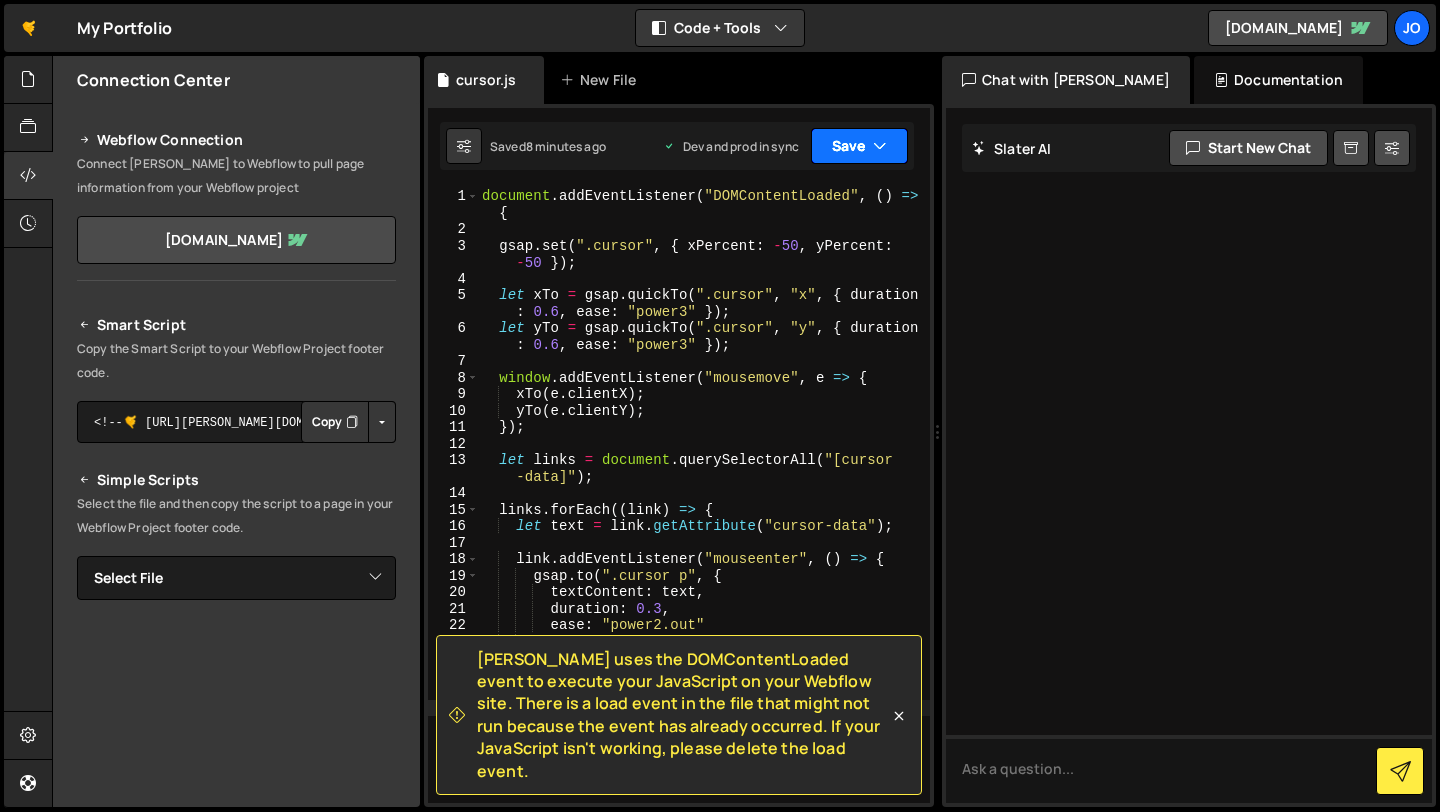 click at bounding box center (880, 146) 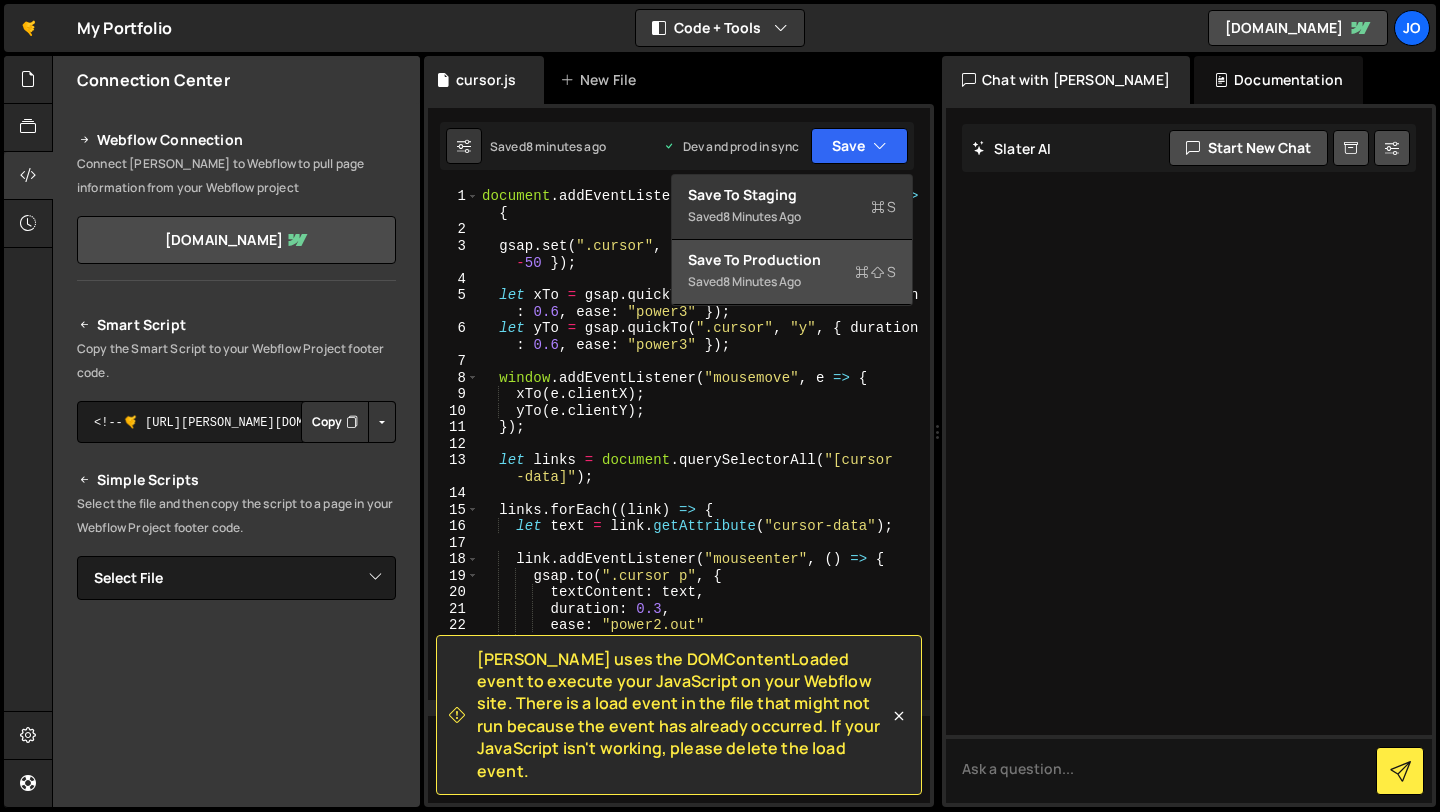click on "Saved  8 minutes ago" at bounding box center (792, 282) 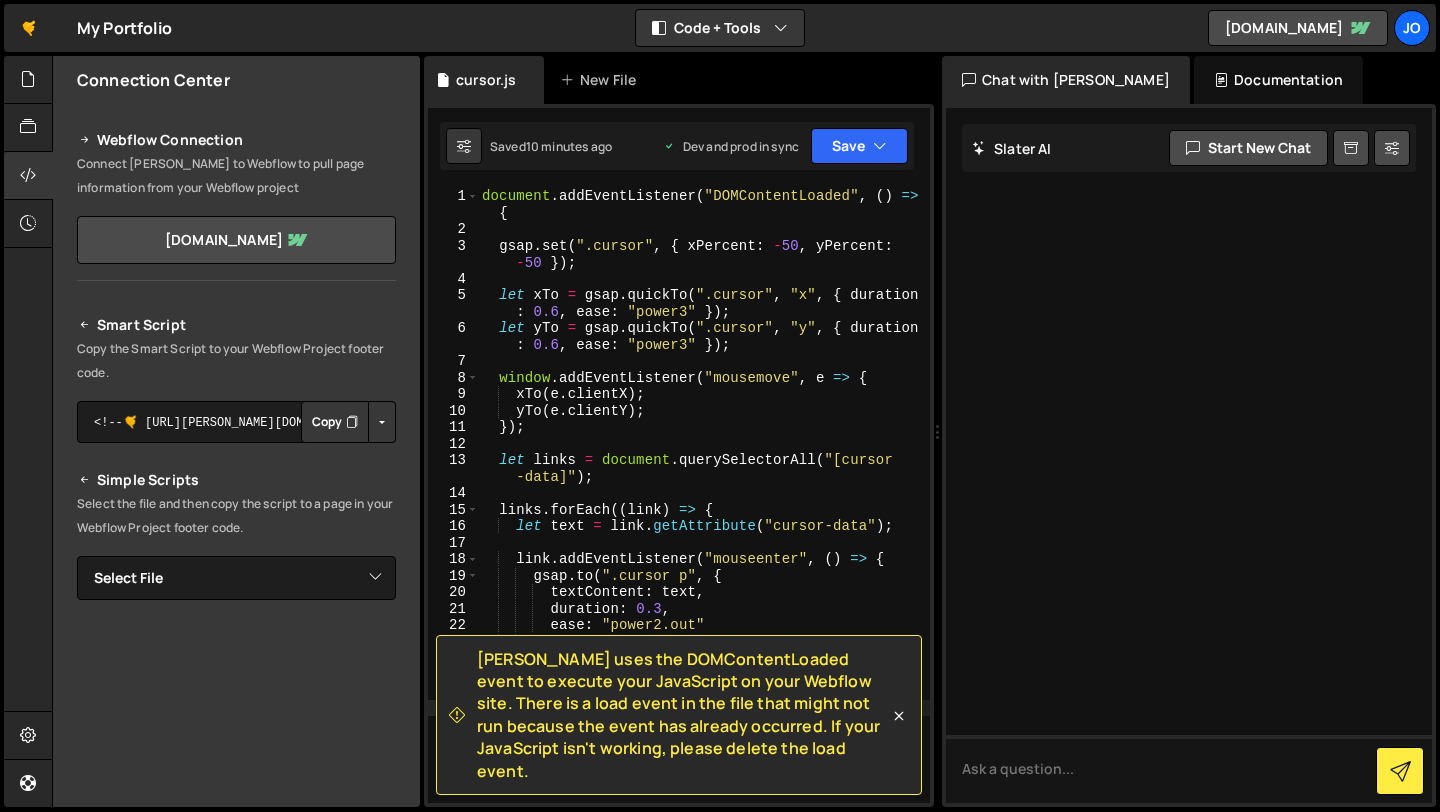 click at bounding box center (382, 422) 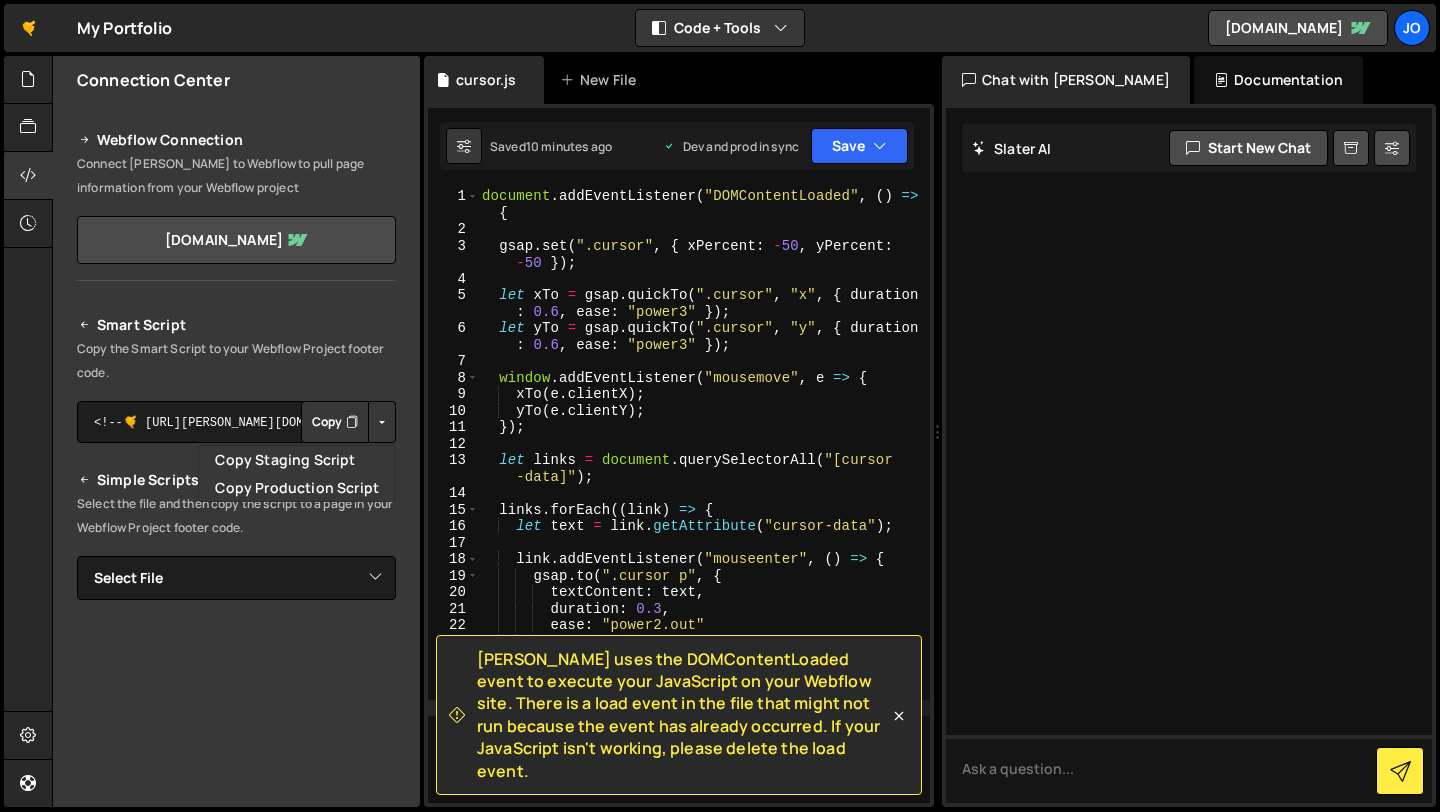 click on "Copy" at bounding box center (335, 422) 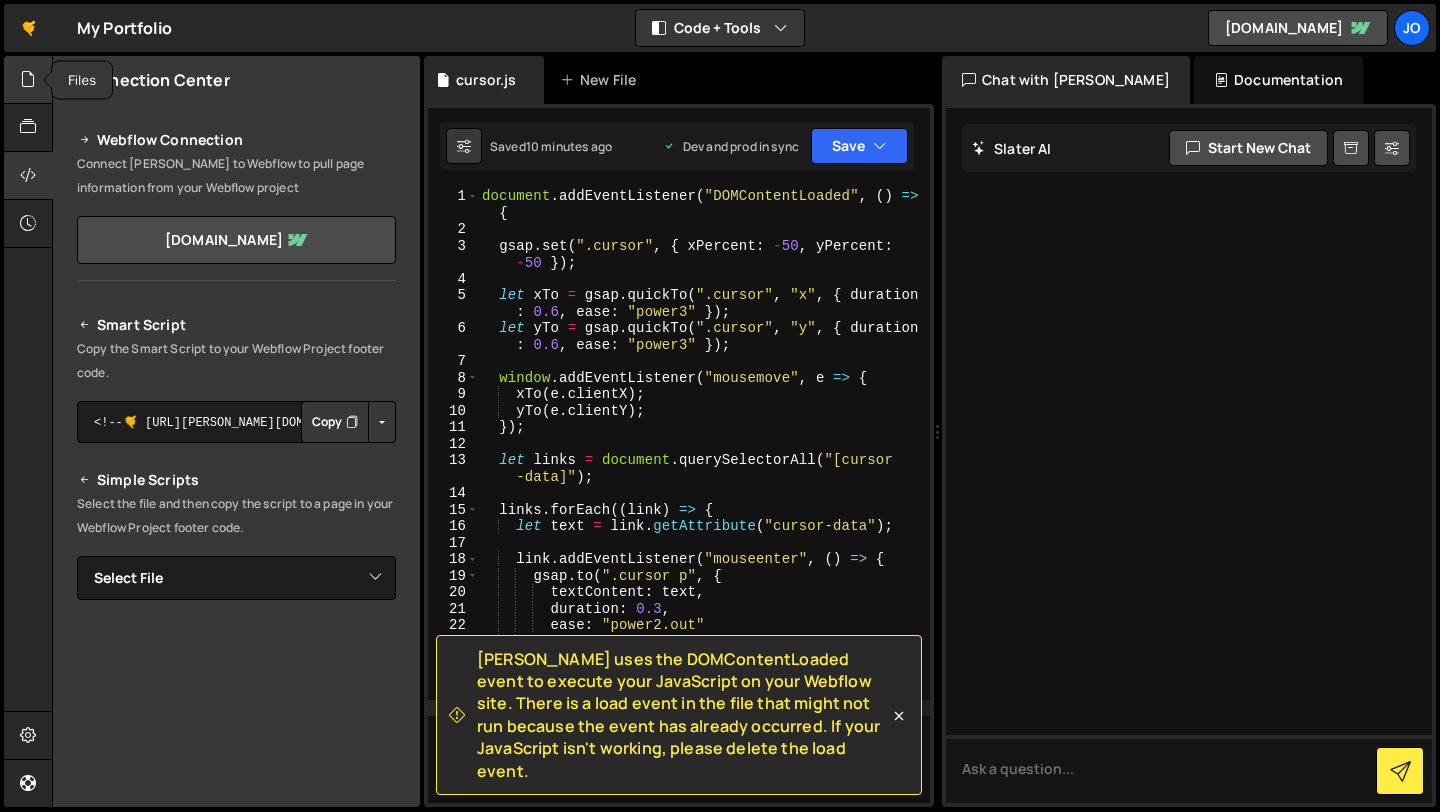 click at bounding box center [28, 79] 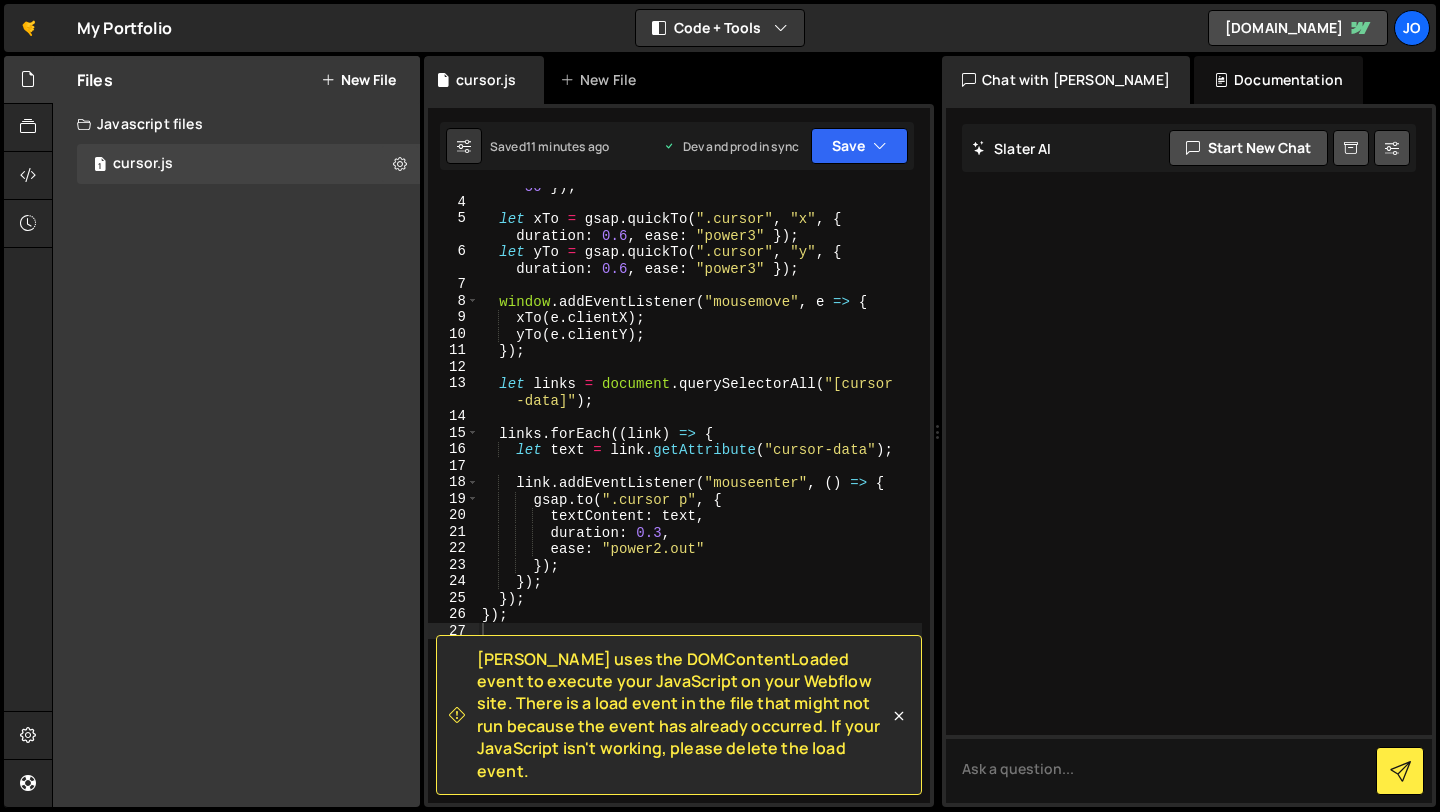 scroll, scrollTop: 95, scrollLeft: 0, axis: vertical 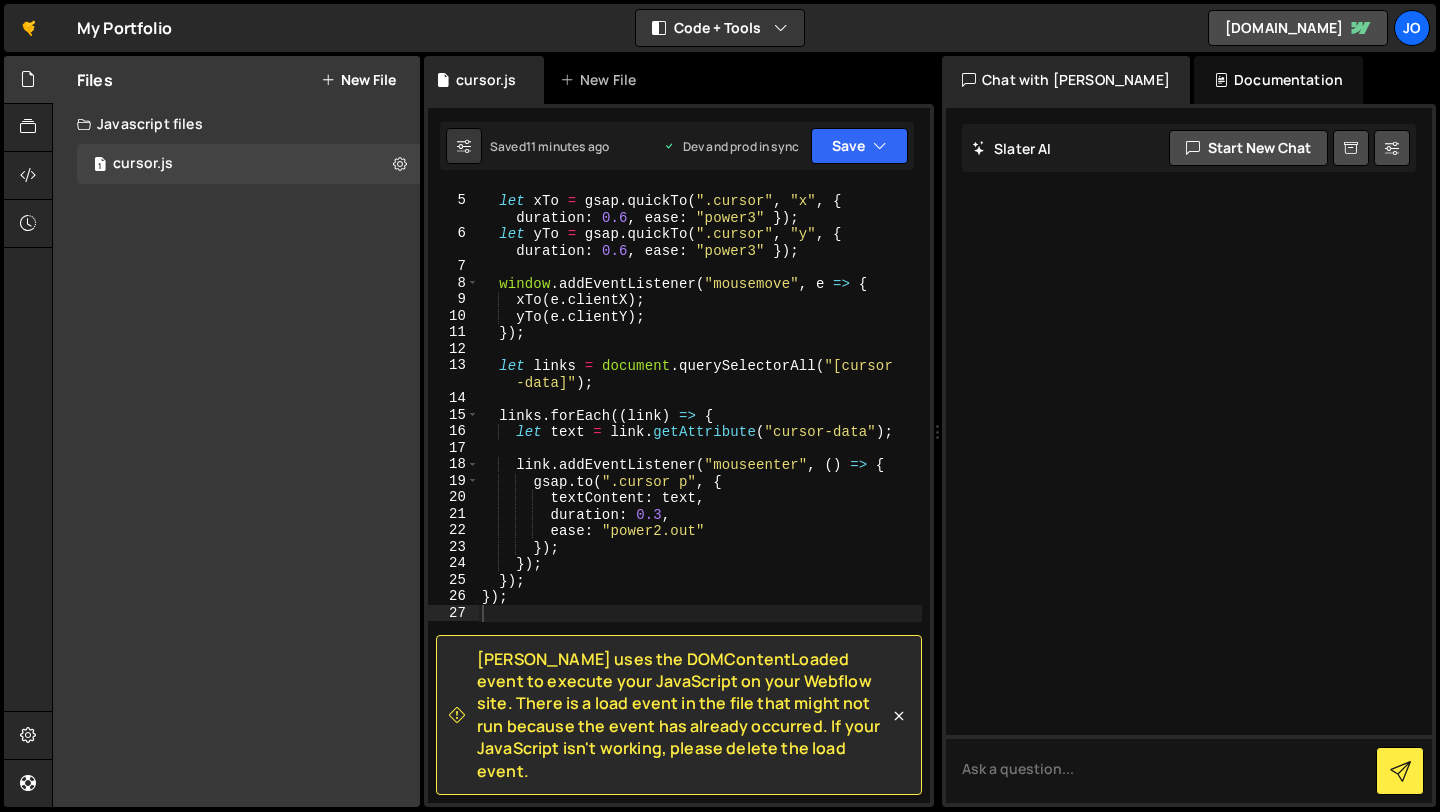 click on "let   xTo   =   gsap . quickTo ( ".cursor" ,   "x" ,   {        duration :   0.6 ,   ease :   "power3"   }) ;    let   yTo   =   gsap . quickTo ( ".cursor" ,   "y" ,   {        duration :   0.6 ,   ease :   "power3"   }) ;    window . addEventListener ( "mousemove" ,   e   =>   {       xTo ( e . clientX ) ;       yTo ( e . clientY ) ;    }) ;    let   links   =   document . querySelectorAll ( "[cursor      -data]" ) ;    links . forEach (( link )   =>   {       let   text   =   link . getAttribute ( "cursor-data" ) ;       link . addEventListener ( "mouseenter" ,   ( )   =>   {          gsap . to ( ".cursor p" ,   {             textContent :   text ,             duration :   0.3 ,             ease :   "power2.out"          }) ;       }) ;    }) ; }) ;" at bounding box center [700, 500] 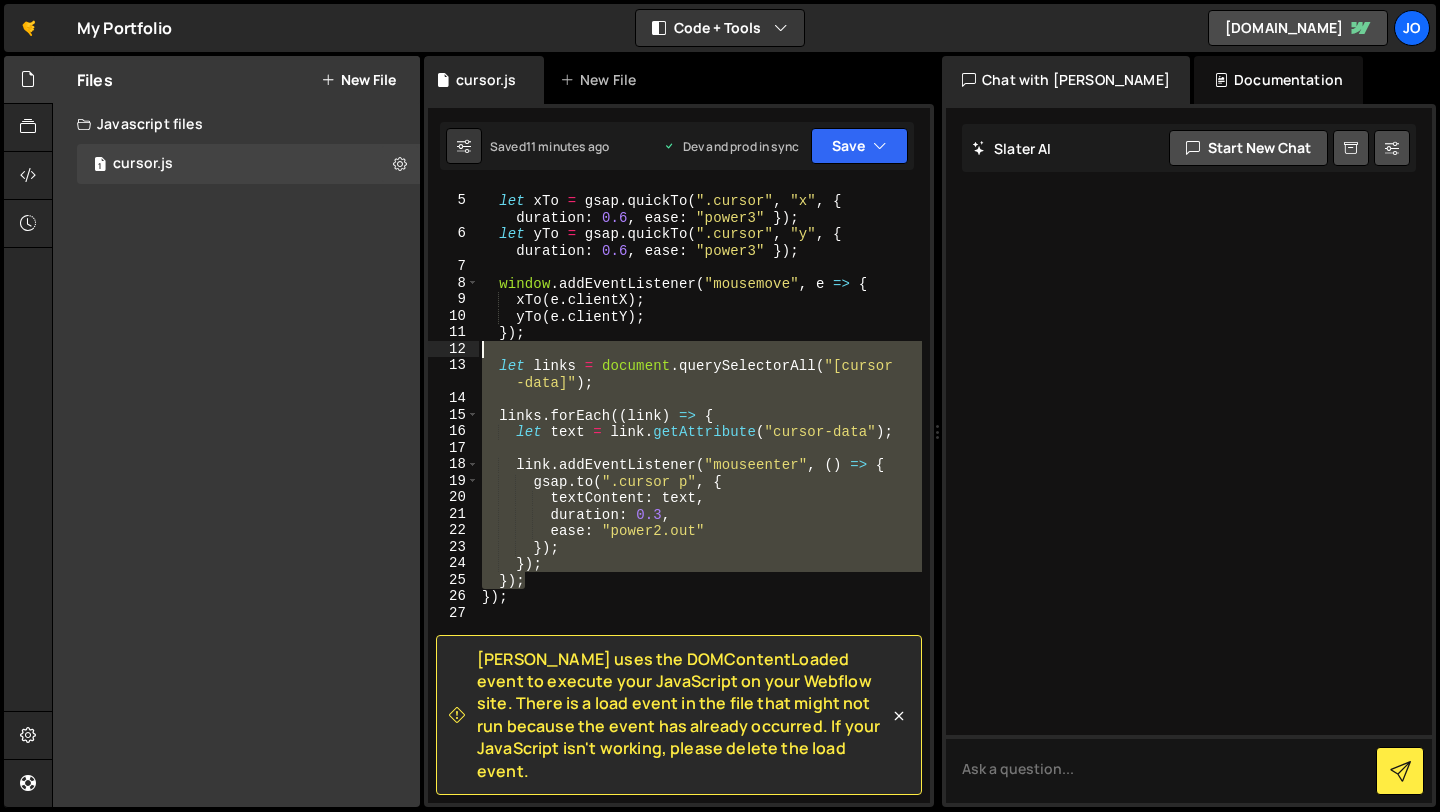 drag, startPoint x: 537, startPoint y: 578, endPoint x: 415, endPoint y: 355, distance: 254.19087 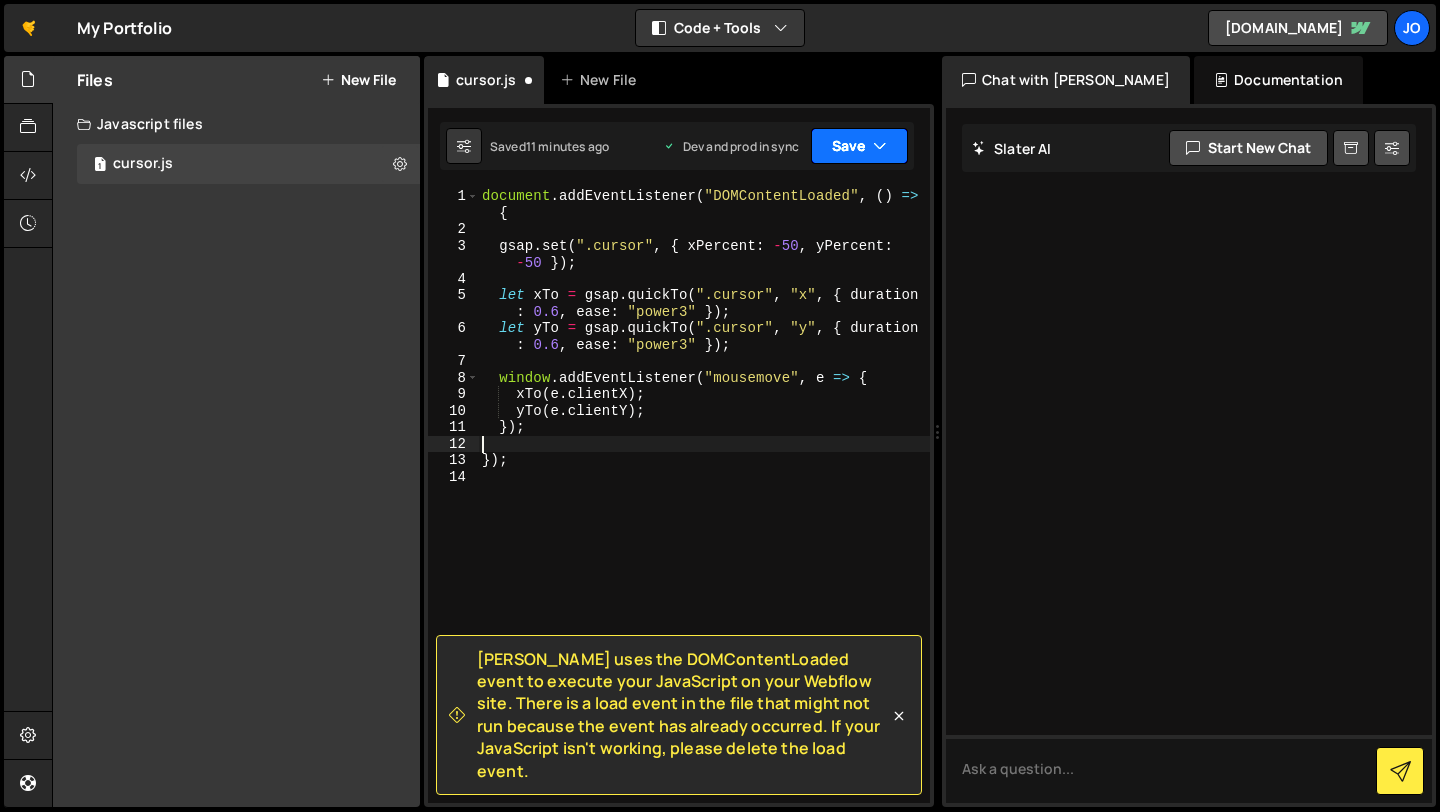 click on "Save" at bounding box center (859, 146) 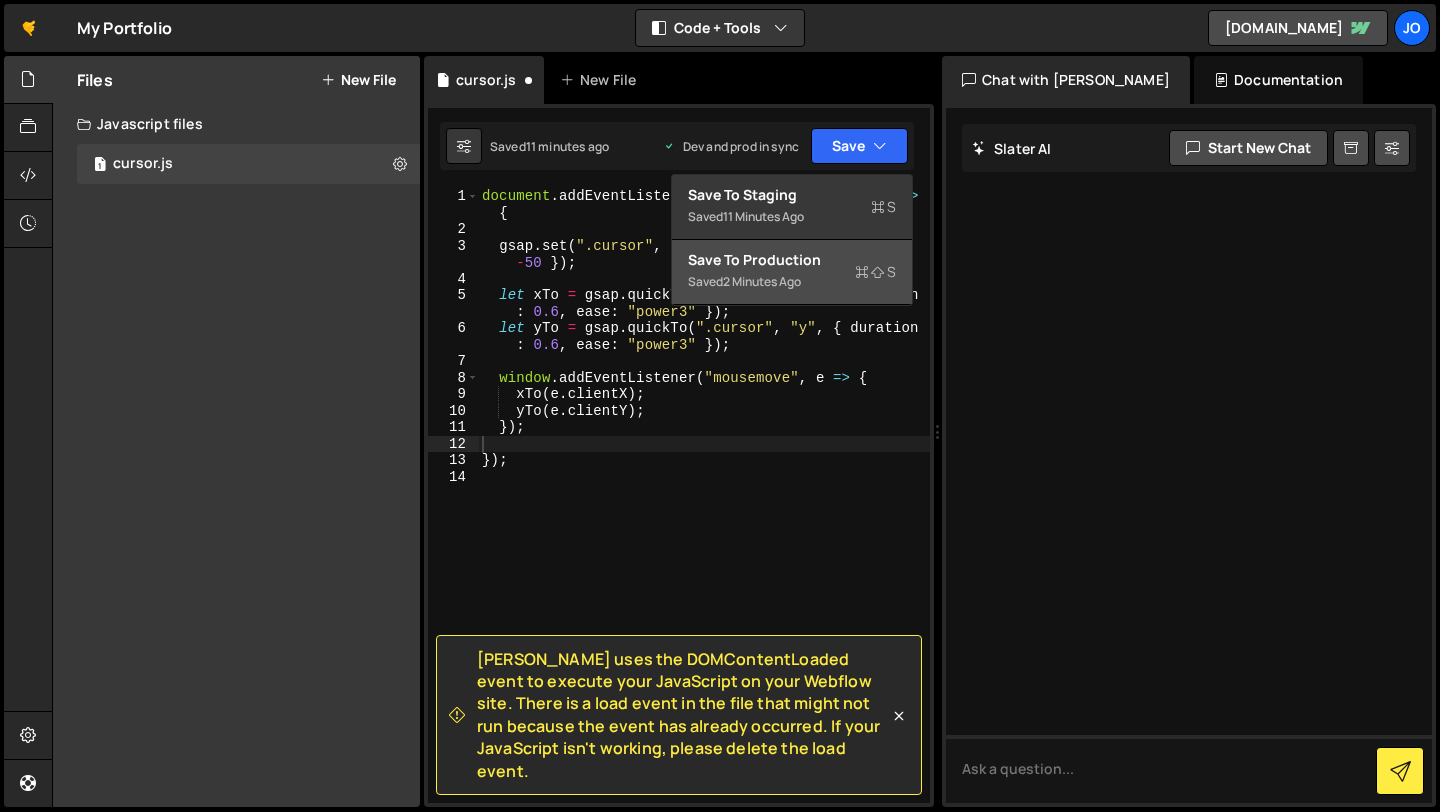 click on "Save to Production
S" at bounding box center [792, 260] 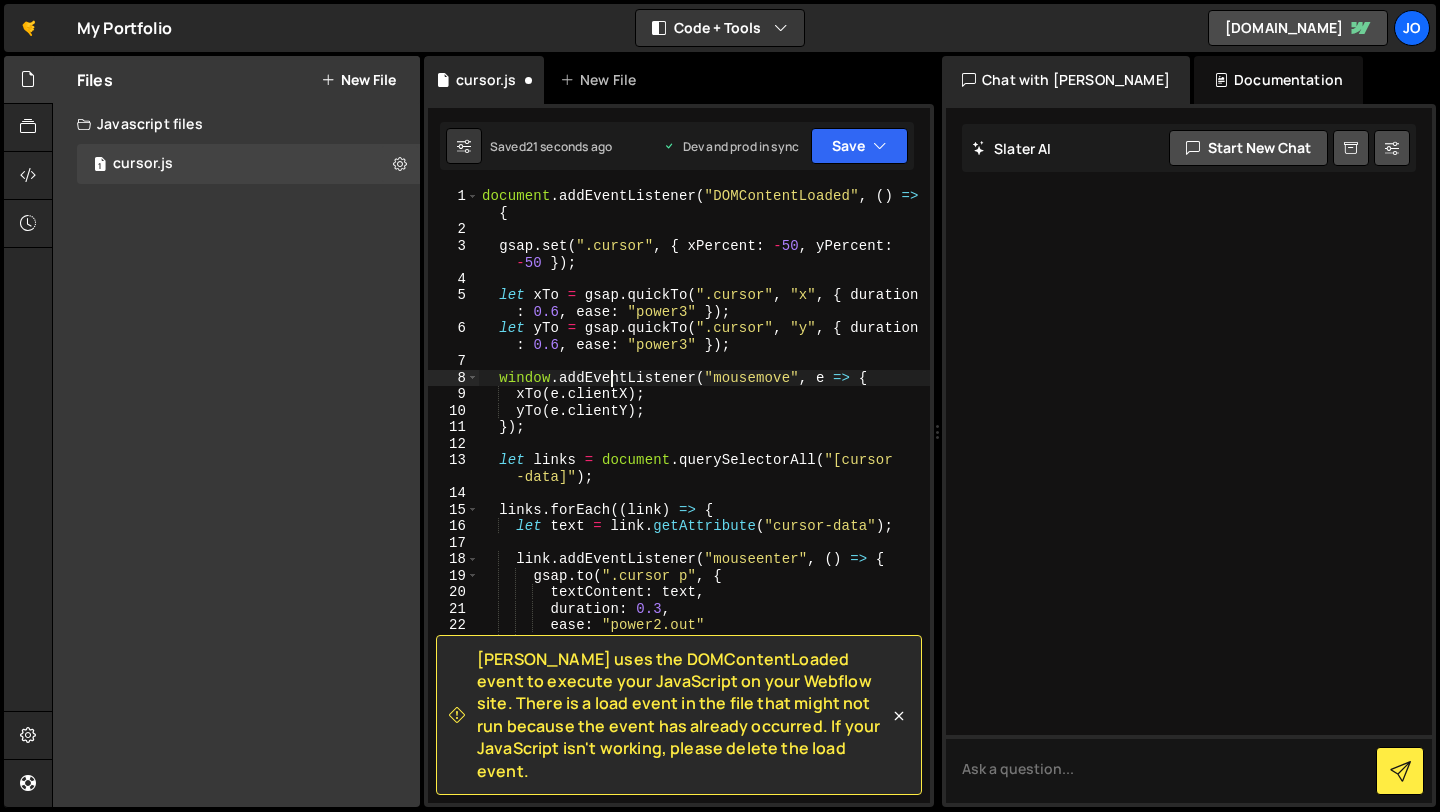 click on "document . addEventListener ( "DOMContentLoaded" ,   ( )   =>      {    gsap . set ( ".cursor" ,   {   xPercent :   - 50 ,   yPercent :        - 50   }) ;    let   xTo   =   gsap . quickTo ( ".cursor" ,   "x" ,   {   duration      :   0.6 ,   ease :   "power3"   }) ;    let   yTo   =   gsap . quickTo ( ".cursor" ,   "y" ,   {   duration      :   0.6 ,   ease :   "power3"   }) ;    window . addEventListener ( "mousemove" ,   e   =>   {       xTo ( e . clientX ) ;       yTo ( e . clientY ) ;    }) ;    let   links   =   document . querySelectorAll ( "[cursor      -data]" ) ;    links . forEach (( link )   =>   {       let   text   =   link . getAttribute ( "cursor-data" ) ;       link . addEventListener ( "mouseenter" ,   ( )   =>   {          gsap . to ( ".cursor p" ,   {             textContent :   text ,             duration :   0.3 ,             ease :   "power2.out"          }) ;       }) ;    }) ; }) ;" at bounding box center [704, 520] 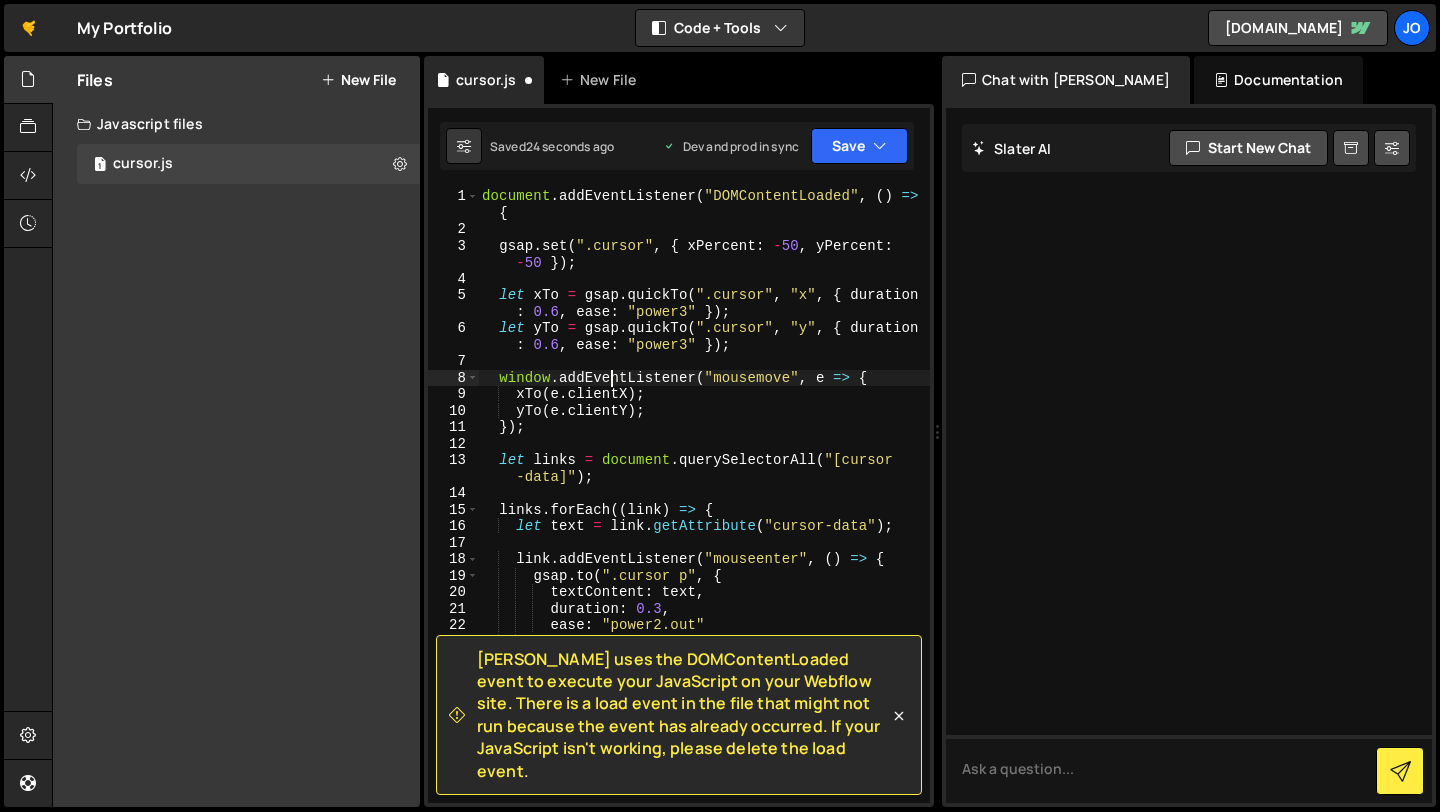 click on "document . addEventListener ( "DOMContentLoaded" ,   ( )   =>      {    gsap . set ( ".cursor" ,   {   xPercent :   - 50 ,   yPercent :        - 50   }) ;    let   xTo   =   gsap . quickTo ( ".cursor" ,   "x" ,   {   duration      :   0.6 ,   ease :   "power3"   }) ;    let   yTo   =   gsap . quickTo ( ".cursor" ,   "y" ,   {   duration      :   0.6 ,   ease :   "power3"   }) ;    window . addEventListener ( "mousemove" ,   e   =>   {       xTo ( e . clientX ) ;       yTo ( e . clientY ) ;    }) ;    let   links   =   document . querySelectorAll ( "[cursor      -data]" ) ;    links . forEach (( link )   =>   {       let   text   =   link . getAttribute ( "cursor-data" ) ;       link . addEventListener ( "mouseenter" ,   ( )   =>   {          gsap . to ( ".cursor p" ,   {             textContent :   text ,             duration :   0.3 ,             ease :   "power2.out"          }) ;       }) ;    }) ; }) ;" at bounding box center [704, 520] 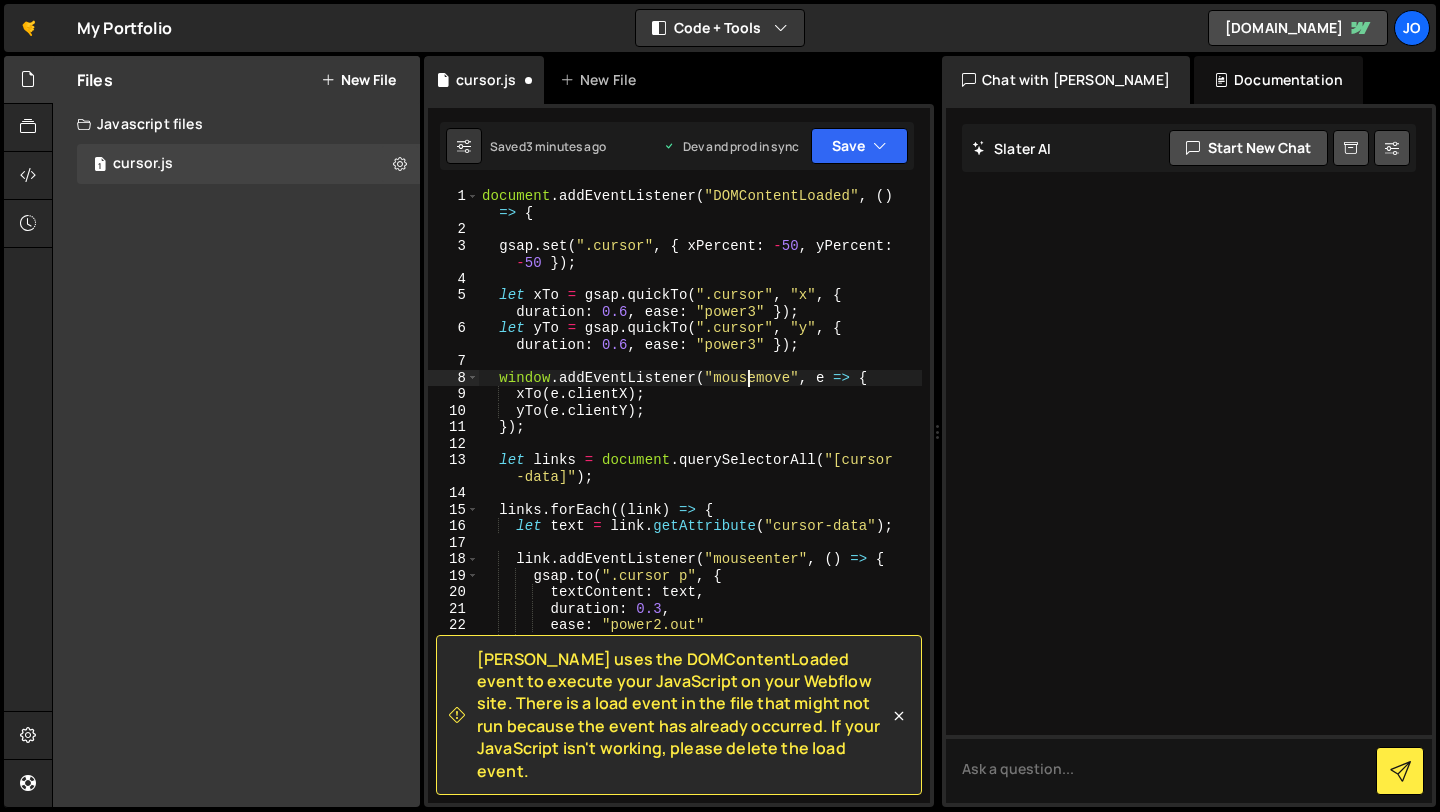 scroll, scrollTop: 0, scrollLeft: 0, axis: both 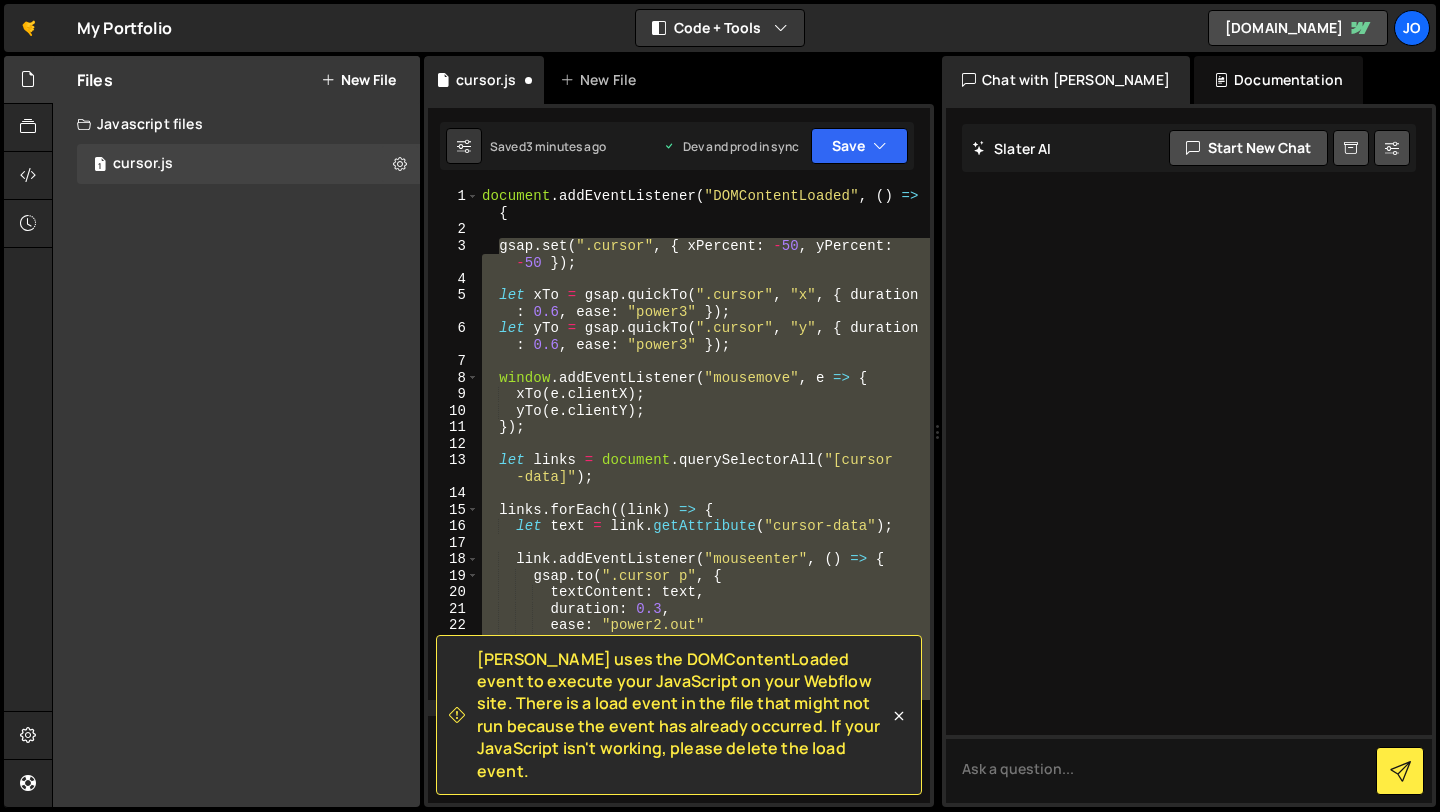 drag, startPoint x: 502, startPoint y: 245, endPoint x: 512, endPoint y: 809, distance: 564.0886 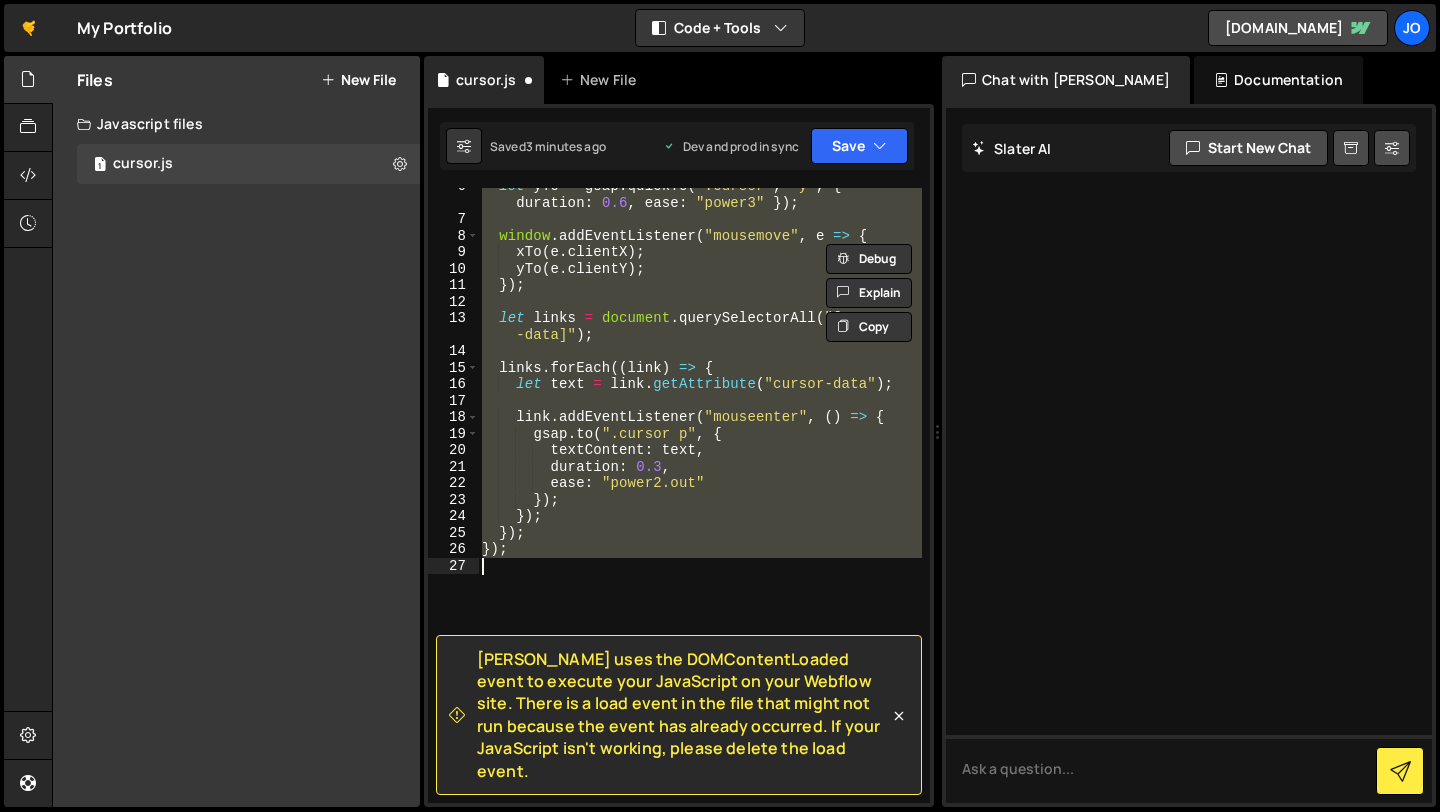 scroll, scrollTop: 143, scrollLeft: 0, axis: vertical 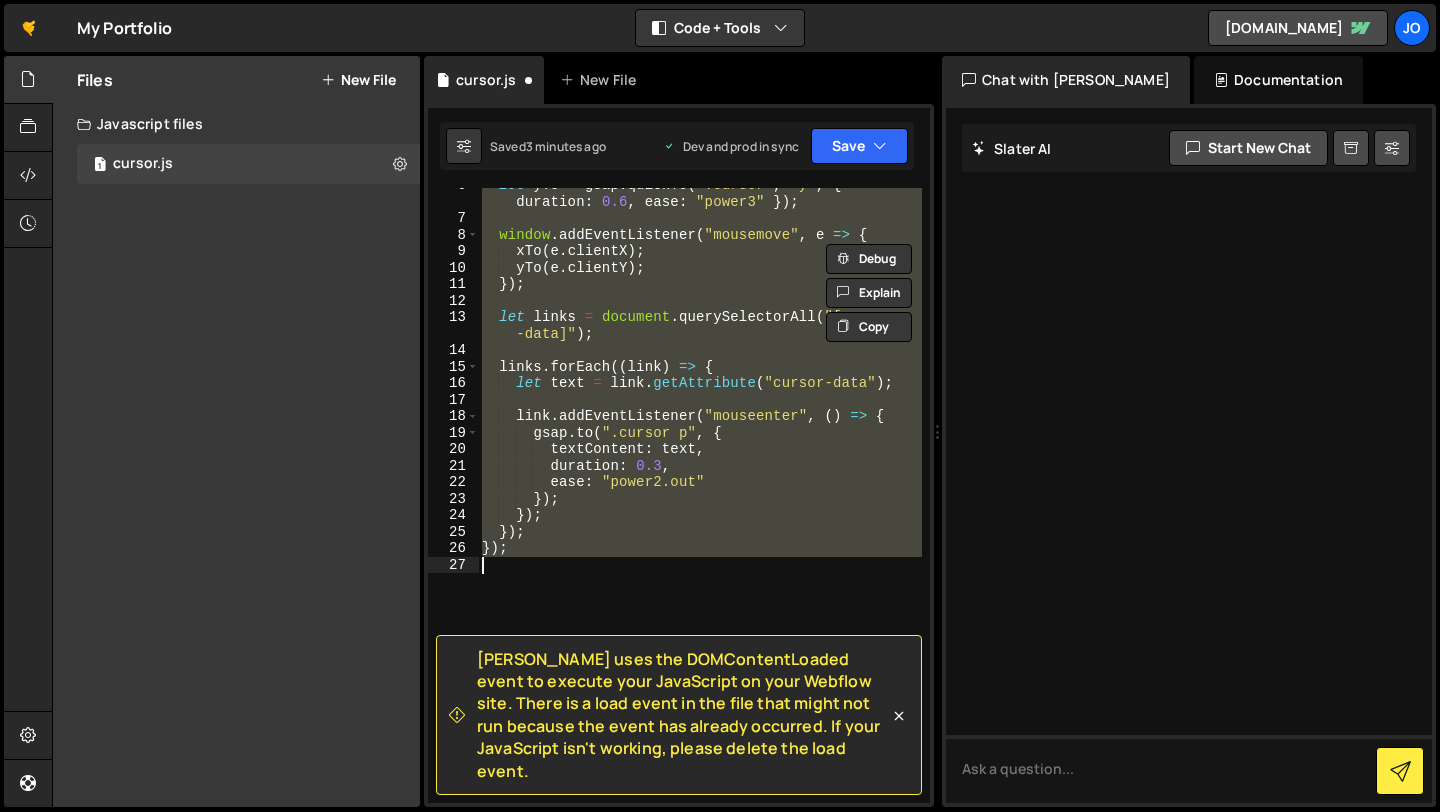 click on "let   yTo   =   gsap . quickTo ( ".cursor" ,   "y" ,   {        duration :   0.6 ,   ease :   "power3"   }) ;    window . addEventListener ( "mousemove" ,   e   =>   {       xTo ( e . clientX ) ;       yTo ( e . clientY ) ;    }) ;    let   links   =   document . querySelectorAll ( "[cursor      -data]" ) ;    links . forEach (( link )   =>   {       let   text   =   link . getAttribute ( "cursor-data" ) ;       link . addEventListener ( "mouseenter" ,   ( )   =>   {          gsap . to ( ".cursor p" ,   {             textContent :   text ,             duration :   0.3 ,             ease :   "power2.out"          }) ;       }) ;    }) ; }) ;" at bounding box center (700, 495) 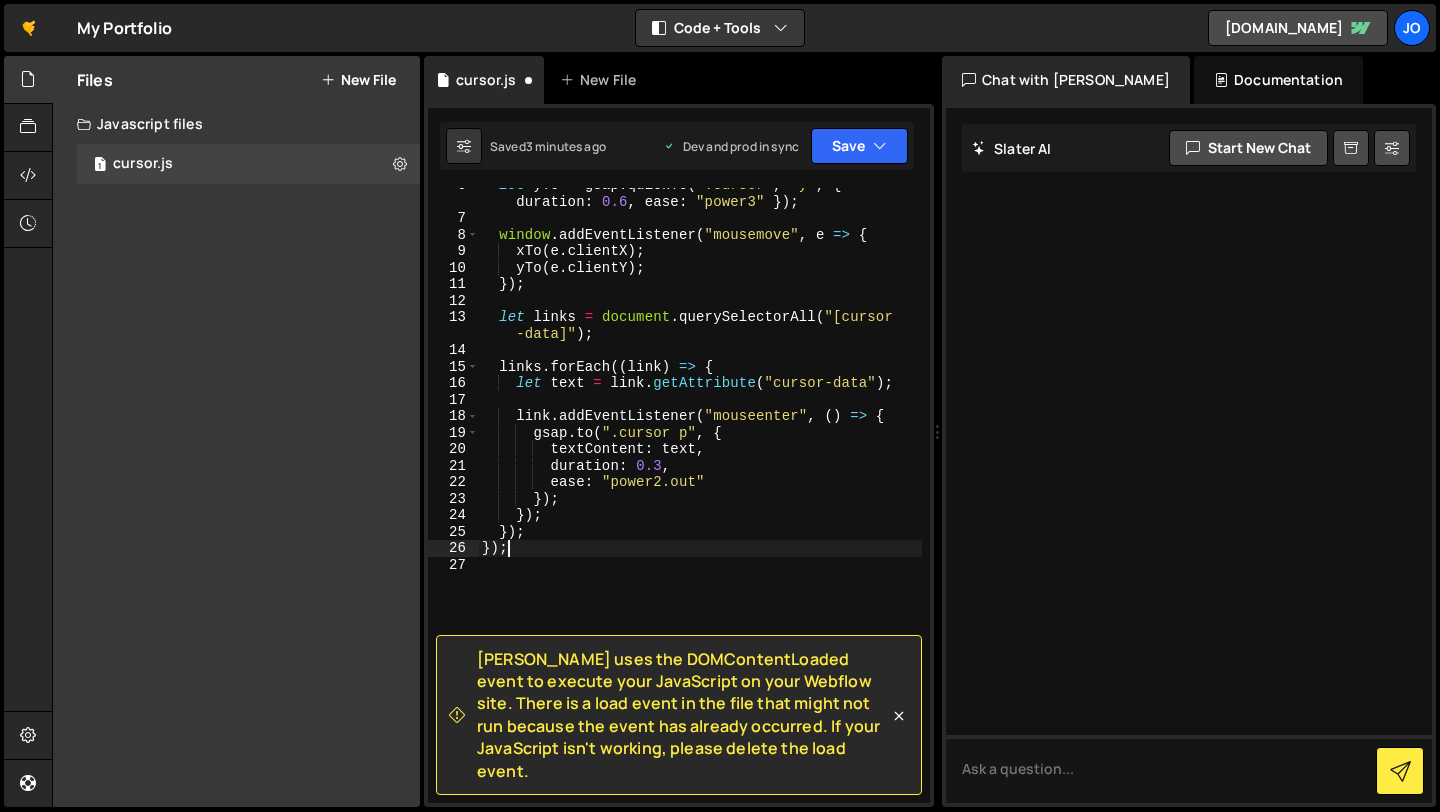 drag, startPoint x: 545, startPoint y: 552, endPoint x: 389, endPoint y: 552, distance: 156 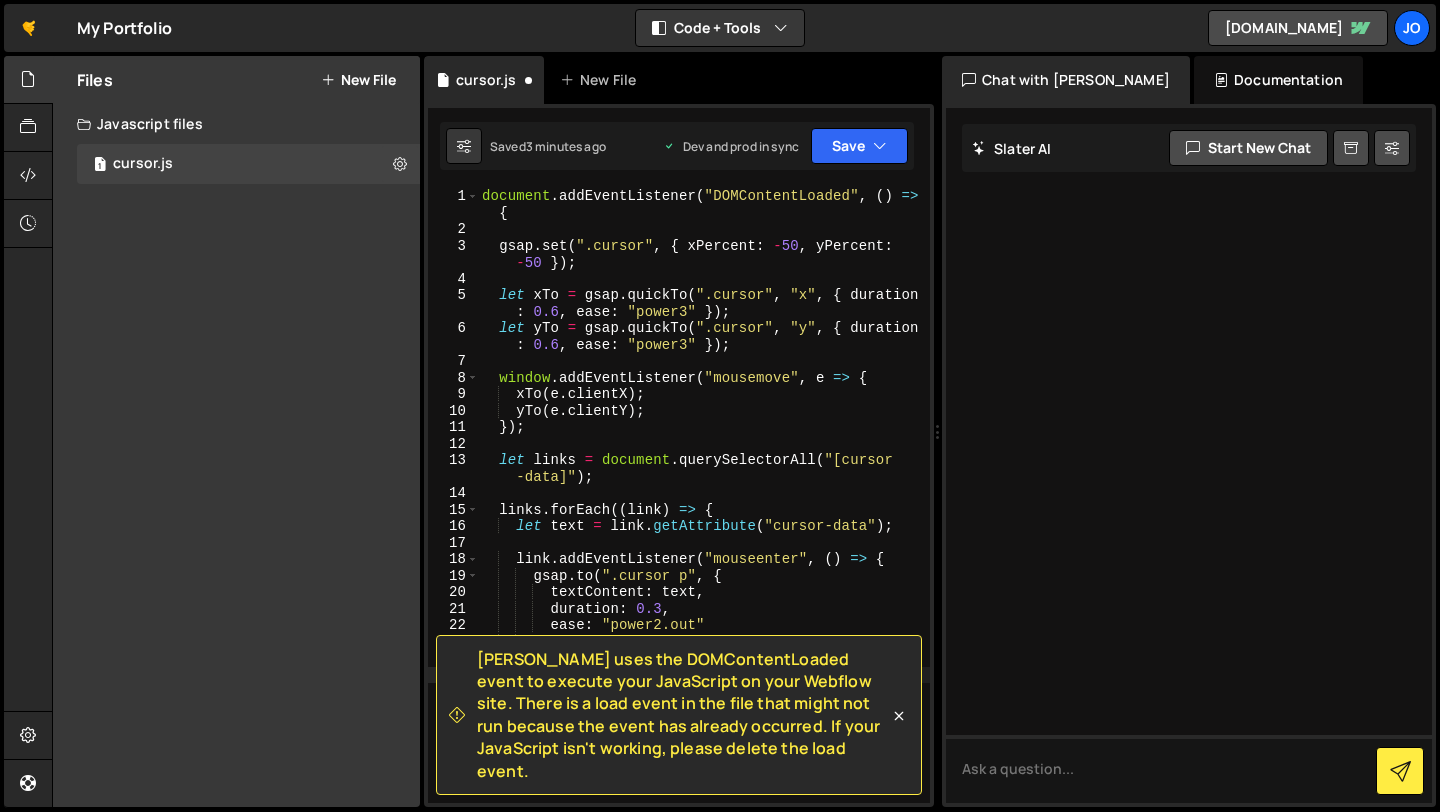 scroll, scrollTop: 0, scrollLeft: 0, axis: both 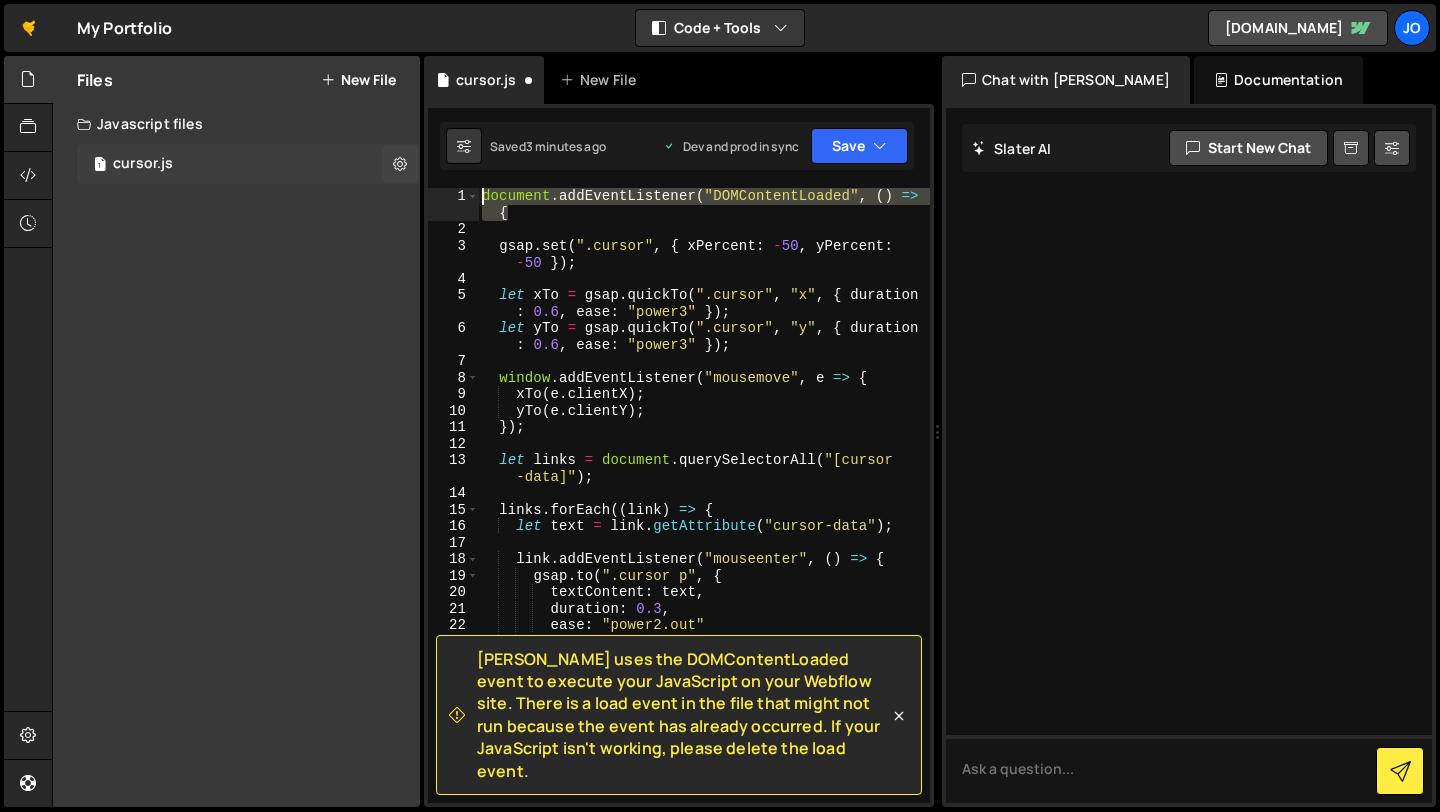 drag, startPoint x: 715, startPoint y: 206, endPoint x: 319, endPoint y: 161, distance: 398.5486 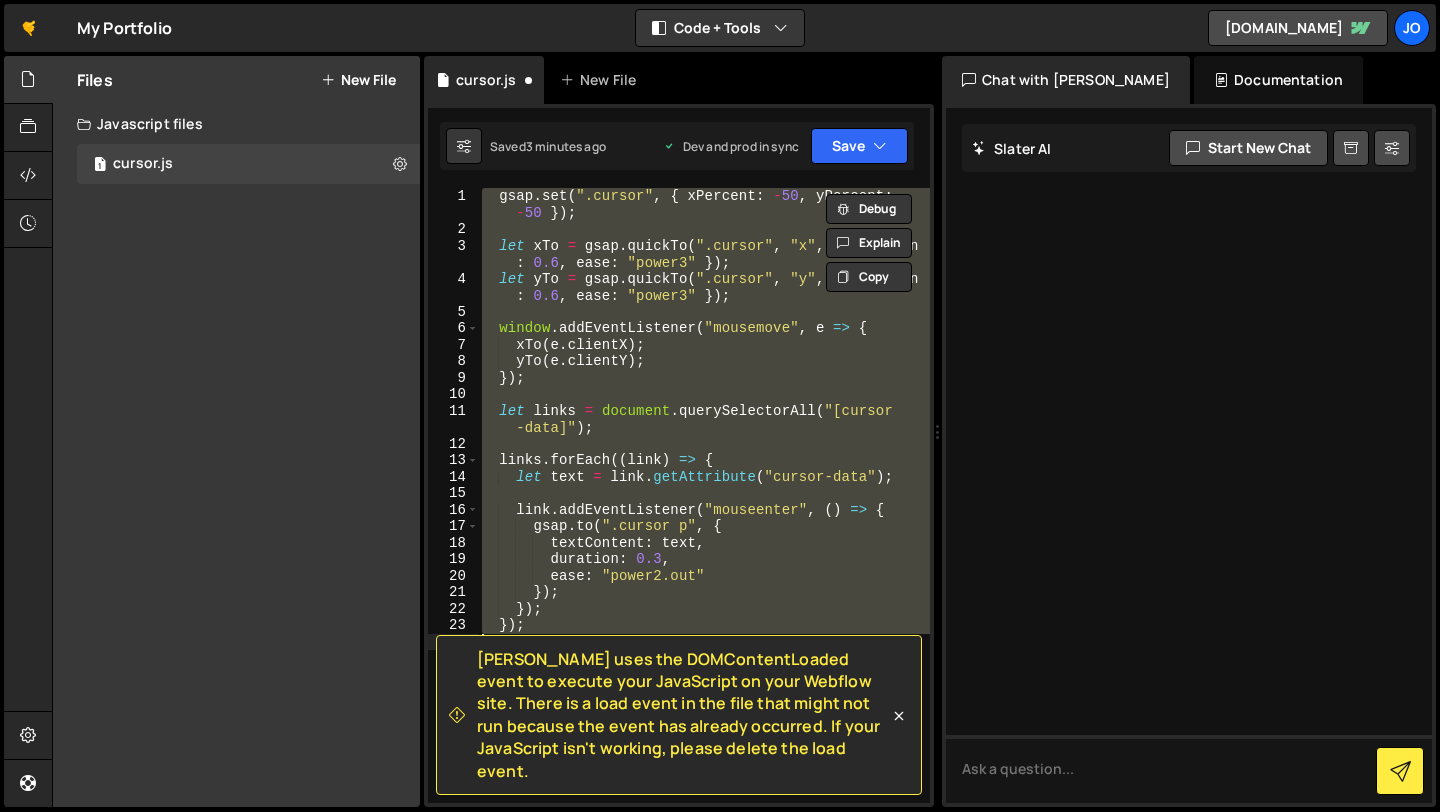 type on "});" 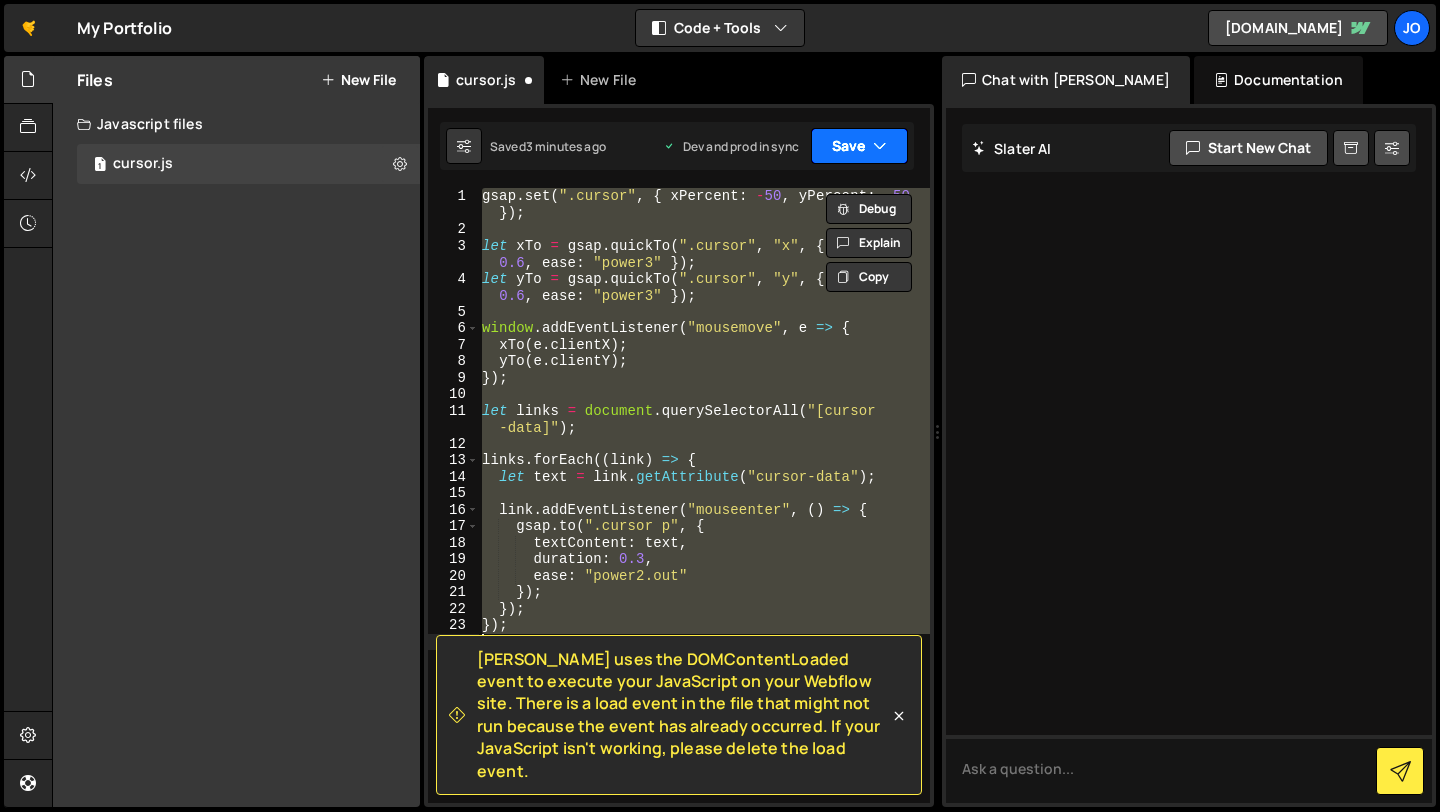 click on "Save" at bounding box center (859, 146) 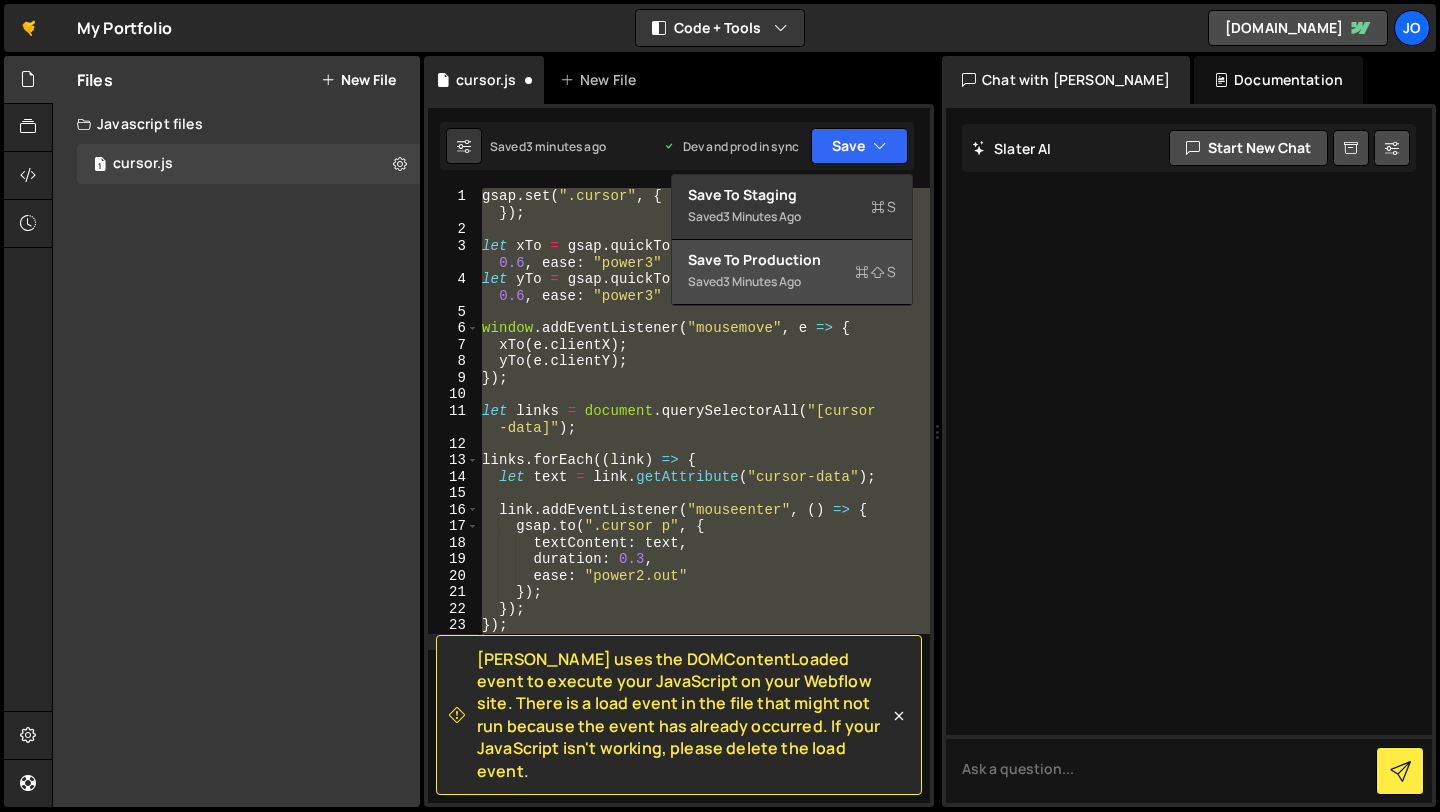 click on "Saved  3 minutes ago" at bounding box center (792, 282) 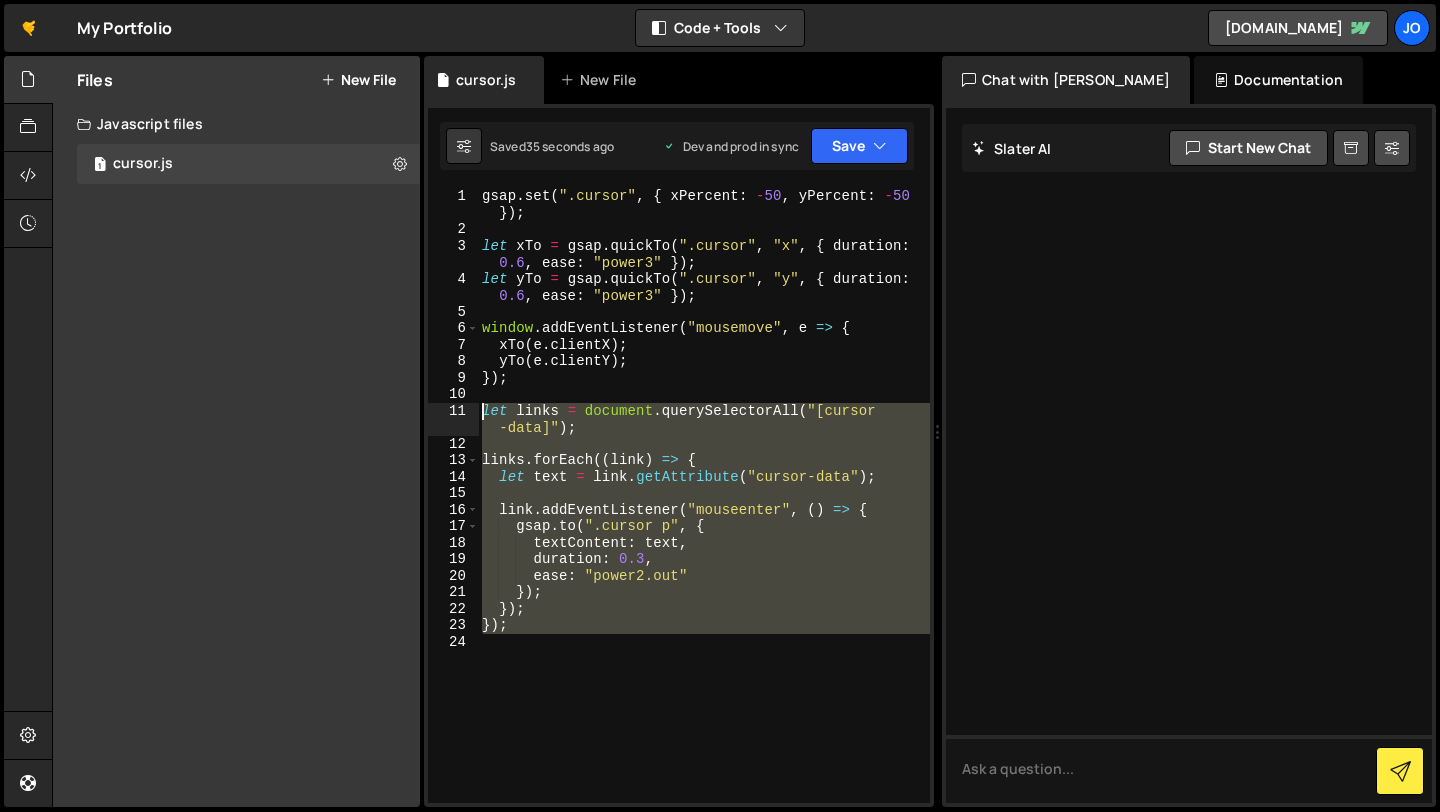drag, startPoint x: 574, startPoint y: 666, endPoint x: 448, endPoint y: 411, distance: 284.431 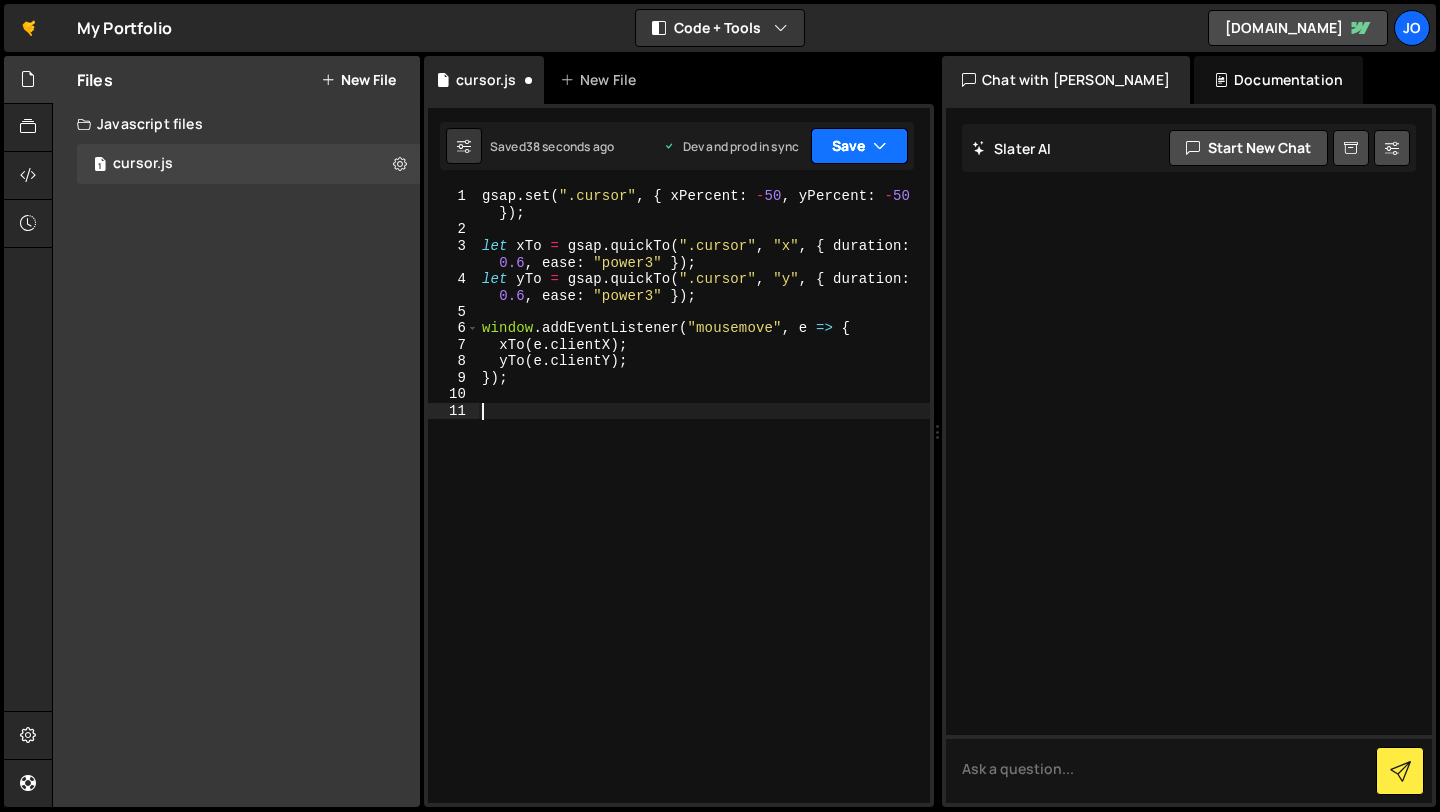 click on "Save" at bounding box center [859, 146] 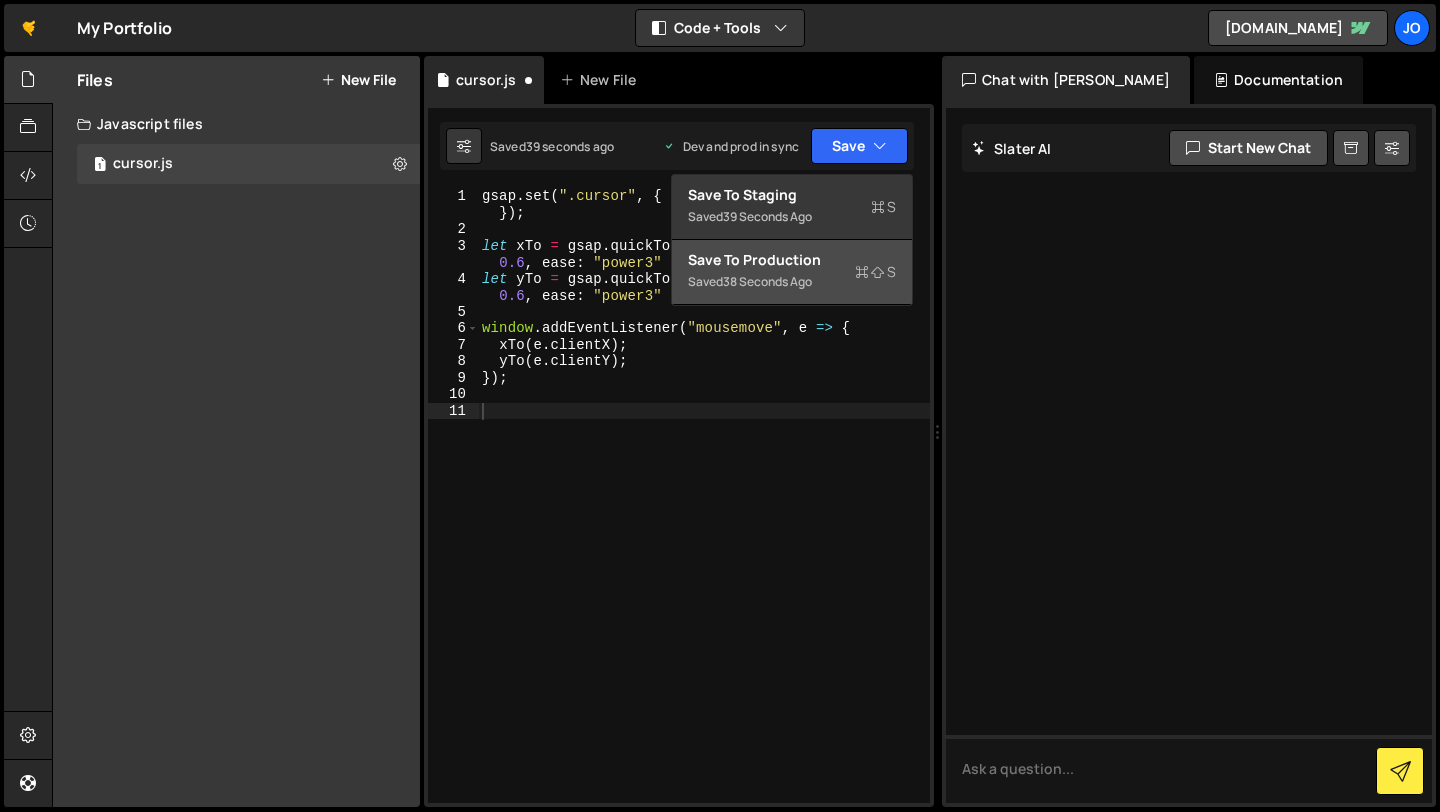 click on "Save to Production
S" at bounding box center [792, 260] 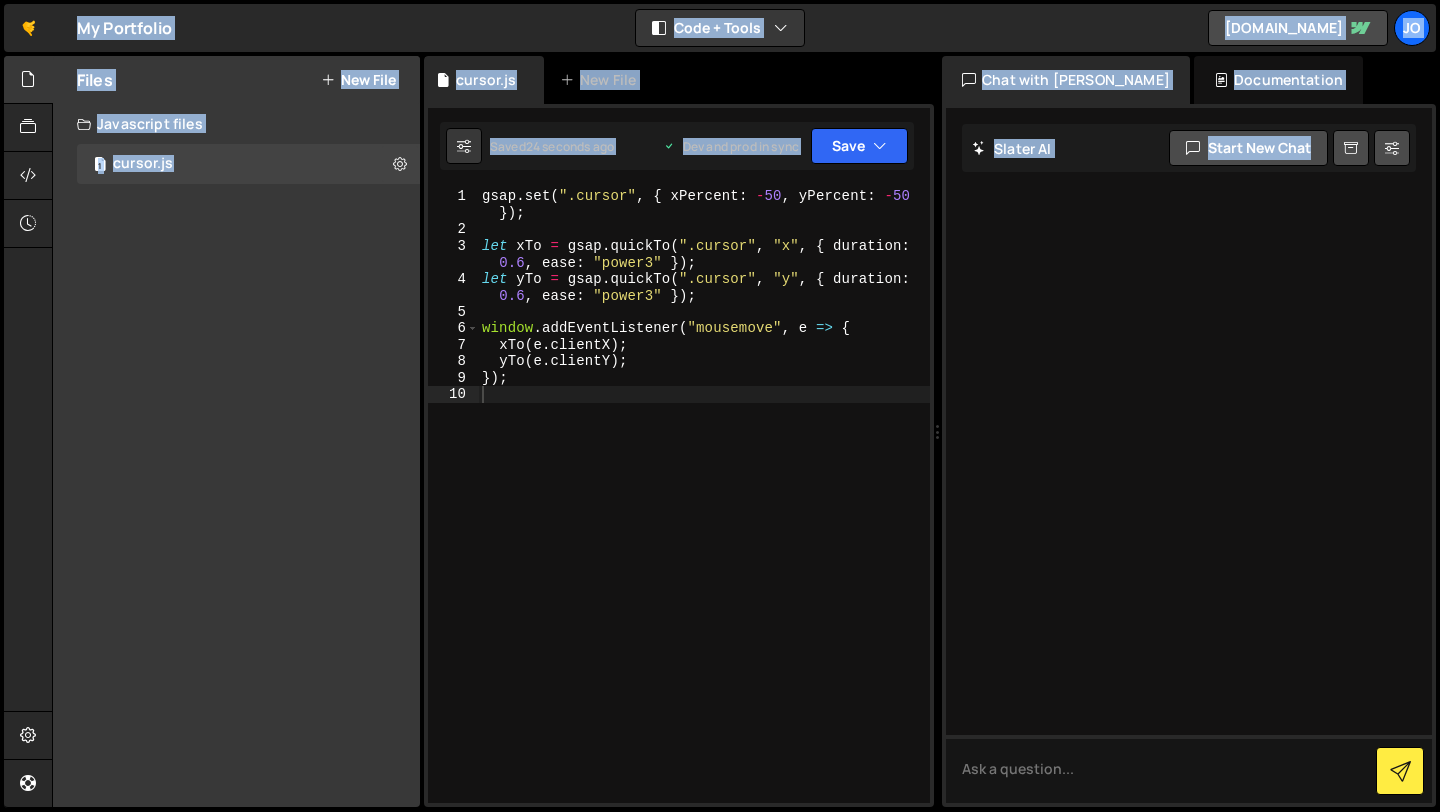 type on "});" 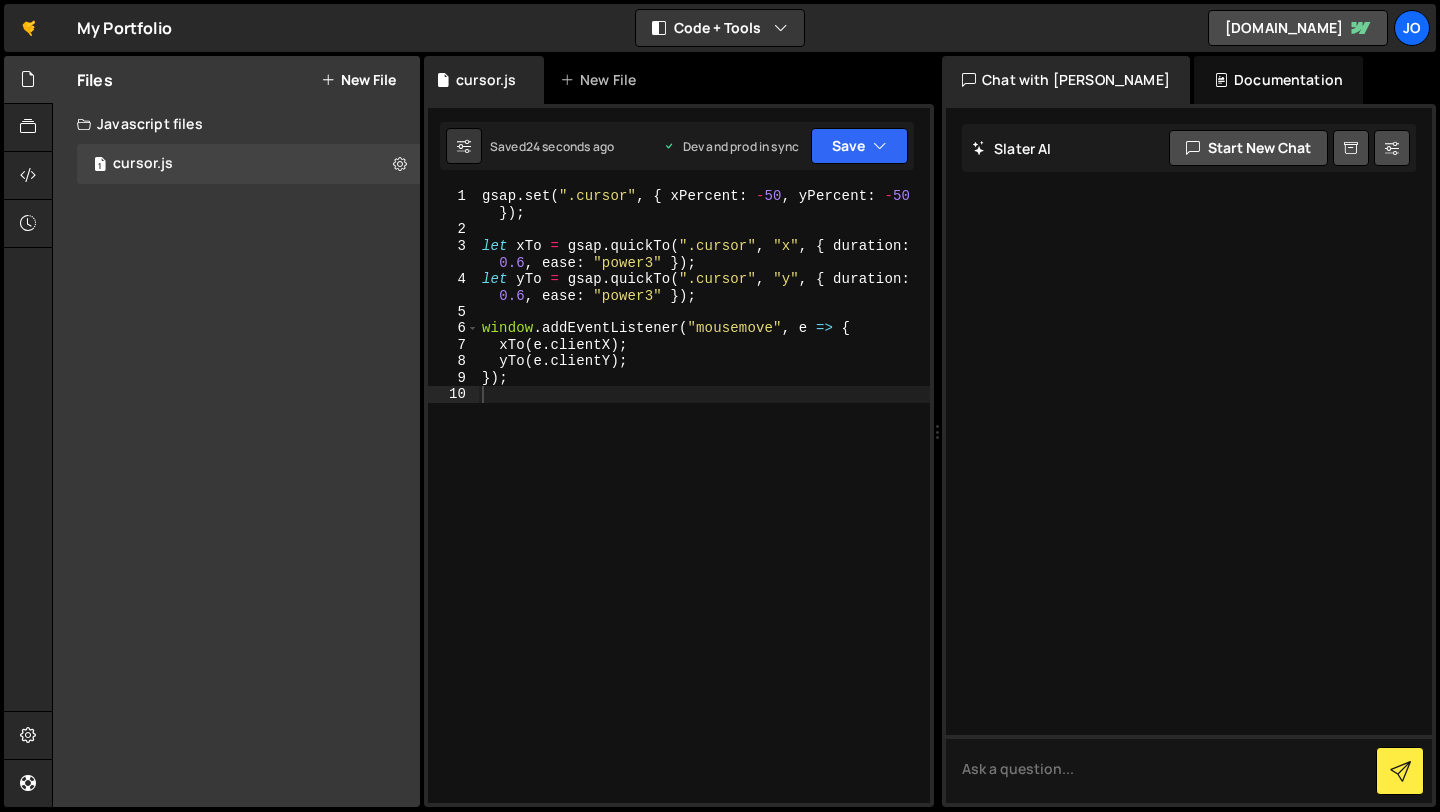 click on "gsap . set ( ".cursor" ,   {   xPercent :   - 50 ,   yPercent :   - 50      }) ; let   xTo   =   gsap . quickTo ( ".cursor" ,   "x" ,   {   duration :      0.6 ,   ease :   "power3"   }) ; let   yTo   =   gsap . quickTo ( ".cursor" ,   "y" ,   {   duration :      0.6 ,   ease :   "power3"   }) ; window . addEventListener ( "mousemove" ,   e   =>   {    xTo ( e . clientX ) ;    yTo ( e . clientY ) ; }) ;" at bounding box center [704, 520] 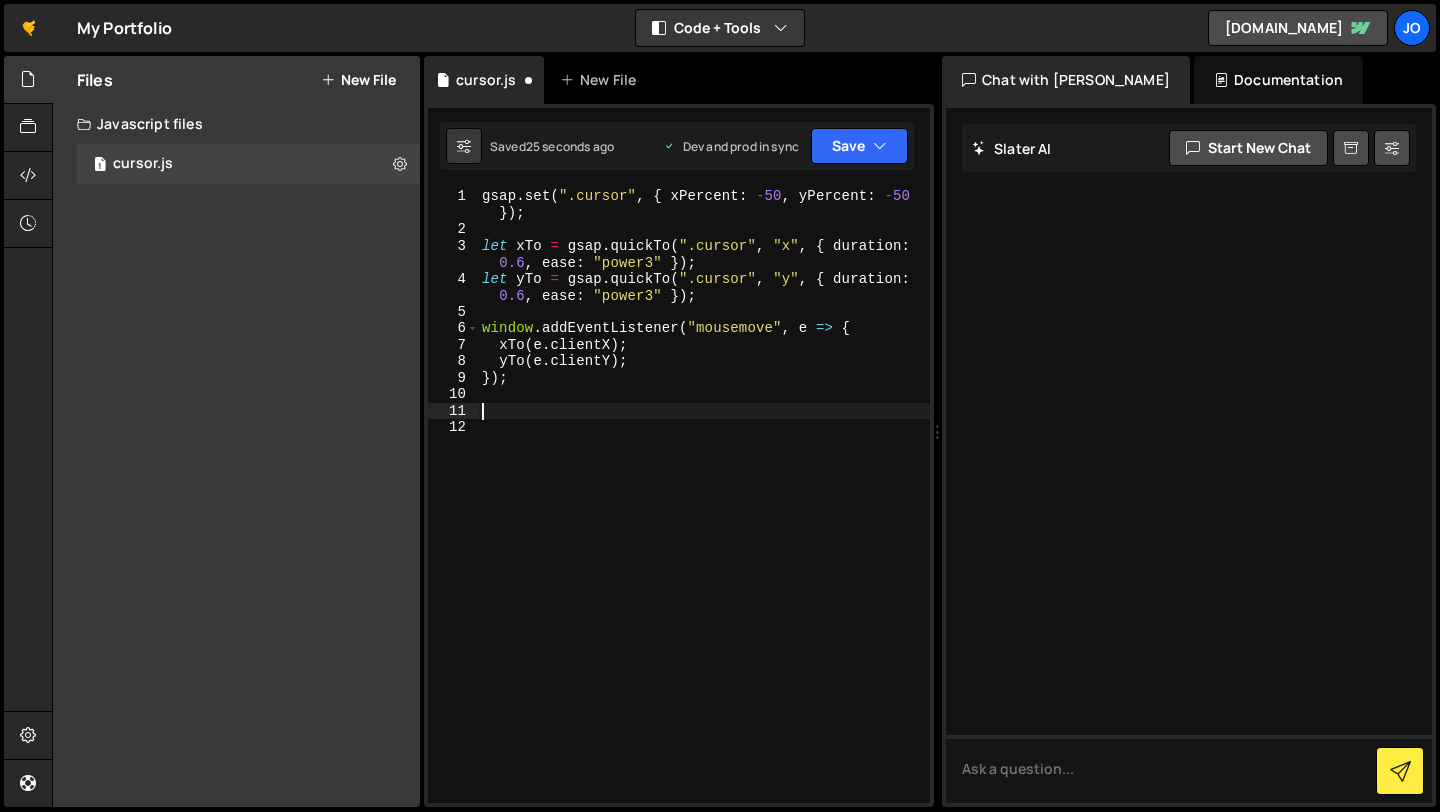 paste 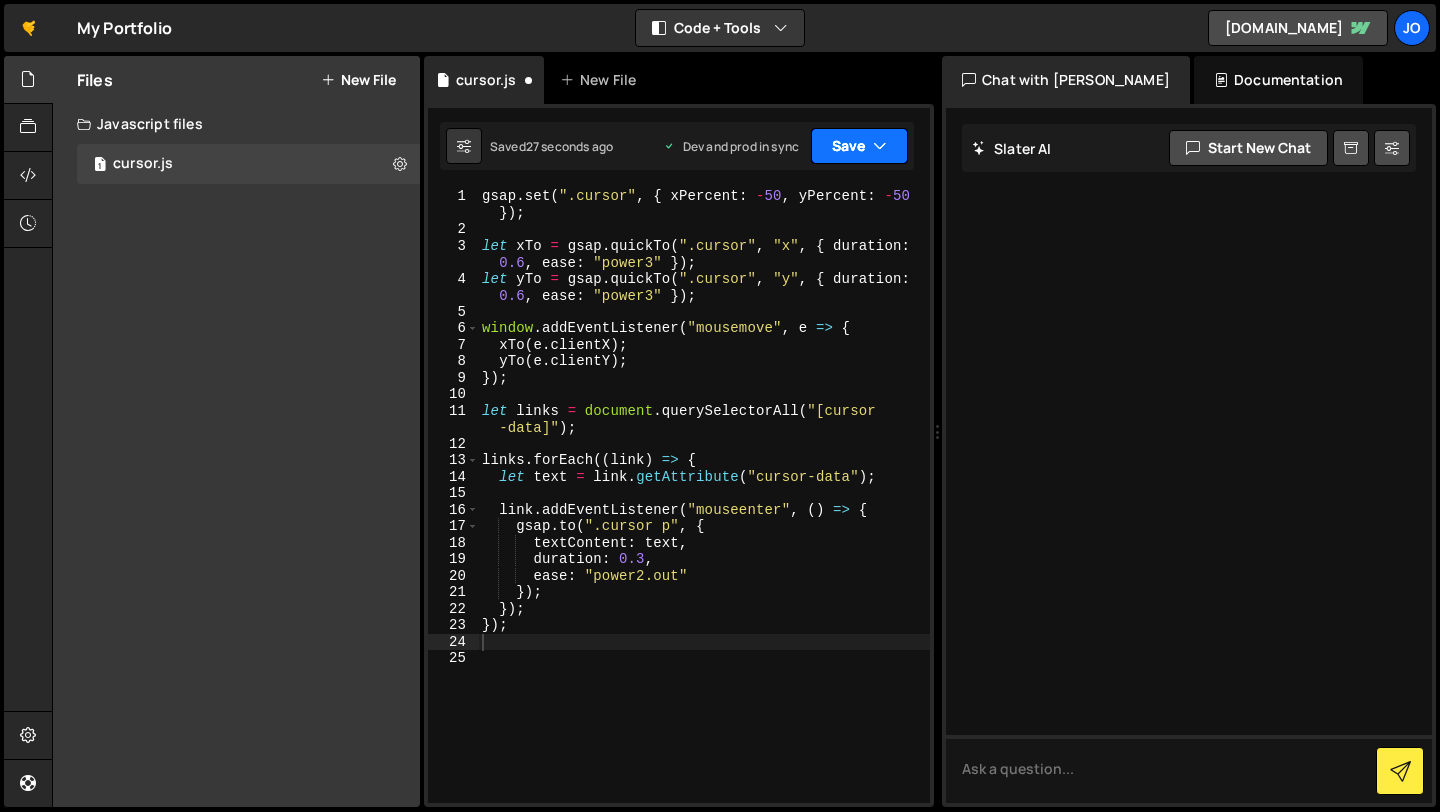click at bounding box center [880, 146] 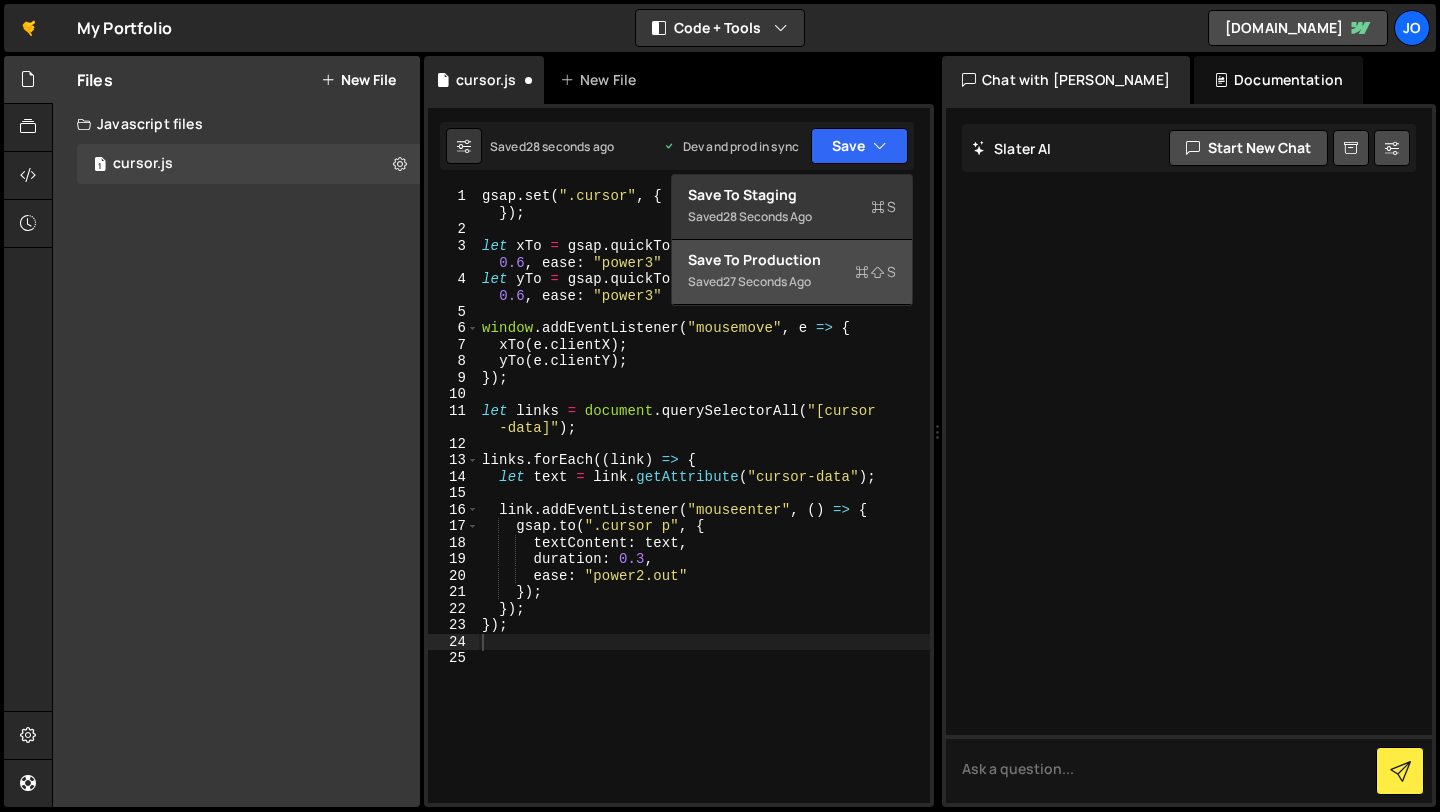 click on "Save to Production
S
Saved  27 seconds ago" at bounding box center (792, 272) 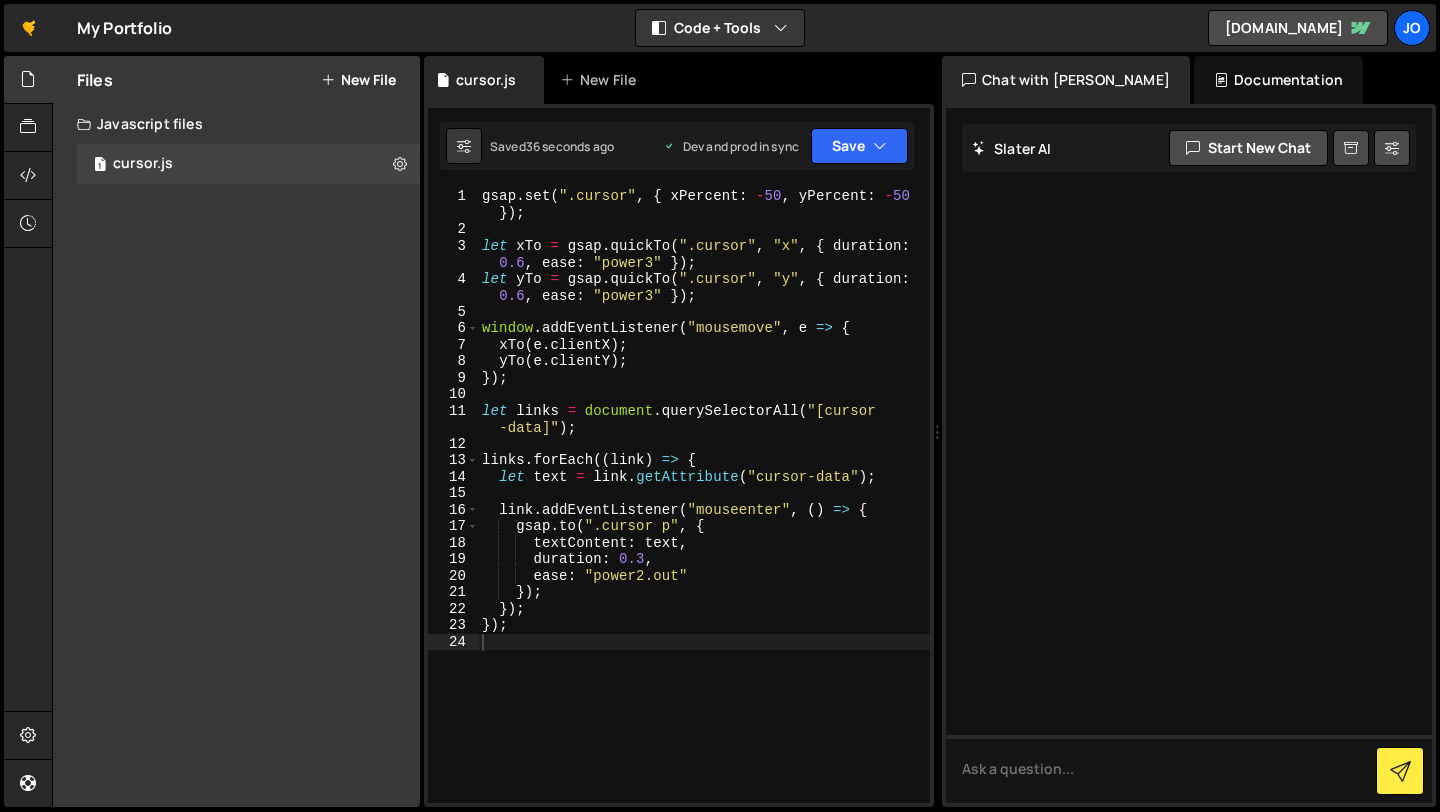 click on "gsap . set ( ".cursor" ,   {   xPercent :   - 50 ,   yPercent :   - 50      }) ; let   xTo   =   gsap . quickTo ( ".cursor" ,   "x" ,   {   duration :      0.6 ,   ease :   "power3"   }) ; let   yTo   =   gsap . quickTo ( ".cursor" ,   "y" ,   {   duration :      0.6 ,   ease :   "power3"   }) ; window . addEventListener ( "mousemove" ,   e   =>   {    xTo ( e . clientX ) ;    yTo ( e . clientY ) ; }) ; let   links   =   document . querySelectorAll ( "[cursor    -data]" ) ; links . forEach (( link )   =>   {    let   text   =   link . getAttribute ( "cursor-data" ) ;    link . addEventListener ( "mouseenter" ,   ( )   =>   {       gsap . to ( ".cursor p" ,   {          textContent :   text ,          duration :   0.3 ,          ease :   "power2.out"       }) ;    }) ; }) ;" at bounding box center [704, 520] 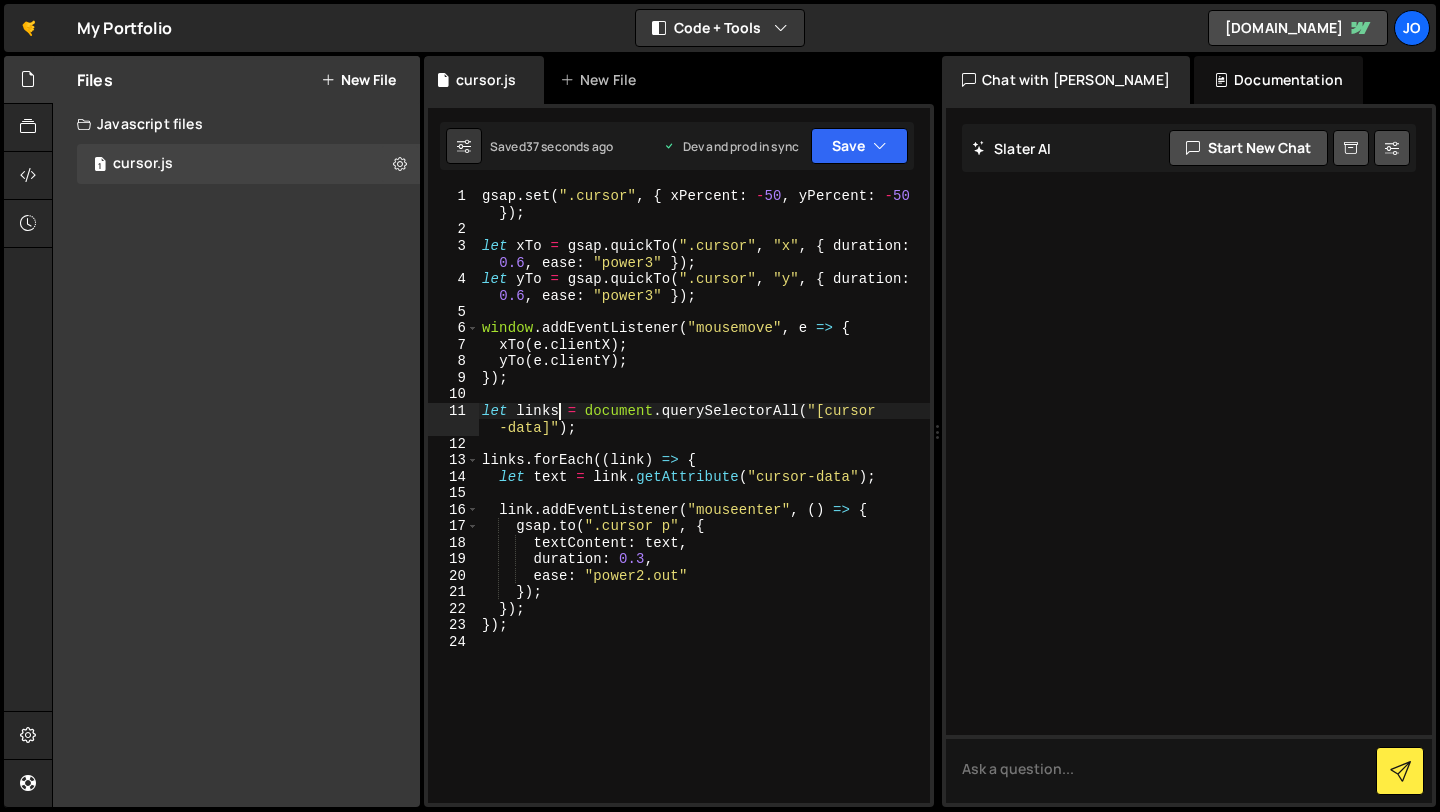click on "gsap . set ( ".cursor" ,   {   xPercent :   - 50 ,   yPercent :   - 50      }) ; let   xTo   =   gsap . quickTo ( ".cursor" ,   "x" ,   {   duration :      0.6 ,   ease :   "power3"   }) ; let   yTo   =   gsap . quickTo ( ".cursor" ,   "y" ,   {   duration :      0.6 ,   ease :   "power3"   }) ; window . addEventListener ( "mousemove" ,   e   =>   {    xTo ( e . clientX ) ;    yTo ( e . clientY ) ; }) ; let   links   =   document . querySelectorAll ( "[cursor    -data]" ) ; links . forEach (( link )   =>   {    let   text   =   link . getAttribute ( "cursor-data" ) ;    link . addEventListener ( "mouseenter" ,   ( )   =>   {       gsap . to ( ".cursor p" ,   {          textContent :   text ,          duration :   0.3 ,          ease :   "power2.out"       }) ;    }) ; }) ;" at bounding box center [704, 520] 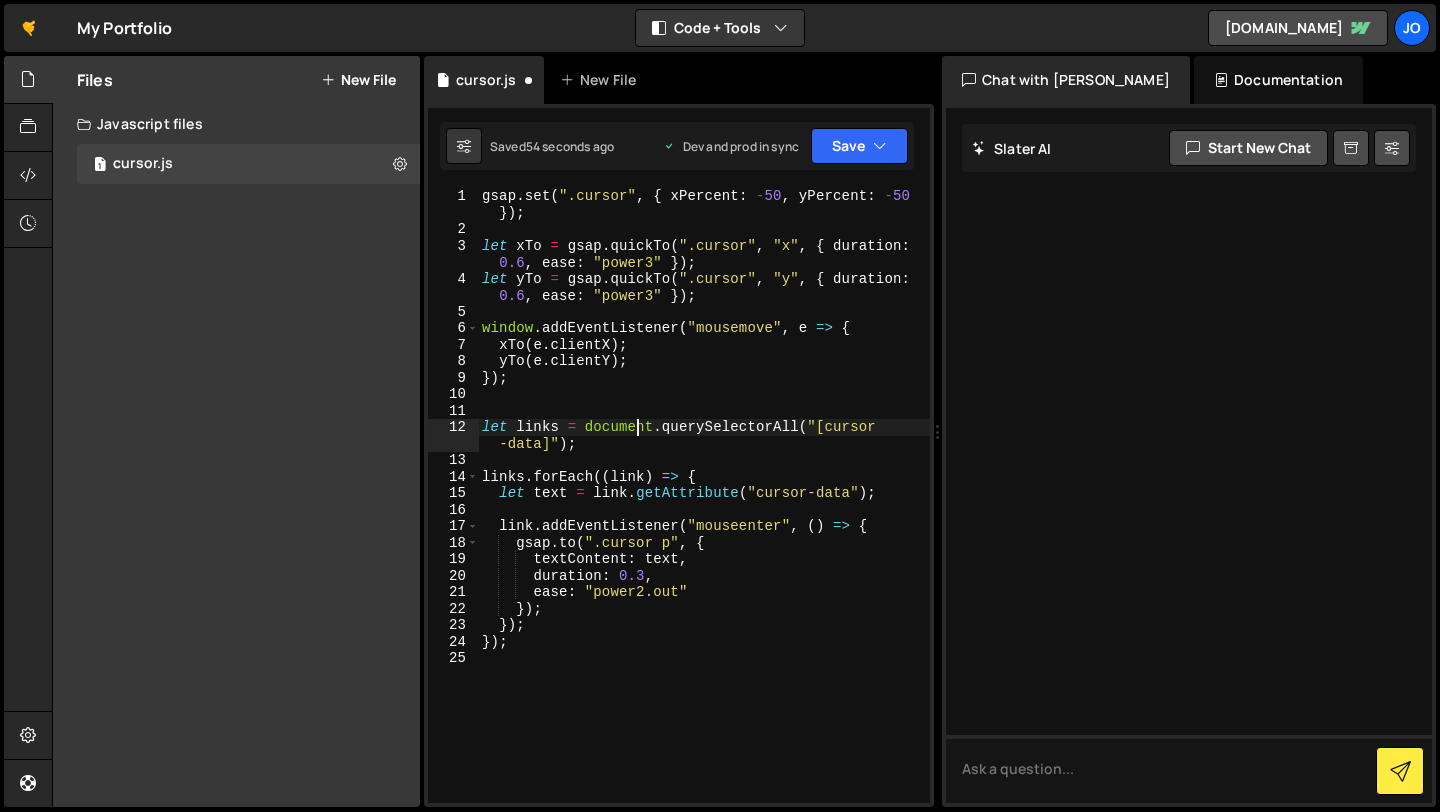 click on "gsap . set ( ".cursor" ,   {   xPercent :   - 50 ,   yPercent :   - 50      }) ; let   xTo   =   gsap . quickTo ( ".cursor" ,   "x" ,   {   duration :      0.6 ,   ease :   "power3"   }) ; let   yTo   =   gsap . quickTo ( ".cursor" ,   "y" ,   {   duration :      0.6 ,   ease :   "power3"   }) ; window . addEventListener ( "mousemove" ,   e   =>   {    xTo ( e . clientX ) ;    yTo ( e . clientY ) ; }) ; let   links   =   document . querySelectorAll ( "[cursor    -data]" ) ; links . forEach (( link )   =>   {    let   text   =   link . getAttribute ( "cursor-data" ) ;    link . addEventListener ( "mouseenter" ,   ( )   =>   {       gsap . to ( ".cursor p" ,   {          textContent :   text ,          duration :   0.3 ,          ease :   "power2.out"       }) ;    }) ; }) ;" at bounding box center [704, 520] 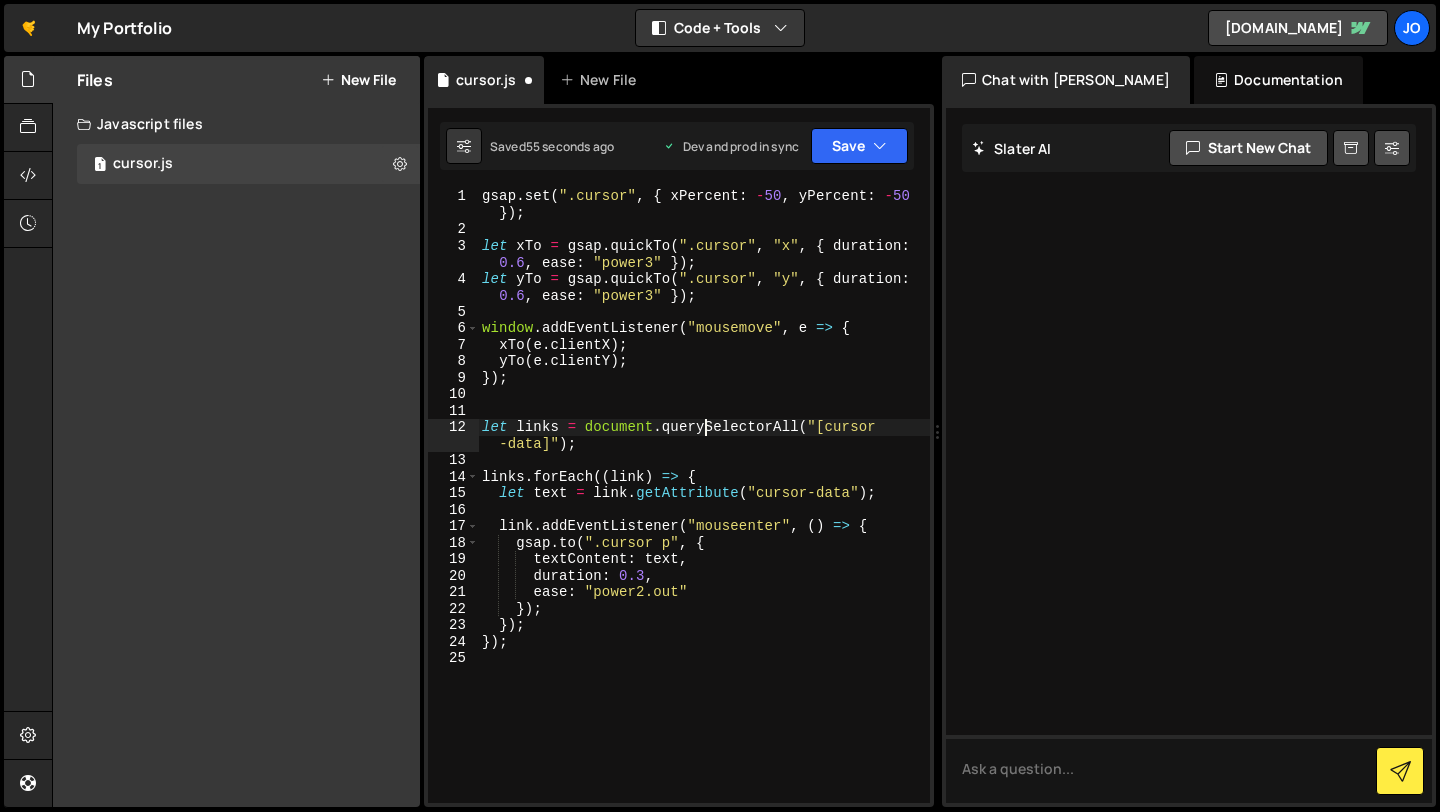click on "gsap . set ( ".cursor" ,   {   xPercent :   - 50 ,   yPercent :   - 50      }) ; let   xTo   =   gsap . quickTo ( ".cursor" ,   "x" ,   {   duration :      0.6 ,   ease :   "power3"   }) ; let   yTo   =   gsap . quickTo ( ".cursor" ,   "y" ,   {   duration :      0.6 ,   ease :   "power3"   }) ; window . addEventListener ( "mousemove" ,   e   =>   {    xTo ( e . clientX ) ;    yTo ( e . clientY ) ; }) ; let   links   =   document . querySelectorAll ( "[cursor    -data]" ) ; links . forEach (( link )   =>   {    let   text   =   link . getAttribute ( "cursor-data" ) ;    link . addEventListener ( "mouseenter" ,   ( )   =>   {       gsap . to ( ".cursor p" ,   {          textContent :   text ,          duration :   0.3 ,          ease :   "power2.out"       }) ;    }) ; }) ;" at bounding box center [704, 520] 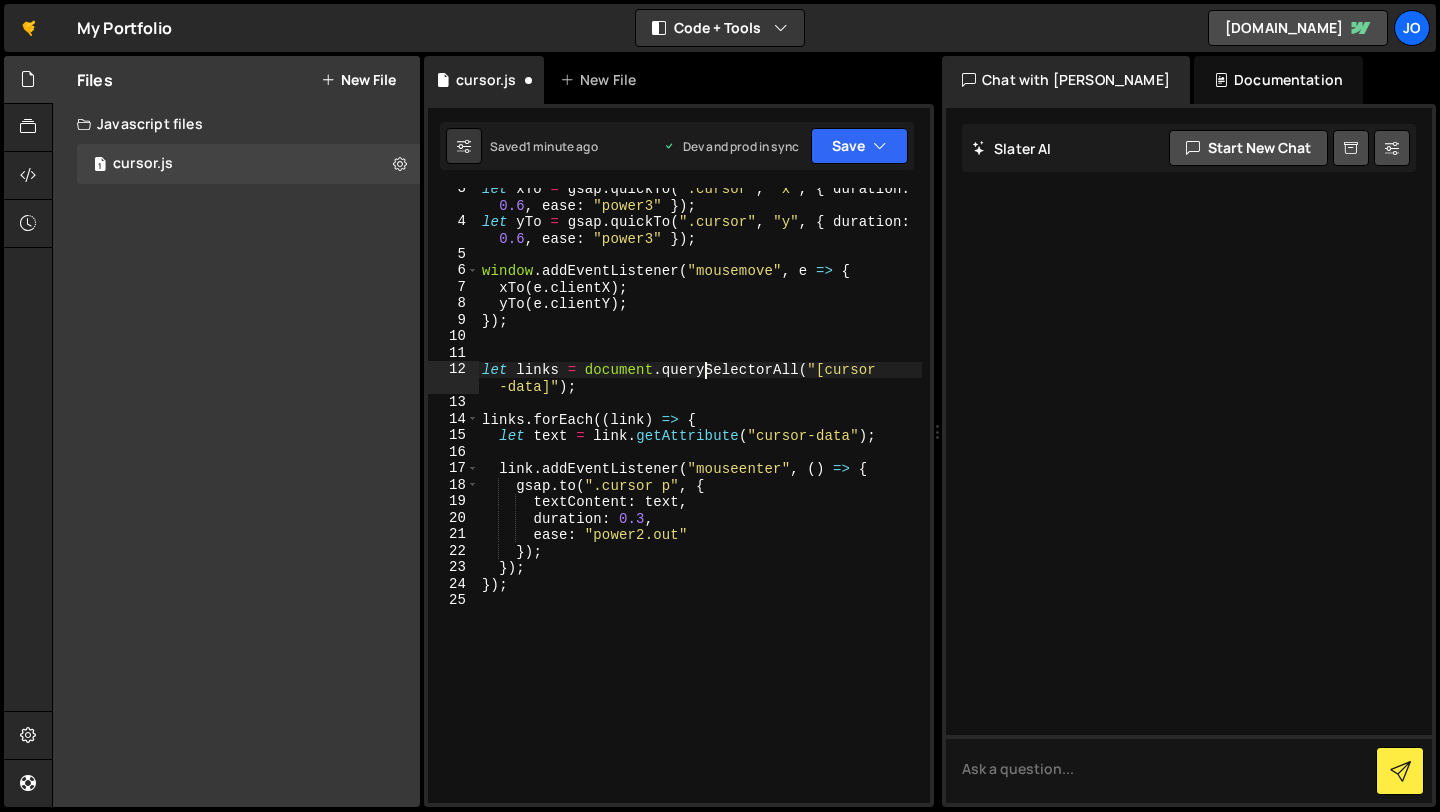 scroll, scrollTop: 0, scrollLeft: 0, axis: both 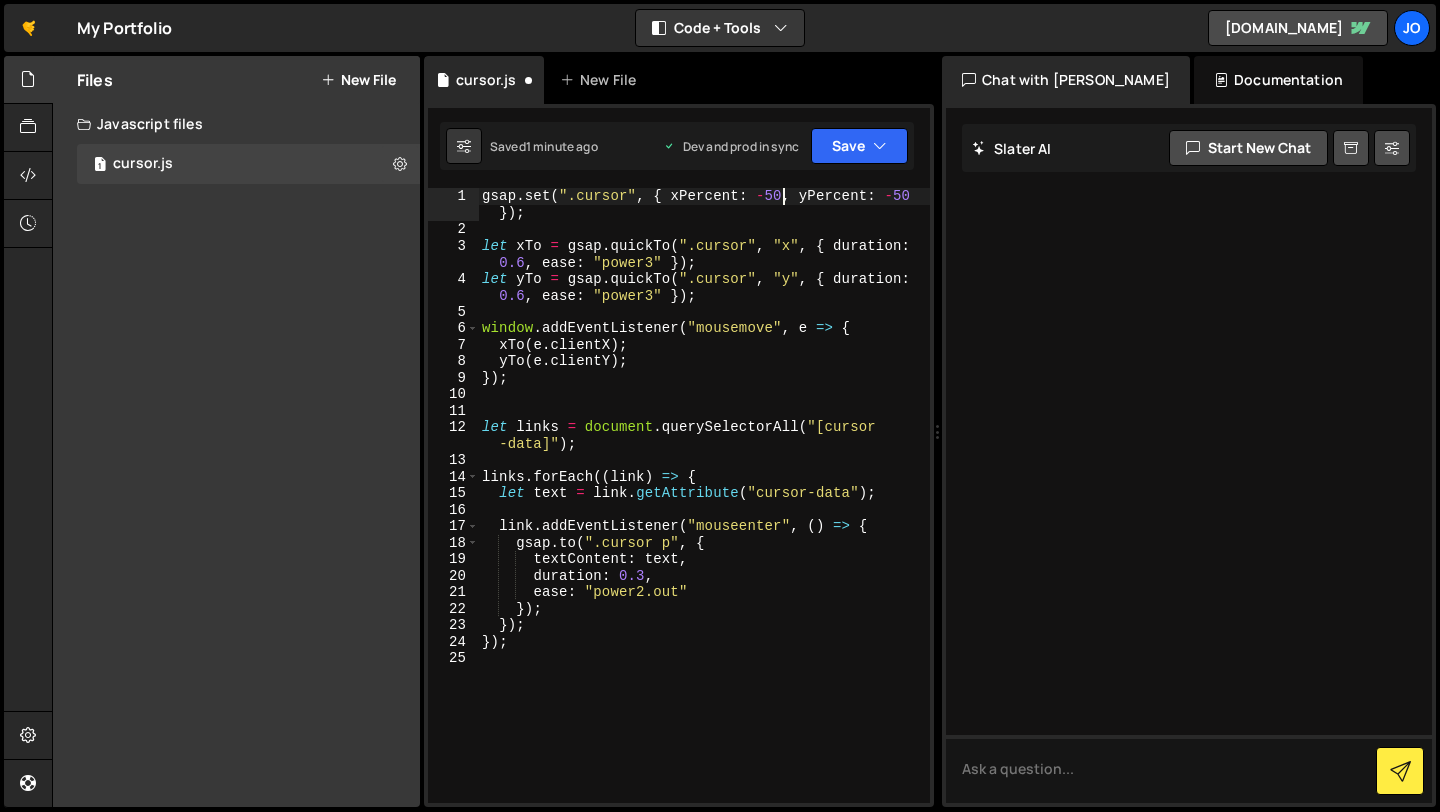 click on "gsap . set ( ".cursor" ,   {   xPercent :   - 50 ,   yPercent :   - 50      }) ; let   xTo   =   gsap . quickTo ( ".cursor" ,   "x" ,   {   duration :      0.6 ,   ease :   "power3"   }) ; let   yTo   =   gsap . quickTo ( ".cursor" ,   "y" ,   {   duration :      0.6 ,   ease :   "power3"   }) ; window . addEventListener ( "mousemove" ,   e   =>   {    xTo ( e . clientX ) ;    yTo ( e . clientY ) ; }) ; let   links   =   document . querySelectorAll ( "[cursor    -data]" ) ; links . forEach (( link )   =>   {    let   text   =   link . getAttribute ( "cursor-data" ) ;    link . addEventListener ( "mouseenter" ,   ( )   =>   {       gsap . to ( ".cursor p" ,   {          textContent :   text ,          duration :   0.3 ,          ease :   "power2.out"       }) ;    }) ; }) ;" at bounding box center (704, 520) 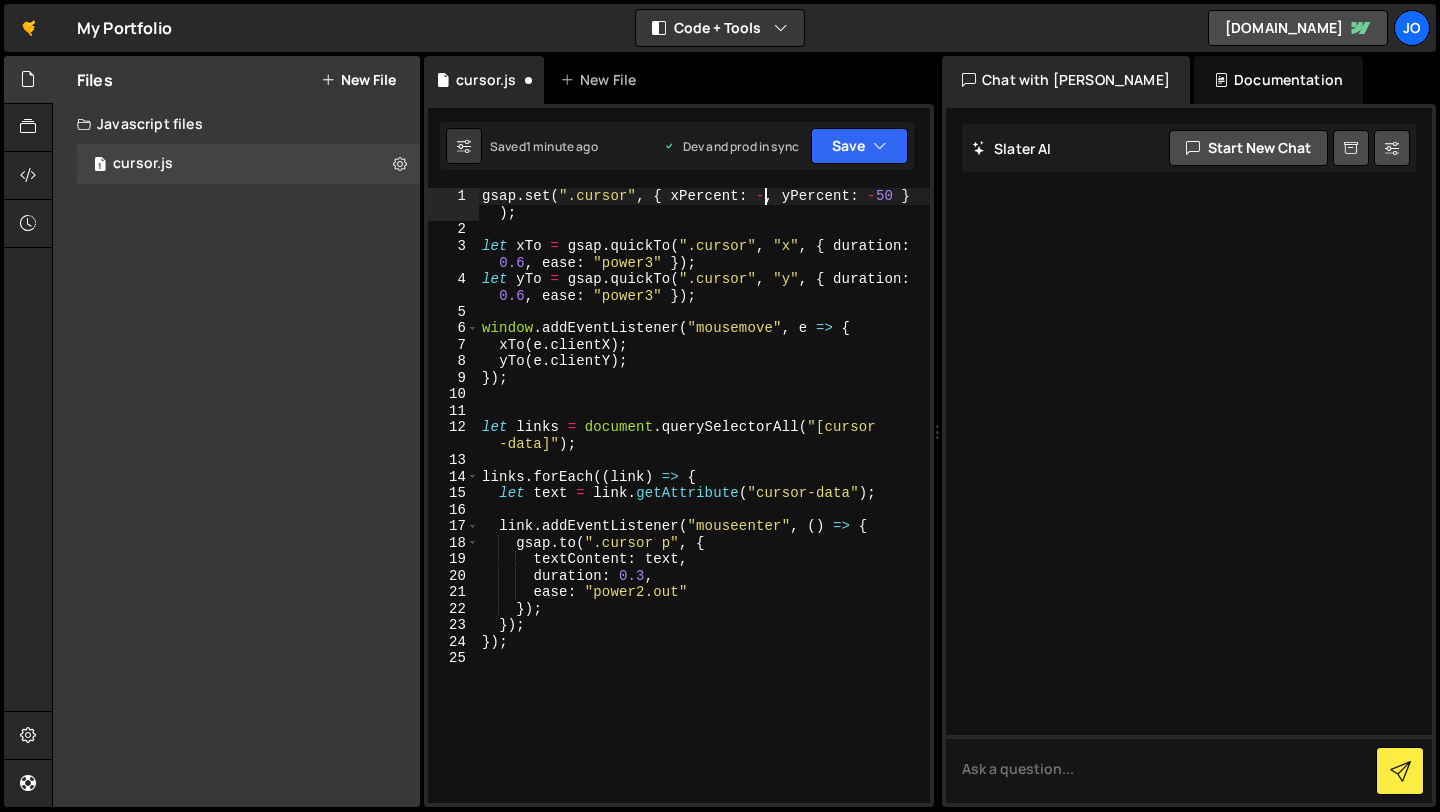 scroll, scrollTop: 0, scrollLeft: 20, axis: horizontal 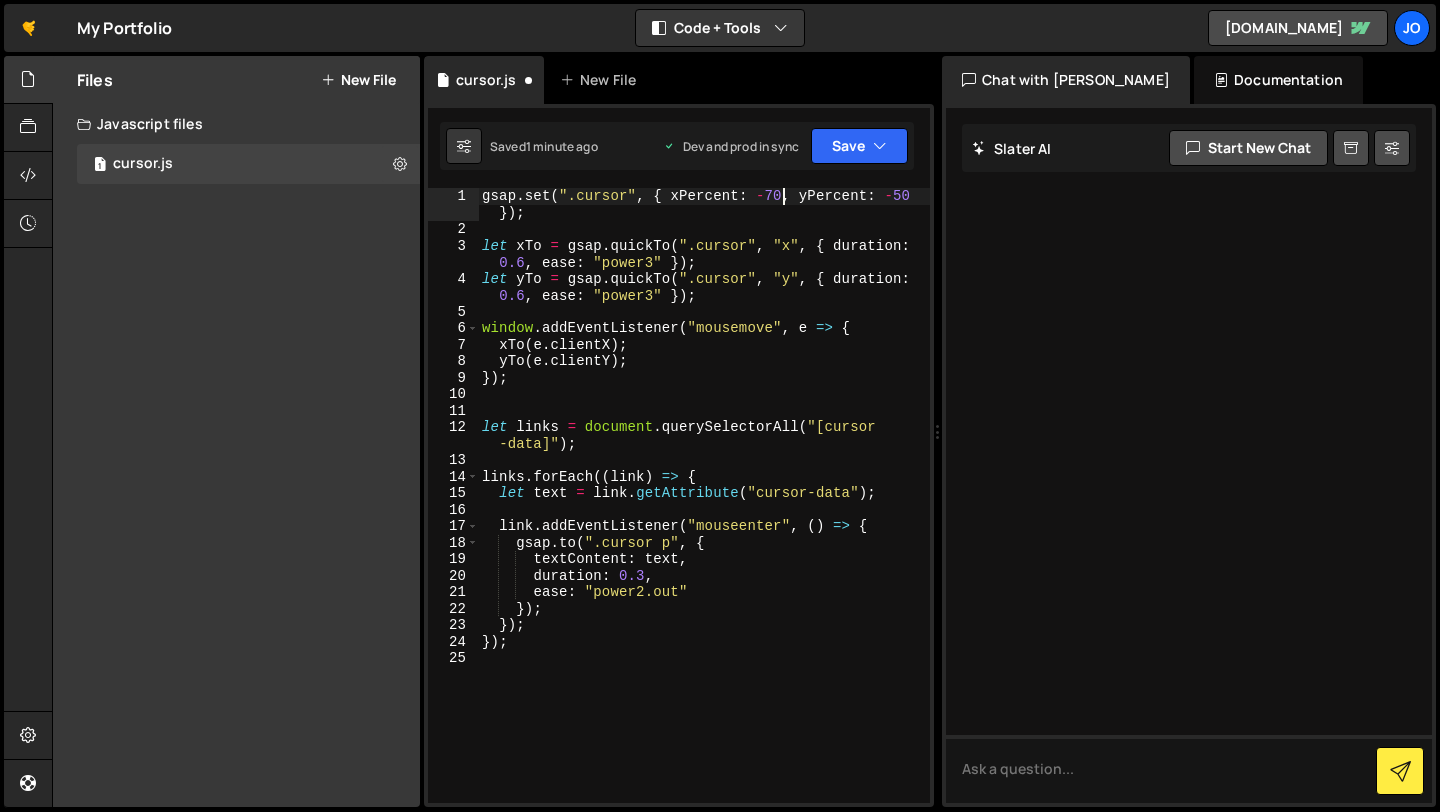 click on "gsap . set ( ".cursor" ,   {   xPercent :   - 70 ,   yPercent :   - 50      }) ; let   xTo   =   gsap . quickTo ( ".cursor" ,   "x" ,   {   duration :      0.6 ,   ease :   "power3"   }) ; let   yTo   =   gsap . quickTo ( ".cursor" ,   "y" ,   {   duration :      0.6 ,   ease :   "power3"   }) ; window . addEventListener ( "mousemove" ,   e   =>   {    xTo ( e . clientX ) ;    yTo ( e . clientY ) ; }) ; let   links   =   document . querySelectorAll ( "[cursor    -data]" ) ; links . forEach (( link )   =>   {    let   text   =   link . getAttribute ( "cursor-data" ) ;    link . addEventListener ( "mouseenter" ,   ( )   =>   {       gsap . to ( ".cursor p" ,   {          textContent :   text ,          duration :   0.3 ,          ease :   "power2.out"       }) ;    }) ; }) ;" at bounding box center [704, 520] 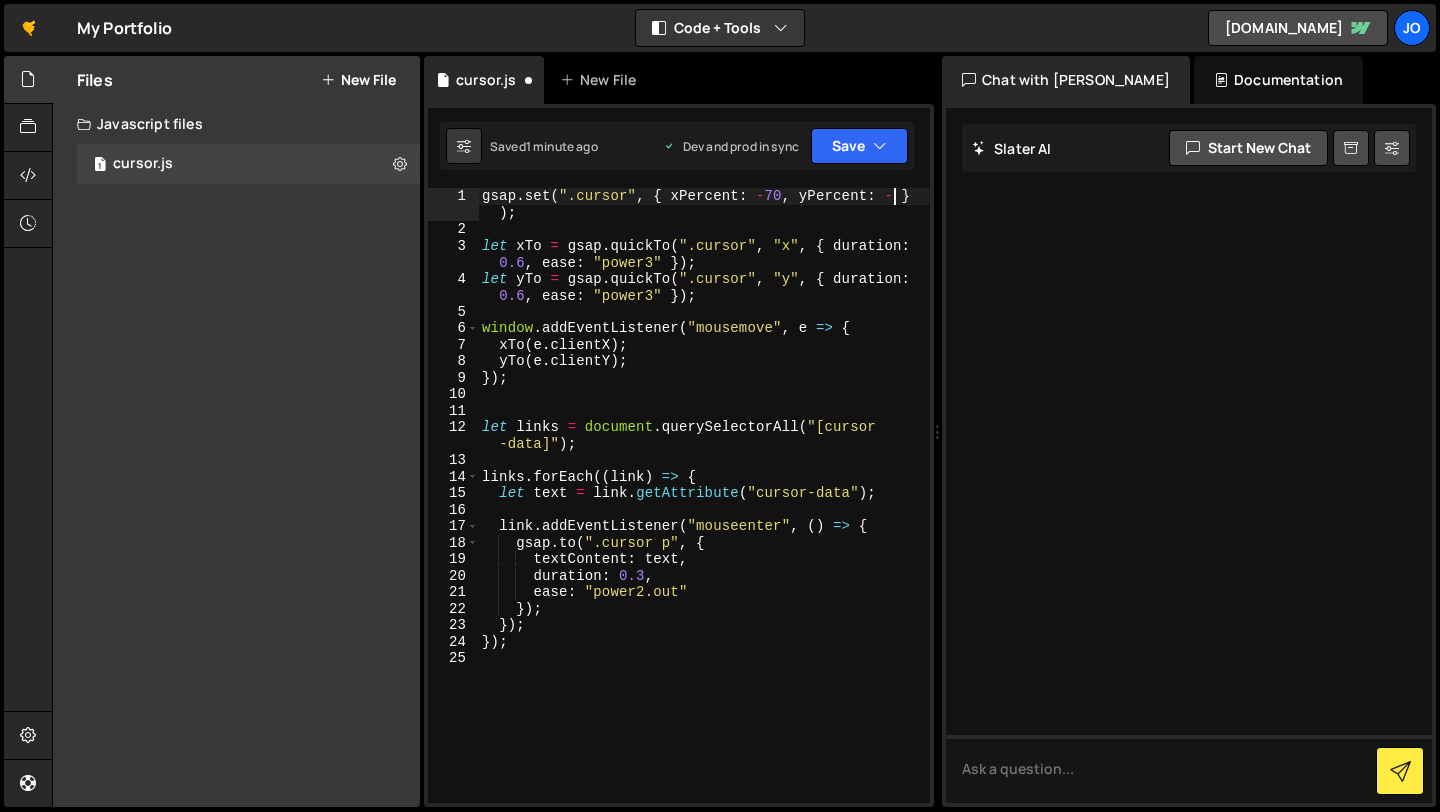 scroll, scrollTop: 0, scrollLeft: 29, axis: horizontal 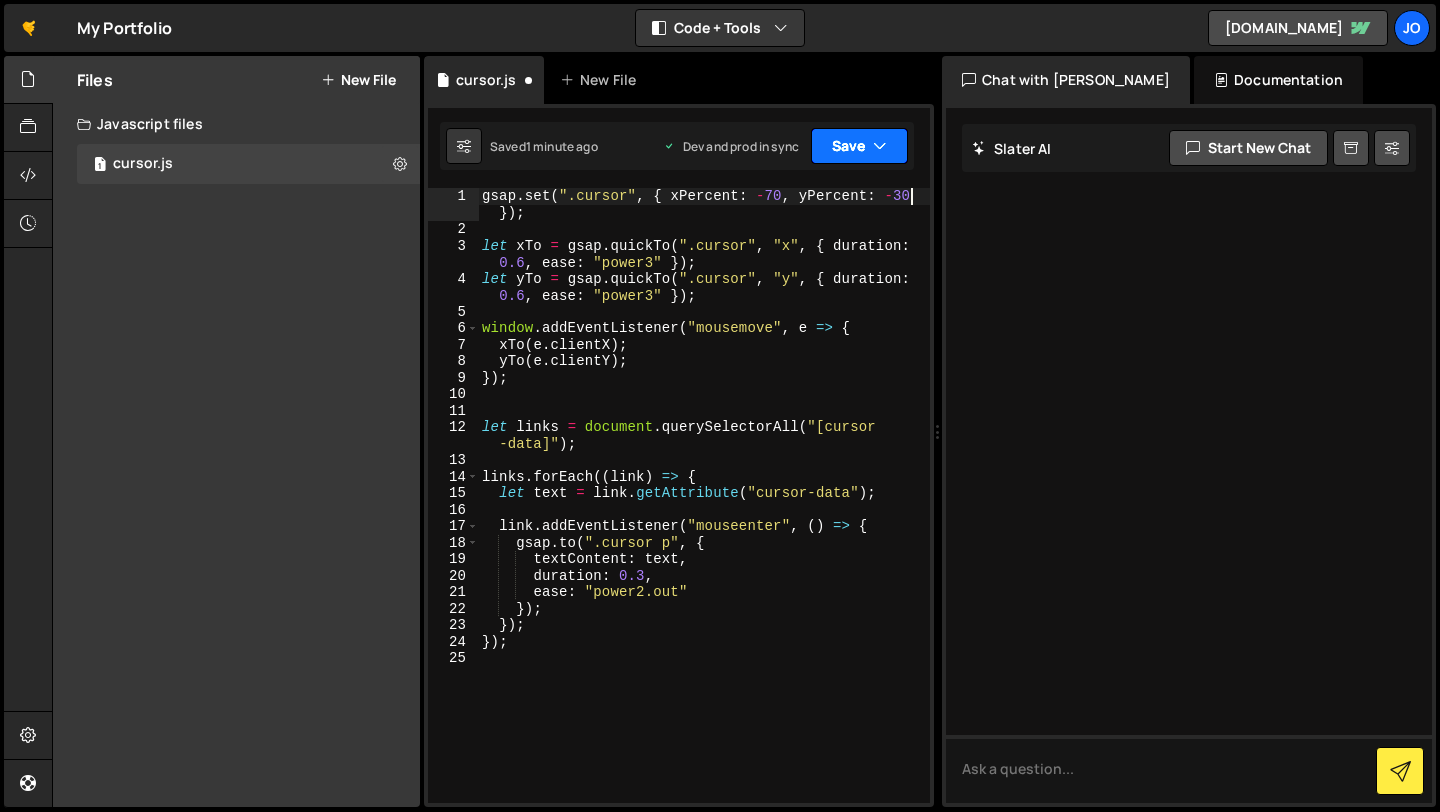 click on "Save" at bounding box center (859, 146) 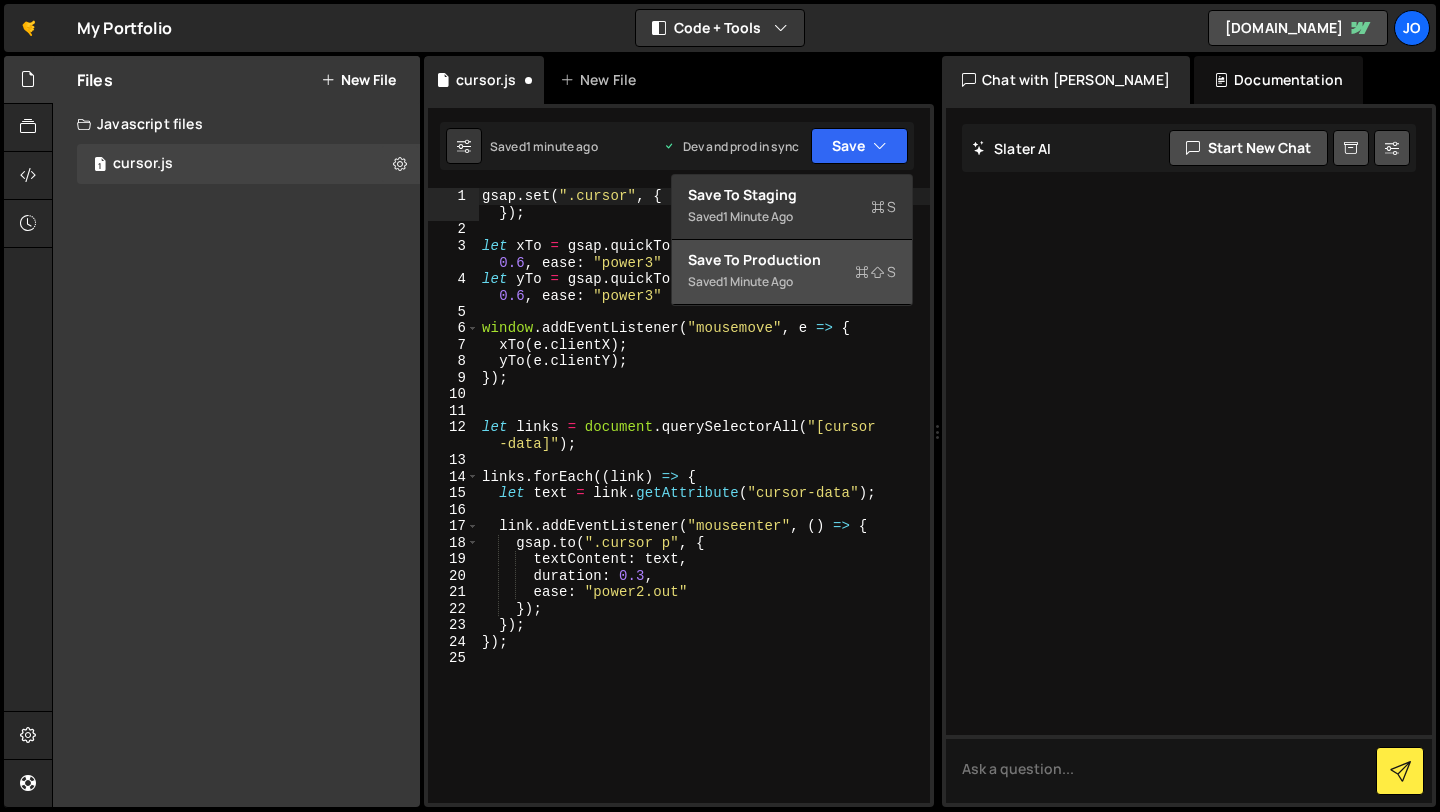 click on "Saved  1 minute ago" at bounding box center (792, 282) 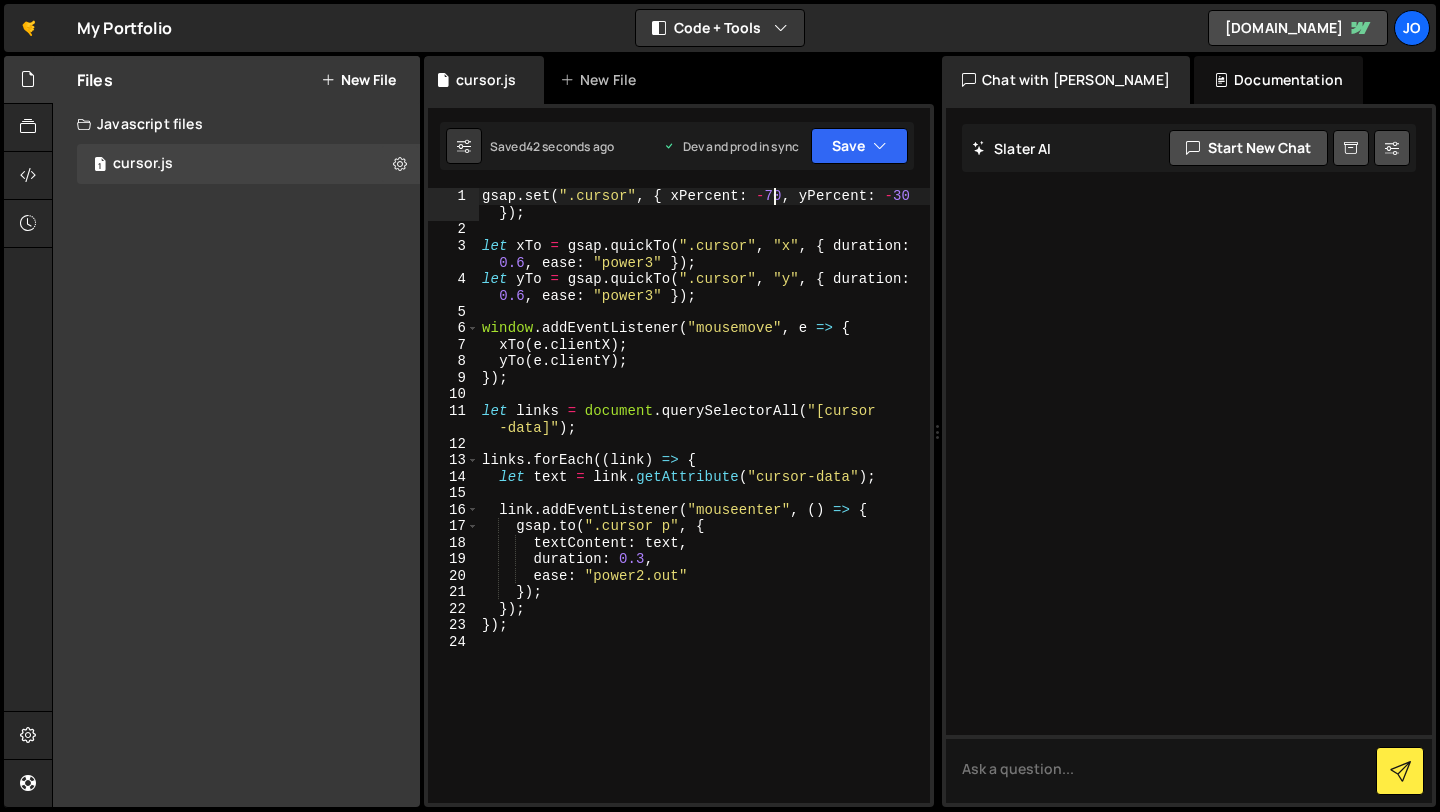 click on "gsap . set ( ".cursor" ,   {   xPercent :   - 70 ,   yPercent :   - 30      }) ; let   xTo   =   gsap . quickTo ( ".cursor" ,   "x" ,   {   duration :      0.6 ,   ease :   "power3"   }) ; let   yTo   =   gsap . quickTo ( ".cursor" ,   "y" ,   {   duration :      0.6 ,   ease :   "power3"   }) ; window . addEventListener ( "mousemove" ,   e   =>   {    xTo ( e . clientX ) ;    yTo ( e . clientY ) ; }) ; let   links   =   document . querySelectorAll ( "[cursor    -data]" ) ; links . forEach (( link )   =>   {    let   text   =   link . getAttribute ( "cursor-data" ) ;    link . addEventListener ( "mouseenter" ,   ( )   =>   {       gsap . to ( ".cursor p" ,   {          textContent :   text ,          duration :   0.3 ,          ease :   "power2.out"       }) ;    }) ; }) ;" at bounding box center (704, 520) 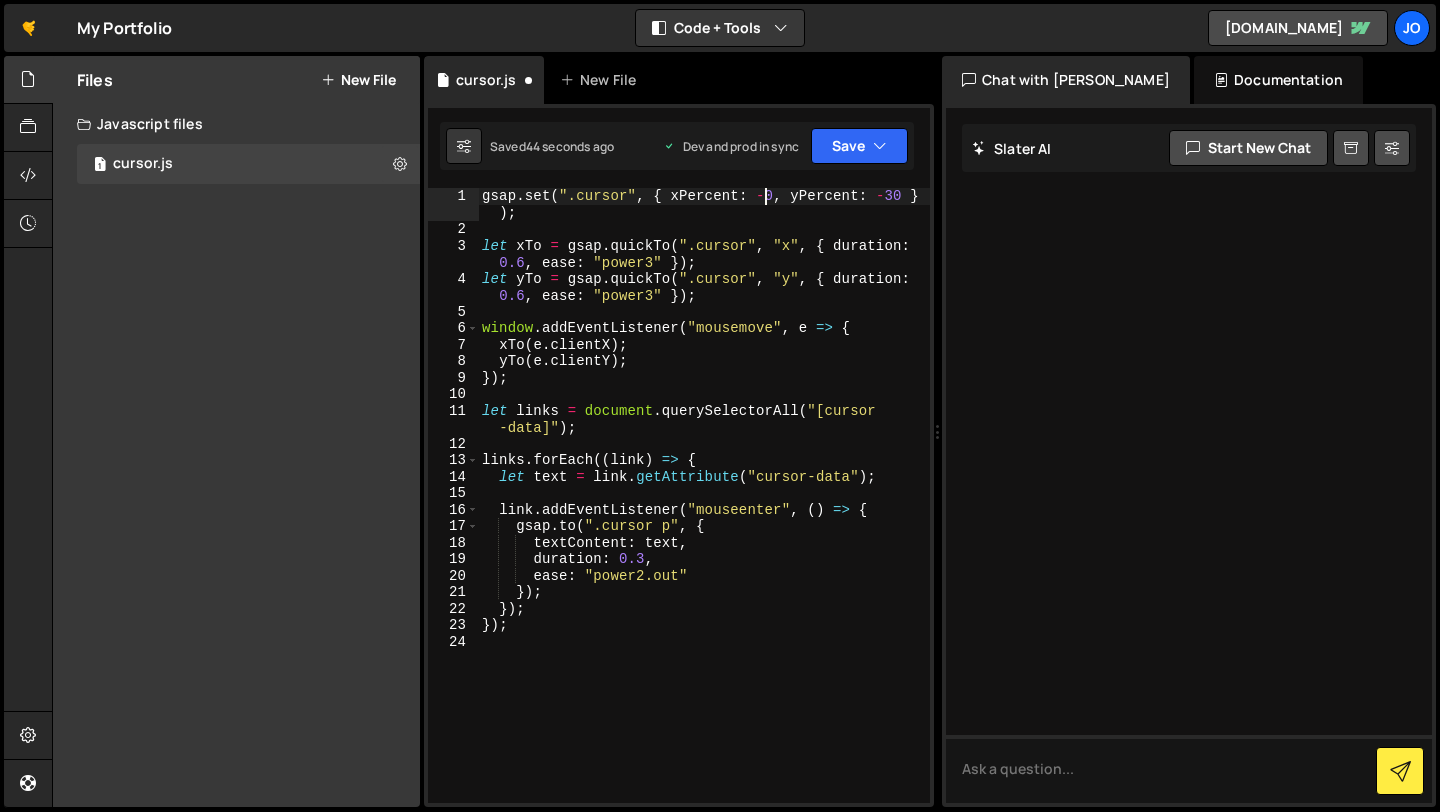 scroll, scrollTop: 0, scrollLeft: 21, axis: horizontal 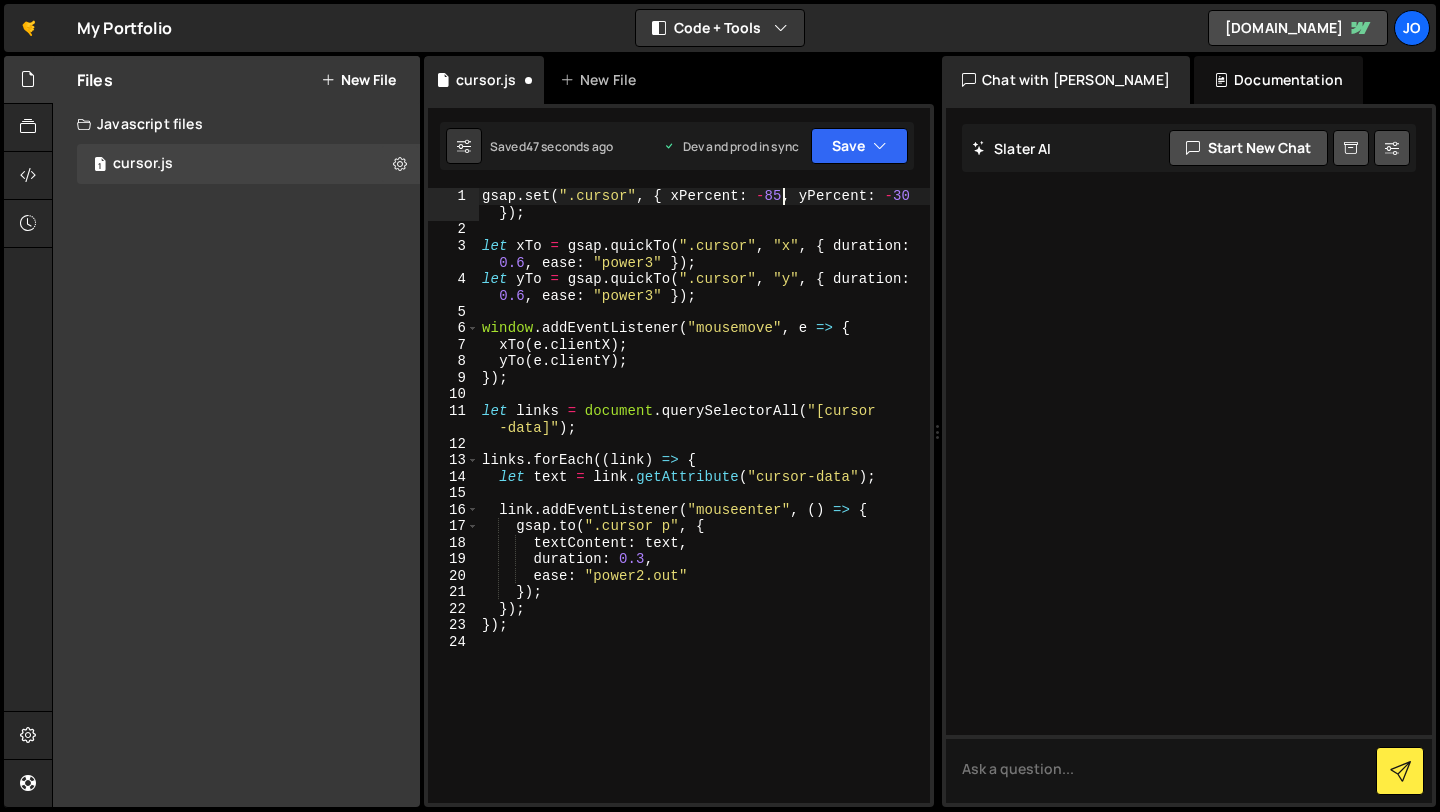 click on "gsap . set ( ".cursor" ,   {   xPercent :   - 85 ,   yPercent :   - 30      }) ; let   xTo   =   gsap . quickTo ( ".cursor" ,   "x" ,   {   duration :      0.6 ,   ease :   "power3"   }) ; let   yTo   =   gsap . quickTo ( ".cursor" ,   "y" ,   {   duration :      0.6 ,   ease :   "power3"   }) ; window . addEventListener ( "mousemove" ,   e   =>   {    xTo ( e . clientX ) ;    yTo ( e . clientY ) ; }) ; let   links   =   document . querySelectorAll ( "[cursor    -data]" ) ; links . forEach (( link )   =>   {    let   text   =   link . getAttribute ( "cursor-data" ) ;    link . addEventListener ( "mouseenter" ,   ( )   =>   {       gsap . to ( ".cursor p" ,   {          textContent :   text ,          duration :   0.3 ,          ease :   "power2.out"       }) ;    }) ; }) ;" at bounding box center [704, 520] 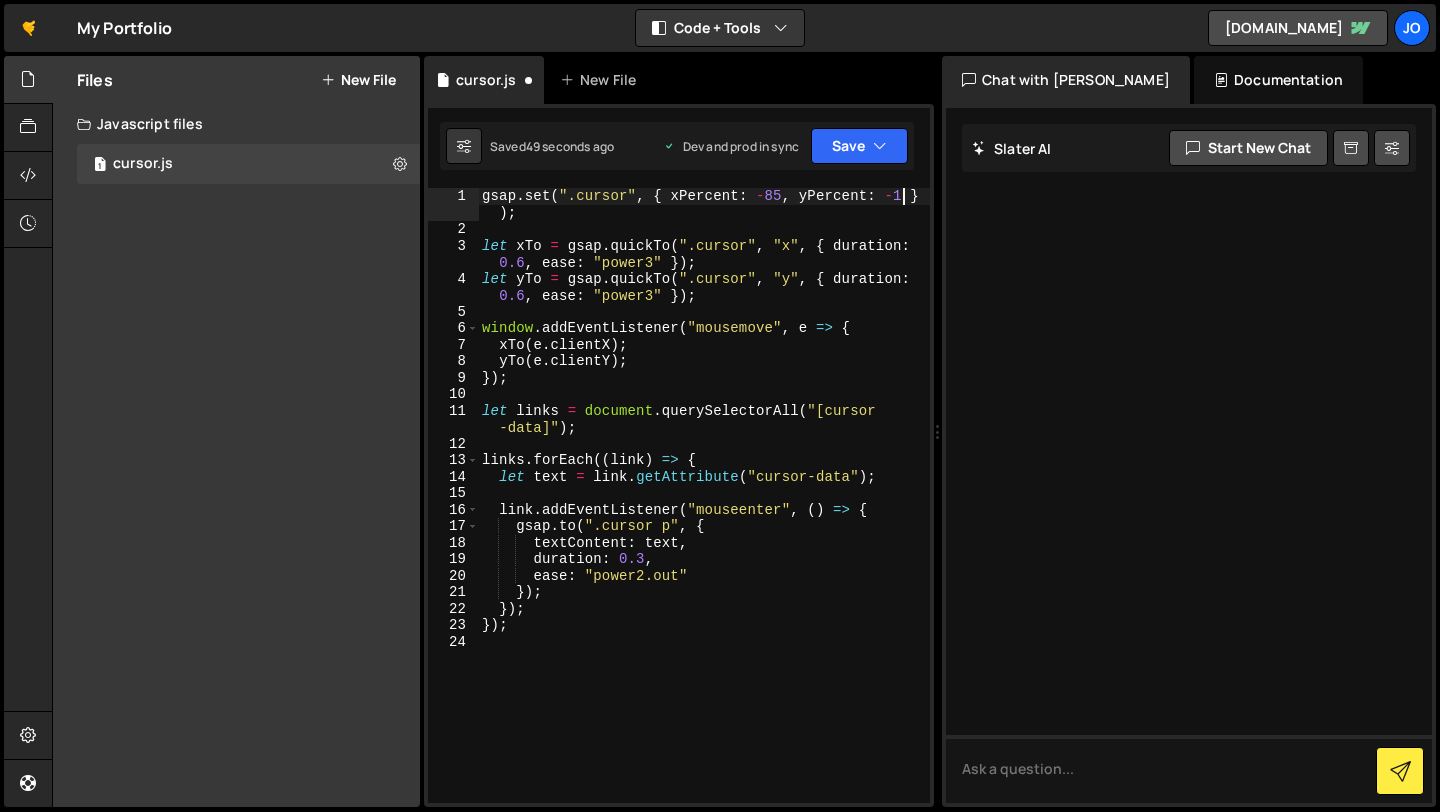scroll, scrollTop: 0, scrollLeft: 29, axis: horizontal 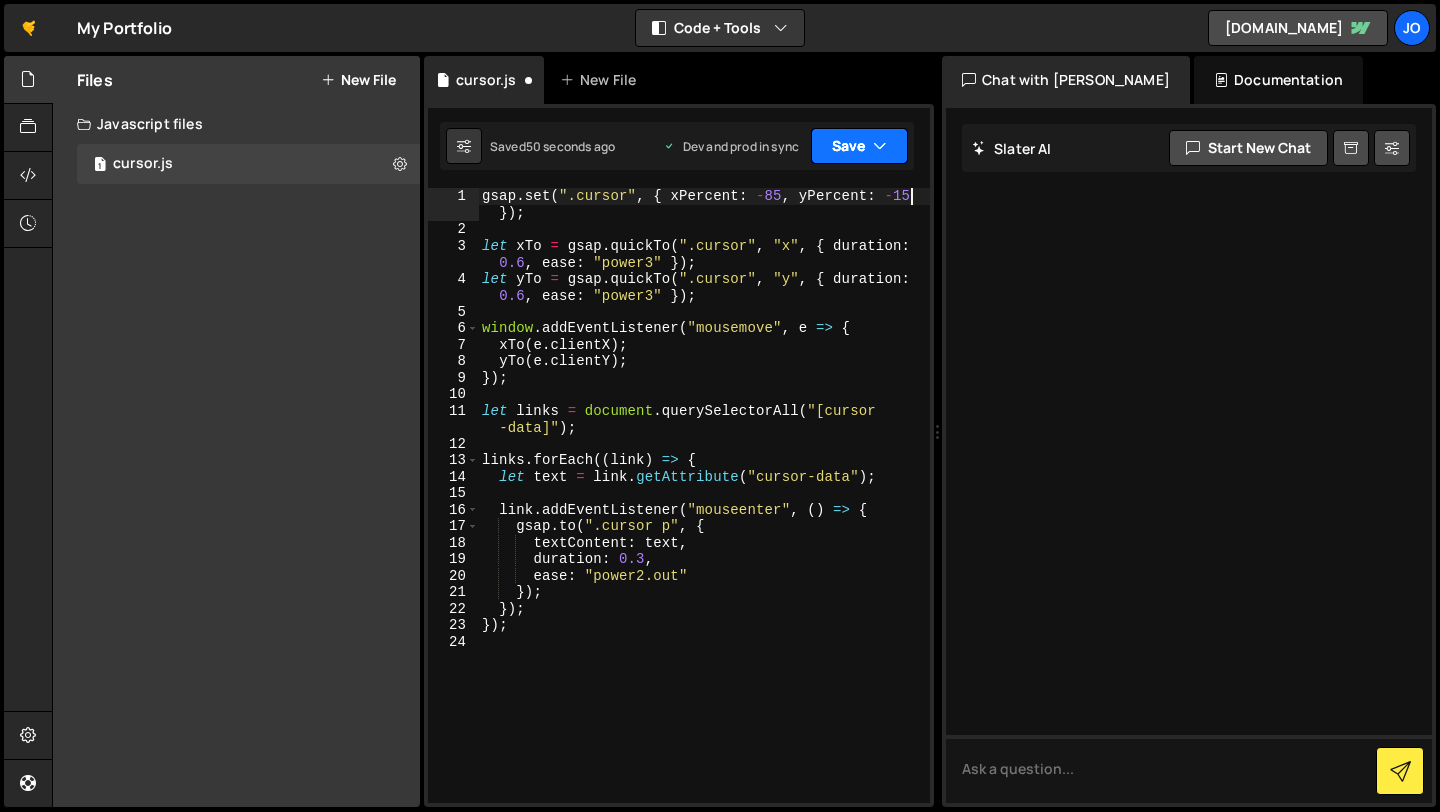 click on "Save" at bounding box center (859, 146) 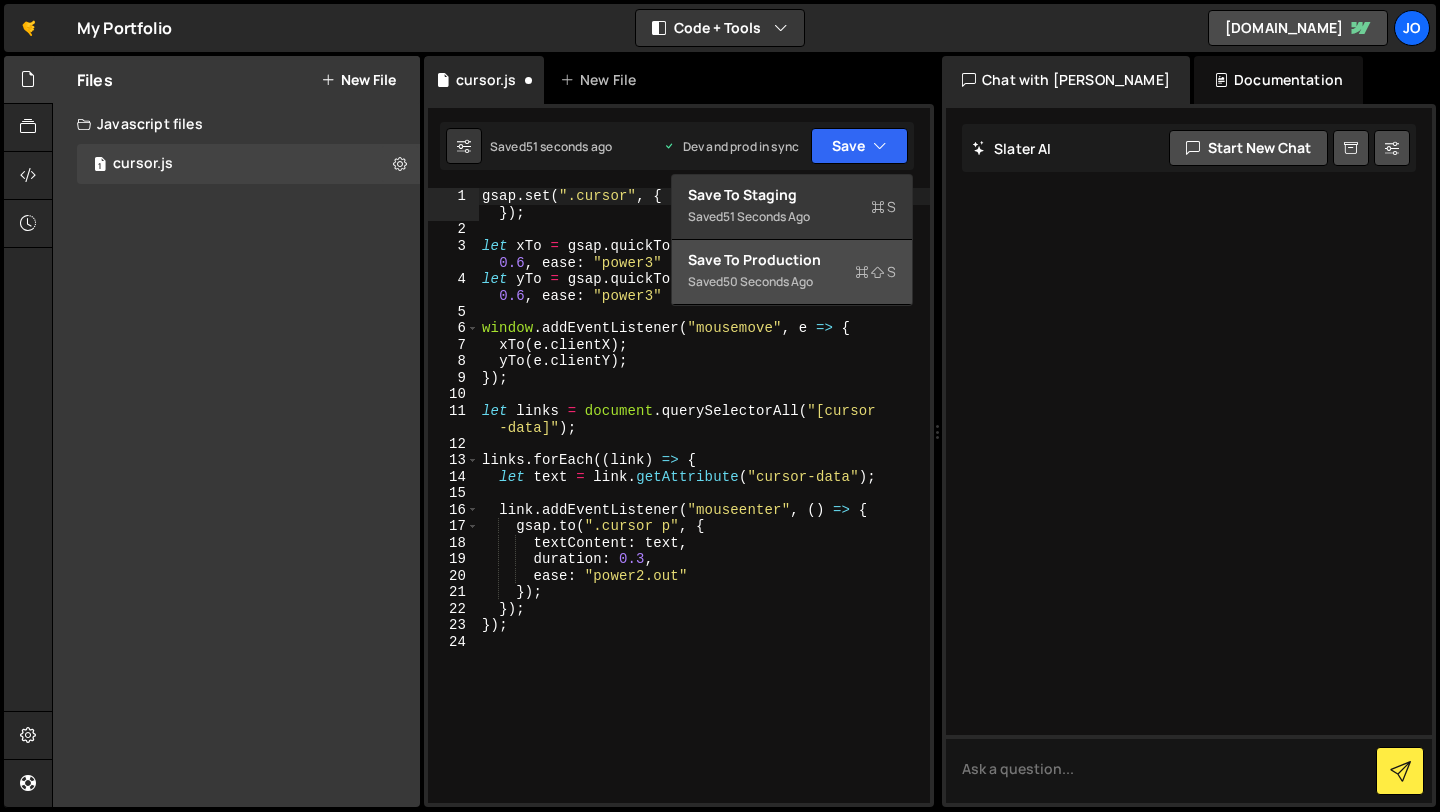 click at bounding box center (862, 272) 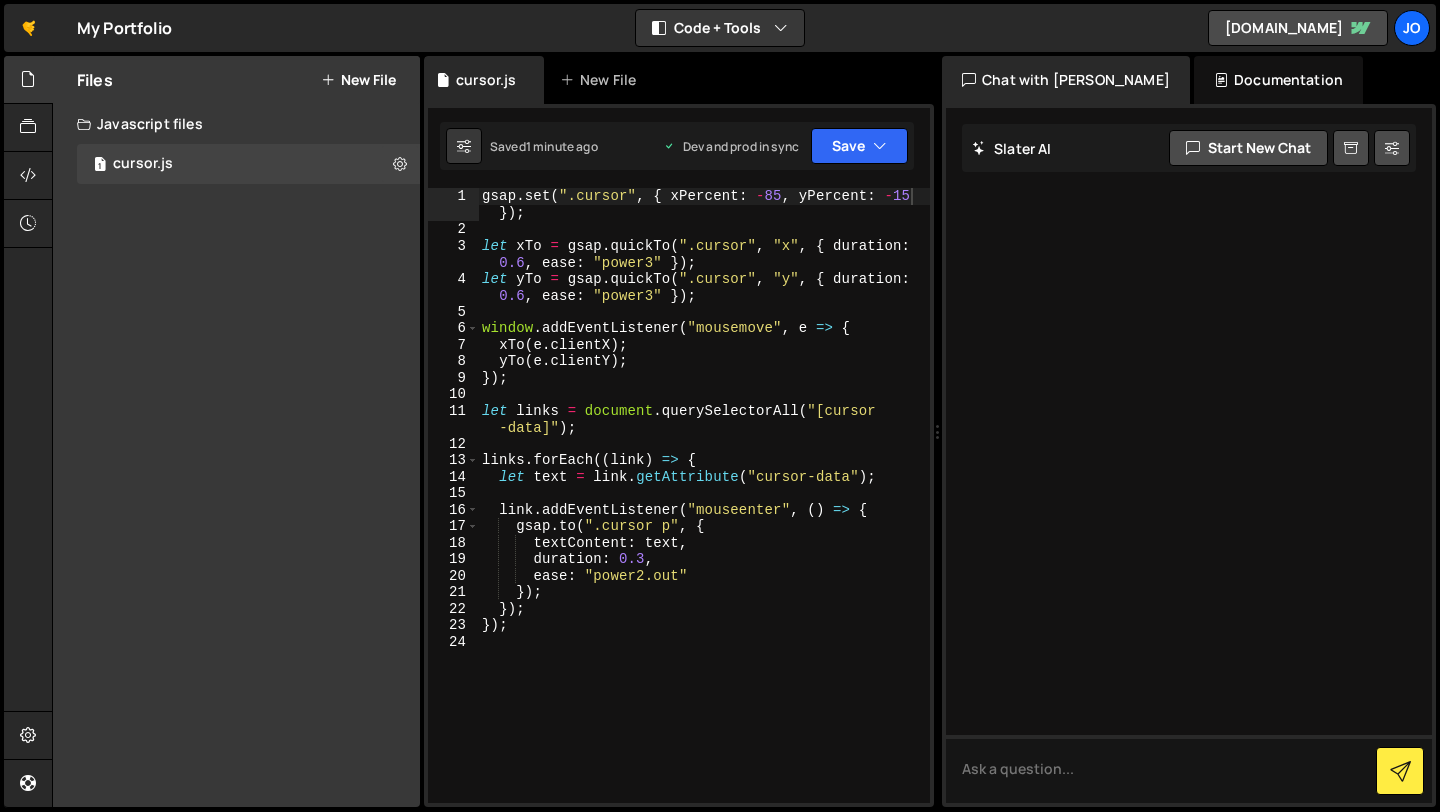 click on "gsap . set ( ".cursor" ,   {   xPercent :   - 85 ,   yPercent :   - 15      }) ; let   xTo   =   gsap . quickTo ( ".cursor" ,   "x" ,   {   duration :      0.6 ,   ease :   "power3"   }) ; let   yTo   =   gsap . quickTo ( ".cursor" ,   "y" ,   {   duration :      0.6 ,   ease :   "power3"   }) ; window . addEventListener ( "mousemove" ,   e   =>   {    xTo ( e . clientX ) ;    yTo ( e . clientY ) ; }) ; let   links   =   document . querySelectorAll ( "[cursor    -data]" ) ; links . forEach (( link )   =>   {    let   text   =   link . getAttribute ( "cursor-data" ) ;    link . addEventListener ( "mouseenter" ,   ( )   =>   {       gsap . to ( ".cursor p" ,   {          textContent :   text ,          duration :   0.3 ,          ease :   "power2.out"       }) ;    }) ; }) ;" at bounding box center [704, 520] 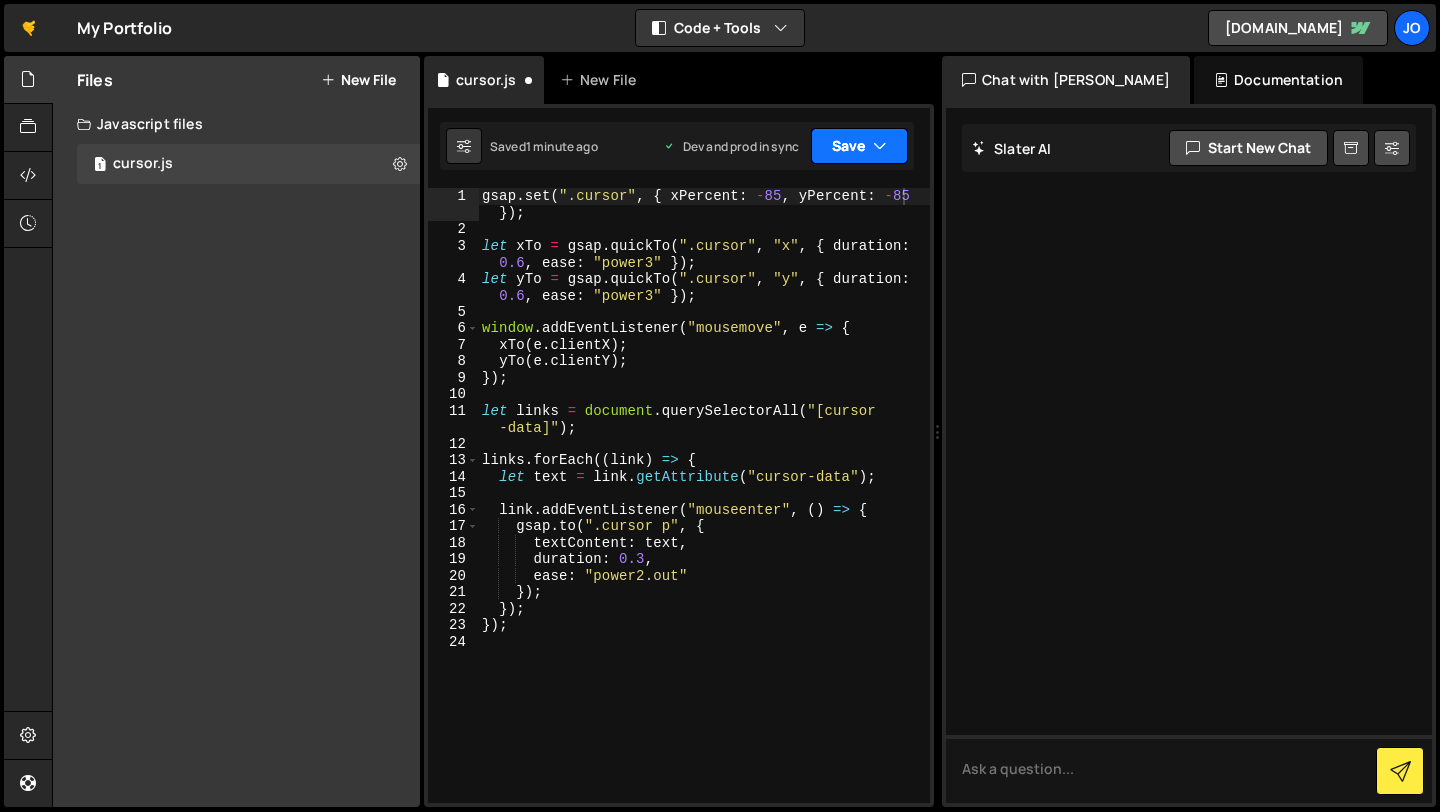 click at bounding box center (880, 146) 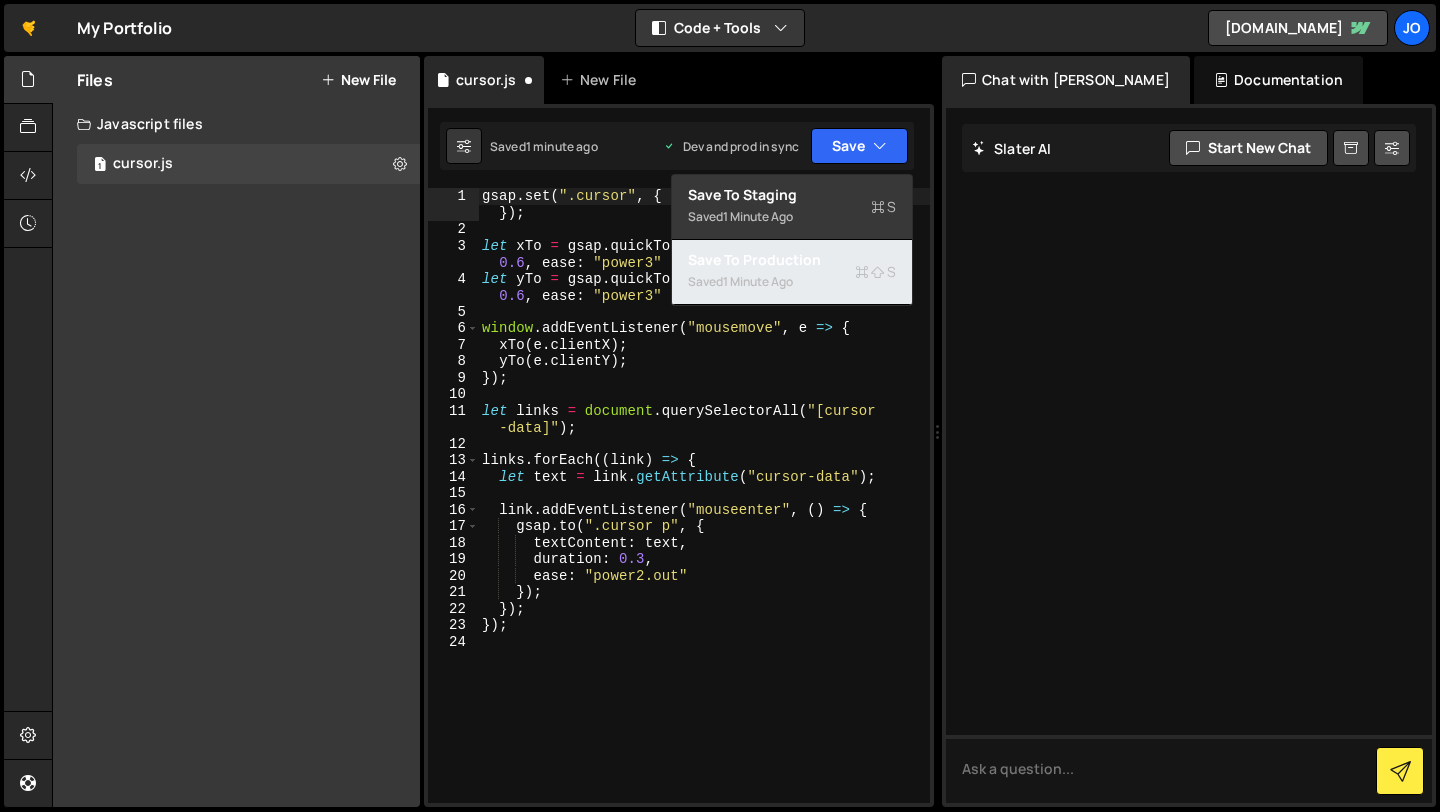 click on "Save to Production
S" at bounding box center [792, 260] 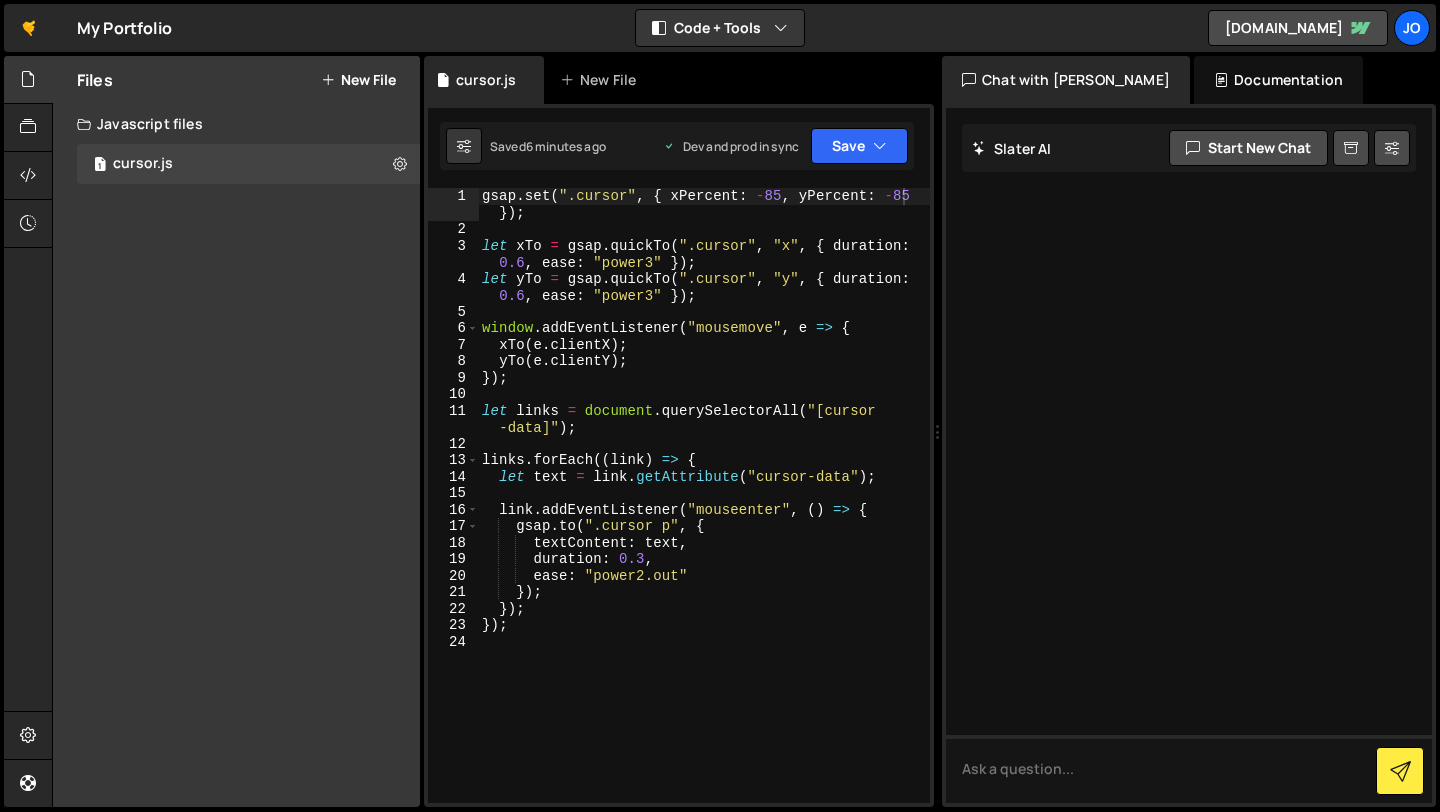 click on "gsap . set ( ".cursor" ,   {   xPercent :   - 85 ,   yPercent :   - 85      }) ; let   xTo   =   gsap . quickTo ( ".cursor" ,   "x" ,   {   duration :      0.6 ,   ease :   "power3"   }) ; let   yTo   =   gsap . quickTo ( ".cursor" ,   "y" ,   {   duration :      0.6 ,   ease :   "power3"   }) ; window . addEventListener ( "mousemove" ,   e   =>   {    xTo ( e . clientX ) ;    yTo ( e . clientY ) ; }) ; let   links   =   document . querySelectorAll ( "[cursor    -data]" ) ; links . forEach (( link )   =>   {    let   text   =   link . getAttribute ( "cursor-data" ) ;    link . addEventListener ( "mouseenter" ,   ( )   =>   {       gsap . to ( ".cursor p" ,   {          textContent :   text ,          duration :   0.3 ,          ease :   "power2.out"       }) ;    }) ; }) ;" at bounding box center [704, 520] 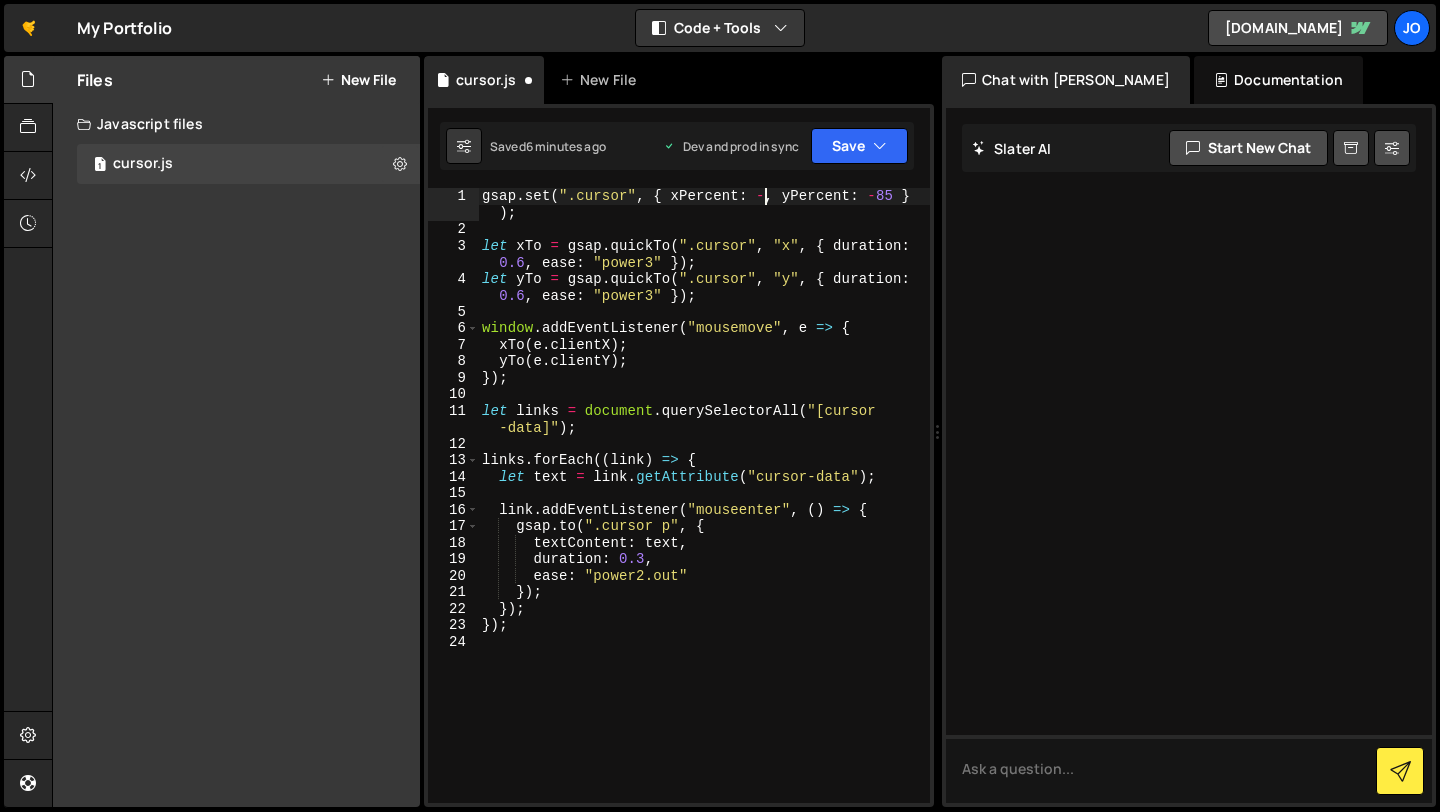 scroll, scrollTop: 0, scrollLeft: 21, axis: horizontal 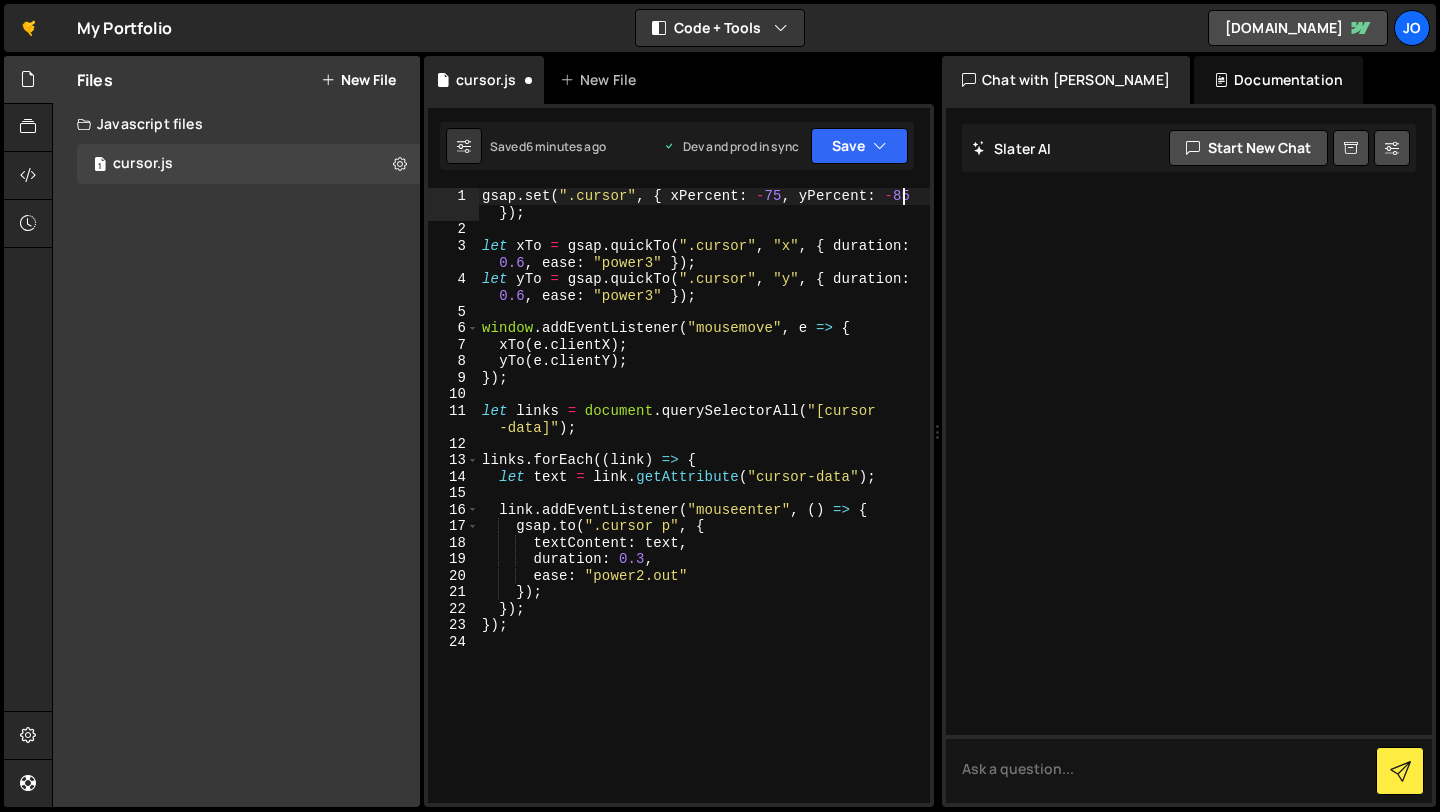 click on "gsap . set ( ".cursor" ,   {   xPercent :   - 75 ,   yPercent :   - 85      }) ; let   xTo   =   gsap . quickTo ( ".cursor" ,   "x" ,   {   duration :      0.6 ,   ease :   "power3"   }) ; let   yTo   =   gsap . quickTo ( ".cursor" ,   "y" ,   {   duration :      0.6 ,   ease :   "power3"   }) ; window . addEventListener ( "mousemove" ,   e   =>   {    xTo ( e . clientX ) ;    yTo ( e . clientY ) ; }) ; let   links   =   document . querySelectorAll ( "[cursor    -data]" ) ; links . forEach (( link )   =>   {    let   text   =   link . getAttribute ( "cursor-data" ) ;    link . addEventListener ( "mouseenter" ,   ( )   =>   {       gsap . to ( ".cursor p" ,   {          textContent :   text ,          duration :   0.3 ,          ease :   "power2.out"       }) ;    }) ; }) ;" at bounding box center (704, 520) 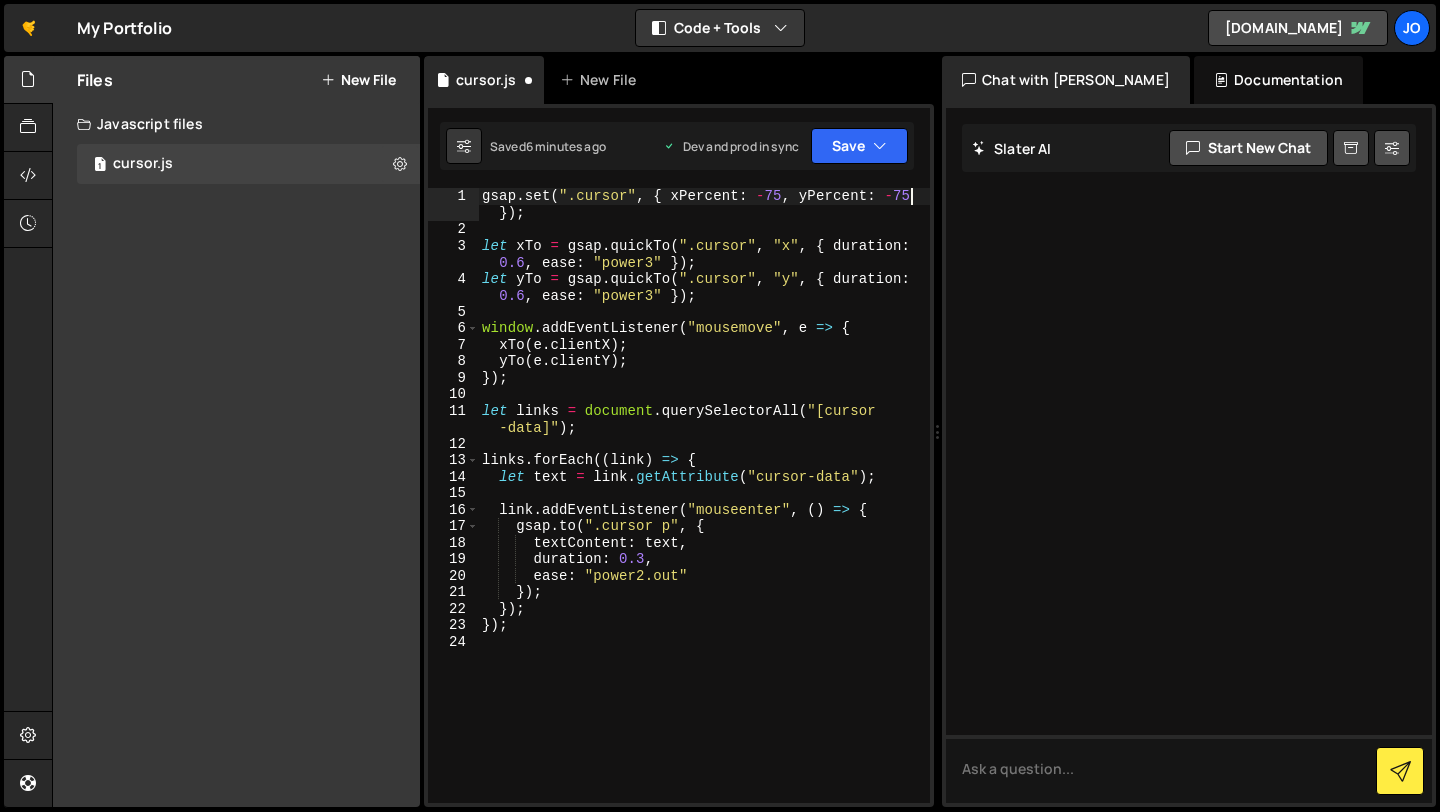 scroll, scrollTop: 0, scrollLeft: 29, axis: horizontal 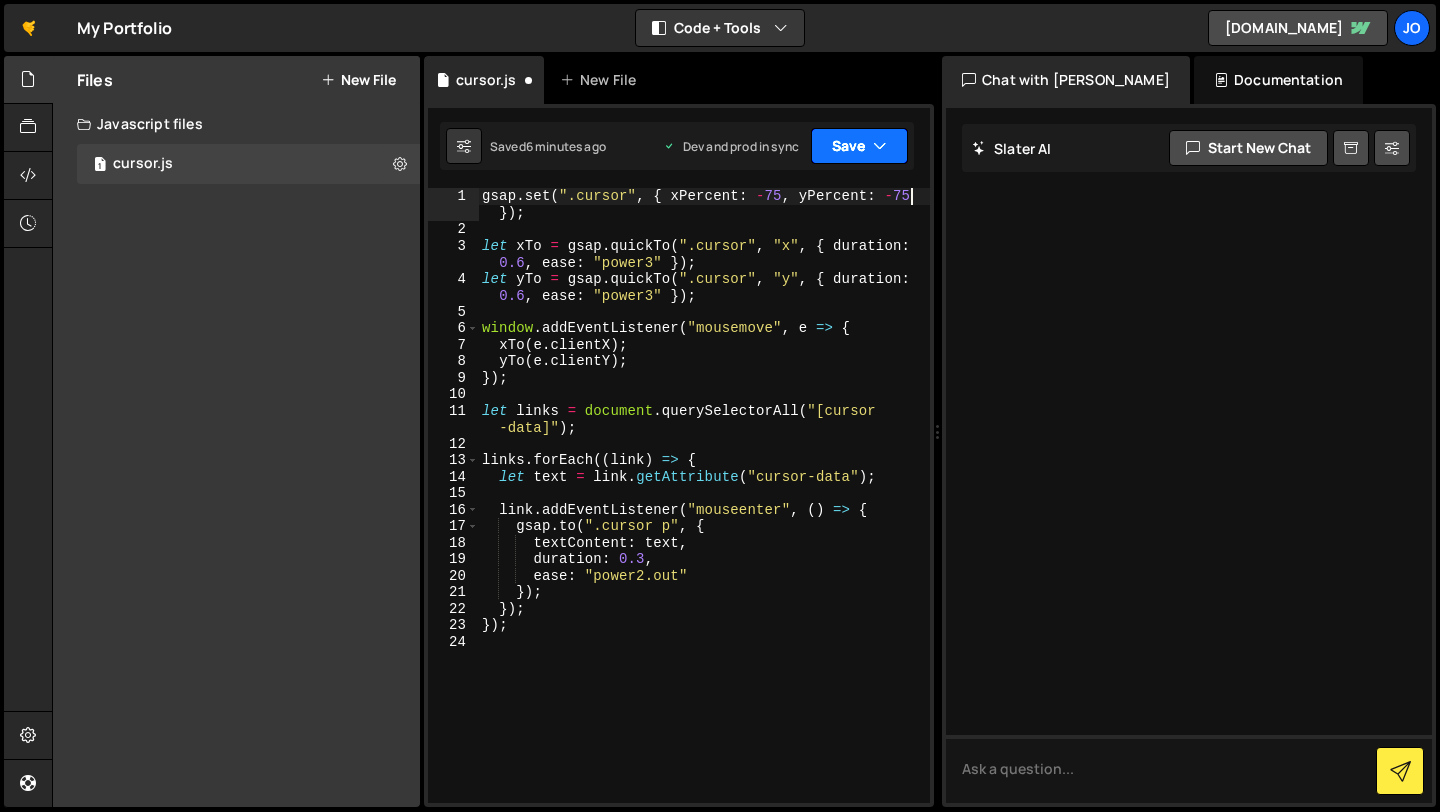 type on "gsap.set(".cursor", { xPercent: -75, yPercent: -75 });" 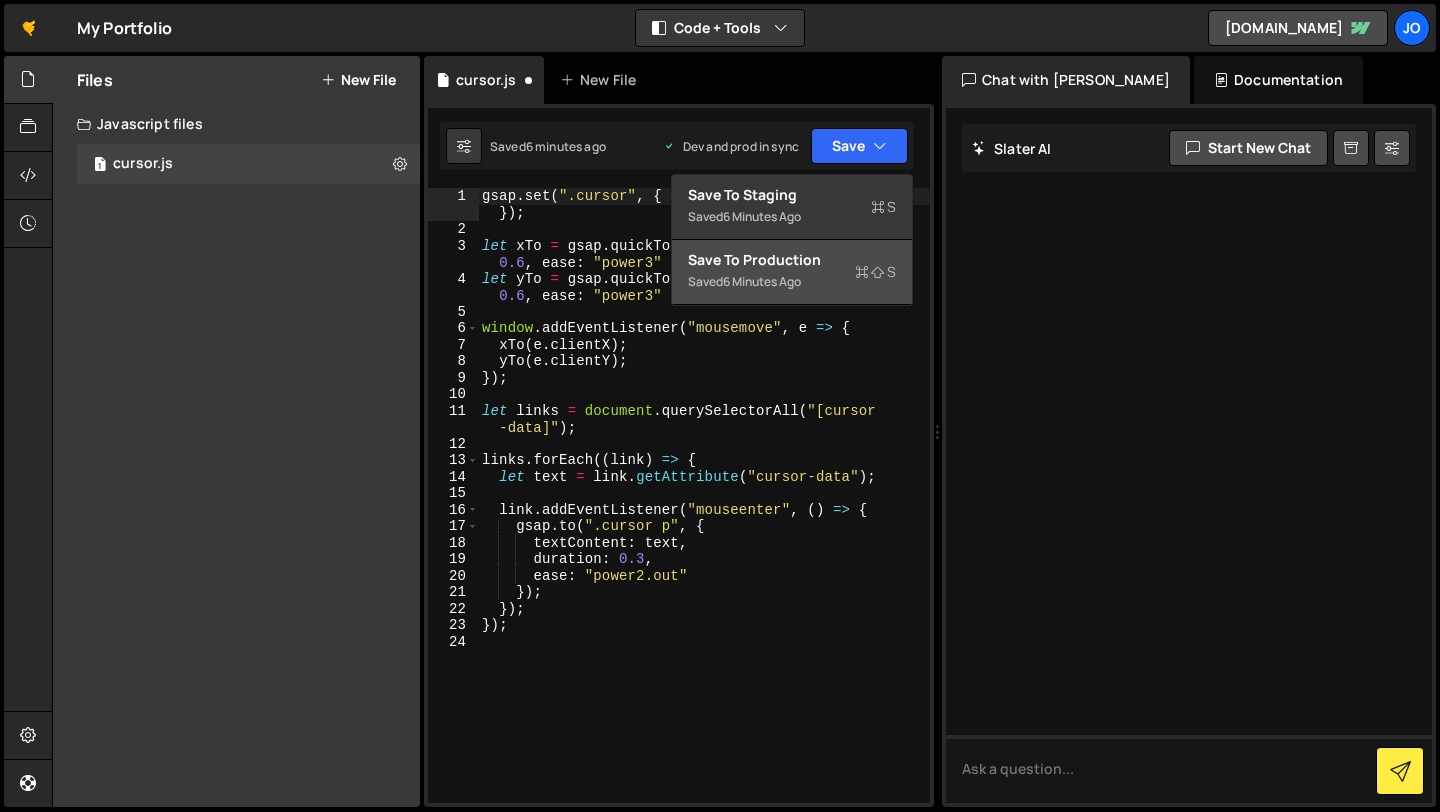 click at bounding box center [862, 272] 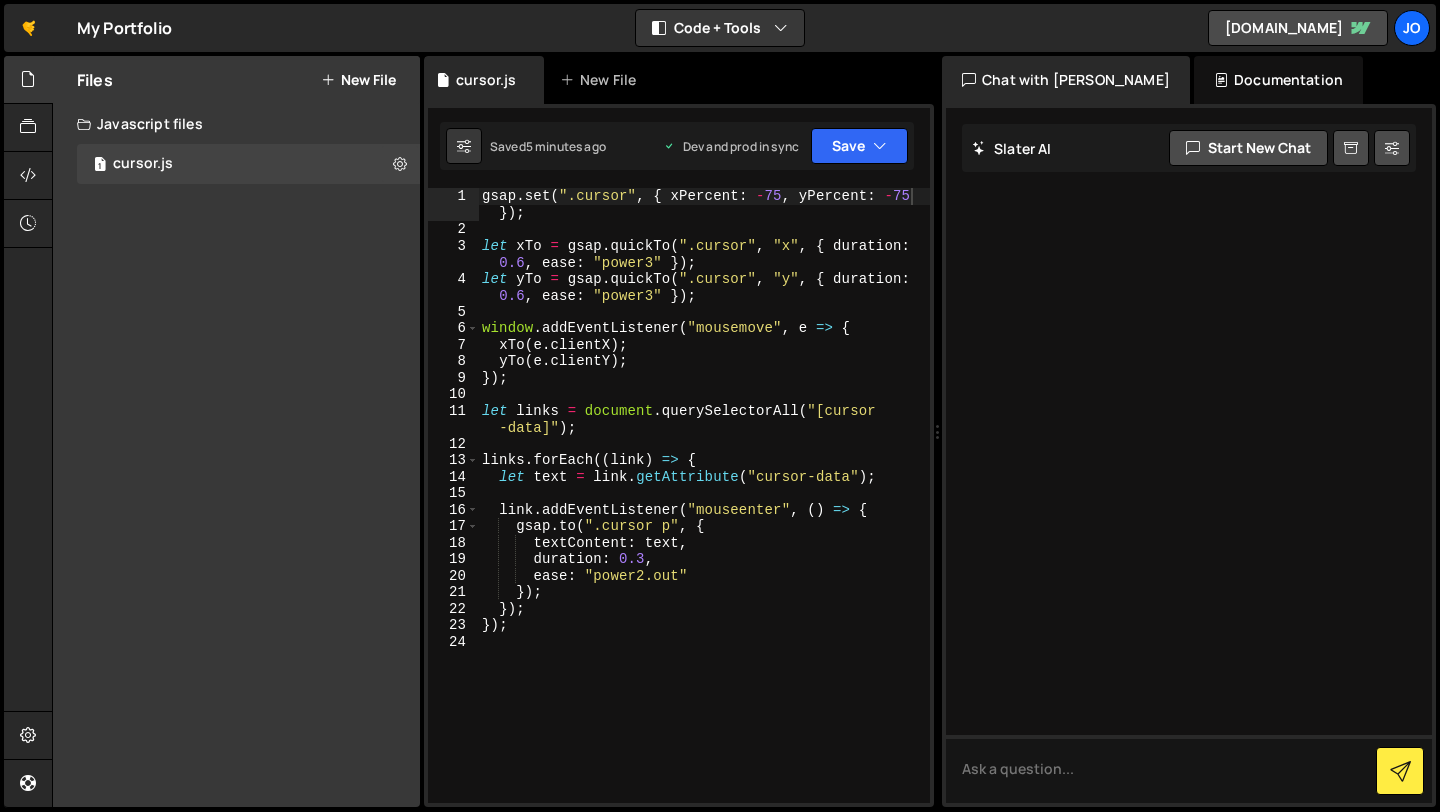 scroll, scrollTop: 0, scrollLeft: 0, axis: both 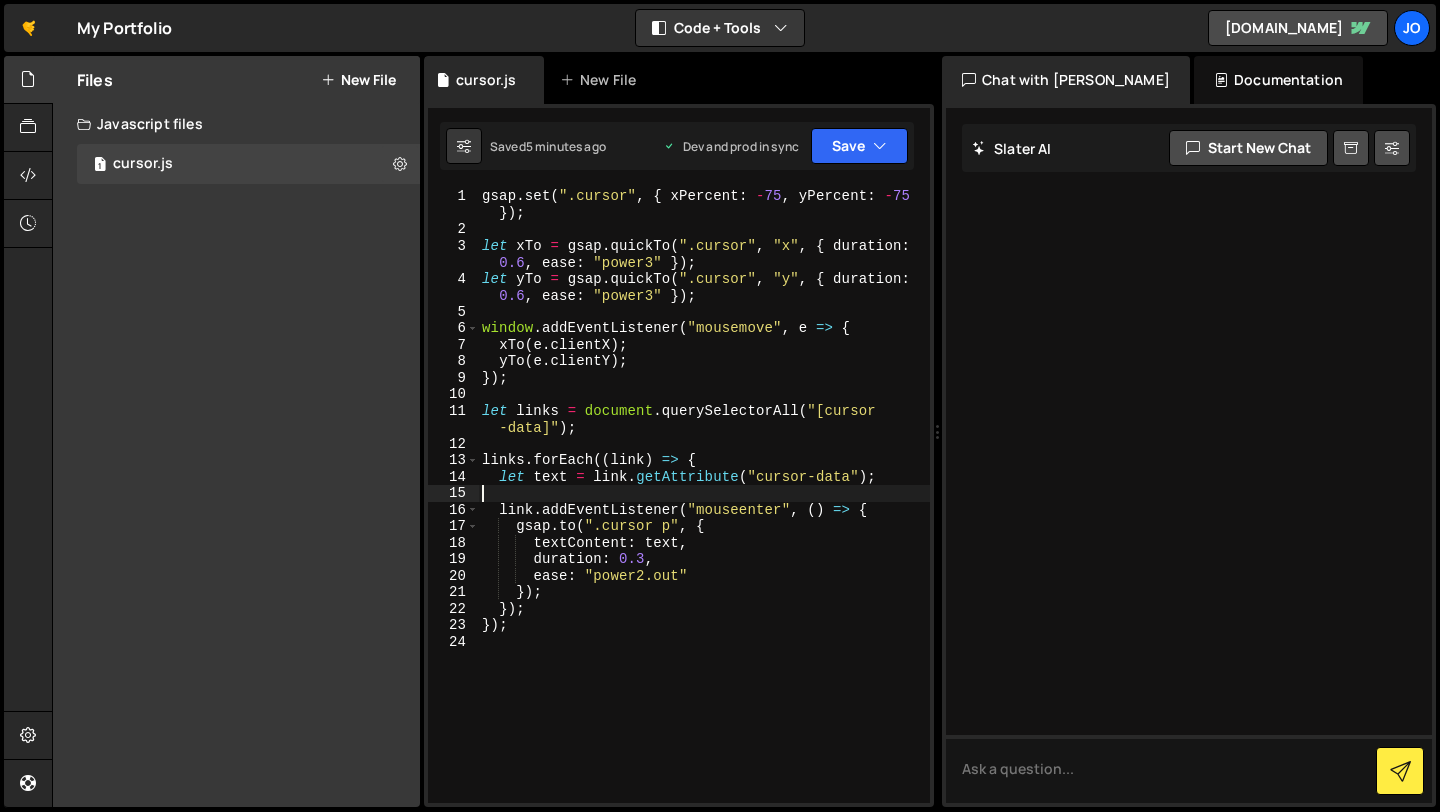 click on "gsap . set ( ".cursor" ,   {   xPercent :   - 75 ,   yPercent :   - 75      }) ; let   xTo   =   gsap . quickTo ( ".cursor" ,   "x" ,   {   duration :      0.6 ,   ease :   "power3"   }) ; let   yTo   =   gsap . quickTo ( ".cursor" ,   "y" ,   {   duration :      0.6 ,   ease :   "power3"   }) ; window . addEventListener ( "mousemove" ,   e   =>   {    xTo ( e . clientX ) ;    yTo ( e . clientY ) ; }) ; let   links   =   document . querySelectorAll ( "[cursor    -data]" ) ; links . forEach (( link )   =>   {    let   text   =   link . getAttribute ( "cursor-data" ) ;    link . addEventListener ( "mouseenter" ,   ( )   =>   {       gsap . to ( ".cursor p" ,   {          textContent :   text ,          duration :   0.3 ,          ease :   "power2.out"       }) ;    }) ; }) ;" at bounding box center (704, 520) 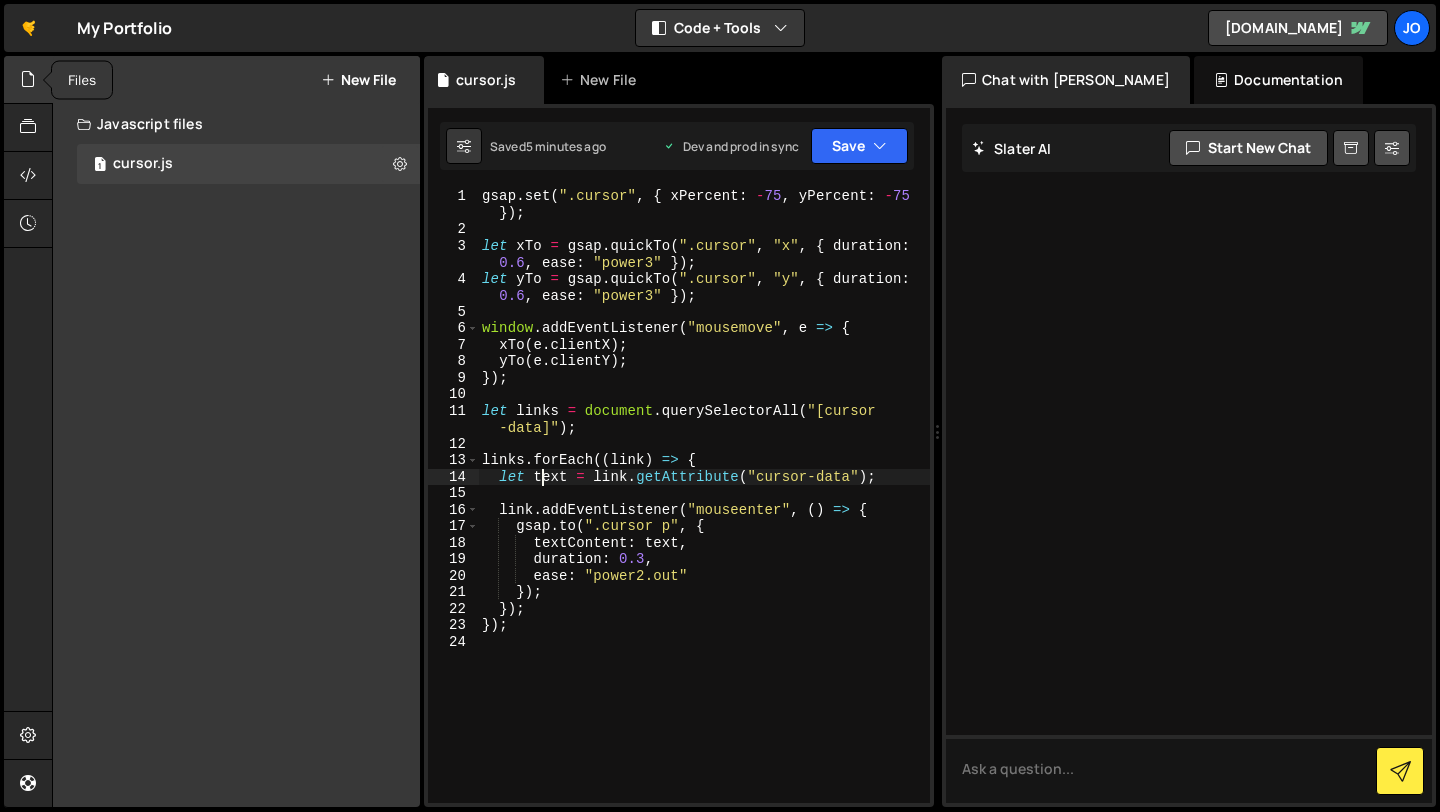 click at bounding box center (28, 79) 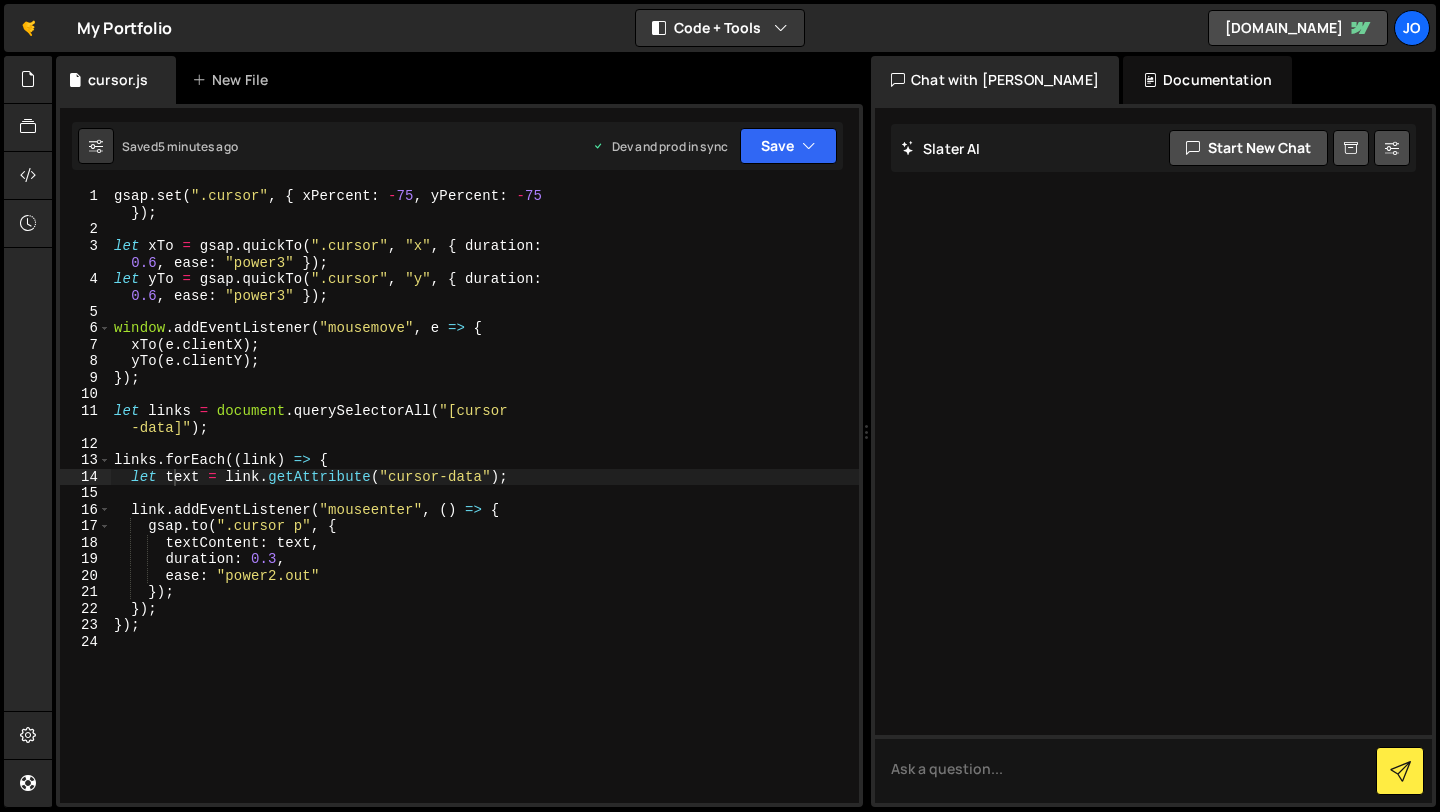 drag, startPoint x: 572, startPoint y: 416, endPoint x: 1224, endPoint y: 449, distance: 652.8346 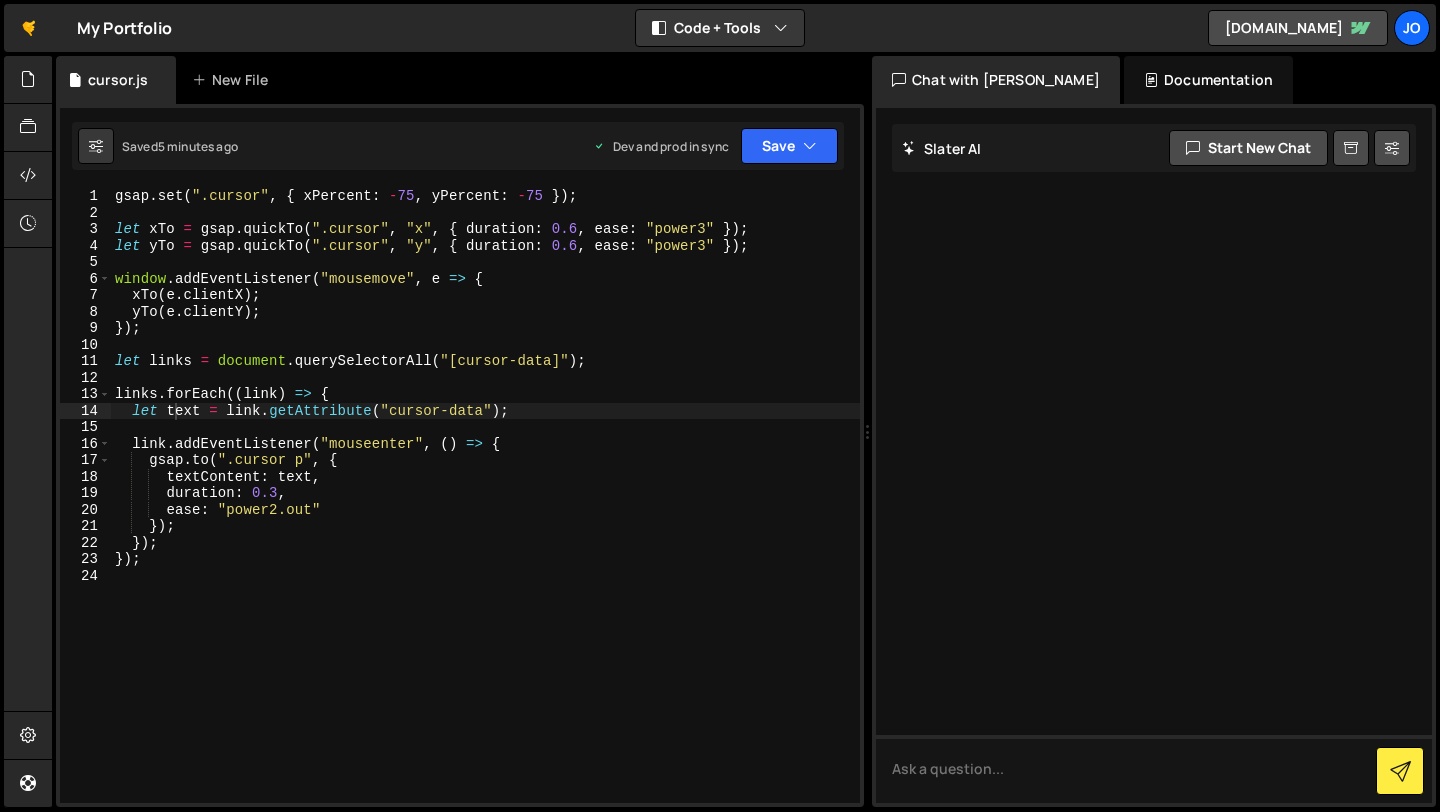 click on "gsap . set ( ".cursor" ,   {   xPercent :   - 75 ,   yPercent :   - 75   }) ; let   xTo   =   gsap . quickTo ( ".cursor" ,   "x" ,   {   duration :   0.6 ,   ease :   "power3"   }) ; let   yTo   =   gsap . quickTo ( ".cursor" ,   "y" ,   {   duration :   0.6 ,   ease :   "power3"   }) ; window . addEventListener ( "mousemove" ,   e   =>   {    xTo ( e . clientX ) ;    yTo ( e . clientY ) ; }) ; let   links   =   document . querySelectorAll ( "[cursor-data]" ) ; links . forEach (( link )   =>   {    let   text   =   link . getAttribute ( "cursor-data" ) ;    link . addEventListener ( "mouseenter" ,   ( )   =>   {       gsap . to ( ".cursor p" ,   {          textContent :   text ,          duration :   0.3 ,          ease :   "power2.out"       }) ;    }) ; }) ;" at bounding box center (485, 512) 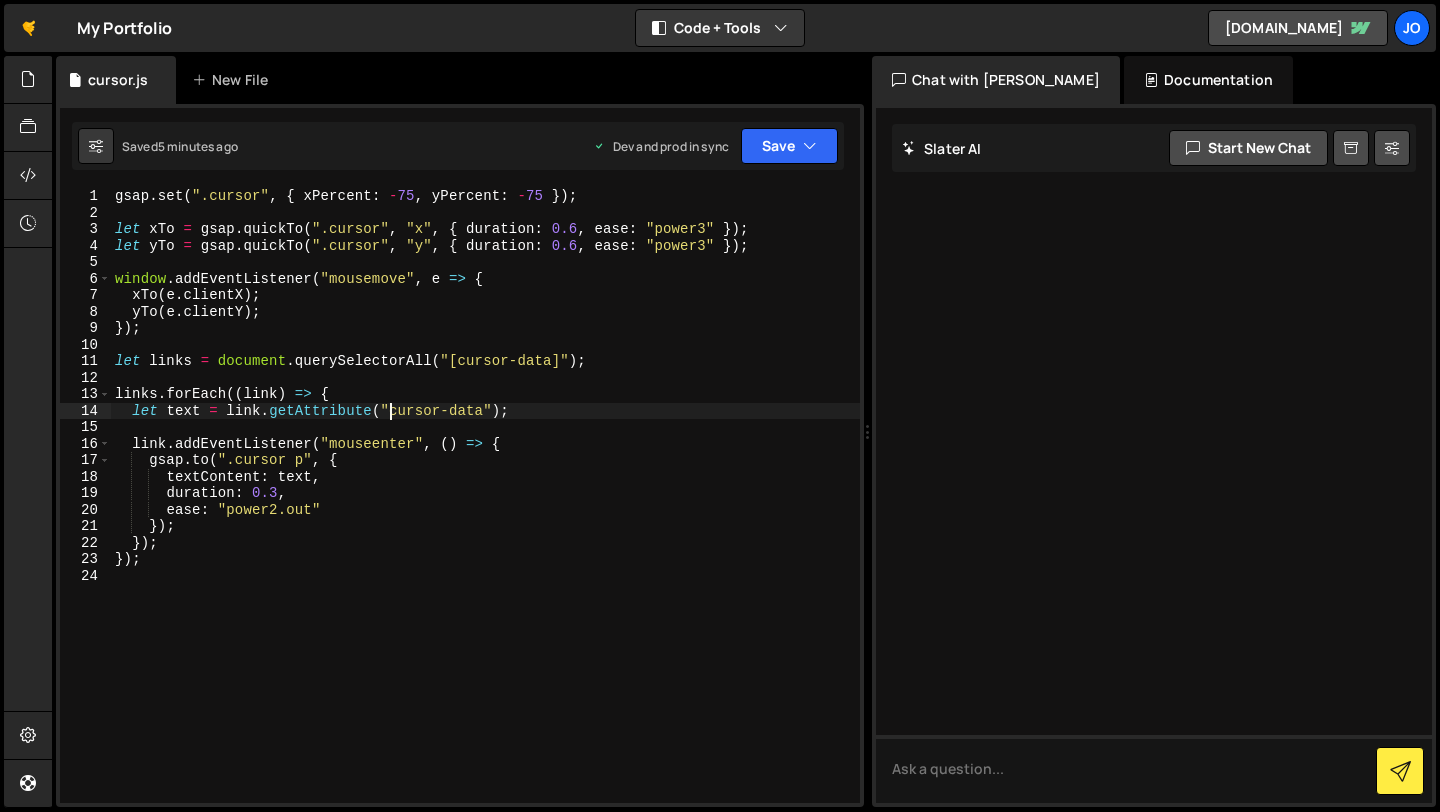 click on "gsap . set ( ".cursor" ,   {   xPercent :   - 75 ,   yPercent :   - 75   }) ; let   xTo   =   gsap . quickTo ( ".cursor" ,   "x" ,   {   duration :   0.6 ,   ease :   "power3"   }) ; let   yTo   =   gsap . quickTo ( ".cursor" ,   "y" ,   {   duration :   0.6 ,   ease :   "power3"   }) ; window . addEventListener ( "mousemove" ,   e   =>   {    xTo ( e . clientX ) ;    yTo ( e . clientY ) ; }) ; let   links   =   document . querySelectorAll ( "[cursor-data]" ) ; links . forEach (( link )   =>   {    let   text   =   link . getAttribute ( "cursor-data" ) ;    link . addEventListener ( "mouseenter" ,   ( )   =>   {       gsap . to ( ".cursor p" ,   {          textContent :   text ,          duration :   0.3 ,          ease :   "power2.out"       }) ;    }) ; }) ;" at bounding box center (485, 512) 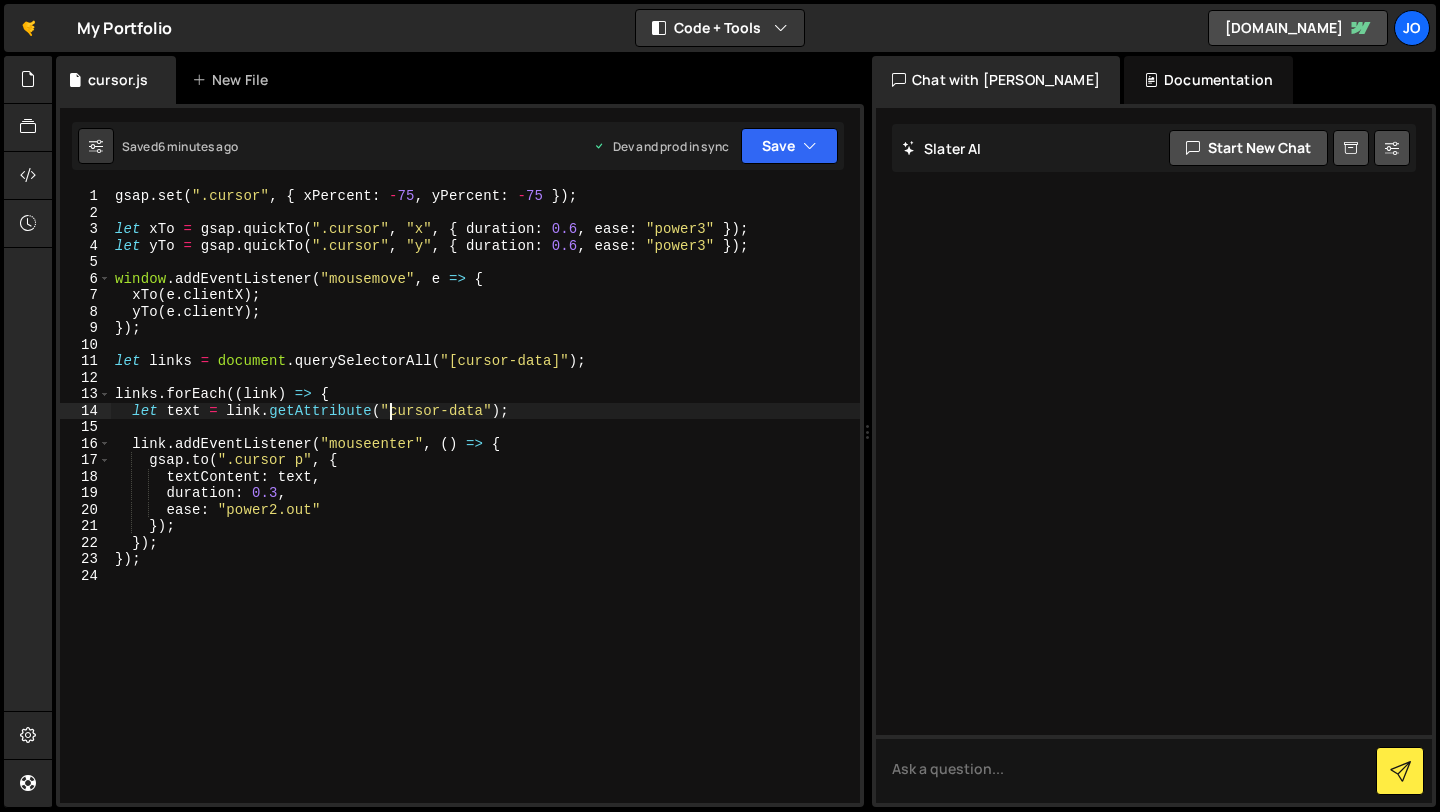 click on "gsap . set ( ".cursor" ,   {   xPercent :   - 75 ,   yPercent :   - 75   }) ; let   xTo   =   gsap . quickTo ( ".cursor" ,   "x" ,   {   duration :   0.6 ,   ease :   "power3"   }) ; let   yTo   =   gsap . quickTo ( ".cursor" ,   "y" ,   {   duration :   0.6 ,   ease :   "power3"   }) ; window . addEventListener ( "mousemove" ,   e   =>   {    xTo ( e . clientX ) ;    yTo ( e . clientY ) ; }) ; let   links   =   document . querySelectorAll ( "[cursor-data]" ) ; links . forEach (( link )   =>   {    let   text   =   link . getAttribute ( "cursor-data" ) ;    link . addEventListener ( "mouseenter" ,   ( )   =>   {       gsap . to ( ".cursor p" ,   {          textContent :   text ,          duration :   0.3 ,          ease :   "power2.out"       }) ;    }) ; }) ;" at bounding box center [485, 512] 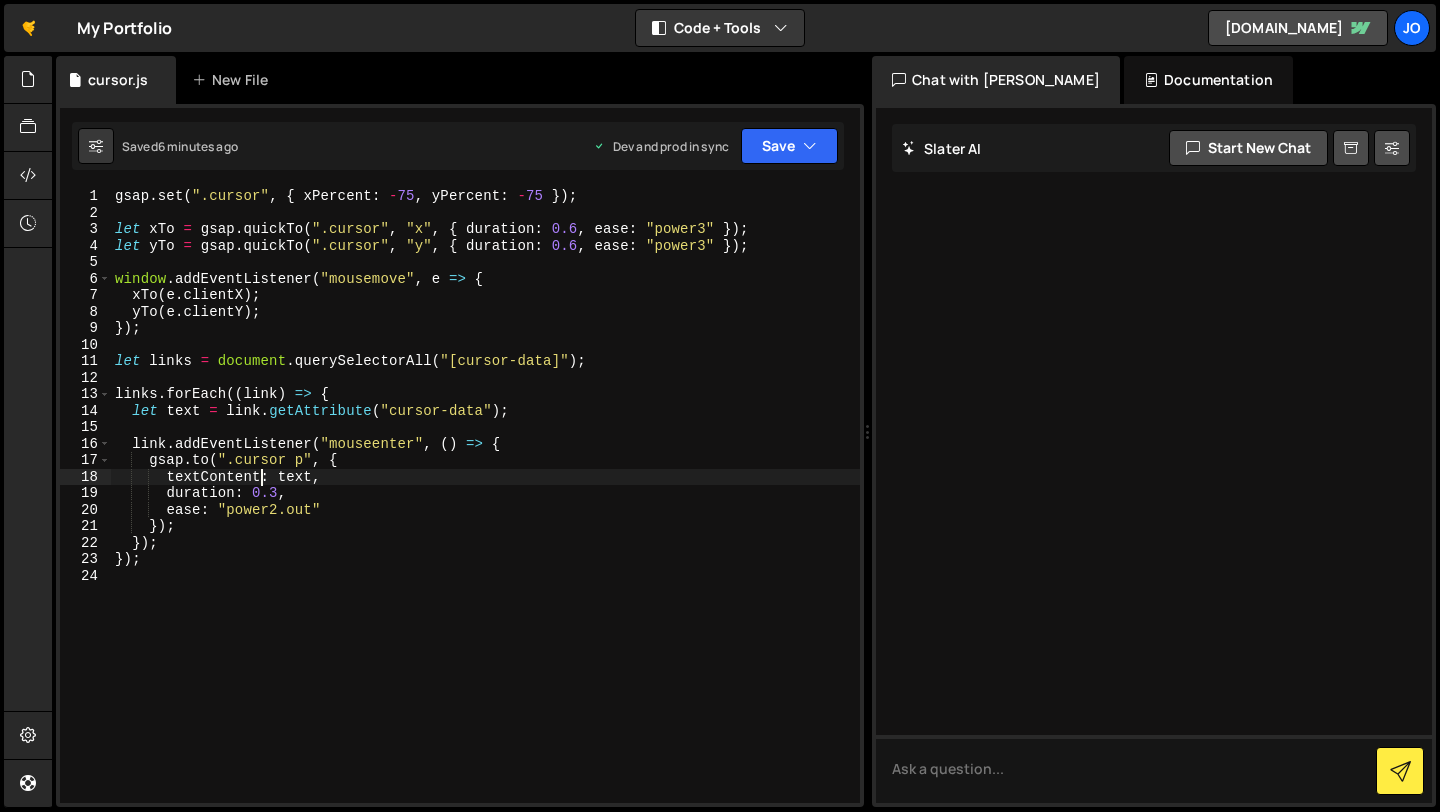 click on "gsap . set ( ".cursor" ,   {   xPercent :   - 75 ,   yPercent :   - 75   }) ; let   xTo   =   gsap . quickTo ( ".cursor" ,   "x" ,   {   duration :   0.6 ,   ease :   "power3"   }) ; let   yTo   =   gsap . quickTo ( ".cursor" ,   "y" ,   {   duration :   0.6 ,   ease :   "power3"   }) ; window . addEventListener ( "mousemove" ,   e   =>   {    xTo ( e . clientX ) ;    yTo ( e . clientY ) ; }) ; let   links   =   document . querySelectorAll ( "[cursor-data]" ) ; links . forEach (( link )   =>   {    let   text   =   link . getAttribute ( "cursor-data" ) ;    link . addEventListener ( "mouseenter" ,   ( )   =>   {       gsap . to ( ".cursor p" ,   {          textContent :   text ,          duration :   0.3 ,          ease :   "power2.out"       }) ;    }) ; }) ;" at bounding box center (485, 512) 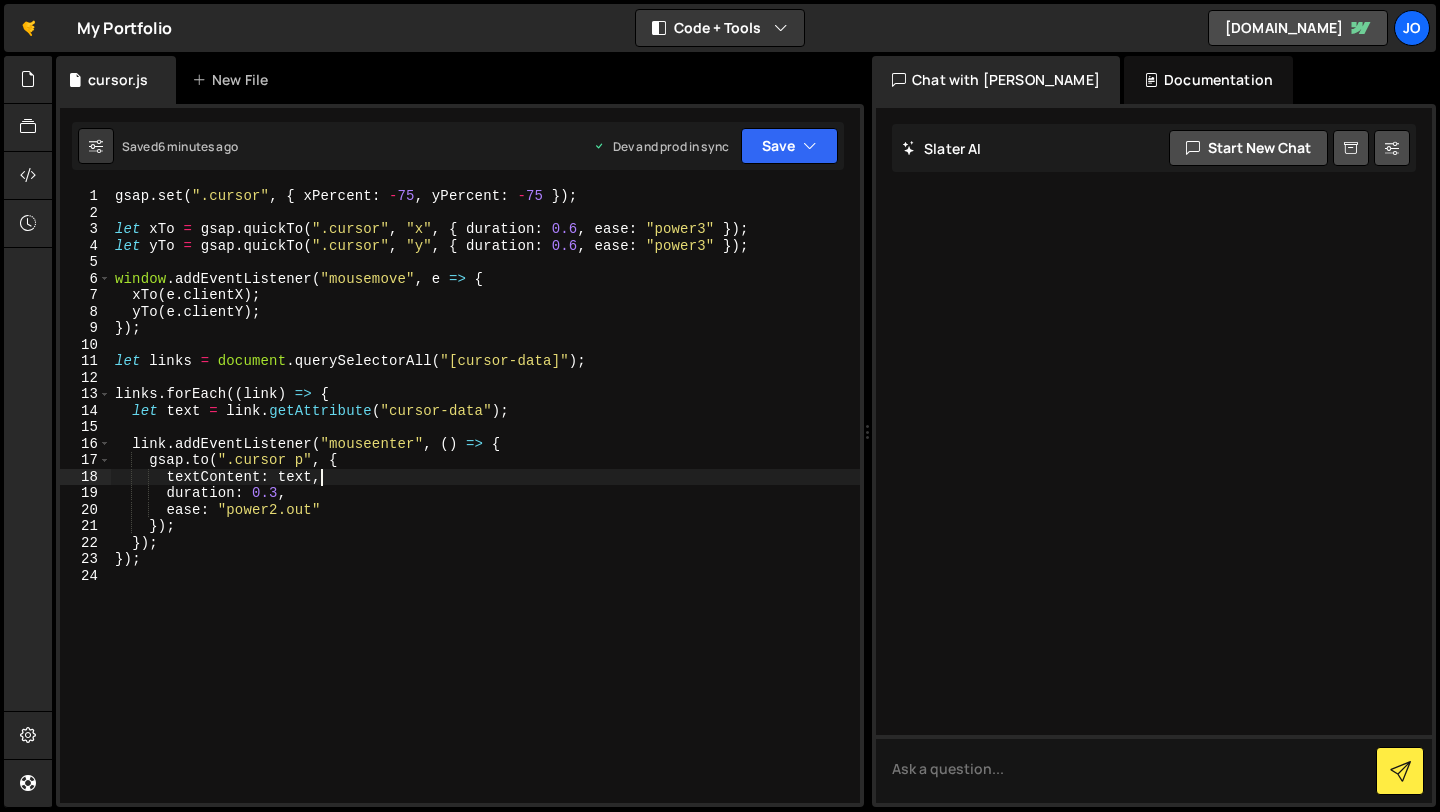click on "gsap . set ( ".cursor" ,   {   xPercent :   - 75 ,   yPercent :   - 75   }) ; let   xTo   =   gsap . quickTo ( ".cursor" ,   "x" ,   {   duration :   0.6 ,   ease :   "power3"   }) ; let   yTo   =   gsap . quickTo ( ".cursor" ,   "y" ,   {   duration :   0.6 ,   ease :   "power3"   }) ; window . addEventListener ( "mousemove" ,   e   =>   {    xTo ( e . clientX ) ;    yTo ( e . clientY ) ; }) ; let   links   =   document . querySelectorAll ( "[cursor-data]" ) ; links . forEach (( link )   =>   {    let   text   =   link . getAttribute ( "cursor-data" ) ;    link . addEventListener ( "mouseenter" ,   ( )   =>   {       gsap . to ( ".cursor p" ,   {          textContent :   text ,          duration :   0.3 ,          ease :   "power2.out"       }) ;    }) ; }) ;" at bounding box center [485, 512] 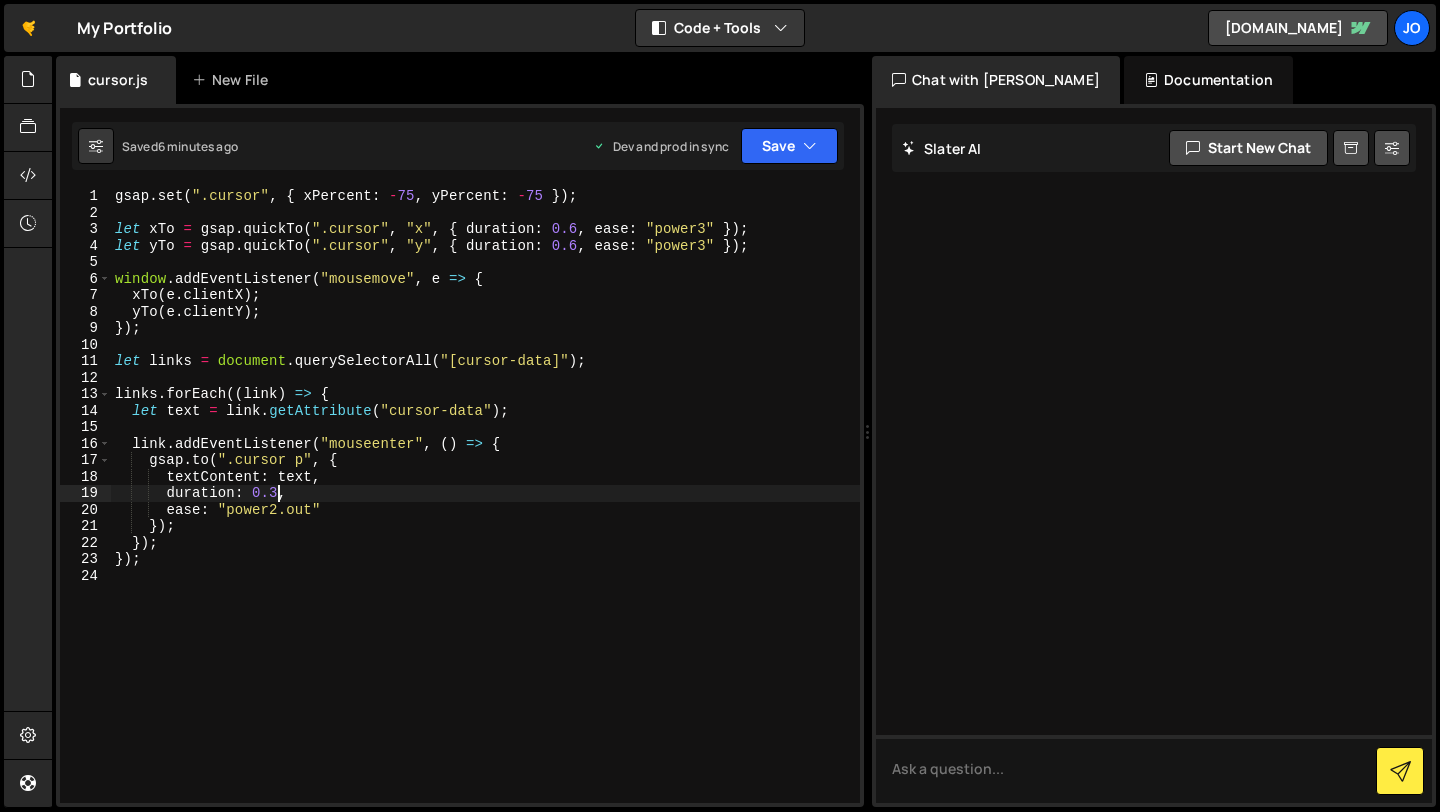 scroll, scrollTop: 0, scrollLeft: 11, axis: horizontal 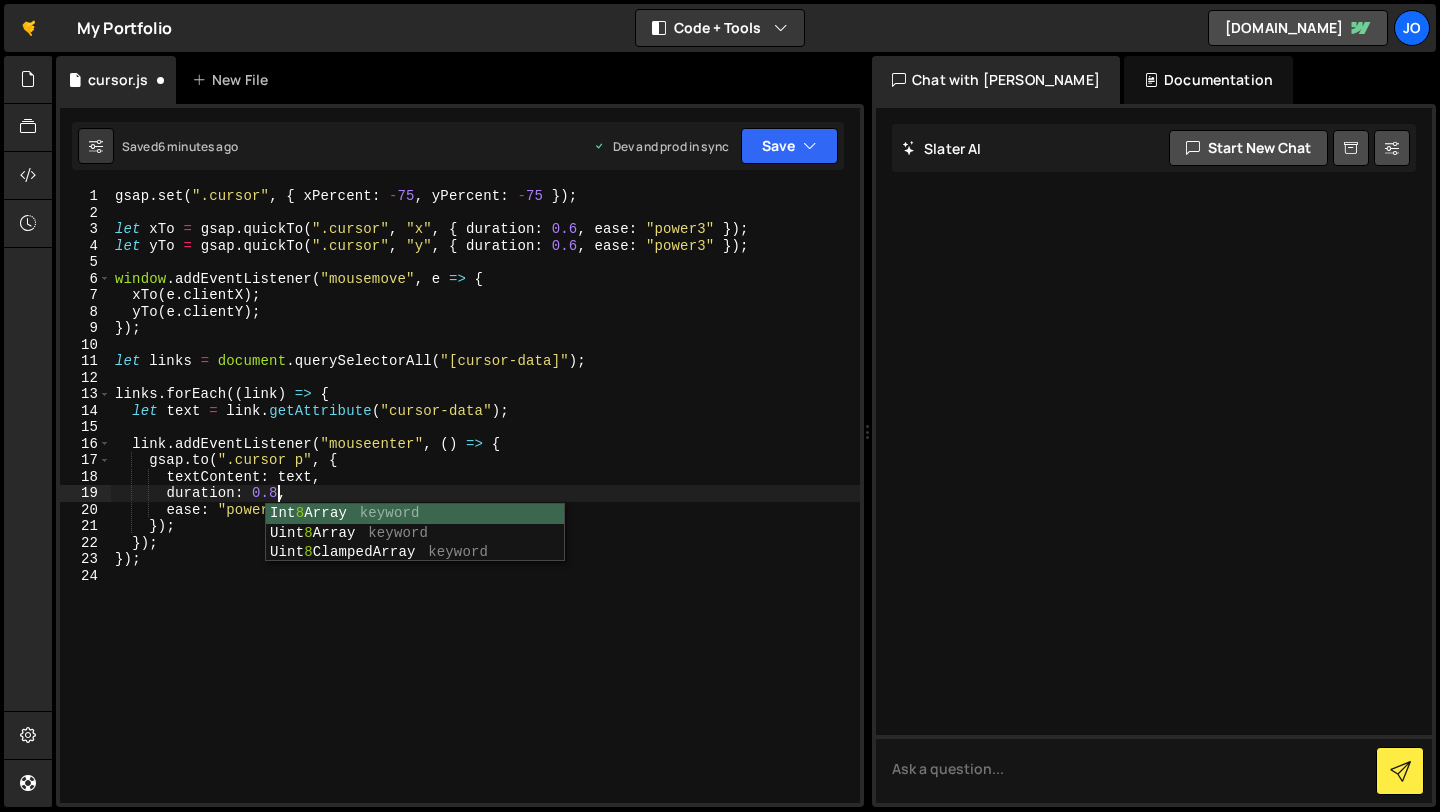 click on "gsap . set ( ".cursor" ,   {   xPercent :   - 75 ,   yPercent :   - 75   }) ; let   xTo   =   gsap . quickTo ( ".cursor" ,   "x" ,   {   duration :   0.6 ,   ease :   "power3"   }) ; let   yTo   =   gsap . quickTo ( ".cursor" ,   "y" ,   {   duration :   0.6 ,   ease :   "power3"   }) ; window . addEventListener ( "mousemove" ,   e   =>   {    xTo ( e . clientX ) ;    yTo ( e . clientY ) ; }) ; let   links   =   document . querySelectorAll ( "[cursor-data]" ) ; links . forEach (( link )   =>   {    let   text   =   link . getAttribute ( "cursor-data" ) ;    link . addEventListener ( "mouseenter" ,   ( )   =>   {       gsap . to ( ".cursor p" ,   {          textContent :   text ,          duration :   0.8 ,          ease :   "power2.out"       }) ;    }) ; }) ;" at bounding box center (485, 512) 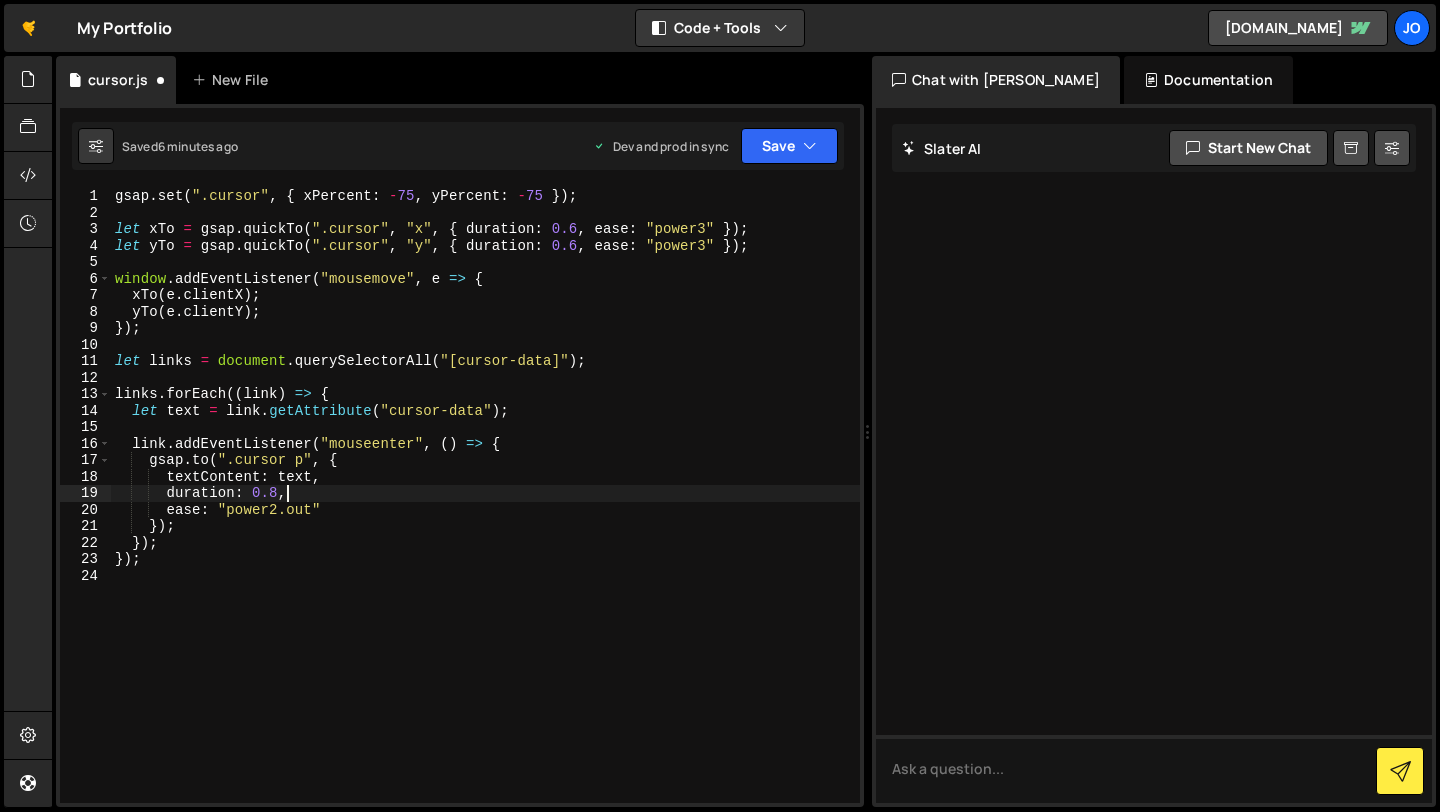 click on "gsap . set ( ".cursor" ,   {   xPercent :   - 75 ,   yPercent :   - 75   }) ; let   xTo   =   gsap . quickTo ( ".cursor" ,   "x" ,   {   duration :   0.6 ,   ease :   "power3"   }) ; let   yTo   =   gsap . quickTo ( ".cursor" ,   "y" ,   {   duration :   0.6 ,   ease :   "power3"   }) ; window . addEventListener ( "mousemove" ,   e   =>   {    xTo ( e . clientX ) ;    yTo ( e . clientY ) ; }) ; let   links   =   document . querySelectorAll ( "[cursor-data]" ) ; links . forEach (( link )   =>   {    let   text   =   link . getAttribute ( "cursor-data" ) ;    link . addEventListener ( "mouseenter" ,   ( )   =>   {       gsap . to ( ".cursor p" ,   {          textContent :   text ,          duration :   0.8 ,          ease :   "power2.out"       }) ;    }) ; }) ;" at bounding box center (485, 512) 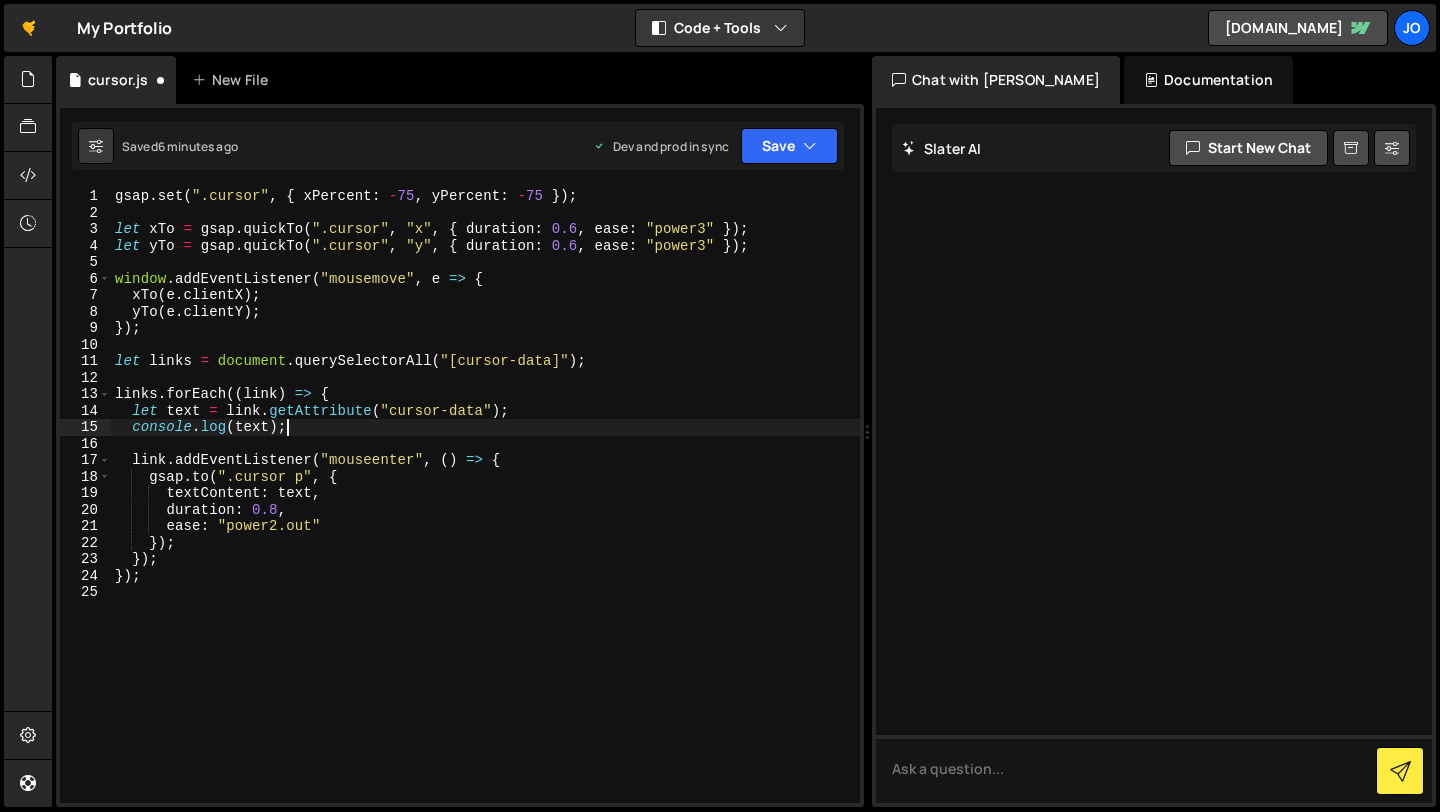 scroll, scrollTop: 0, scrollLeft: 11, axis: horizontal 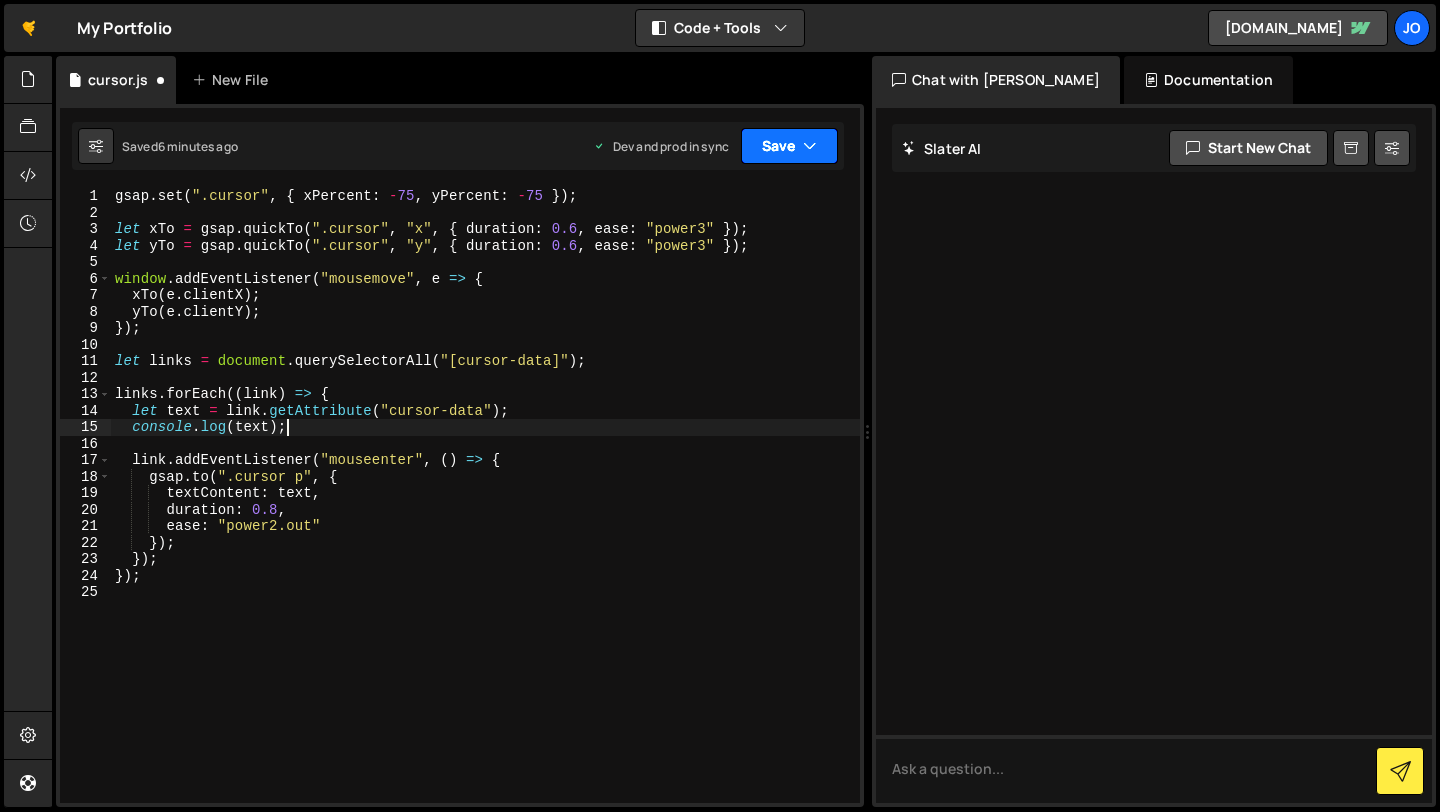 click on "Save" at bounding box center (789, 146) 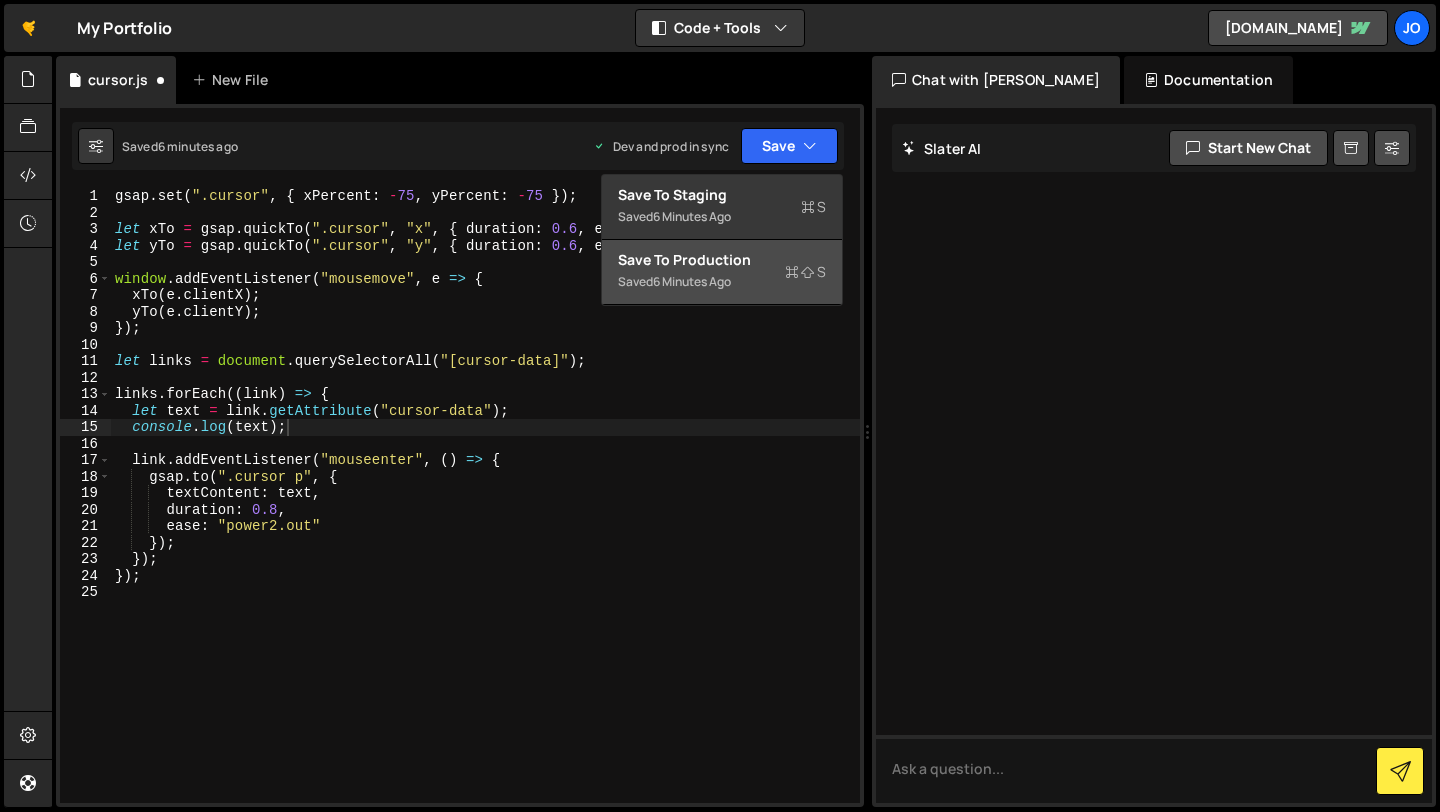 click on "Save to Production
S" at bounding box center [722, 260] 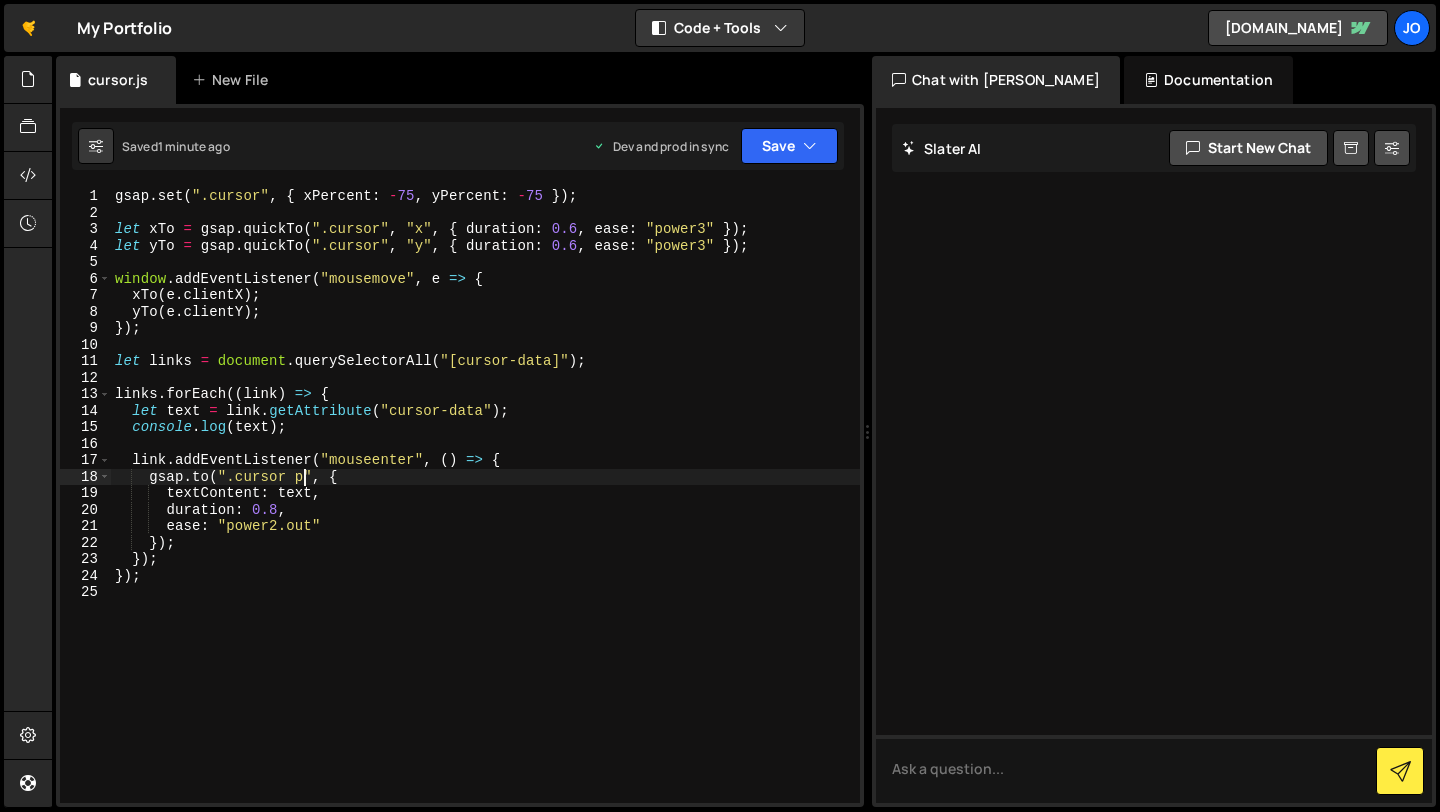 click on "gsap . set ( ".cursor" ,   {   xPercent :   - 75 ,   yPercent :   - 75   }) ; let   xTo   =   gsap . quickTo ( ".cursor" ,   "x" ,   {   duration :   0.6 ,   ease :   "power3"   }) ; let   yTo   =   gsap . quickTo ( ".cursor" ,   "y" ,   {   duration :   0.6 ,   ease :   "power3"   }) ; window . addEventListener ( "mousemove" ,   e   =>   {    xTo ( e . clientX ) ;    yTo ( e . clientY ) ; }) ; let   links   =   document . querySelectorAll ( "[cursor-data]" ) ; links . forEach (( link )   =>   {    let   text   =   link . getAttribute ( "cursor-data" ) ;    console . log ( text ) ;    link . addEventListener ( "mouseenter" ,   ( )   =>   {       gsap . to ( ".cursor p" ,   {          textContent :   text ,          duration :   0.8 ,          ease :   "power2.out"       }) ;    }) ; }) ;" at bounding box center (485, 512) 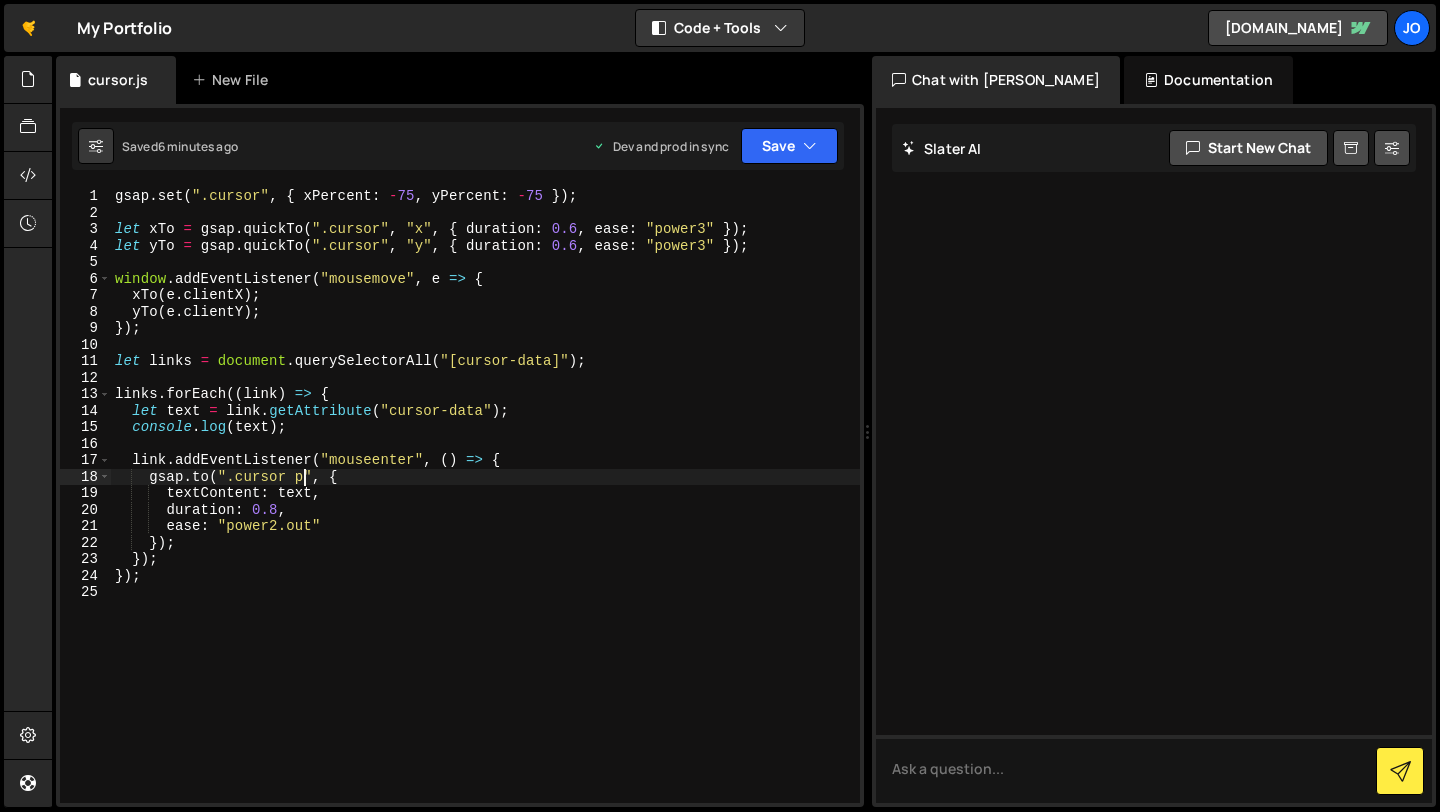 click on "gsap . set ( ".cursor" ,   {   xPercent :   - 75 ,   yPercent :   - 75   }) ; let   xTo   =   gsap . quickTo ( ".cursor" ,   "x" ,   {   duration :   0.6 ,   ease :   "power3"   }) ; let   yTo   =   gsap . quickTo ( ".cursor" ,   "y" ,   {   duration :   0.6 ,   ease :   "power3"   }) ; window . addEventListener ( "mousemove" ,   e   =>   {    xTo ( e . clientX ) ;    yTo ( e . clientY ) ; }) ; let   links   =   document . querySelectorAll ( "[cursor-data]" ) ; links . forEach (( link )   =>   {    let   text   =   link . getAttribute ( "cursor-data" ) ;    console . log ( text ) ;    link . addEventListener ( "mouseenter" ,   ( )   =>   {       gsap . to ( ".cursor p" ,   {          textContent :   text ,          duration :   0.8 ,          ease :   "power2.out"       }) ;    }) ; }) ;" at bounding box center [485, 512] 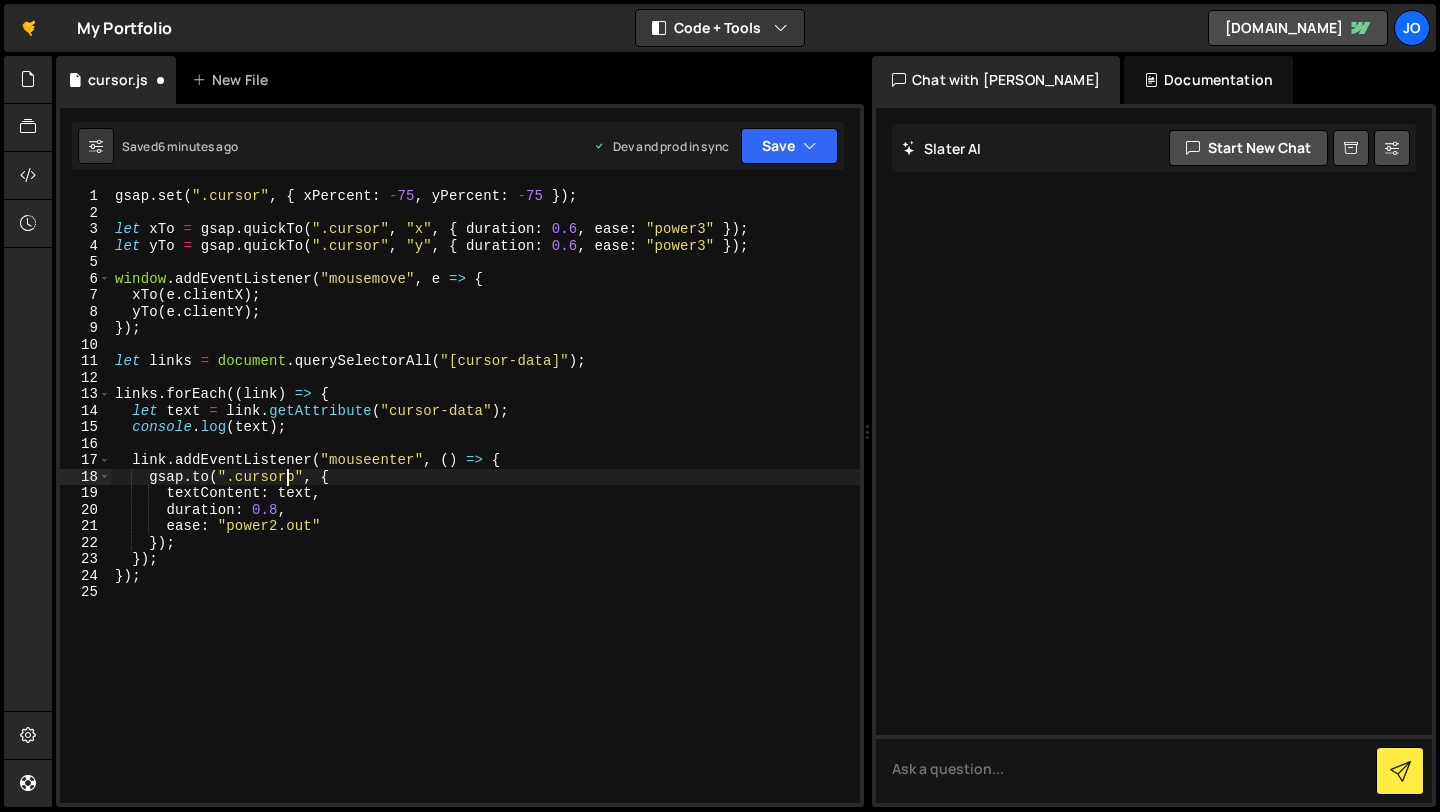 type on "[DOMAIN_NAME](".cursor-p", {" 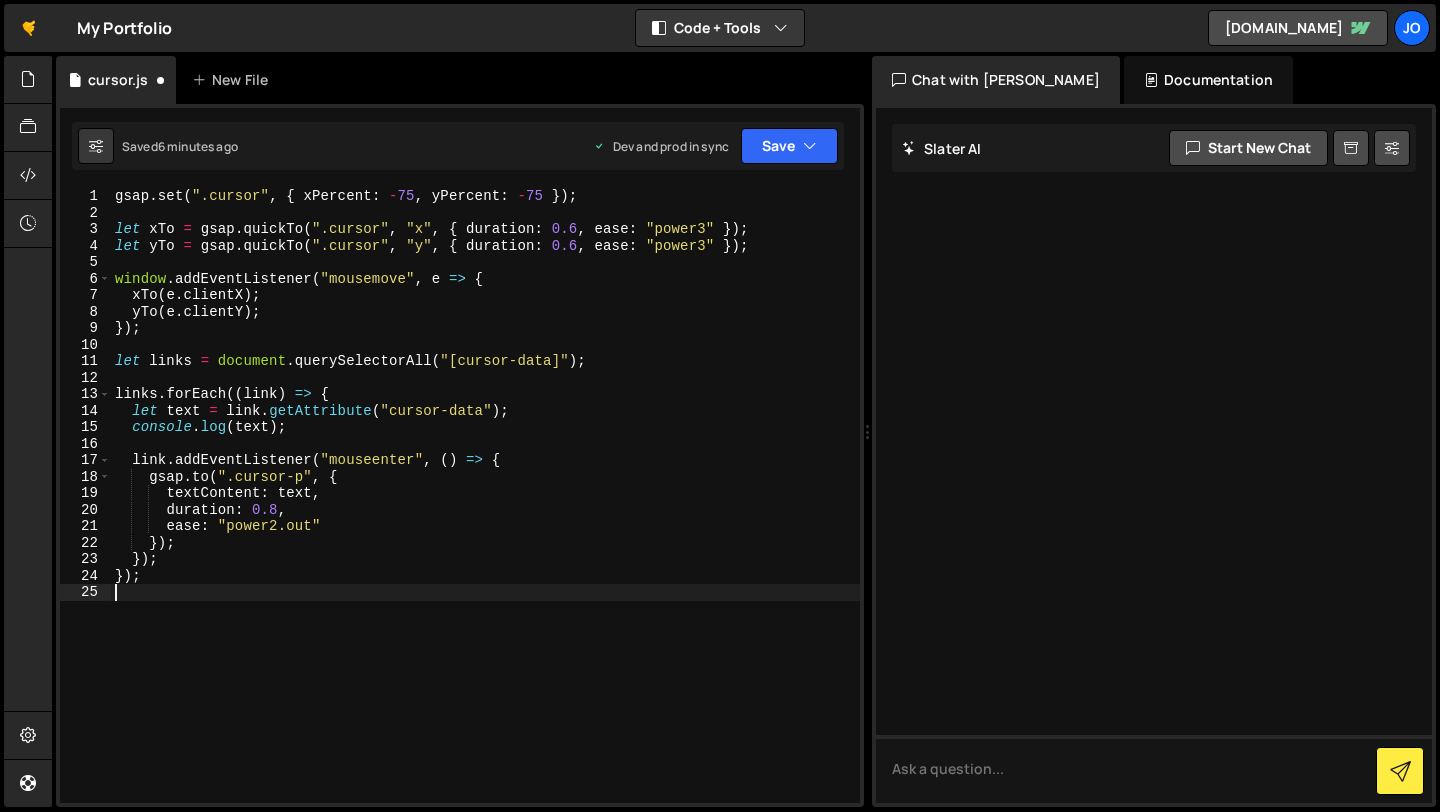 click on "gsap . set ( ".cursor" ,   {   xPercent :   - 75 ,   yPercent :   - 75   }) ; let   xTo   =   gsap . quickTo ( ".cursor" ,   "x" ,   {   duration :   0.6 ,   ease :   "power3"   }) ; let   yTo   =   gsap . quickTo ( ".cursor" ,   "y" ,   {   duration :   0.6 ,   ease :   "power3"   }) ; window . addEventListener ( "mousemove" ,   e   =>   {    xTo ( e . clientX ) ;    yTo ( e . clientY ) ; }) ; let   links   =   document . querySelectorAll ( "[cursor-data]" ) ; links . forEach (( link )   =>   {    let   text   =   link . getAttribute ( "cursor-data" ) ;    console . log ( text ) ;    link . addEventListener ( "mouseenter" ,   ( )   =>   {       gsap . to ( ".cursor-p" ,   {          textContent :   text ,          duration :   0.8 ,          ease :   "power2.out"       }) ;    }) ; }) ;" at bounding box center [485, 512] 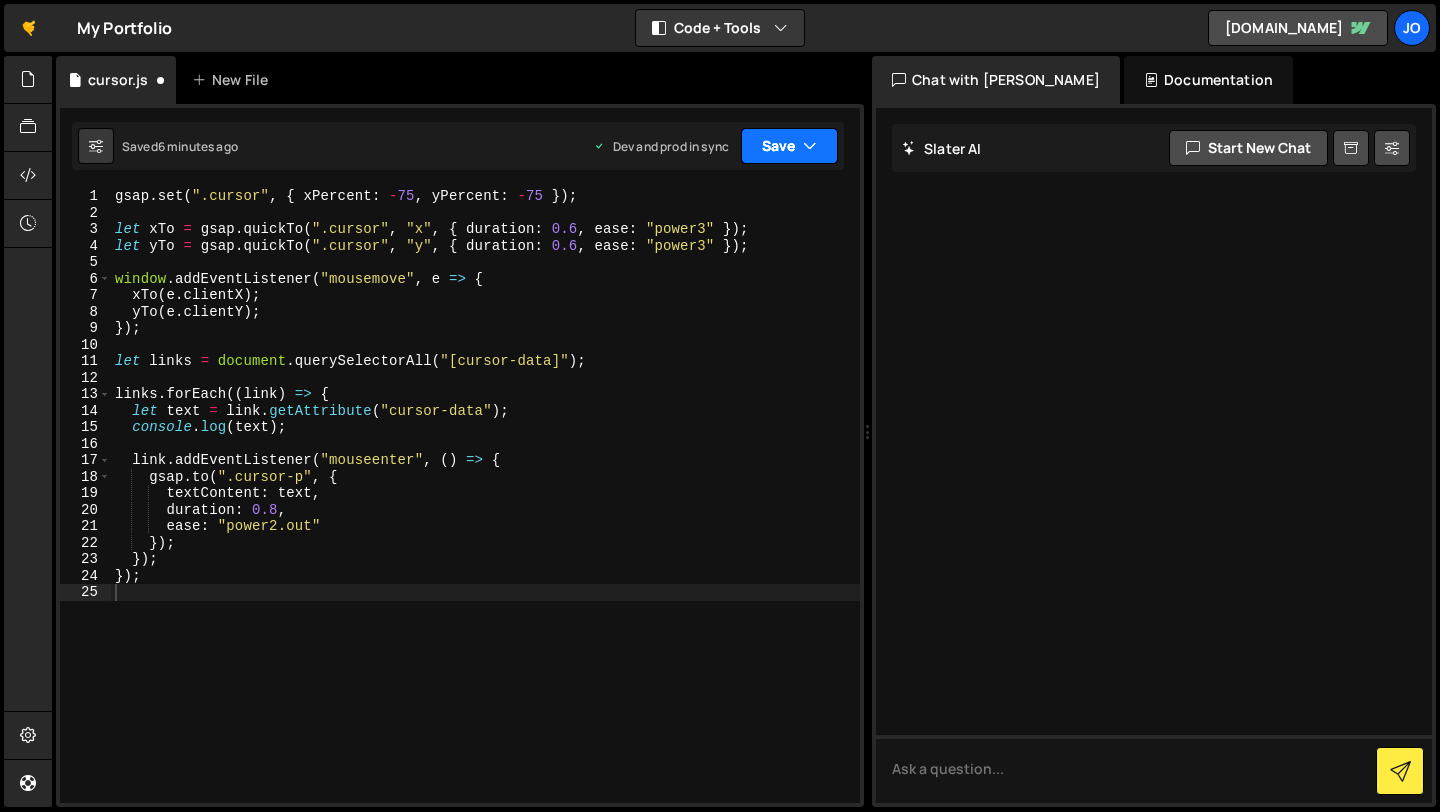 click on "Save" at bounding box center (789, 146) 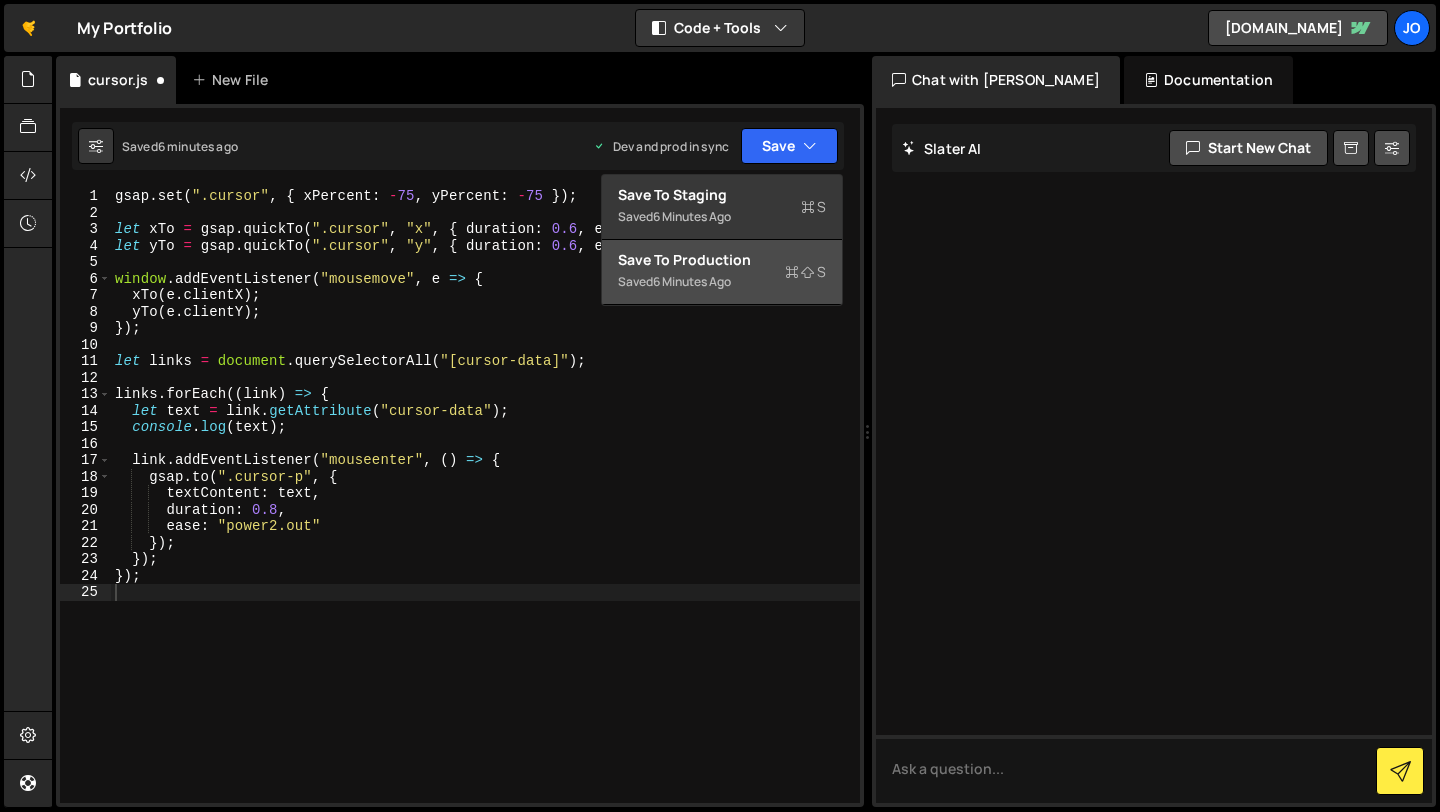 click on "Save to Production
S" at bounding box center [722, 260] 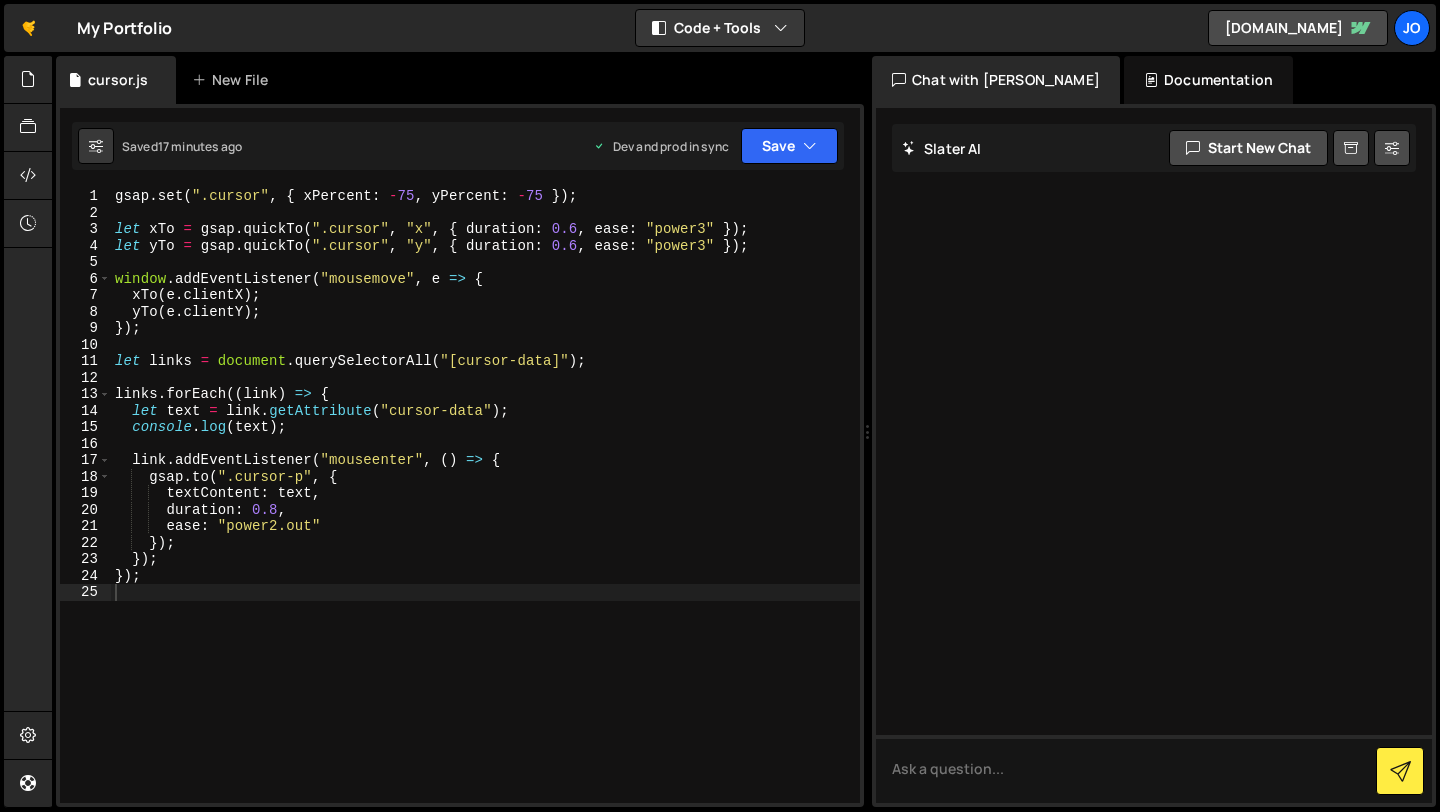 click on "gsap . set ( ".cursor" ,   {   xPercent :   - 75 ,   yPercent :   - 75   }) ; let   xTo   =   gsap . quickTo ( ".cursor" ,   "x" ,   {   duration :   0.6 ,   ease :   "power3"   }) ; let   yTo   =   gsap . quickTo ( ".cursor" ,   "y" ,   {   duration :   0.6 ,   ease :   "power3"   }) ; window . addEventListener ( "mousemove" ,   e   =>   {    xTo ( e . clientX ) ;    yTo ( e . clientY ) ; }) ; let   links   =   document . querySelectorAll ( "[cursor-data]" ) ; links . forEach (( link )   =>   {    let   text   =   link . getAttribute ( "cursor-data" ) ;    console . log ( text ) ;    link . addEventListener ( "mouseenter" ,   ( )   =>   {       gsap . to ( ".cursor-p" ,   {          textContent :   text ,          duration :   0.8 ,          ease :   "power2.out"       }) ;    }) ; }) ;" at bounding box center (485, 512) 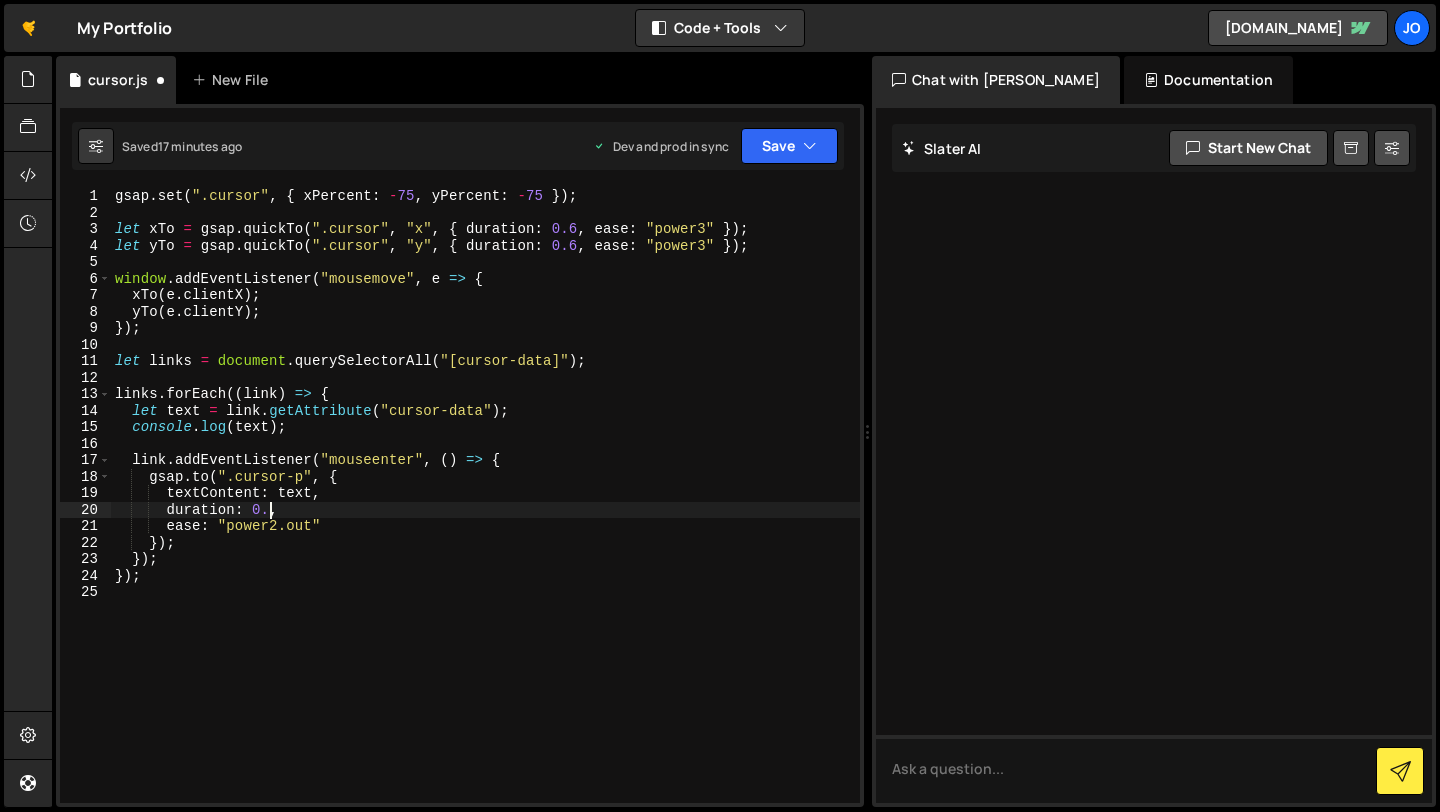 scroll, scrollTop: 0, scrollLeft: 11, axis: horizontal 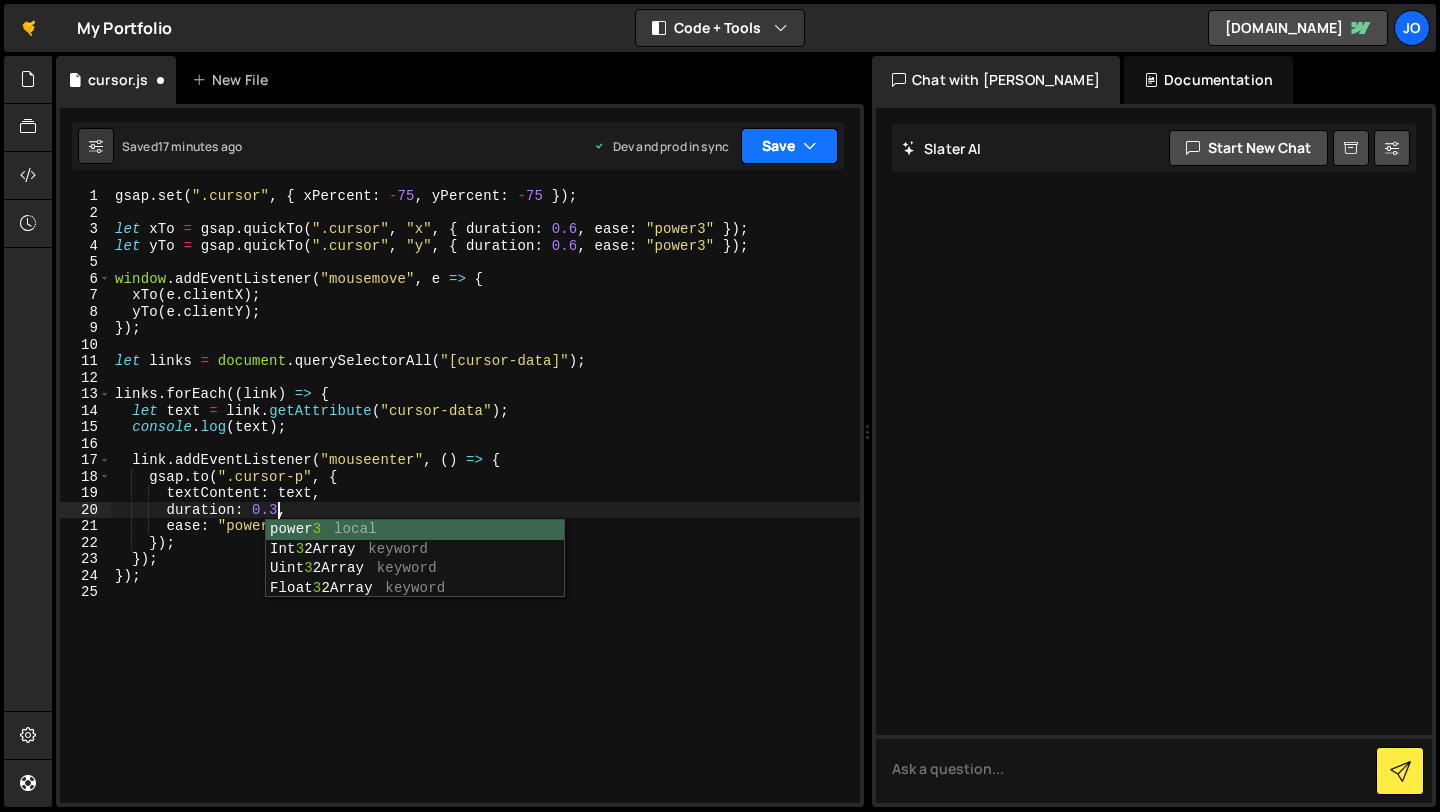 click on "Save" at bounding box center [789, 146] 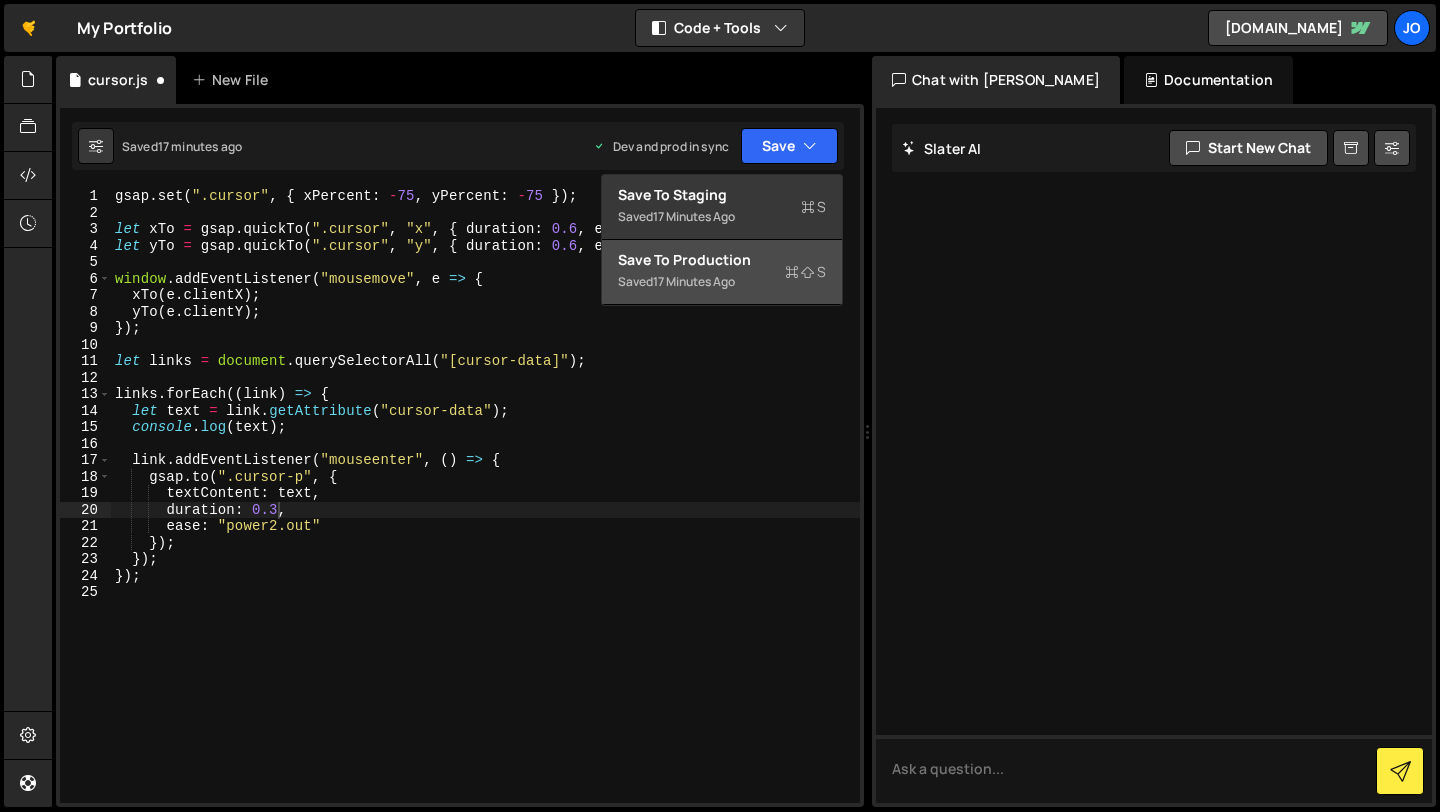 click on "Save to Production
S" at bounding box center (722, 260) 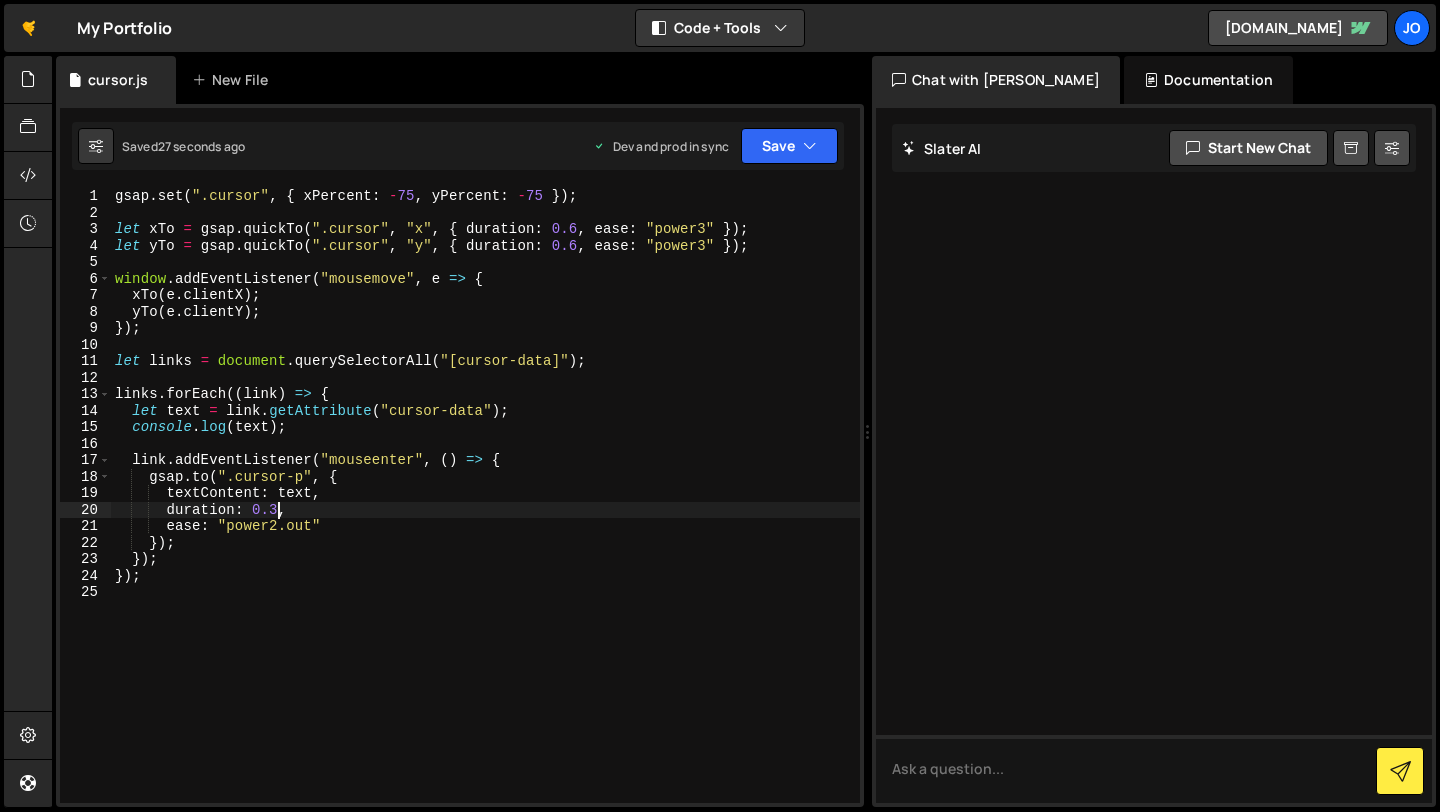 click on "gsap . set ( ".cursor" ,   {   xPercent :   - 75 ,   yPercent :   - 75   }) ; let   xTo   =   gsap . quickTo ( ".cursor" ,   "x" ,   {   duration :   0.6 ,   ease :   "power3"   }) ; let   yTo   =   gsap . quickTo ( ".cursor" ,   "y" ,   {   duration :   0.6 ,   ease :   "power3"   }) ; window . addEventListener ( "mousemove" ,   e   =>   {    xTo ( e . clientX ) ;    yTo ( e . clientY ) ; }) ; let   links   =   document . querySelectorAll ( "[cursor-data]" ) ; links . forEach (( link )   =>   {    let   text   =   link . getAttribute ( "cursor-data" ) ;    console . log ( text ) ;    link . addEventListener ( "mouseenter" ,   ( )   =>   {       gsap . to ( ".cursor-p" ,   {          textContent :   text ,          duration :   0.3 ,          ease :   "power2.out"       }) ;    }) ; }) ;" at bounding box center [485, 512] 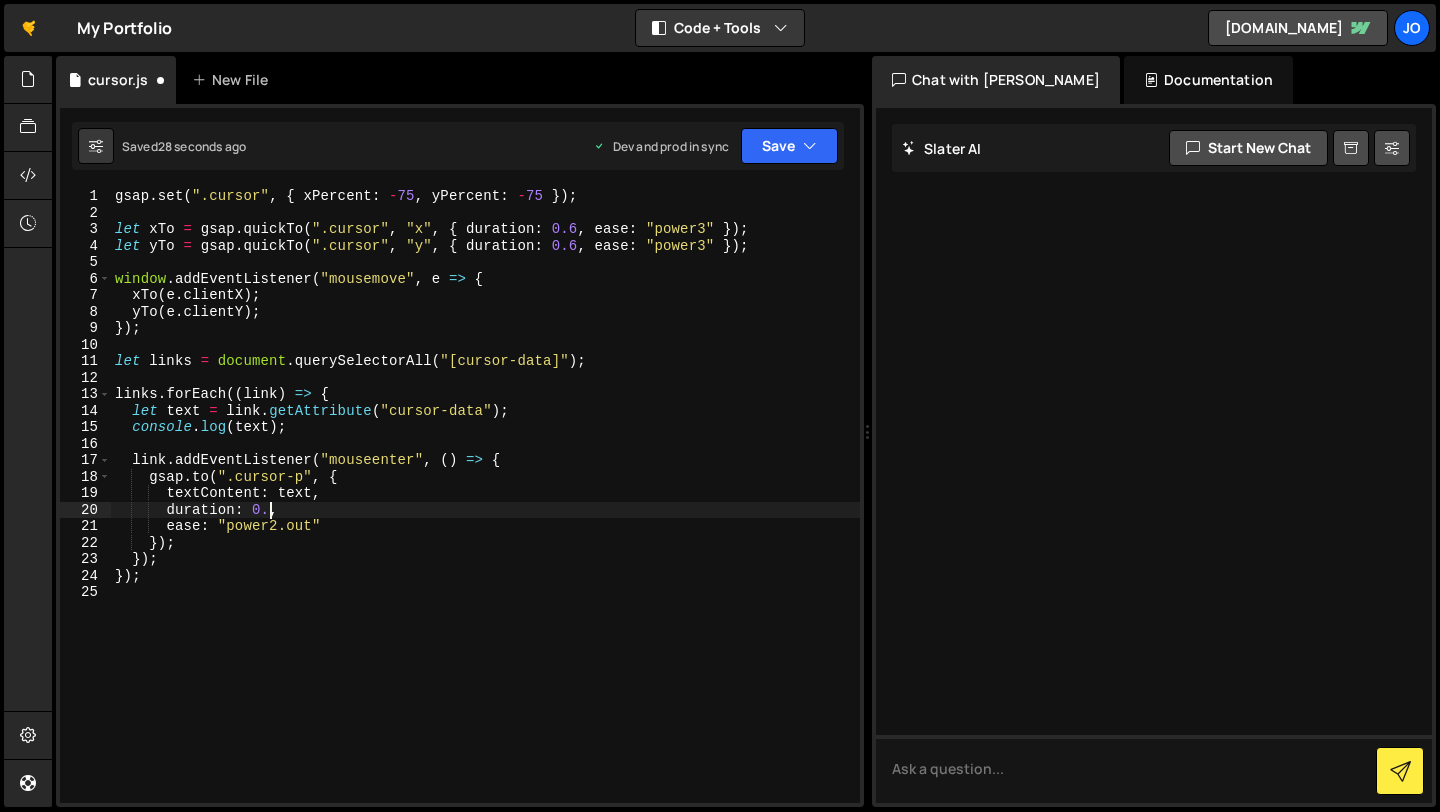 scroll, scrollTop: 0, scrollLeft: 11, axis: horizontal 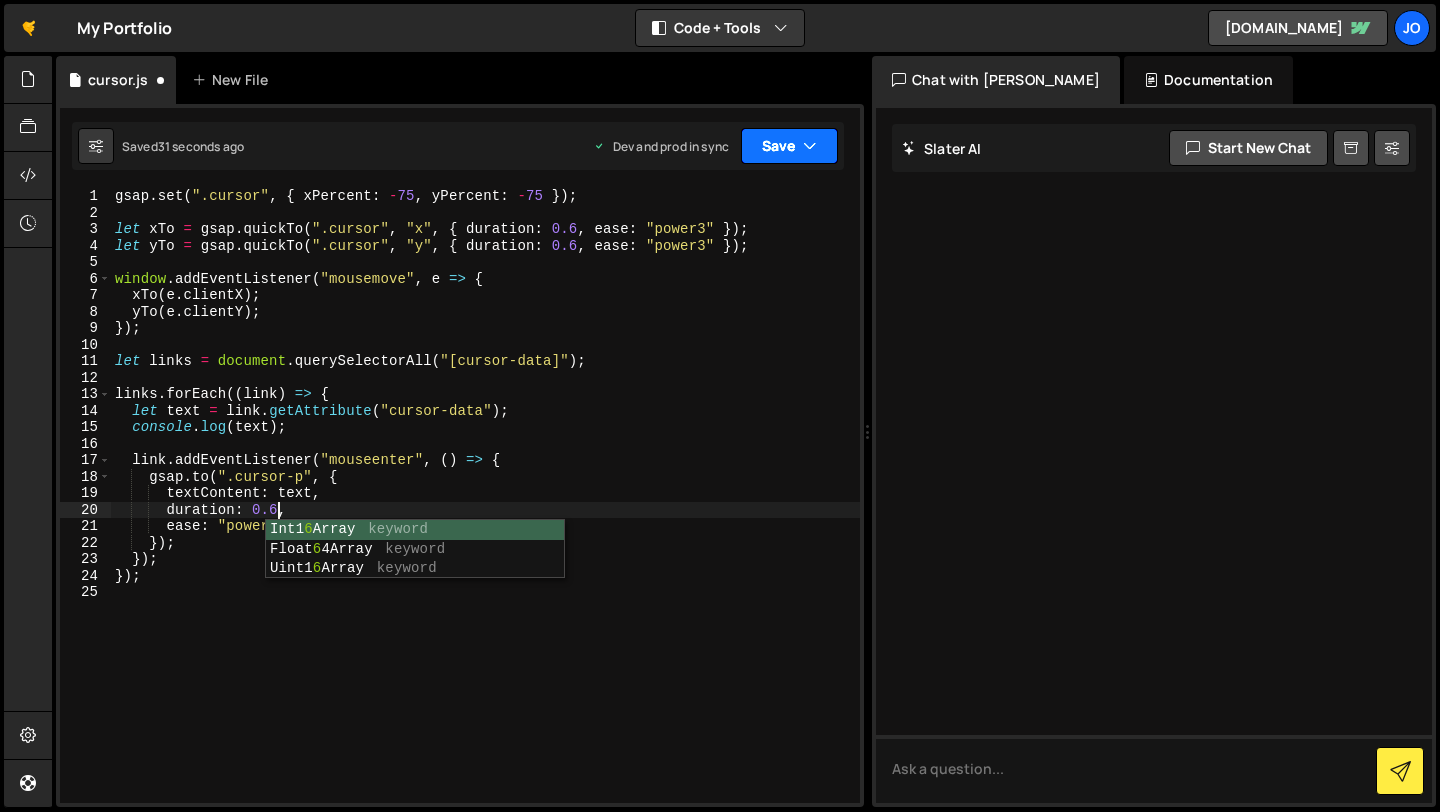 type on "duration: 0.6," 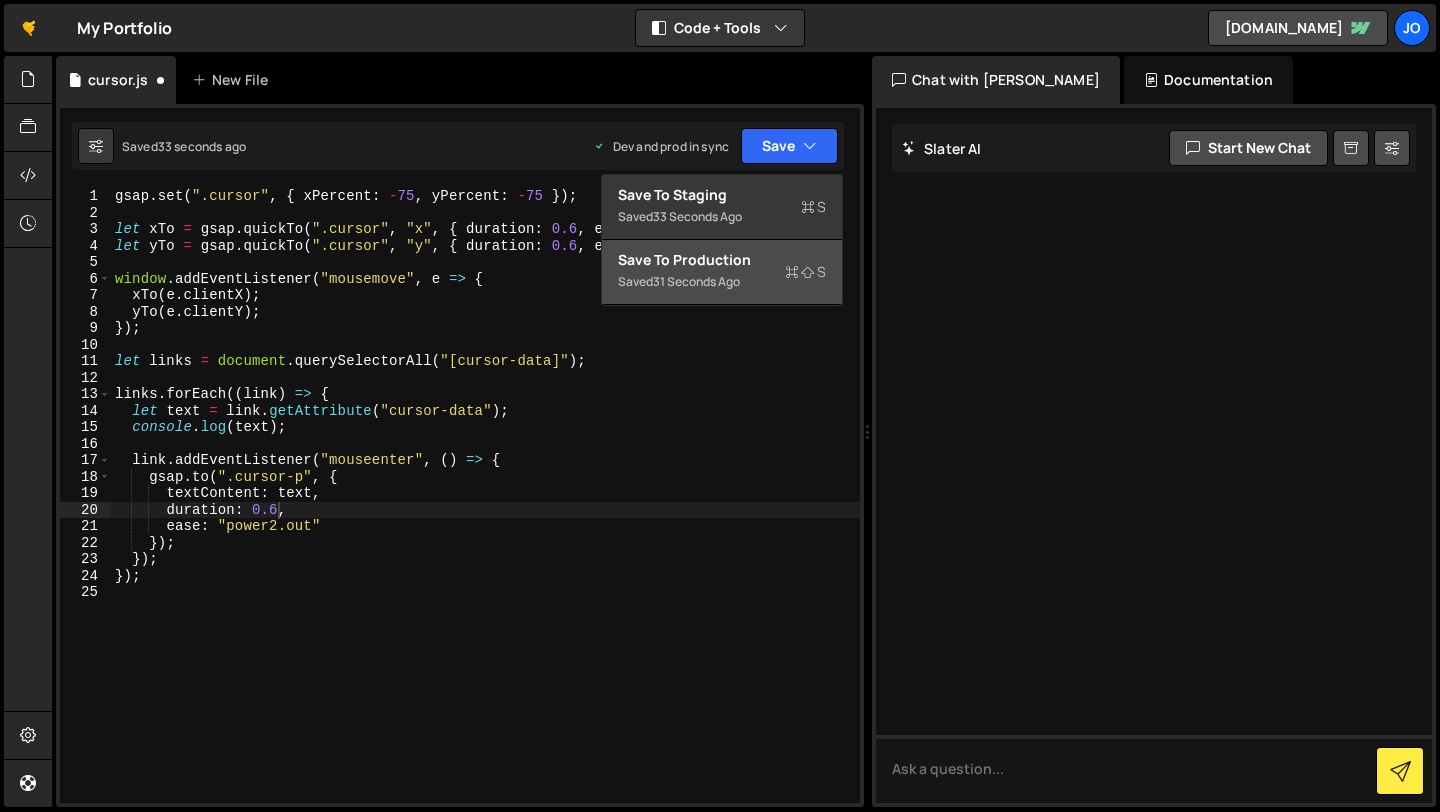 click on "Saved  31 seconds ago" at bounding box center [722, 282] 